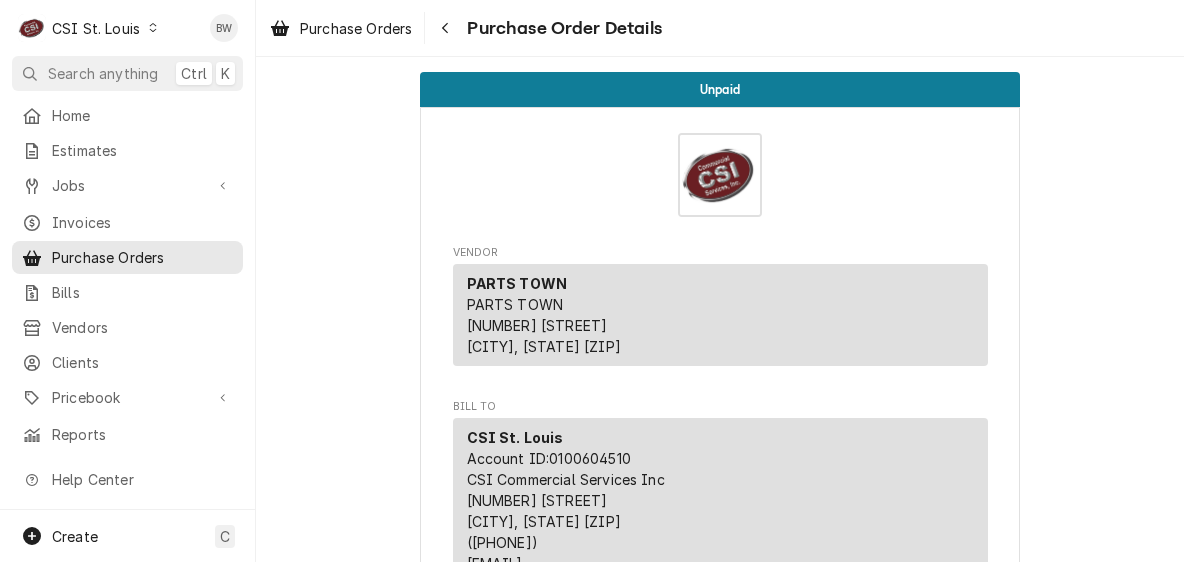 scroll, scrollTop: 0, scrollLeft: 0, axis: both 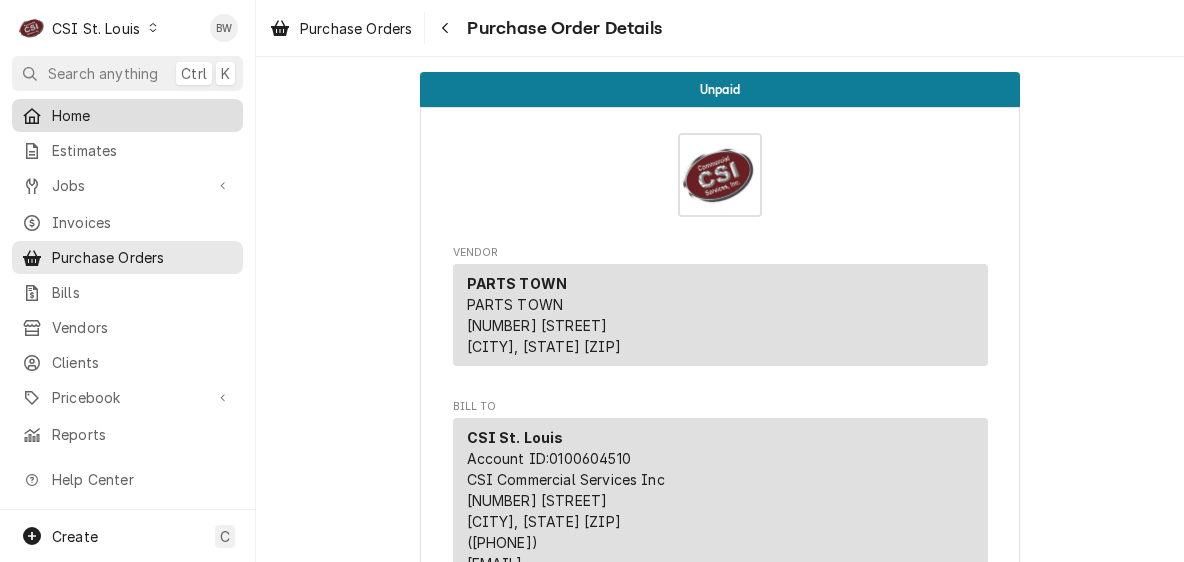 drag, startPoint x: 119, startPoint y: 75, endPoint x: 95, endPoint y: 112, distance: 44.102154 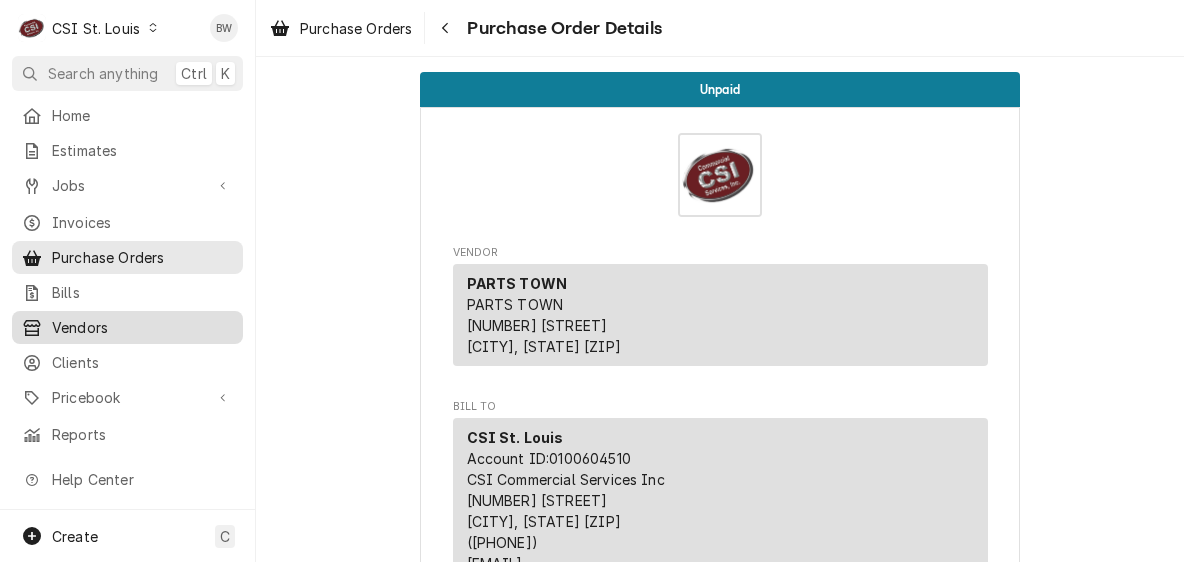click on "Vendors" at bounding box center (142, 327) 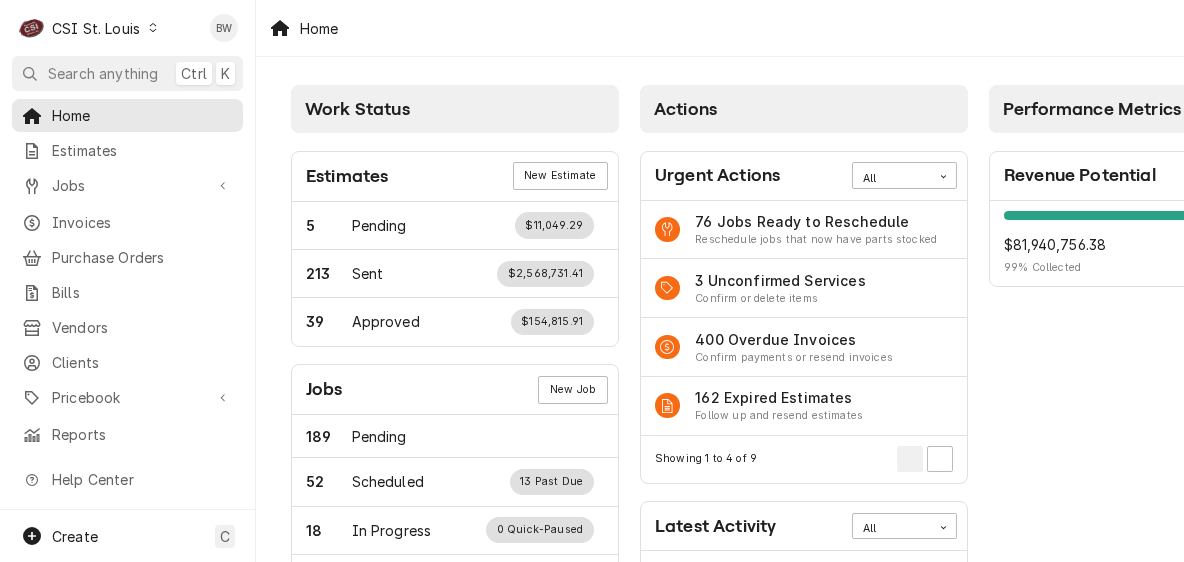 scroll, scrollTop: 0, scrollLeft: 0, axis: both 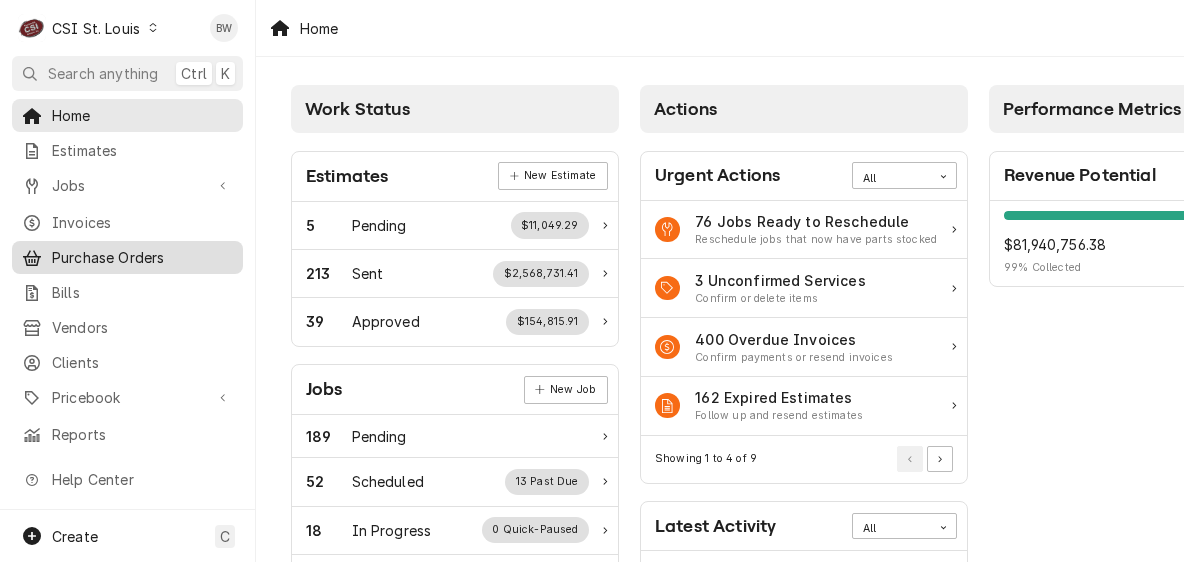 click on "Purchase Orders" at bounding box center (142, 257) 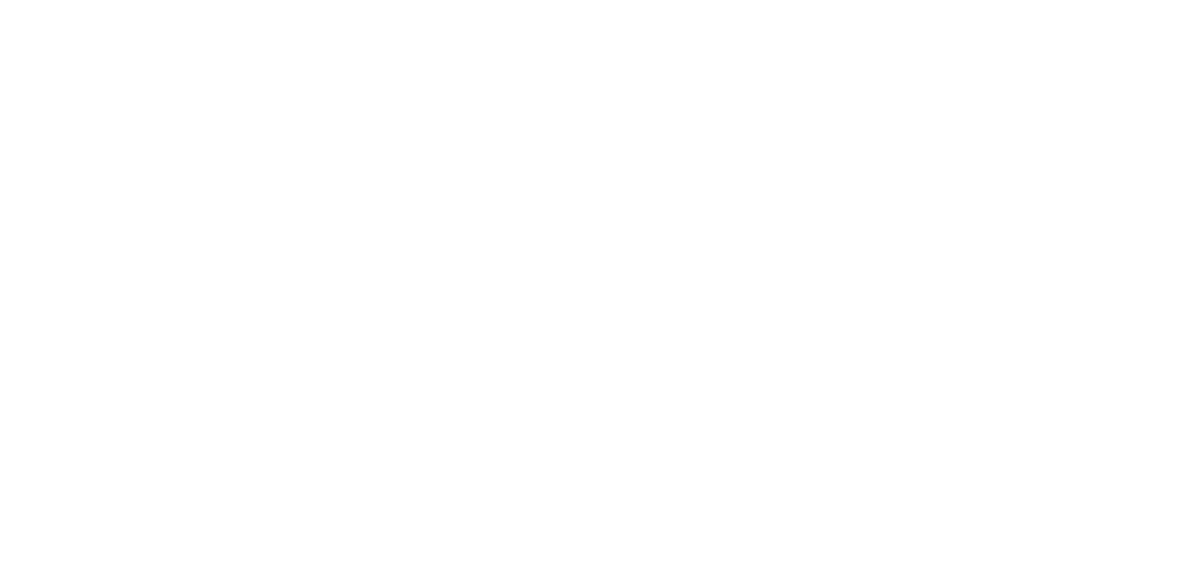 scroll, scrollTop: 0, scrollLeft: 0, axis: both 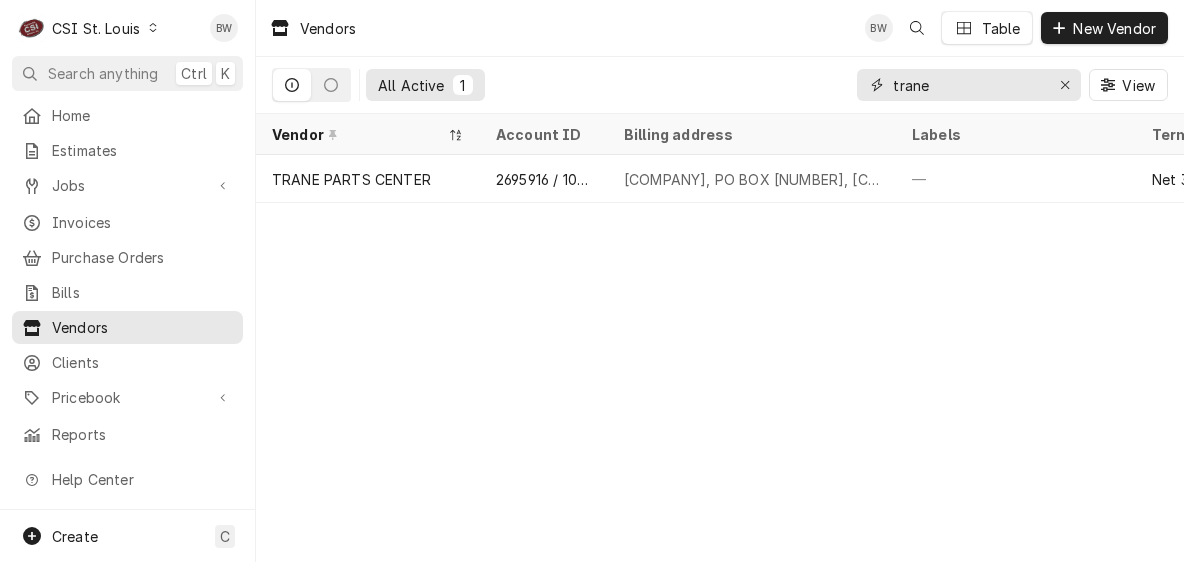 drag, startPoint x: 914, startPoint y: 87, endPoint x: 853, endPoint y: 86, distance: 61.008198 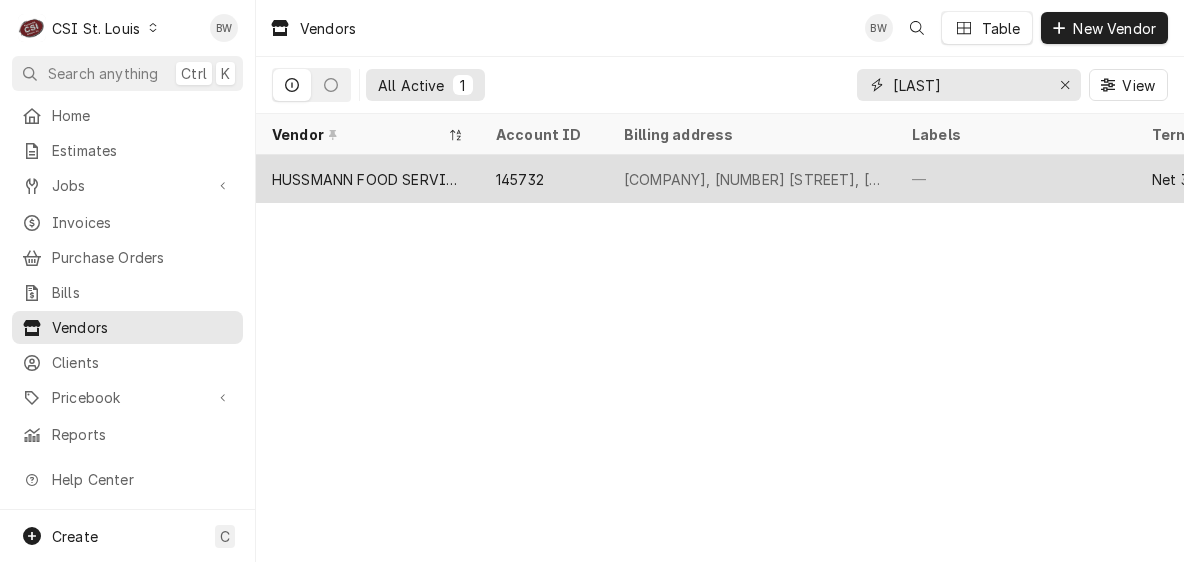 type on "hussma" 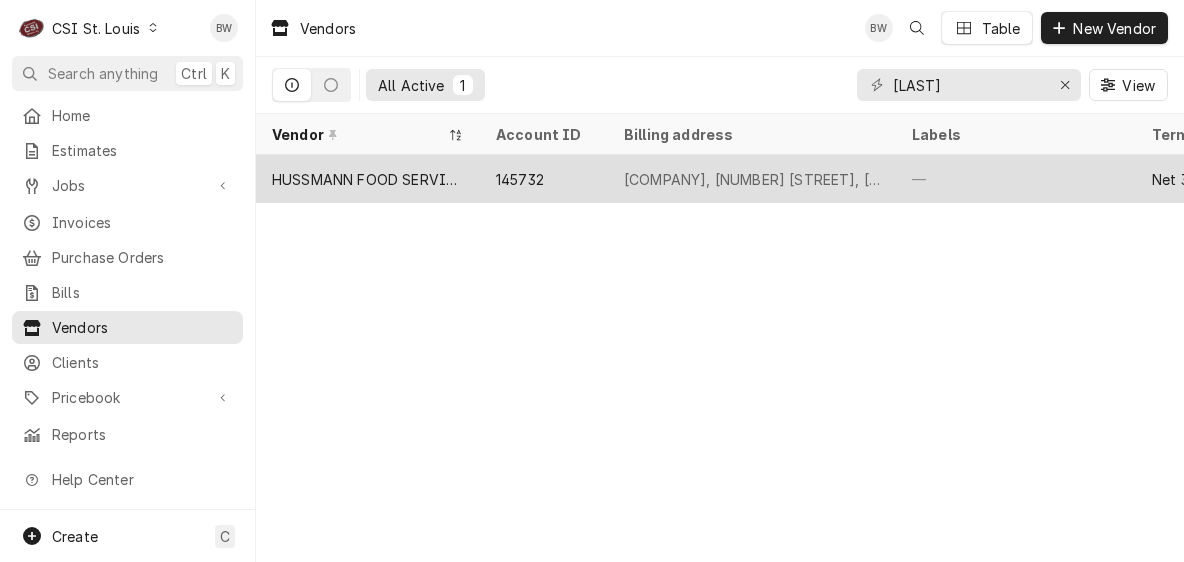 click on "HUSSMANN FOOD SERVICE" at bounding box center [368, 179] 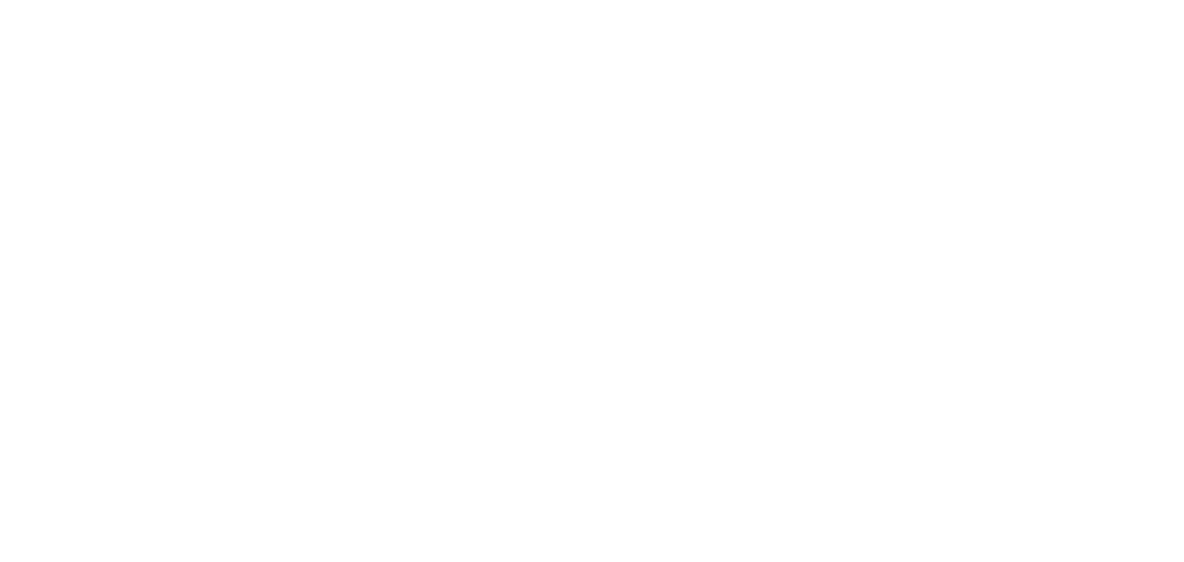 scroll, scrollTop: 0, scrollLeft: 0, axis: both 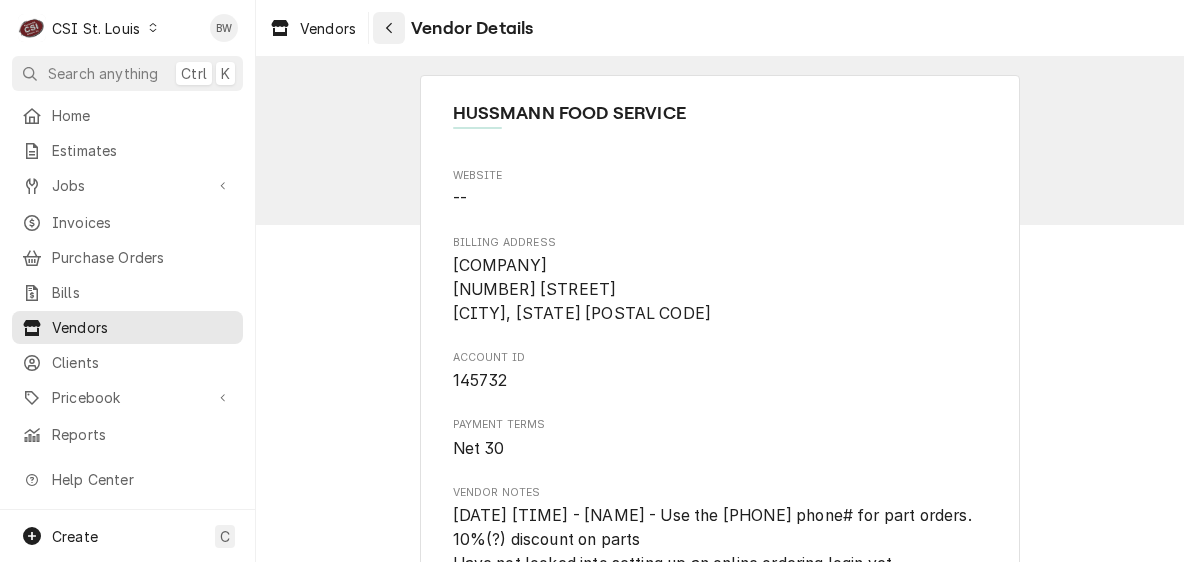 click at bounding box center (389, 28) 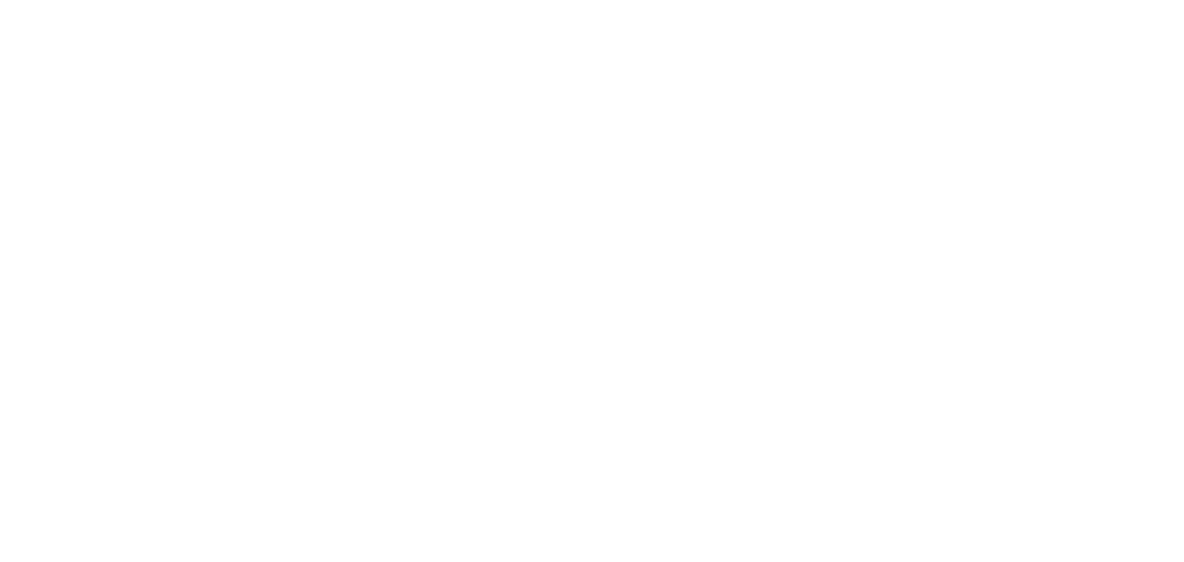 scroll, scrollTop: 0, scrollLeft: 0, axis: both 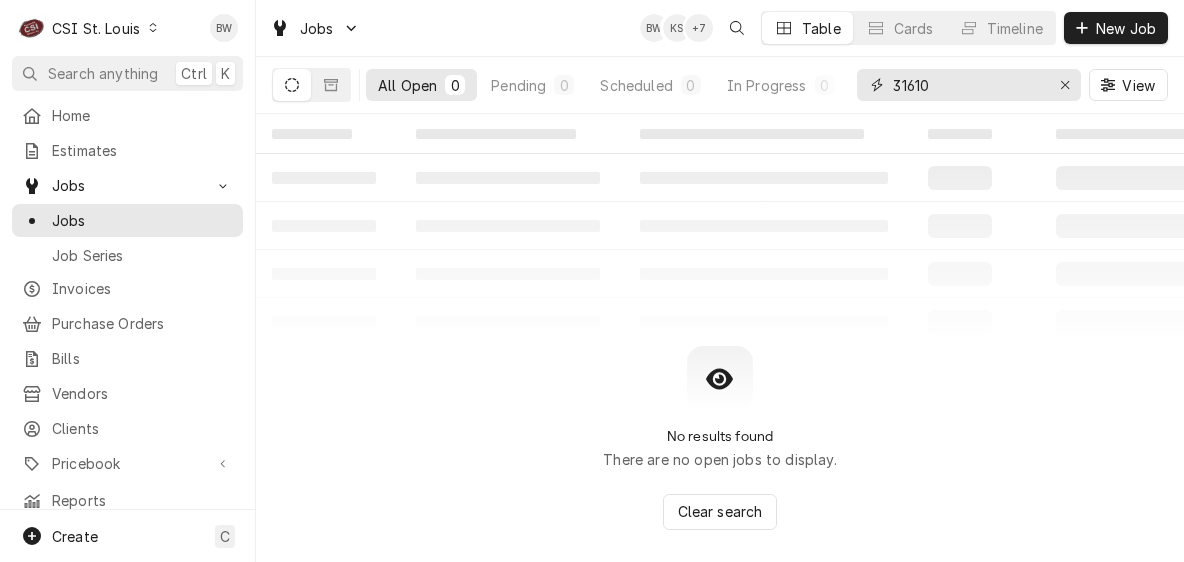 drag, startPoint x: 942, startPoint y: 95, endPoint x: 876, endPoint y: 82, distance: 67.26812 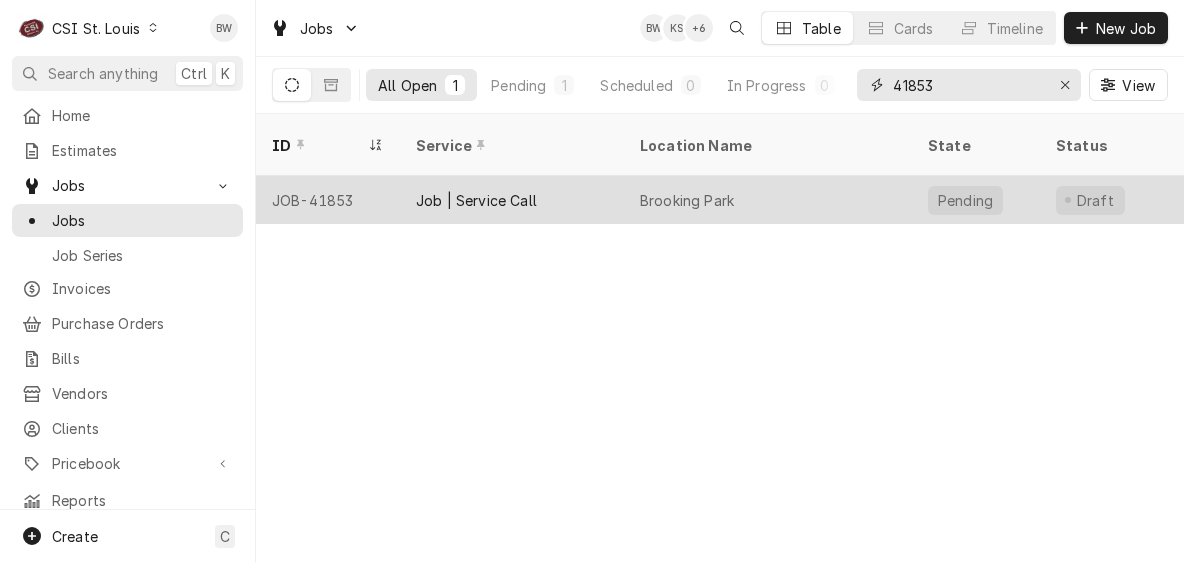 type on "41853" 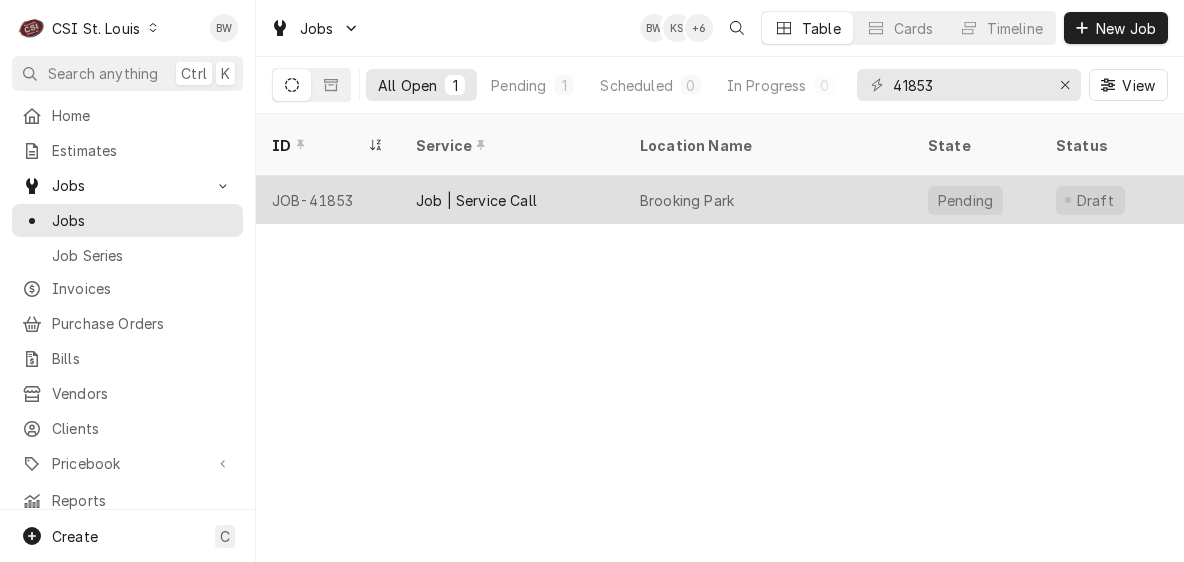 click on "JOB-41853" at bounding box center [328, 200] 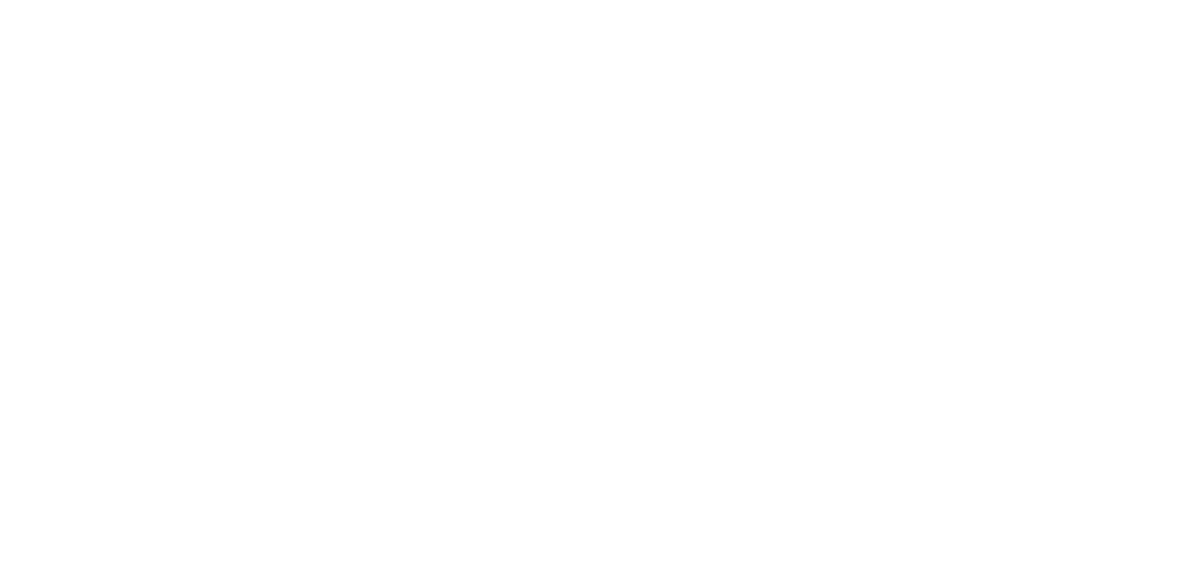 scroll, scrollTop: 0, scrollLeft: 0, axis: both 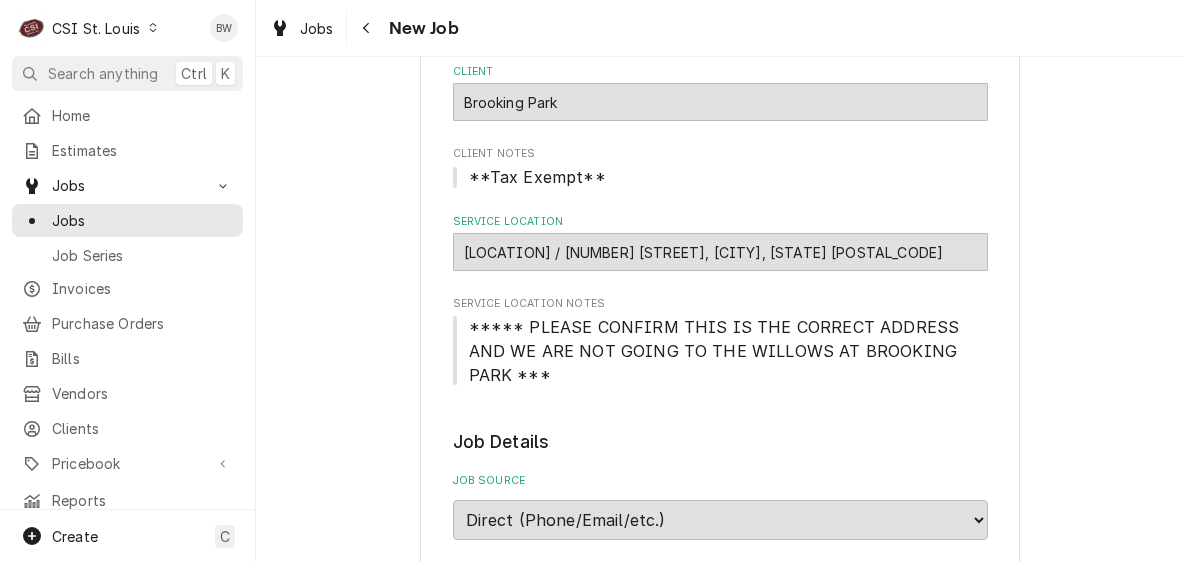 type on "x" 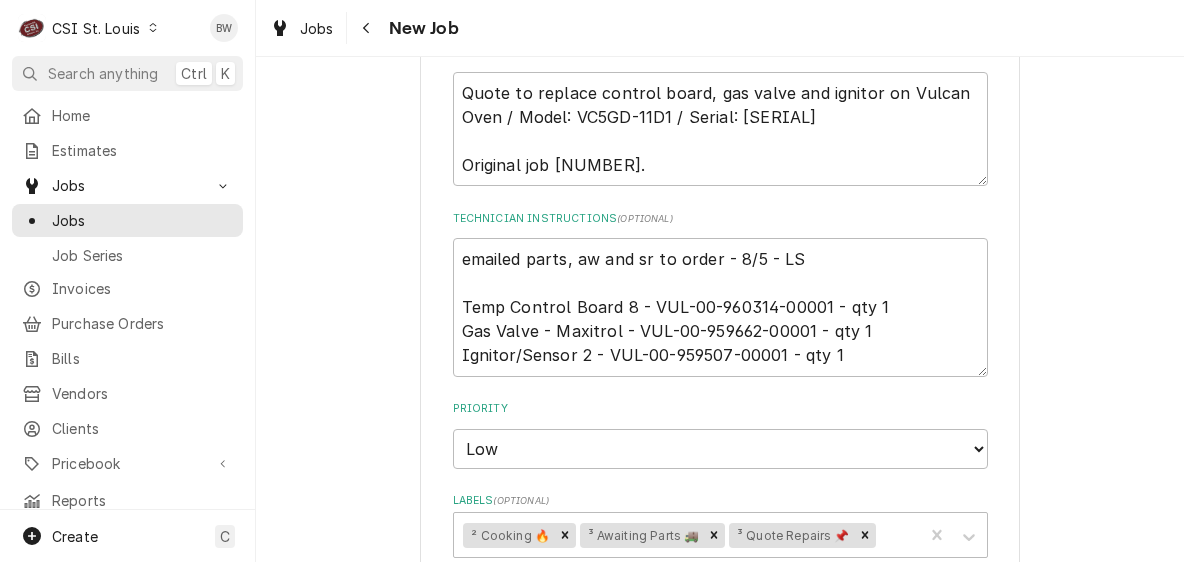 scroll, scrollTop: 1000, scrollLeft: 0, axis: vertical 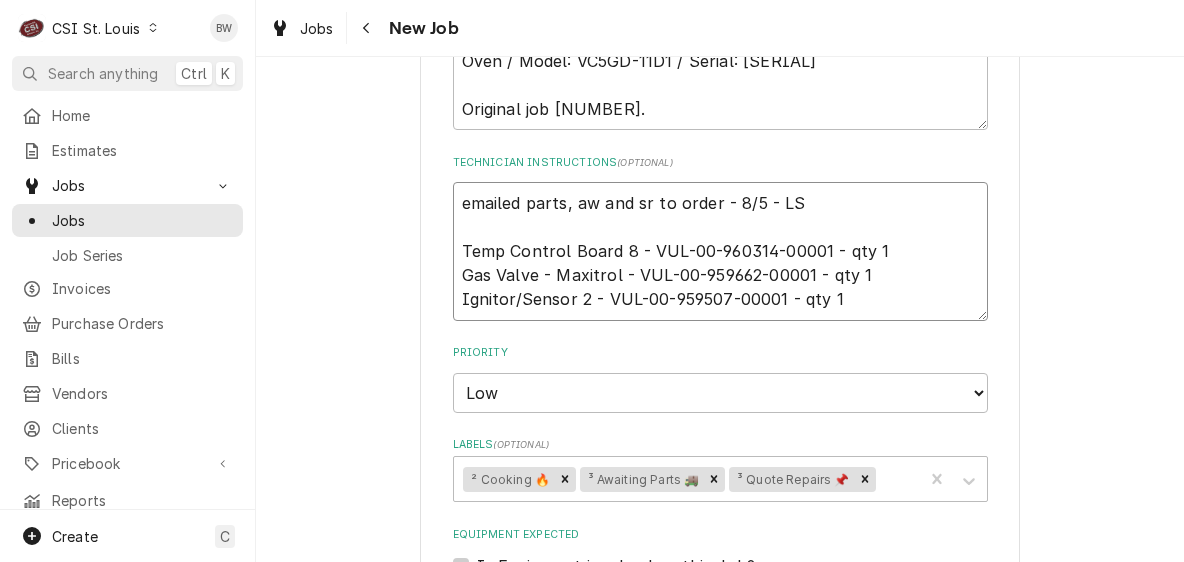 drag, startPoint x: 817, startPoint y: 229, endPoint x: 680, endPoint y: 229, distance: 137 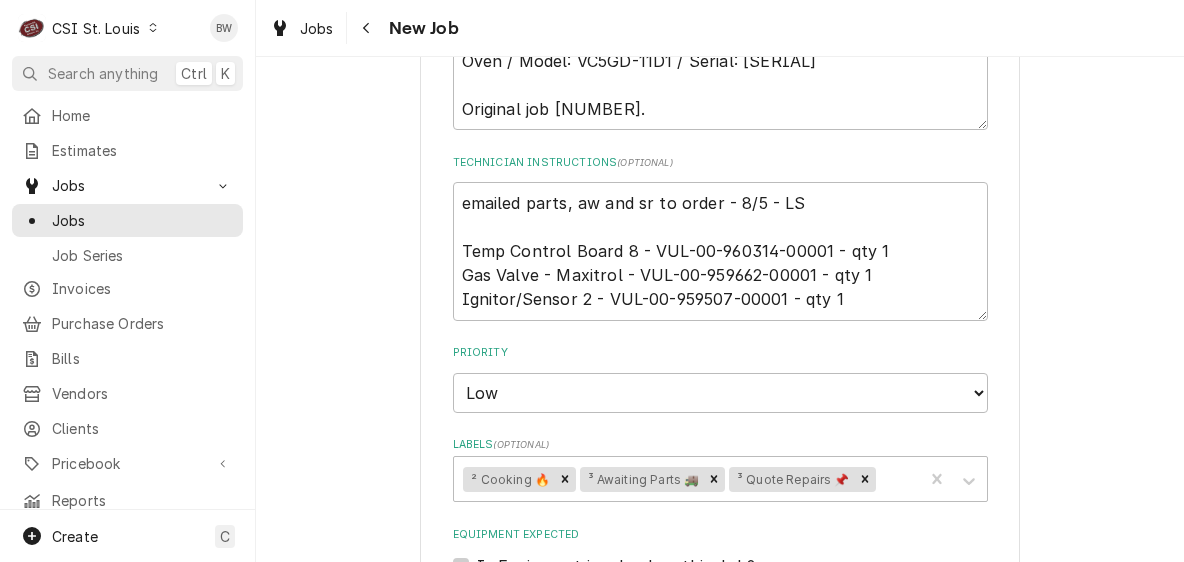 click on "Use the fields below to edit this job: Client Details Client Brooking Park Client Notes **Tax Exempt** Service Location Brooking Park / 307 S Woods Mill Road, Chesterfield, MO 63017 Service Location Notes ***** PLEASE CONFIRM THIS IS THE CORRECT ADDRESS AND WE ARE NOT GOING TO THE WILLOWS AT BROOKING PARK *** Job Details Job Source Direct (Phone/Email/etc.) Service Channel Corrigo Ecotrak Other Date Received 2025-08-05 Service Type Job | Service Call ¹ Service Type 🛠️ Job Type Reason For Call Quote to replace control board, gas valve and ignitor on Vulcan Oven / Model: VC5GD-11D1 / Serial: 481894620 (Tom)
Original job 41199. Technician Instructions  ( optional ) emailed parts, aw and sr to order - 8/5 - LS
Temp Control Board 8 - VUL-00-960314-00001 - qty 1
Gas Valve - Maxitrol - VUL-00-959662-00001 - qty 1
Ignitor/Sensor 2 - VUL-00-959507-00001 - qty 1 Priority No Priority Urgent High Medium Low Labels  ( optional ) ² Cooking 🔥 ³ Awaiting Parts 🚚 ³ Quote Repairs 📌 Equipment Expected  ( )" at bounding box center (720, 216) 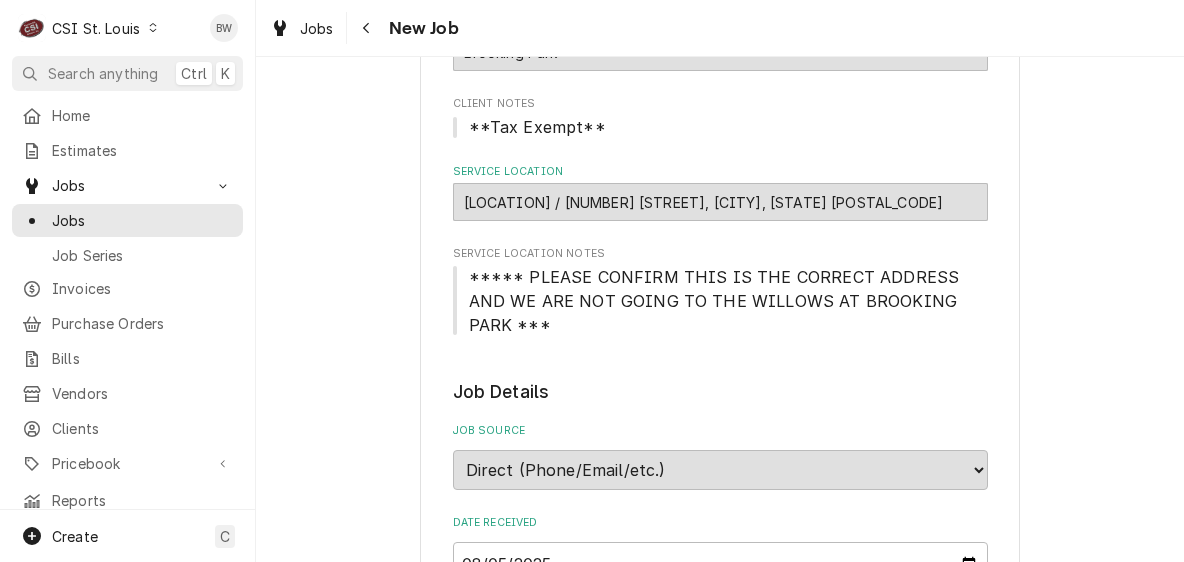 scroll, scrollTop: 0, scrollLeft: 0, axis: both 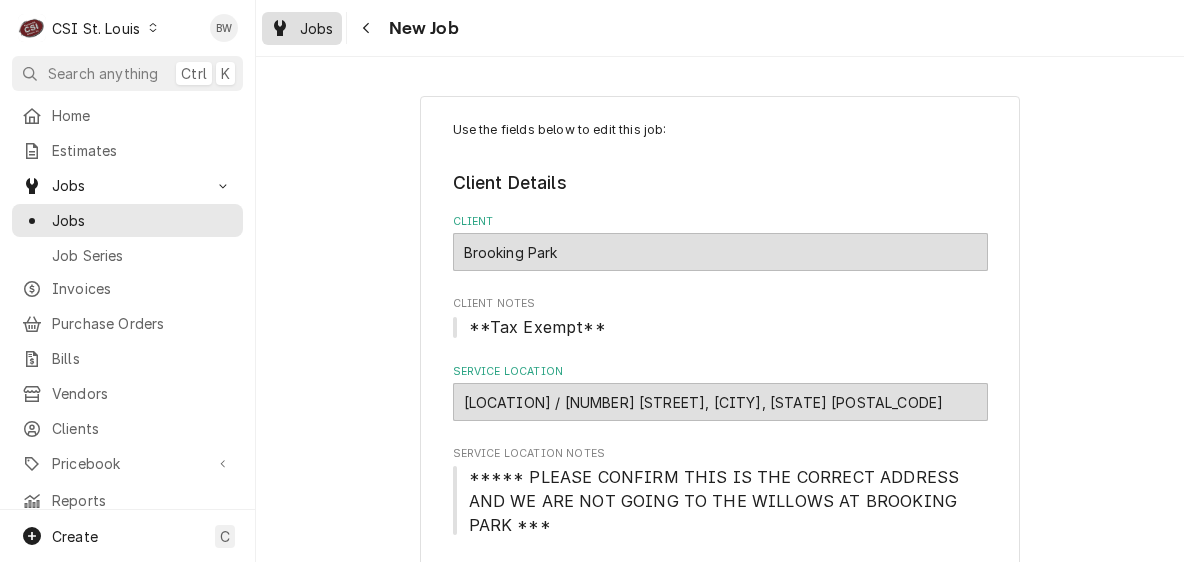 click on "Jobs" at bounding box center [317, 28] 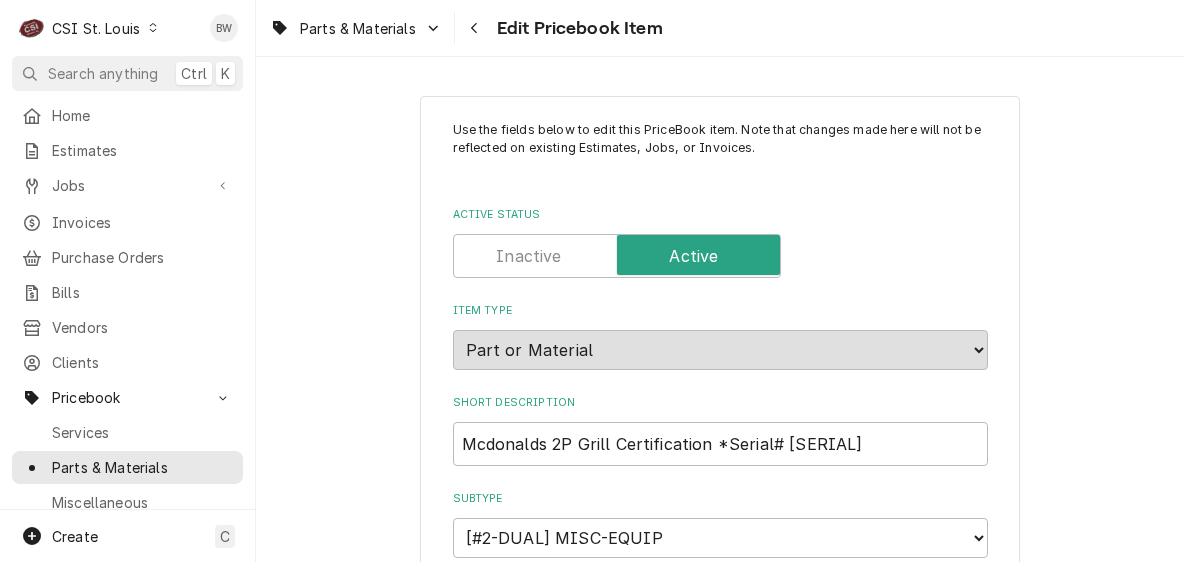 scroll, scrollTop: 0, scrollLeft: 0, axis: both 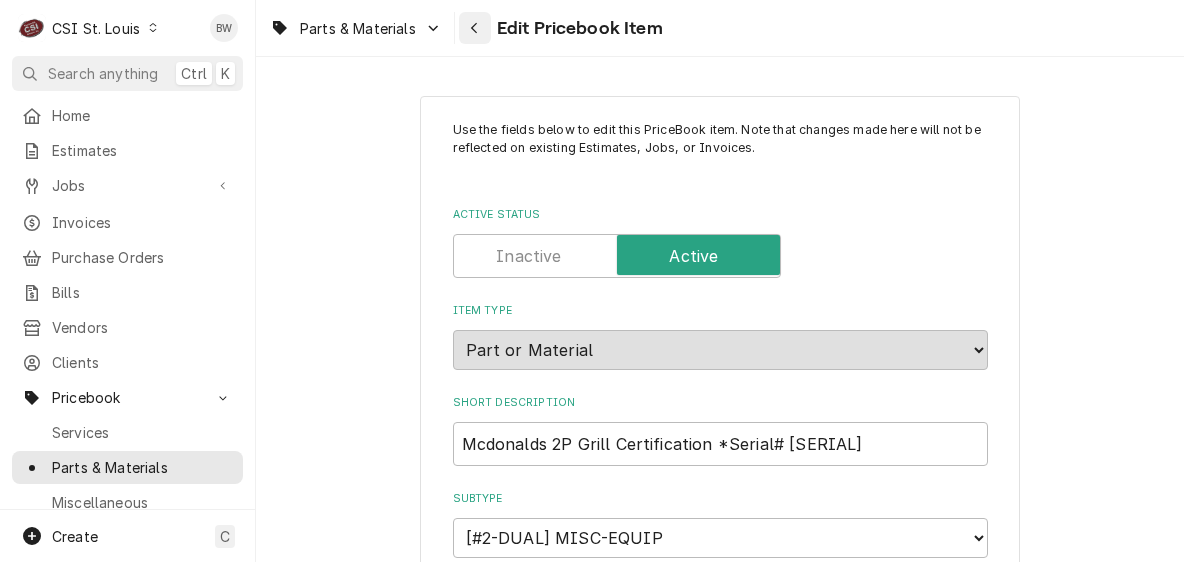 click at bounding box center [475, 28] 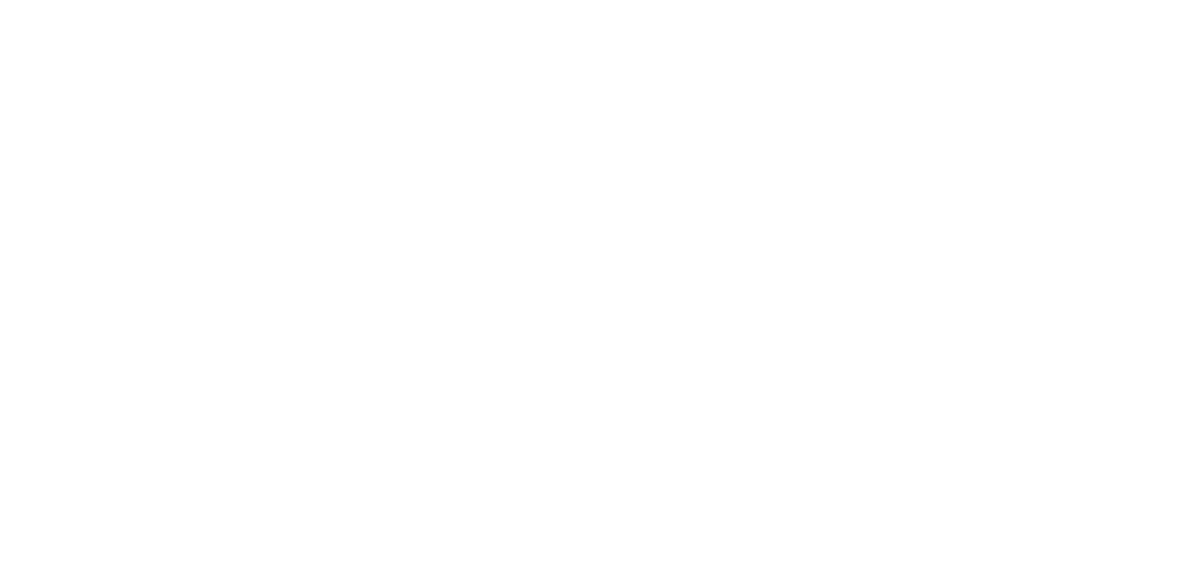 scroll, scrollTop: 0, scrollLeft: 0, axis: both 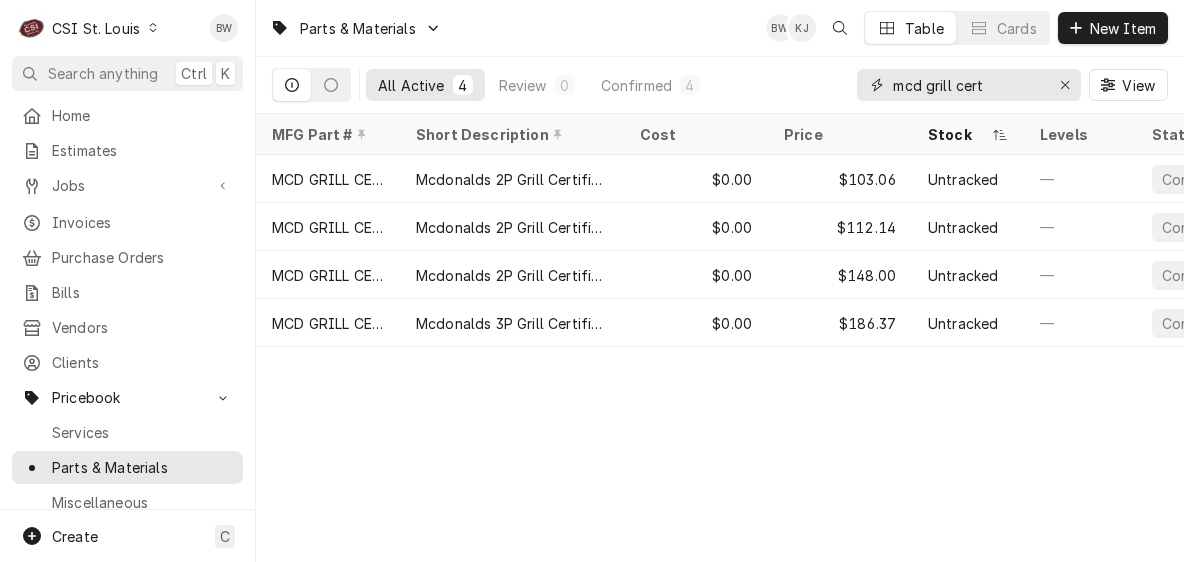 drag, startPoint x: 989, startPoint y: 90, endPoint x: 893, endPoint y: 90, distance: 96 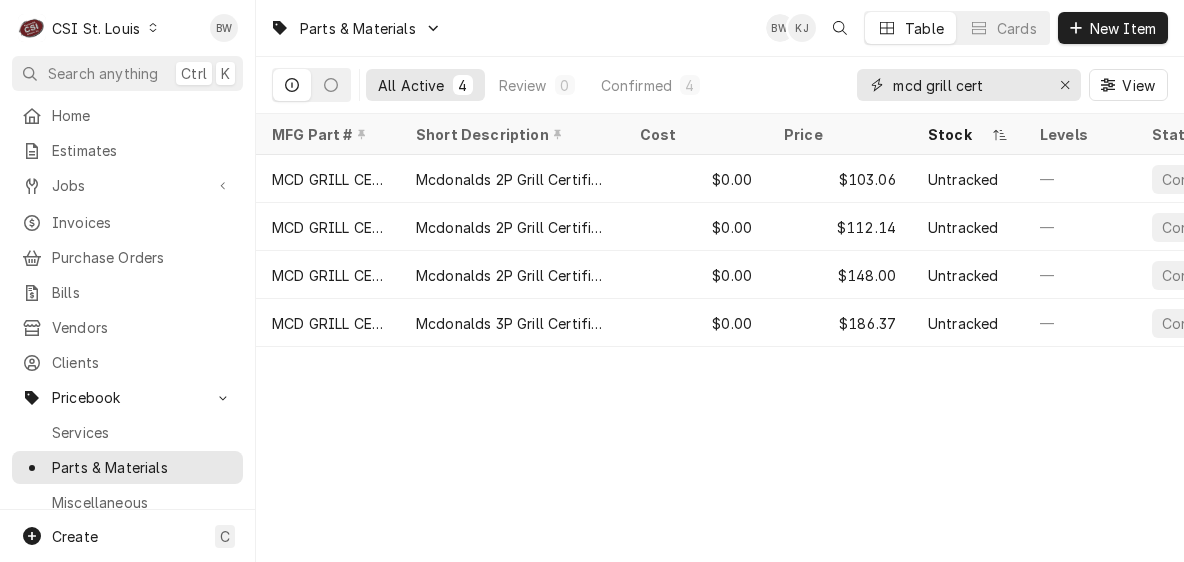paste on "00-960314-00001" 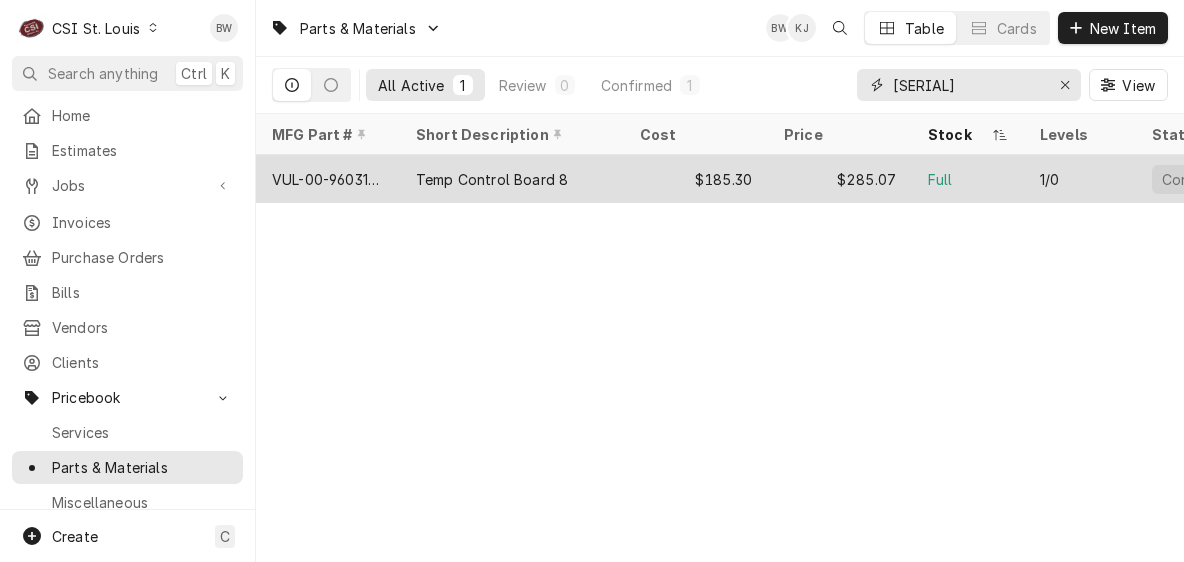 type on "00-960314-00001" 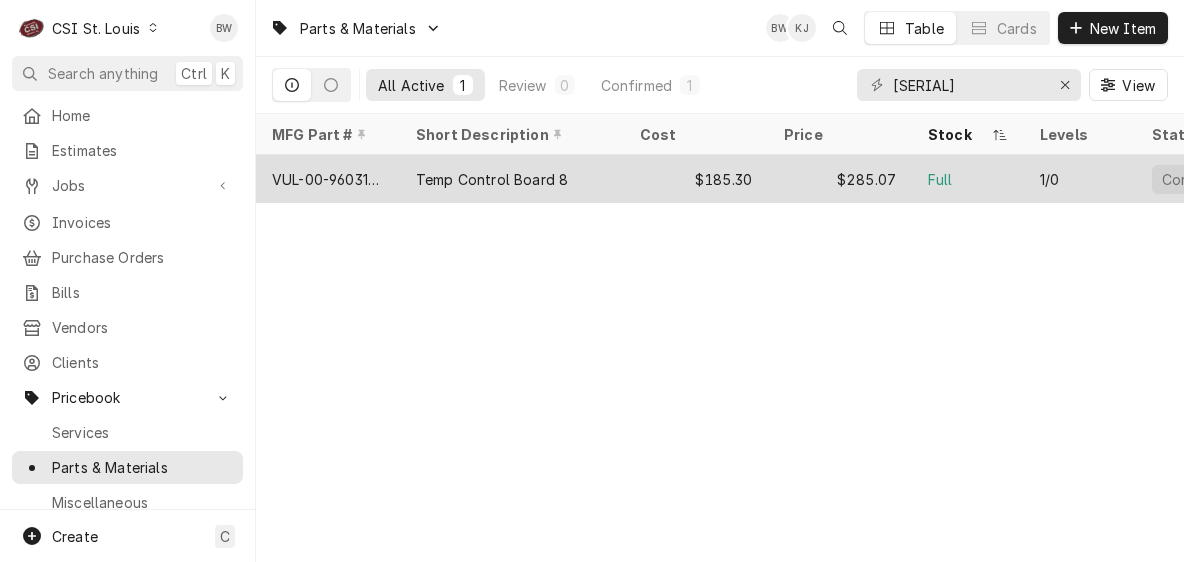 click on "VUL-00-960314-00001" at bounding box center (328, 179) 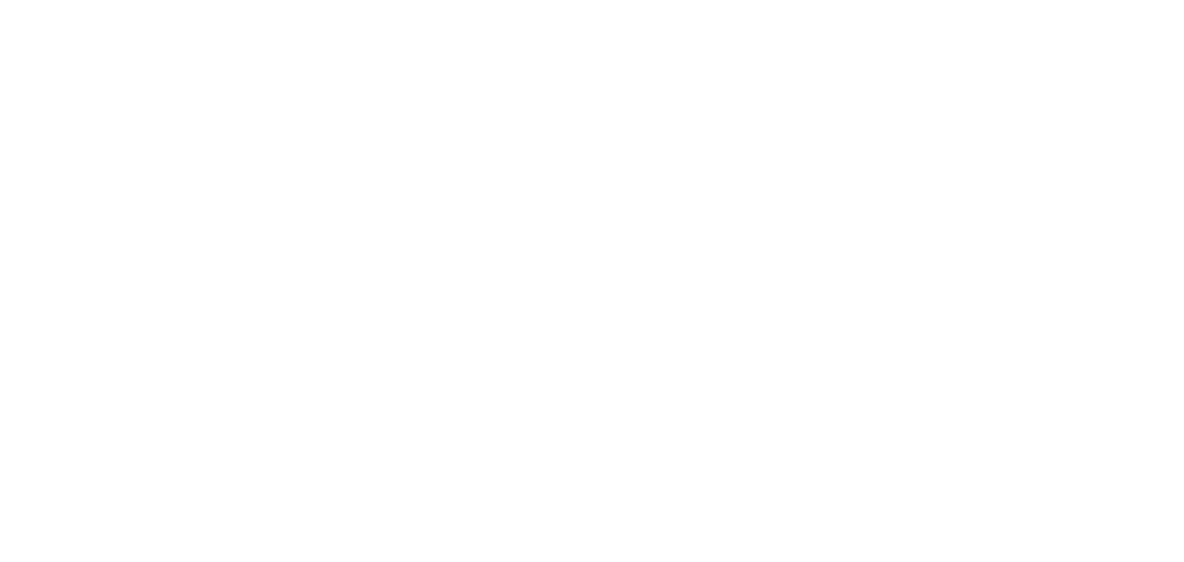 scroll, scrollTop: 0, scrollLeft: 0, axis: both 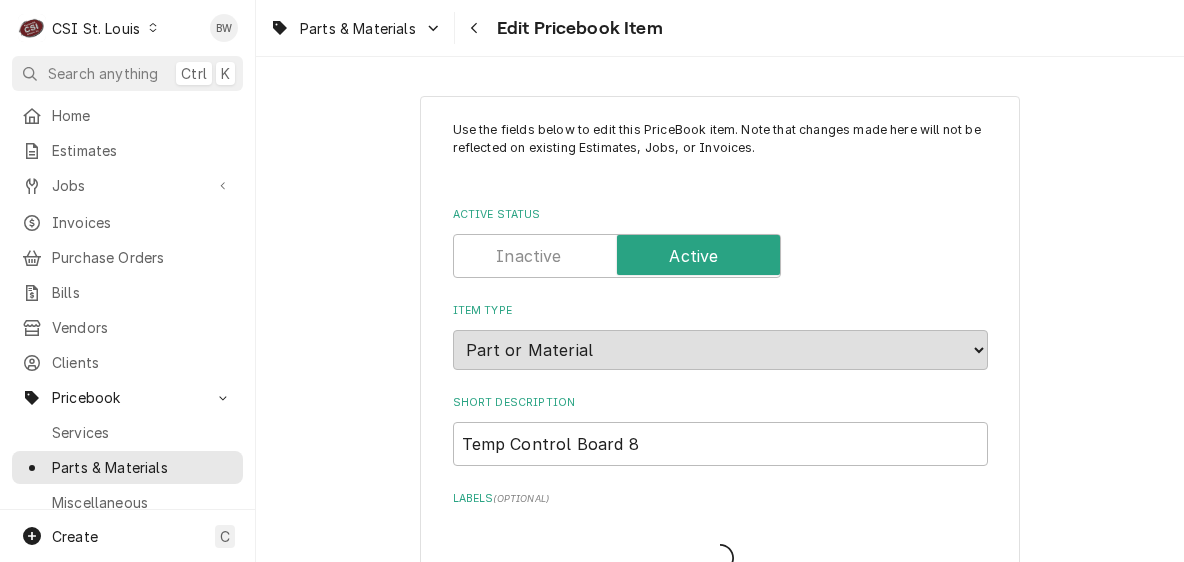 type on "x" 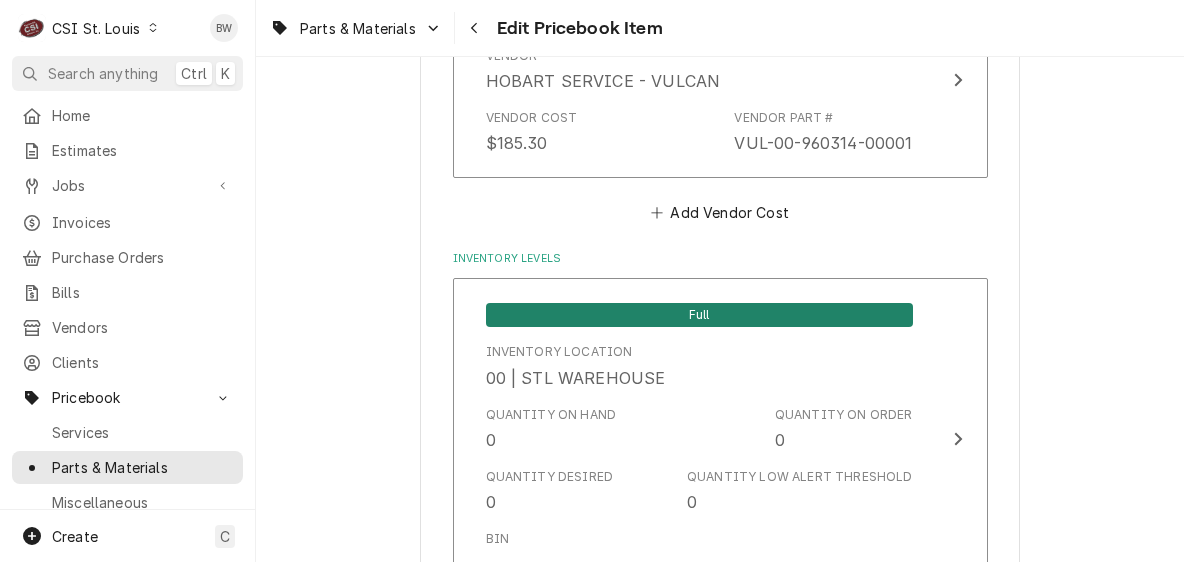 scroll, scrollTop: 1600, scrollLeft: 0, axis: vertical 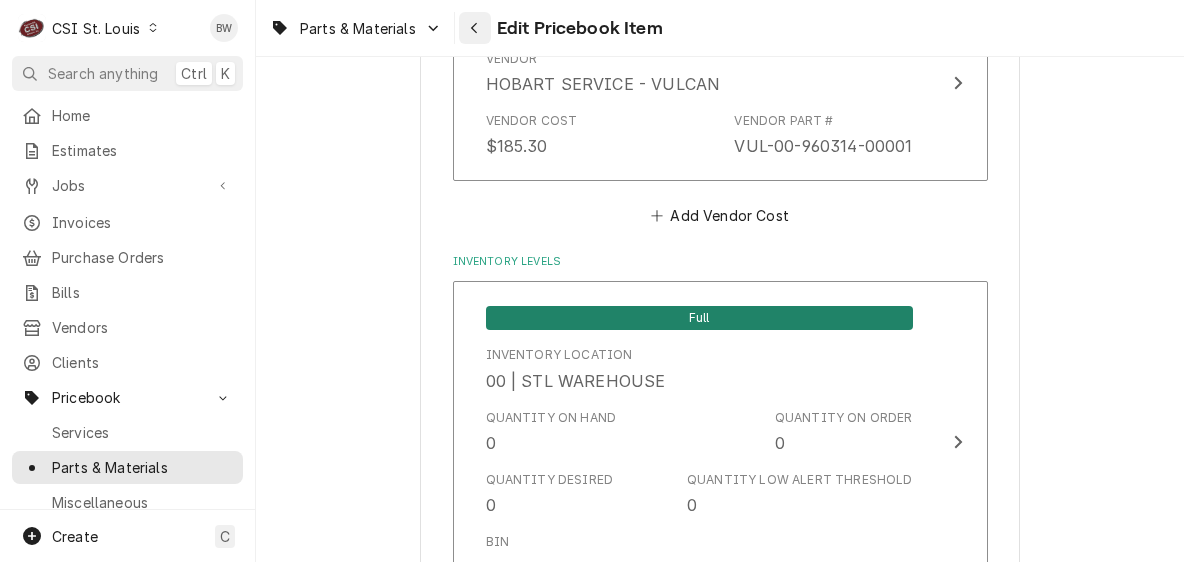 click at bounding box center [475, 28] 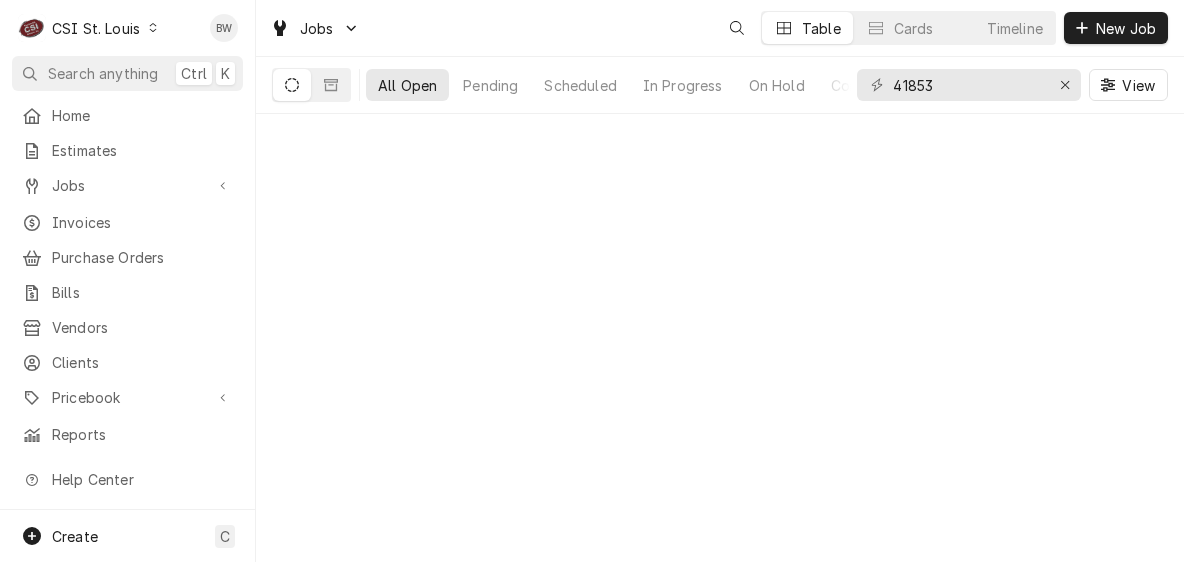 scroll, scrollTop: 0, scrollLeft: 0, axis: both 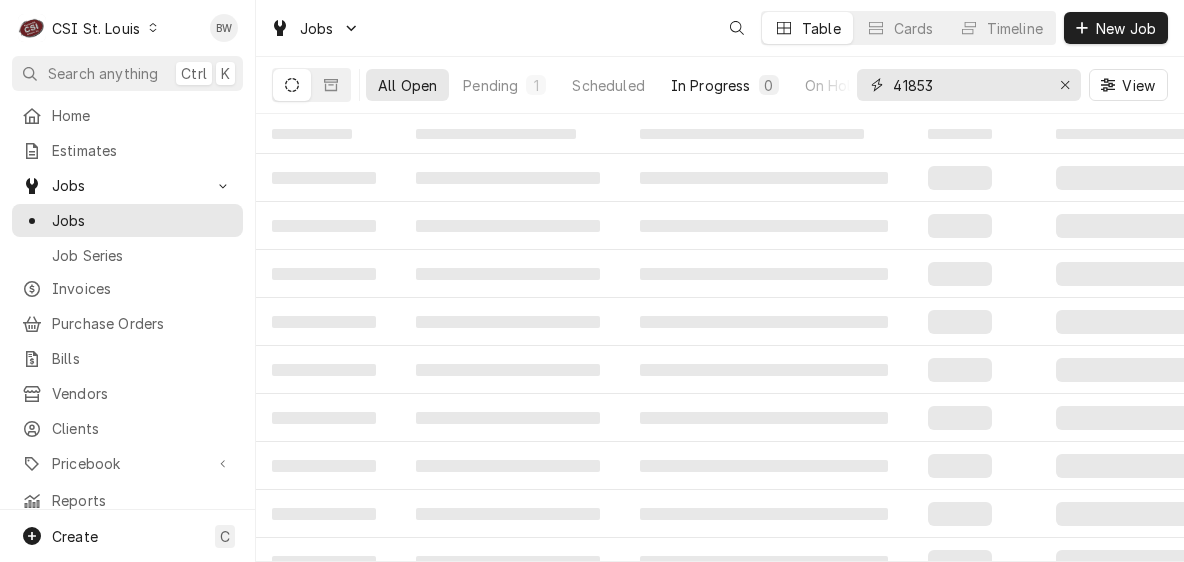 drag, startPoint x: 981, startPoint y: 92, endPoint x: 845, endPoint y: 92, distance: 136 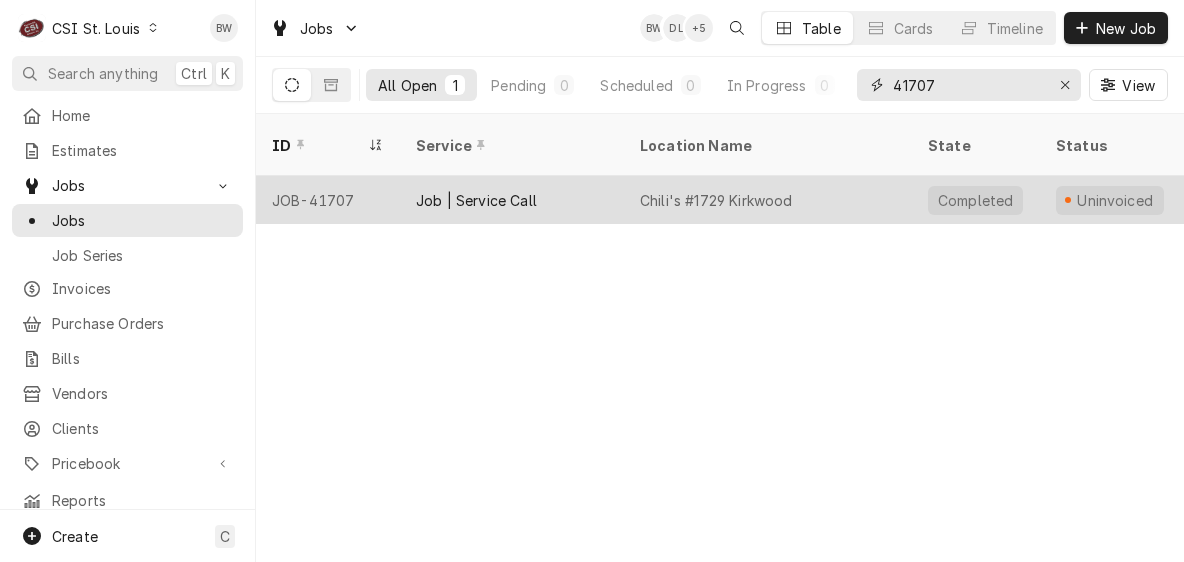 type on "41707" 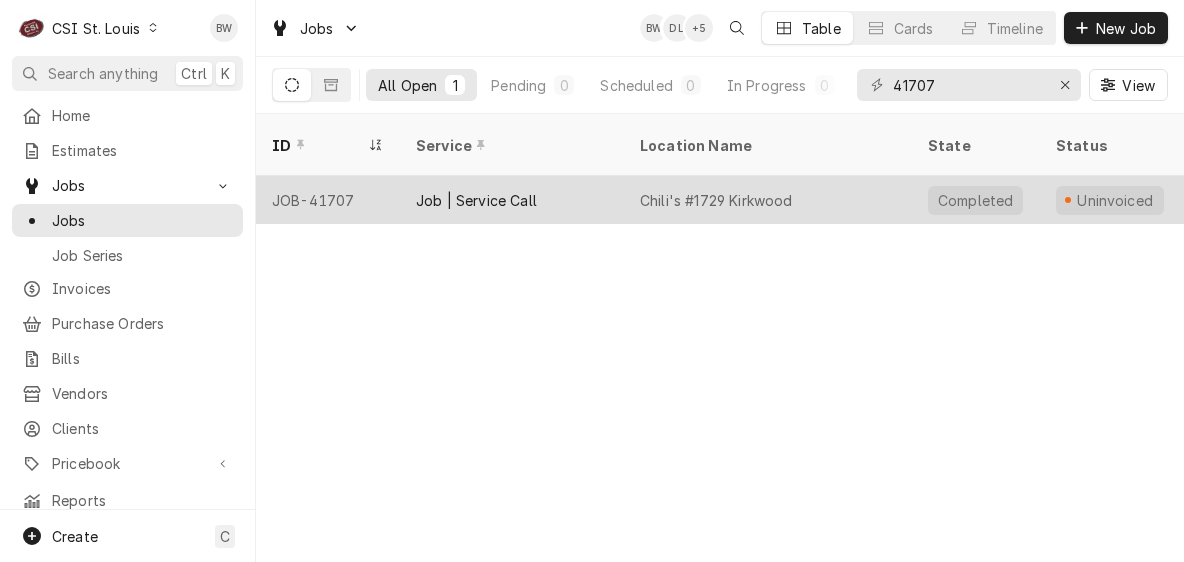 click on "JOB-41707" at bounding box center [328, 200] 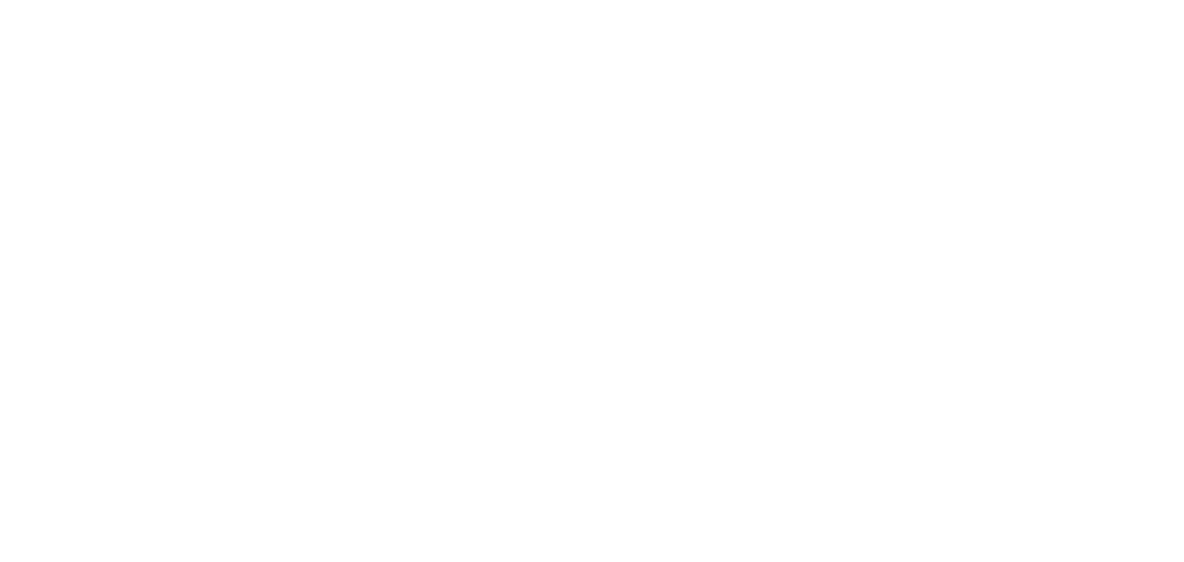 scroll, scrollTop: 0, scrollLeft: 0, axis: both 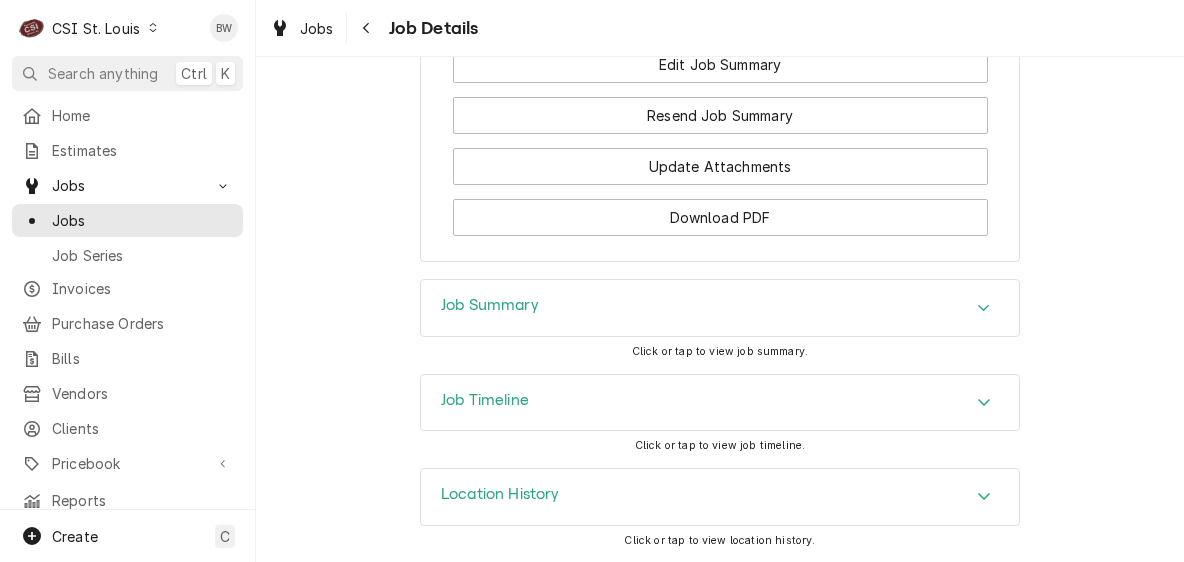 click on "Job Summary" at bounding box center (490, 305) 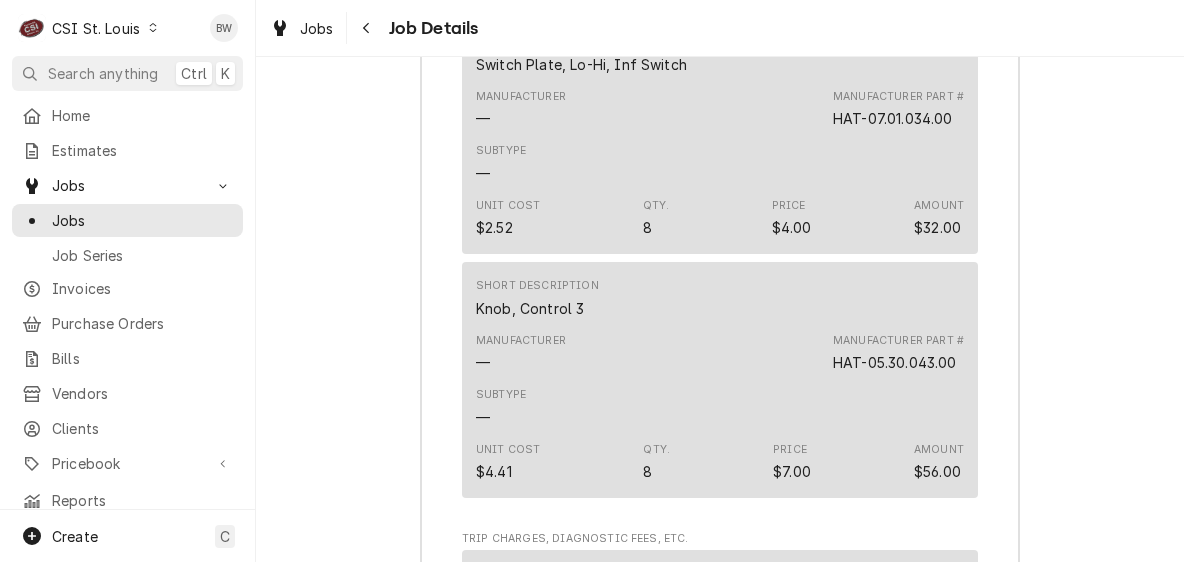 scroll, scrollTop: 6078, scrollLeft: 0, axis: vertical 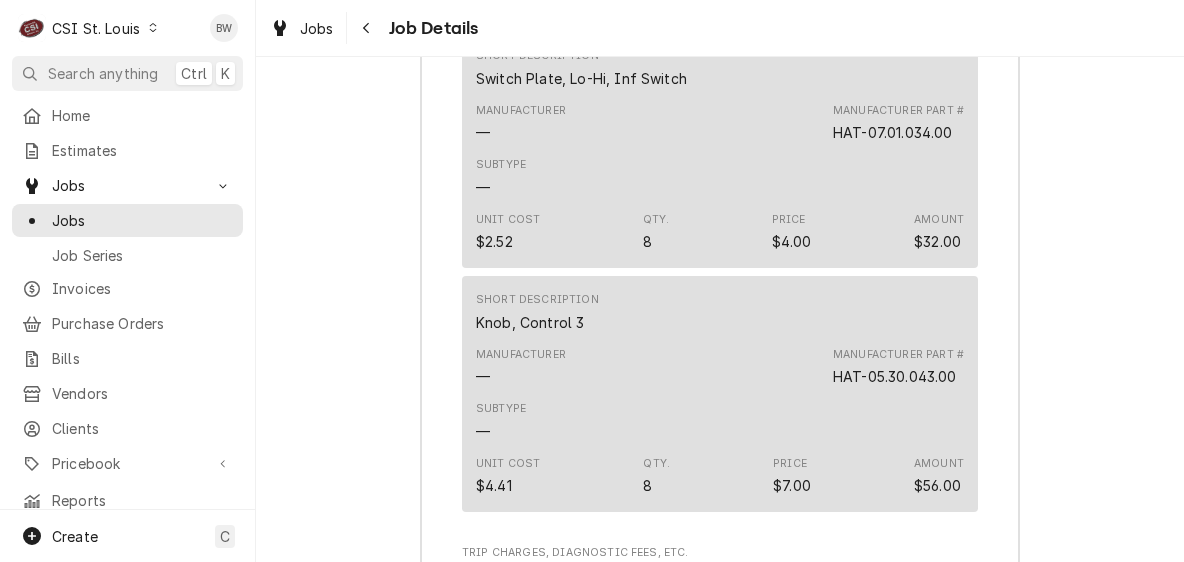 click on "HAT-05.30.043.00" at bounding box center (895, 376) 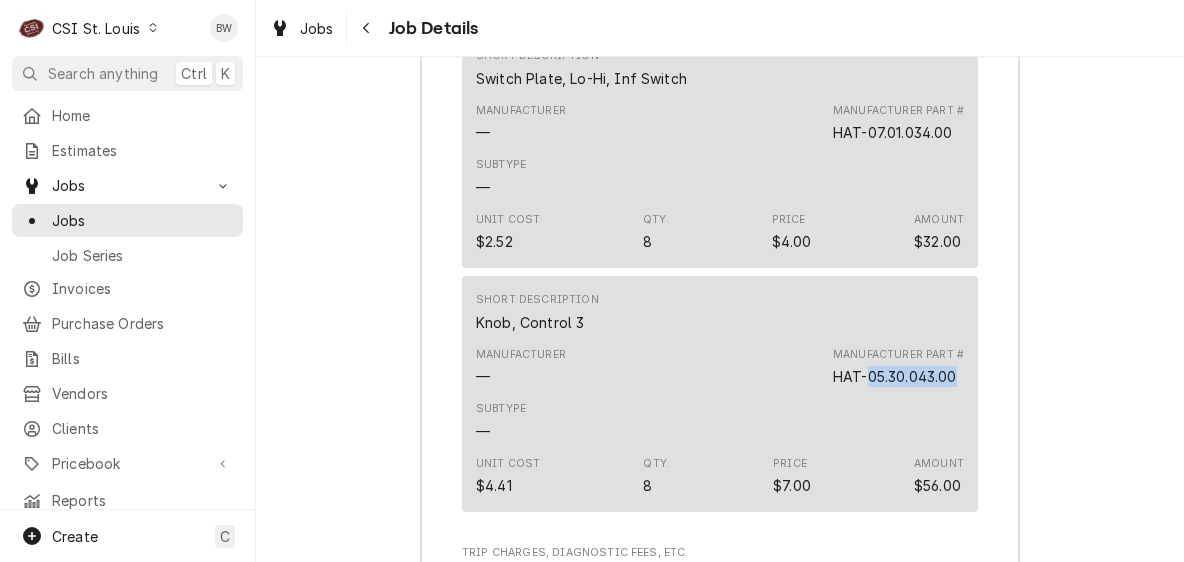 drag, startPoint x: 953, startPoint y: 356, endPoint x: 863, endPoint y: 355, distance: 90.005554 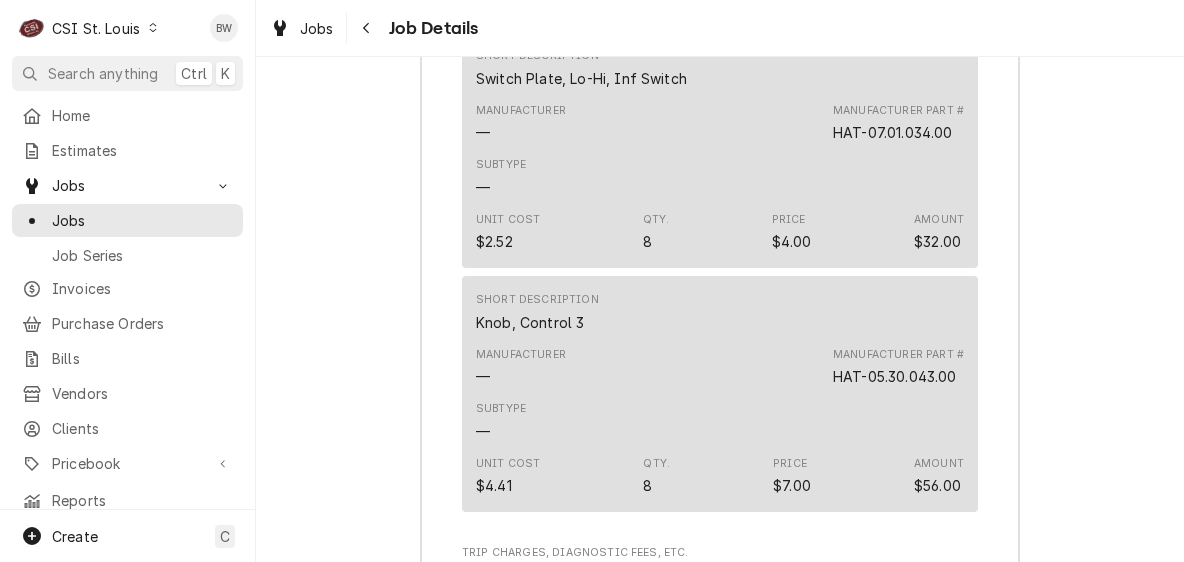 click on "Roopairs Job ID JOB-41707 Corrigo ID CH172900460 Service Type Job | Service Call Job Type Service Total Time Logged 3h 28min Service Charges Short Description 1-Labor (Service) | Standard | Incurred Subtype [#1-SALE] LABR-REG Service Date Aug 1, 2025 Hourly Cost $0.00/hr Qty. 3hrs Rate $130.00/hr Amount $390.00 Service  Summary Standard labor (regular rate) applies to tech hours worked between 7:00 AM and 4:30 PM on weekdays, excluding holidays.
**This reflects billable hours performed to date** Short Description 2-Labor (Service) | Standard | Estimated Subtype [#1-SALE] LABR-REG Service Date Aug 1, 2025 Hourly Cost $0.00/hr Qty. 2.5hrs Rate $130.00/hr Amount $325.00 Service  Summary Standard labor (regular rate) applies to tech hours worked between 7:00 AM and 4:30 PM on weekdays, excluding holidays.
**This reflects estimated hours to complete the job**
THIS QUOTE MUST BE A FIRST CALL Short Description Job | Service Call Subtype [#1-SALE] LABR-REG Service Date Jul 31, 2025 Hourly Cost $0.00/hr Qty. 2hrs 1" at bounding box center [720, -815] 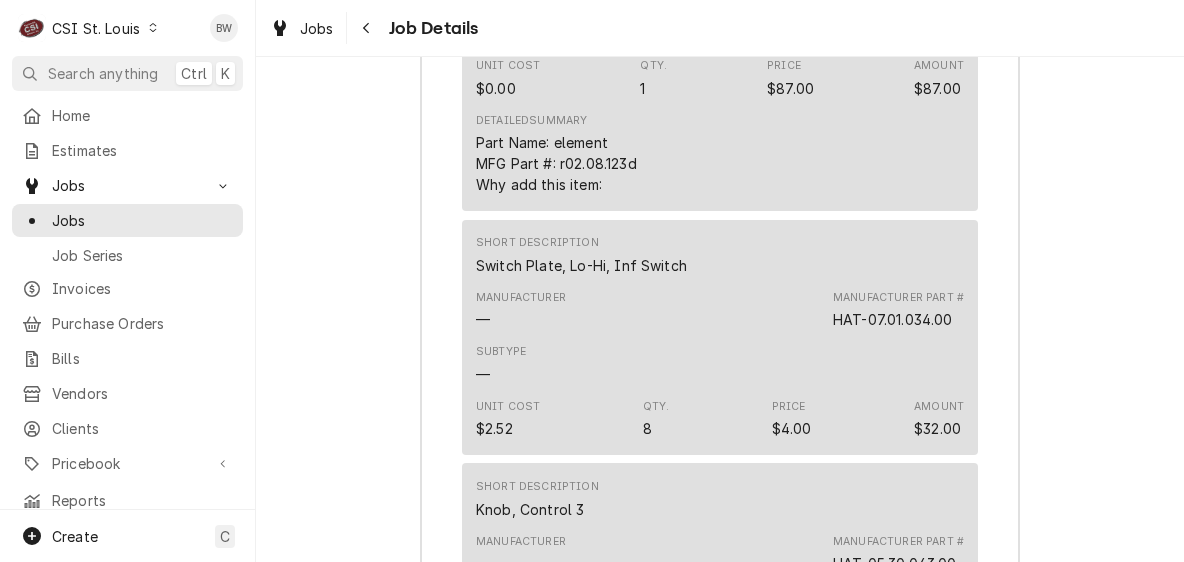 scroll, scrollTop: 5878, scrollLeft: 0, axis: vertical 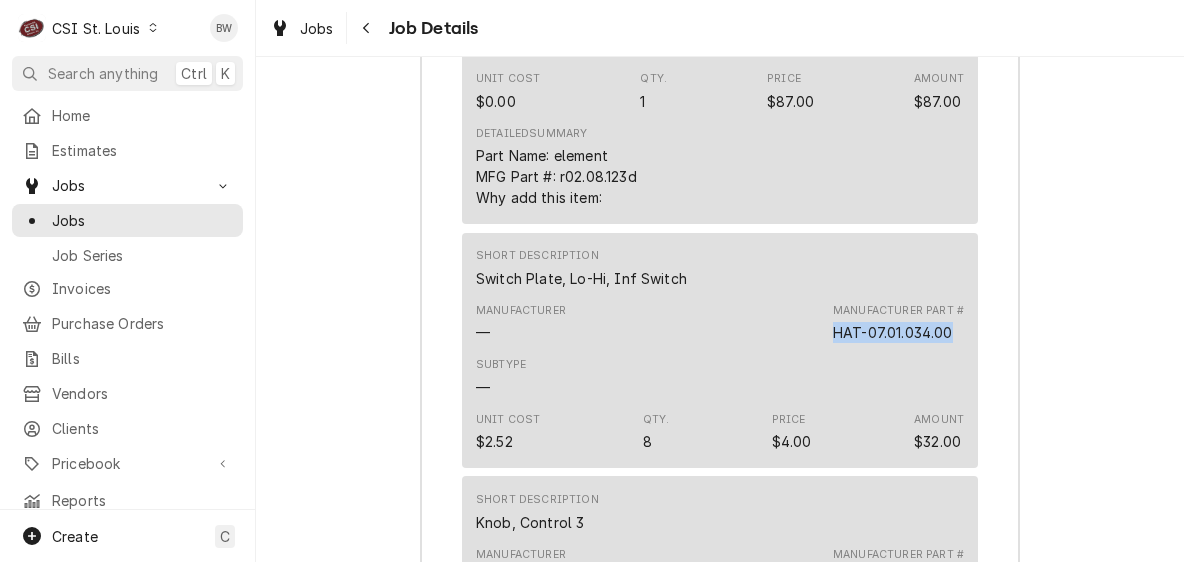 drag, startPoint x: 946, startPoint y: 314, endPoint x: 830, endPoint y: 312, distance: 116.01724 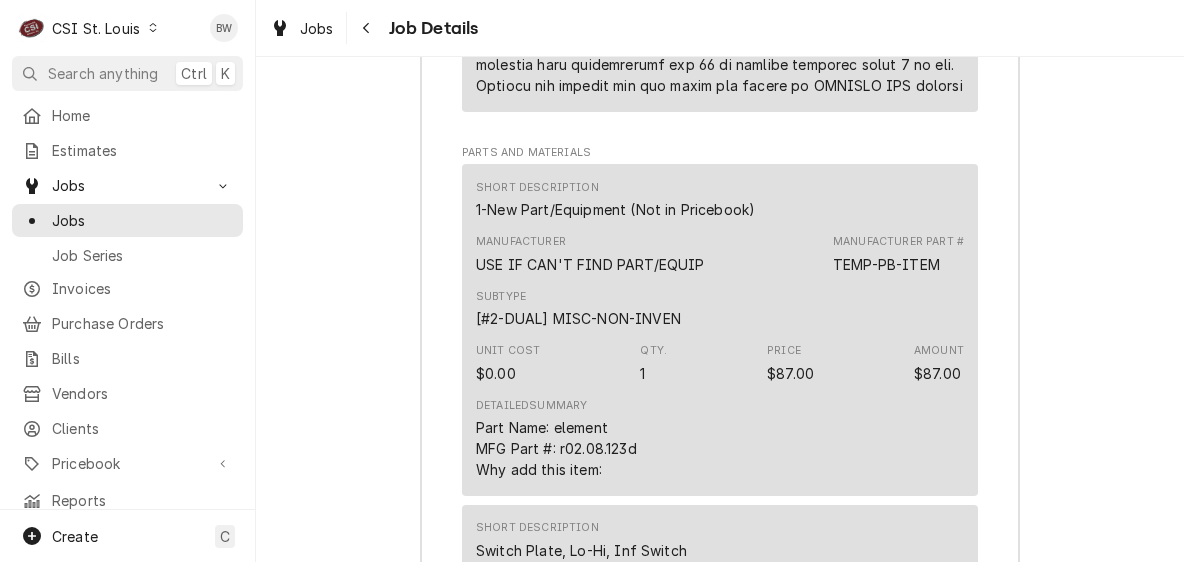 scroll, scrollTop: 5579, scrollLeft: 0, axis: vertical 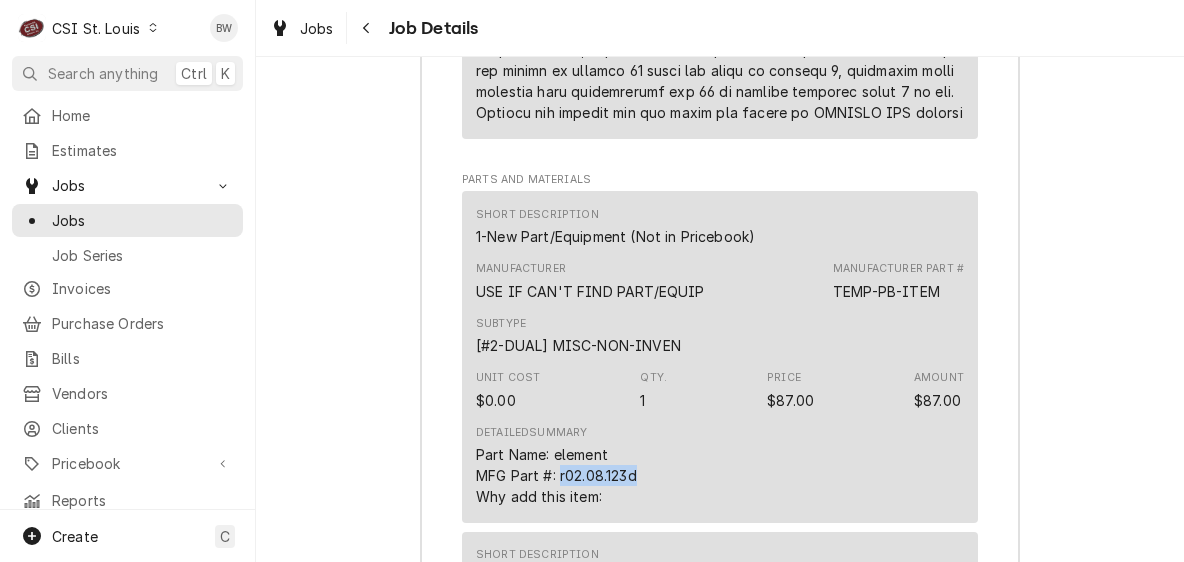 drag, startPoint x: 636, startPoint y: 456, endPoint x: 554, endPoint y: 455, distance: 82.006096 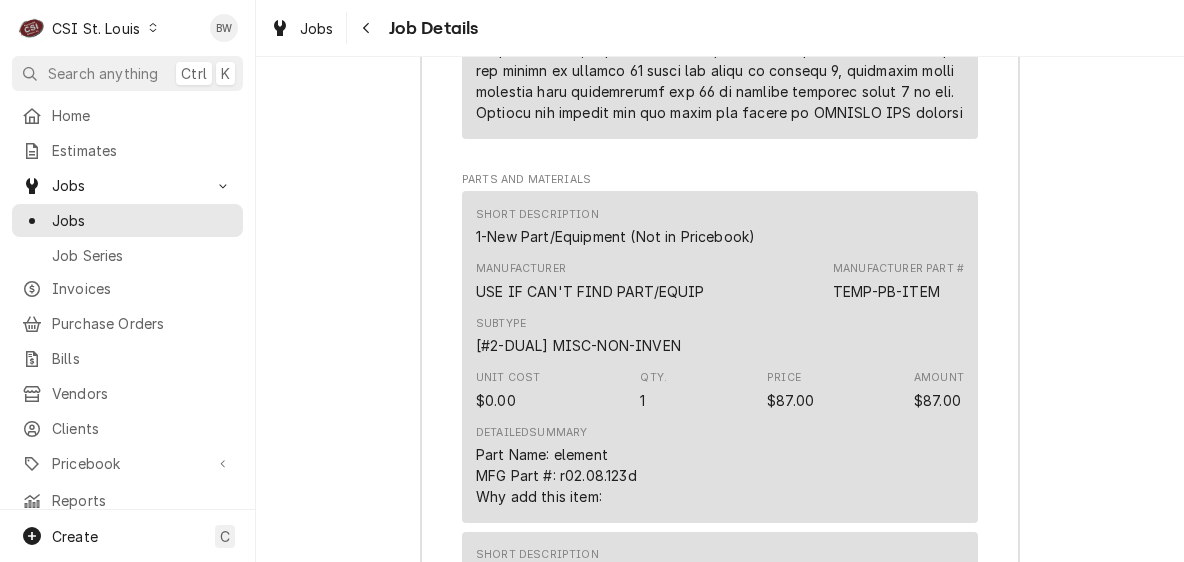 click on "Job Summary Roopairs Job ID JOB-41707 Corrigo ID CH172900460 Service Type Job | Service Call Job Type Service Total Time Logged 3h 28min Service Charges Short Description 1-Labor (Service) | Standard | Incurred Subtype [#1-SALE] LABR-REG Service Date Aug 1, 2025 Hourly Cost $0.00/hr Qty. 3hrs Rate $130.00/hr Amount $390.00 Service  Summary Standard labor (regular rate) applies to tech hours worked between 7:00 AM and 4:30 PM on weekdays, excluding holidays.
**This reflects billable hours performed to date** Short Description 2-Labor (Service) | Standard | Estimated Subtype [#1-SALE] LABR-REG Service Date Aug 1, 2025 Hourly Cost $0.00/hr Qty. 2.5hrs Rate $130.00/hr Amount $325.00 Service  Summary Standard labor (regular rate) applies to tech hours worked between 7:00 AM and 4:30 PM on weekdays, excluding holidays.
**This reflects estimated hours to complete the job**
THIS QUOTE MUST BE A FIRST CALL Short Description Job | Service Call Subtype [#1-SALE] LABR-REG Service Date Jul 31, 2025 Hourly Cost $0.00/hr" at bounding box center (720, -335) 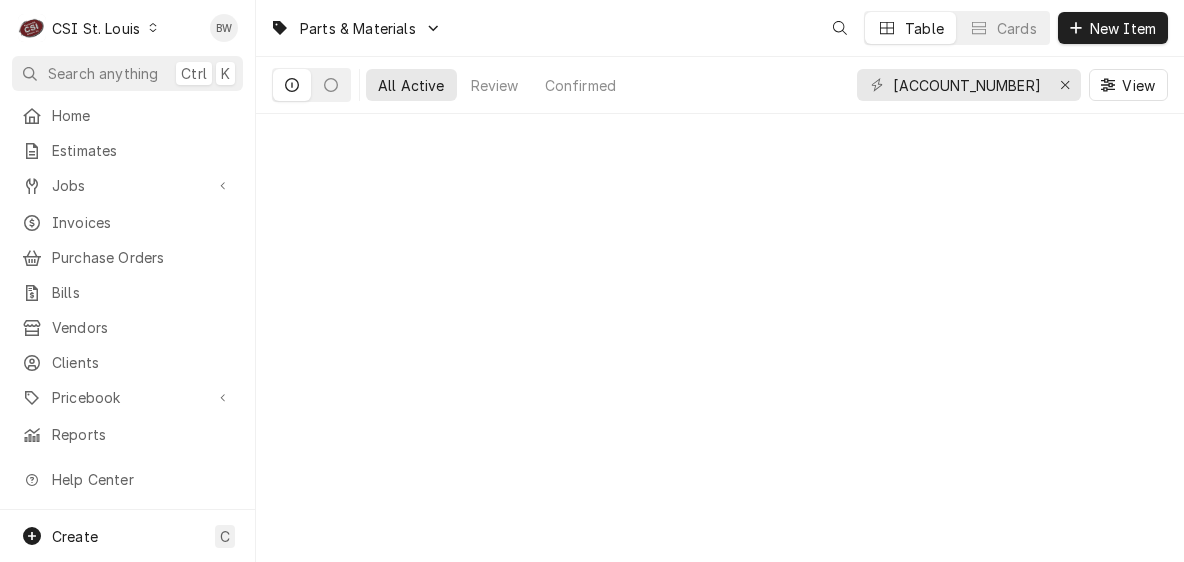 scroll, scrollTop: 0, scrollLeft: 0, axis: both 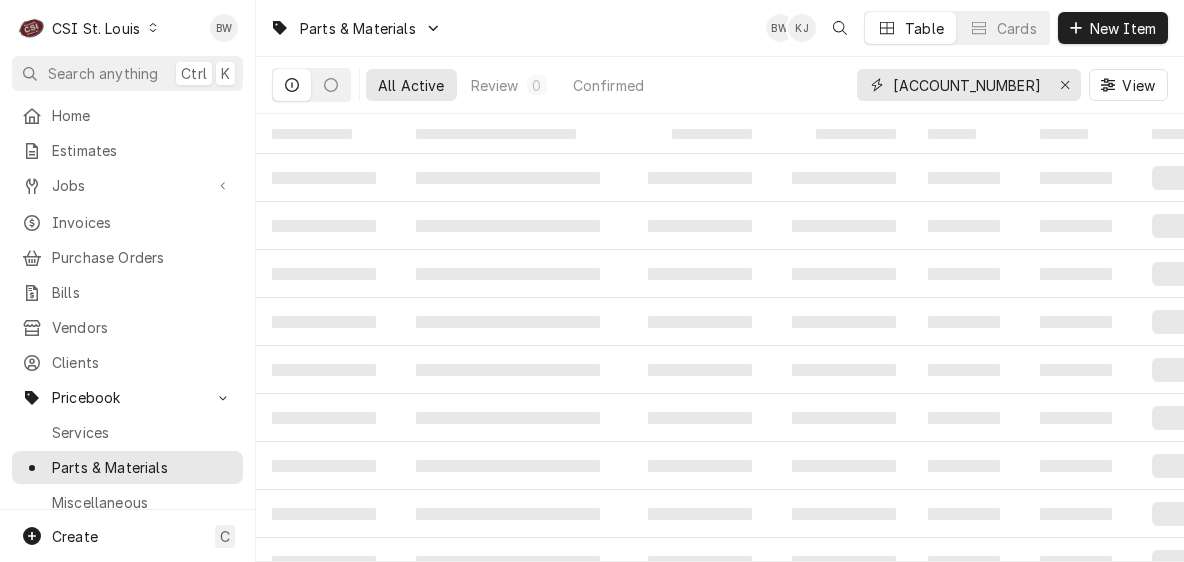 drag, startPoint x: 1037, startPoint y: 83, endPoint x: 840, endPoint y: 86, distance: 197.02284 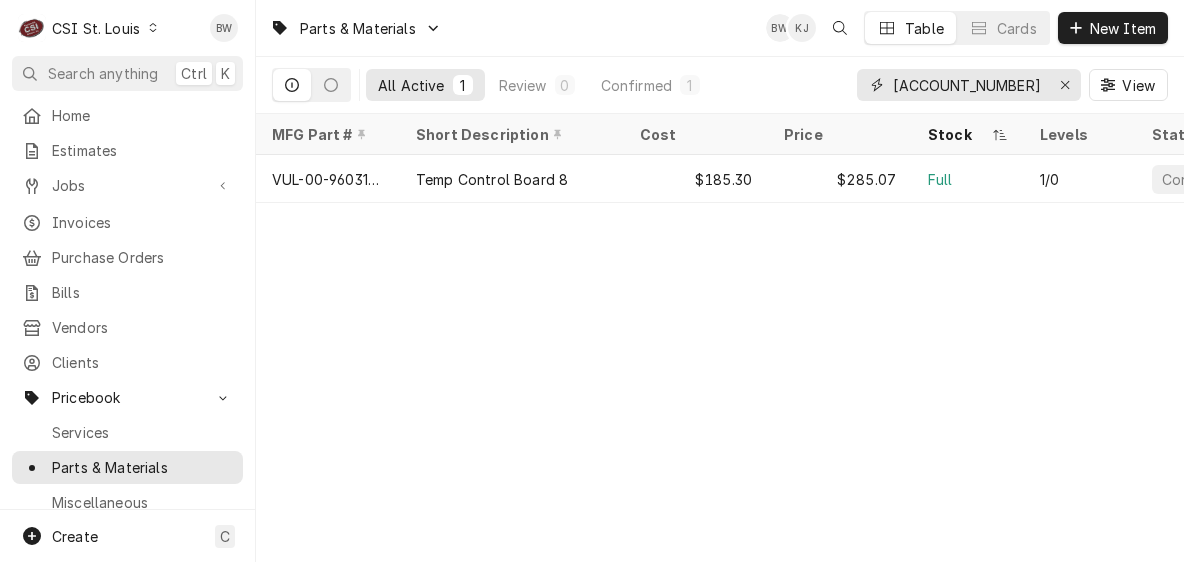 paste on "5.30.043.00" 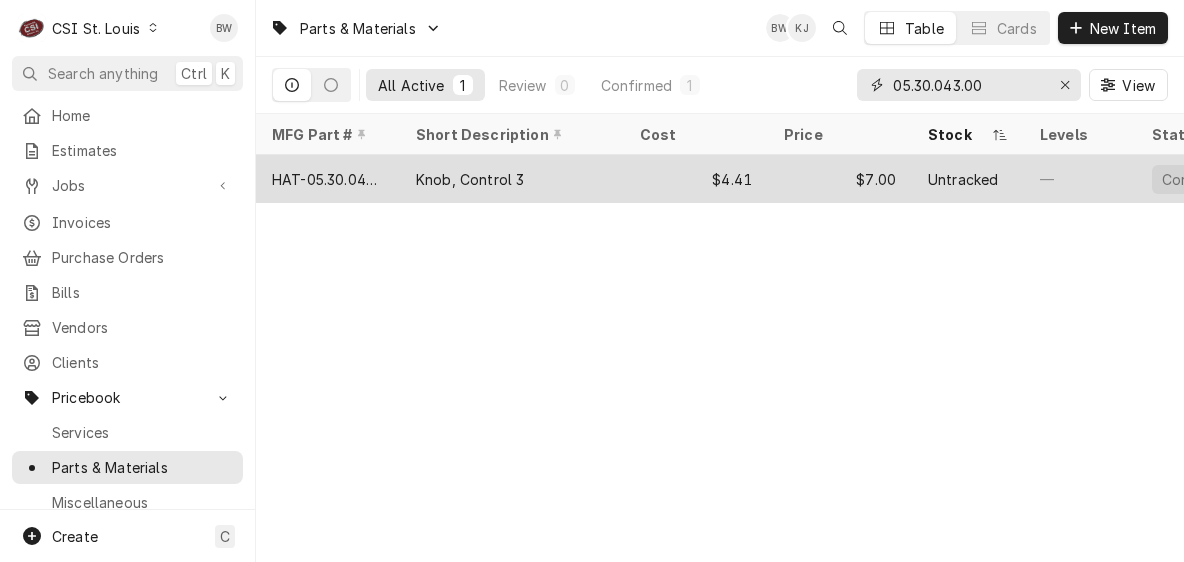 type on "05.30.043.00" 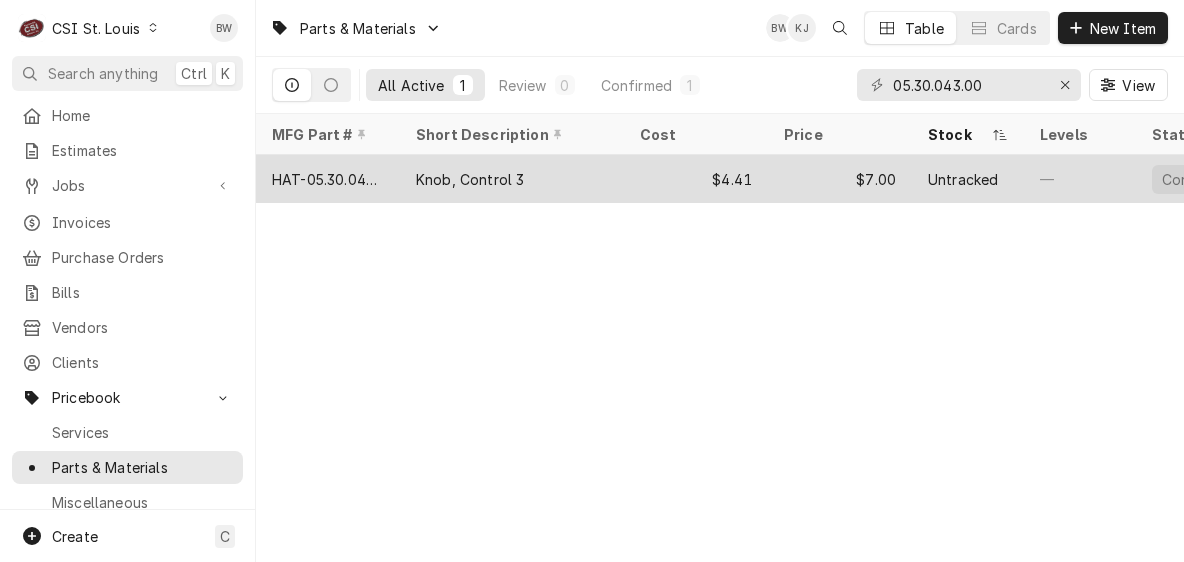 click on "HAT-05.30.043.00" at bounding box center (328, 179) 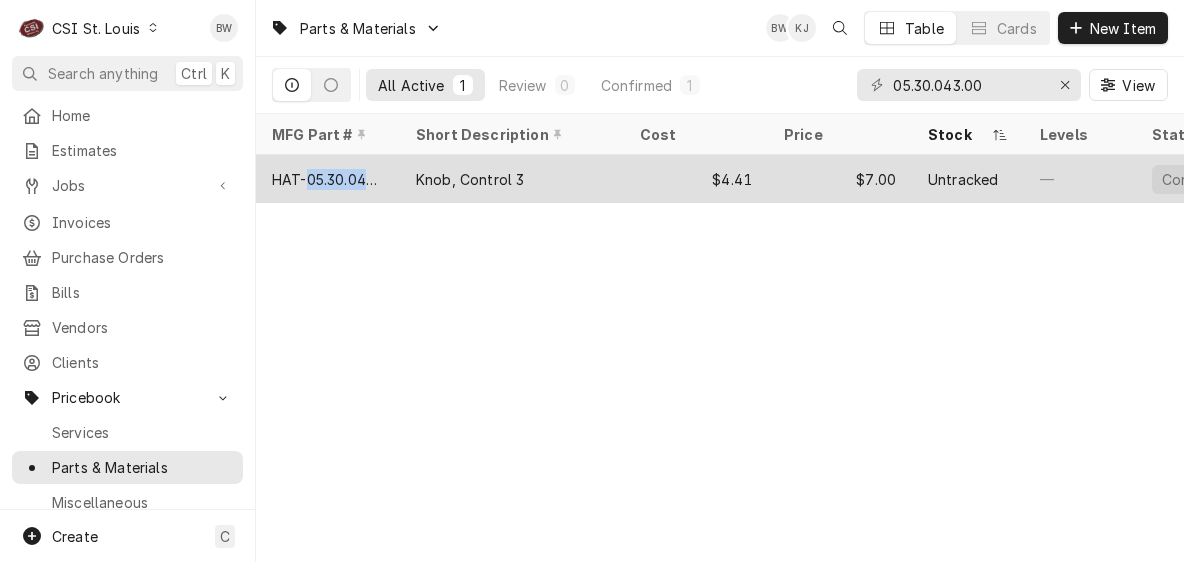 click on "HAT-05.30.043.00" at bounding box center [328, 179] 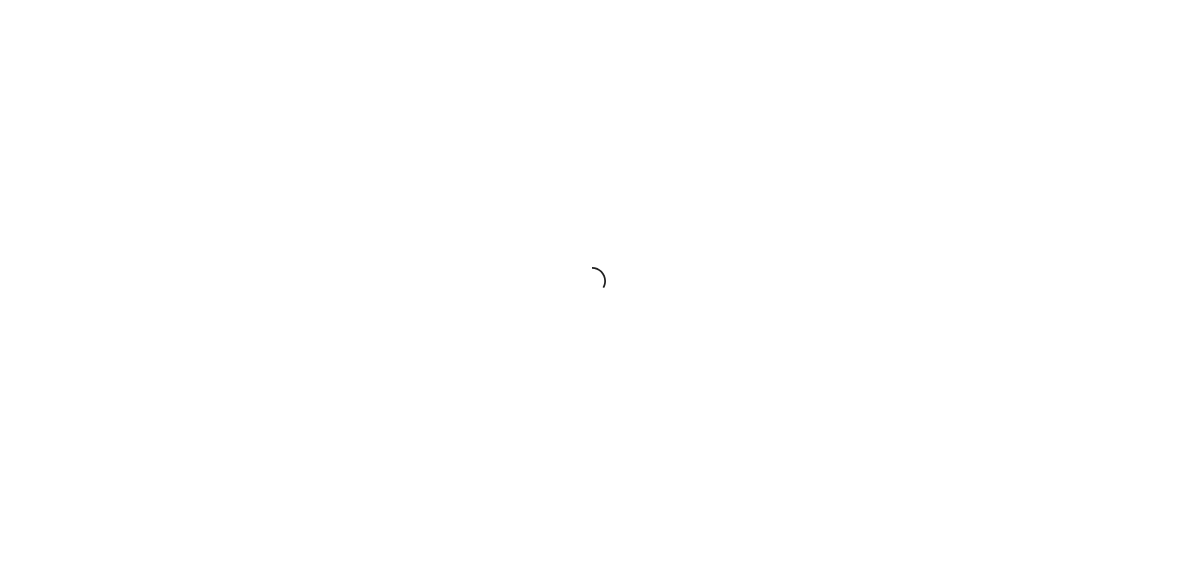 scroll, scrollTop: 0, scrollLeft: 0, axis: both 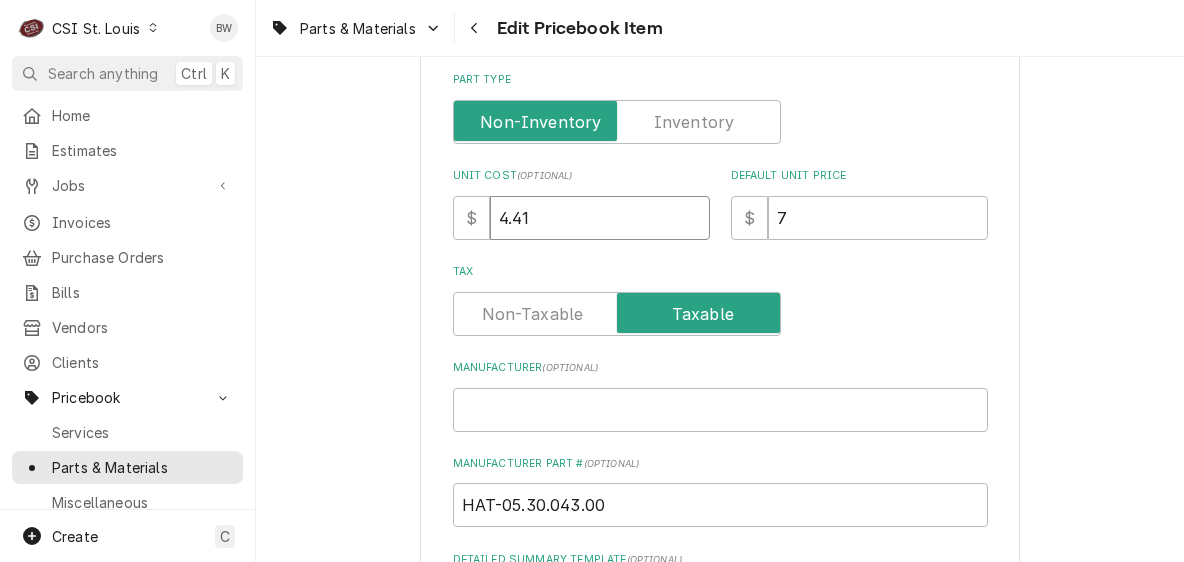 drag, startPoint x: 549, startPoint y: 226, endPoint x: 421, endPoint y: 221, distance: 128.09763 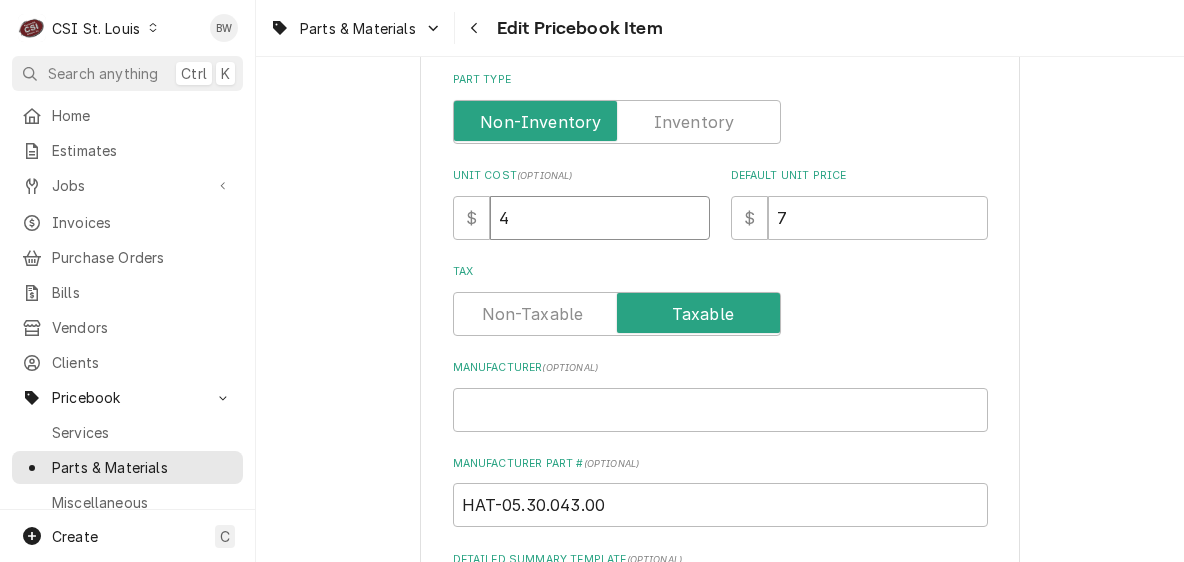type on "x" 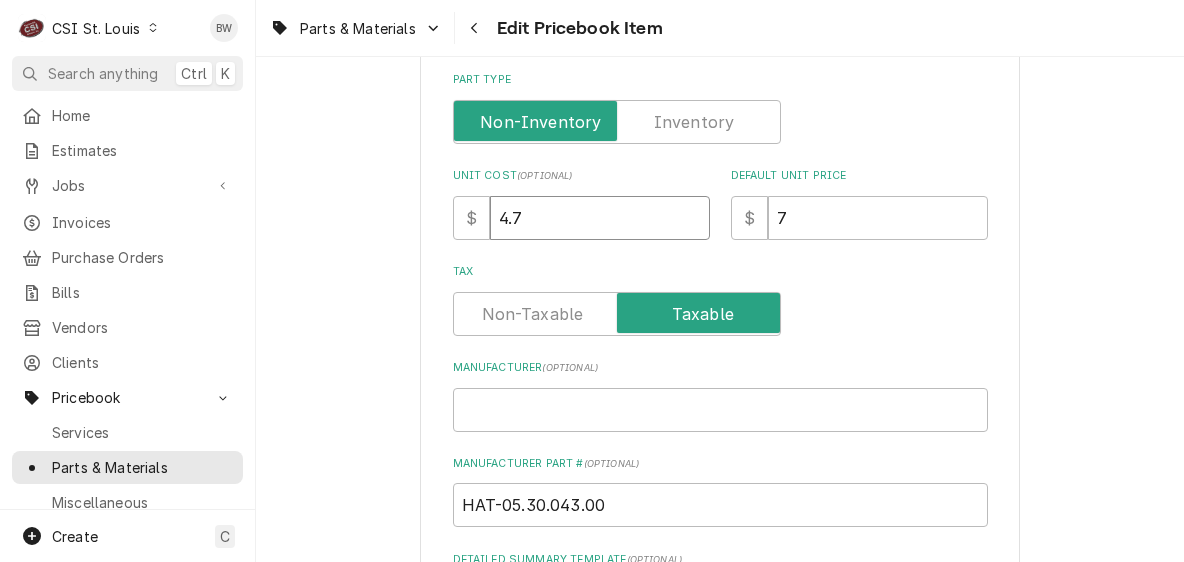 type on "x" 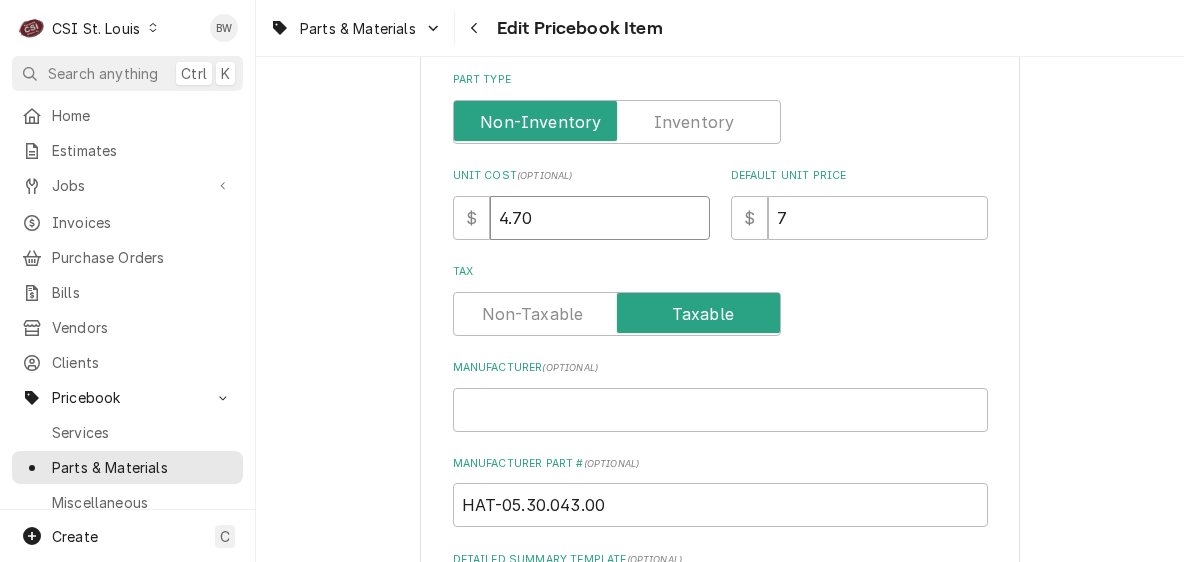 type on "4.70" 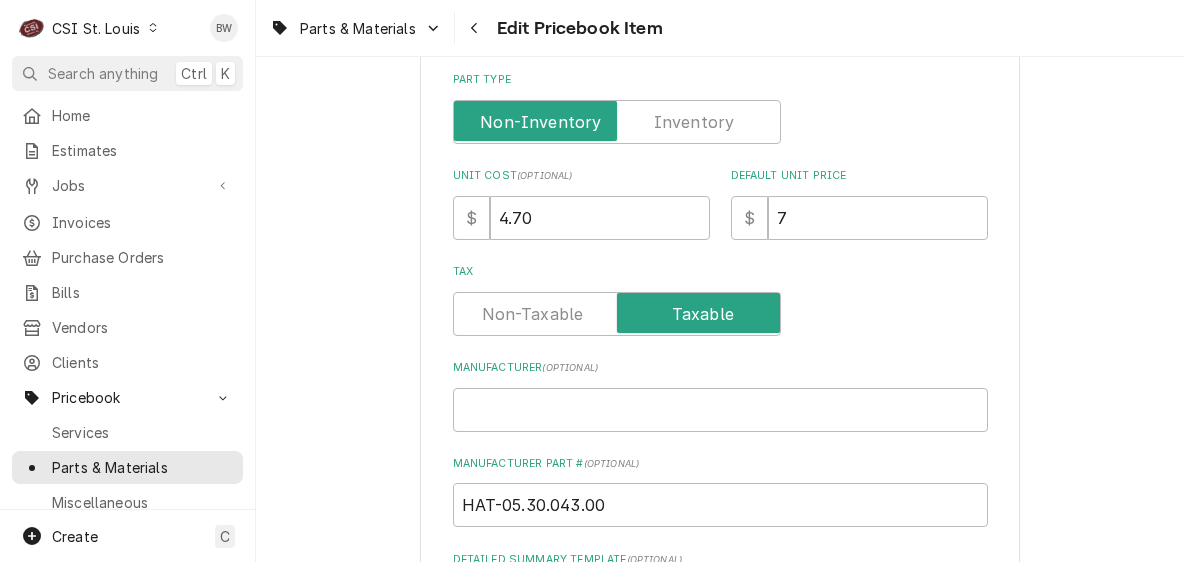 click on "Tax" at bounding box center [720, 272] 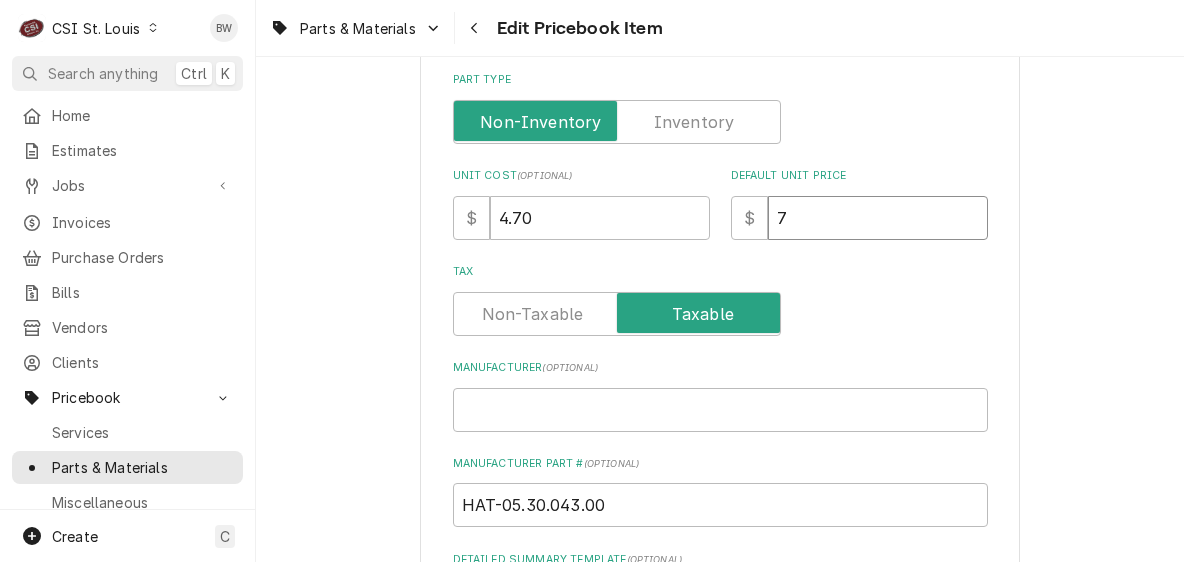 click on "7" at bounding box center (878, 218) 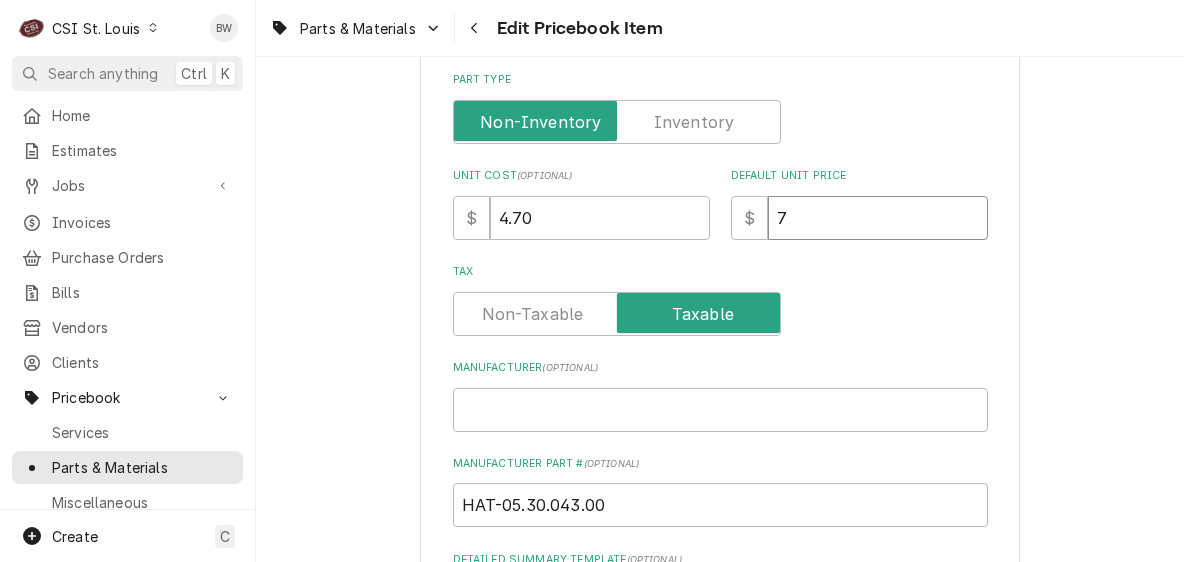 type on "7.4" 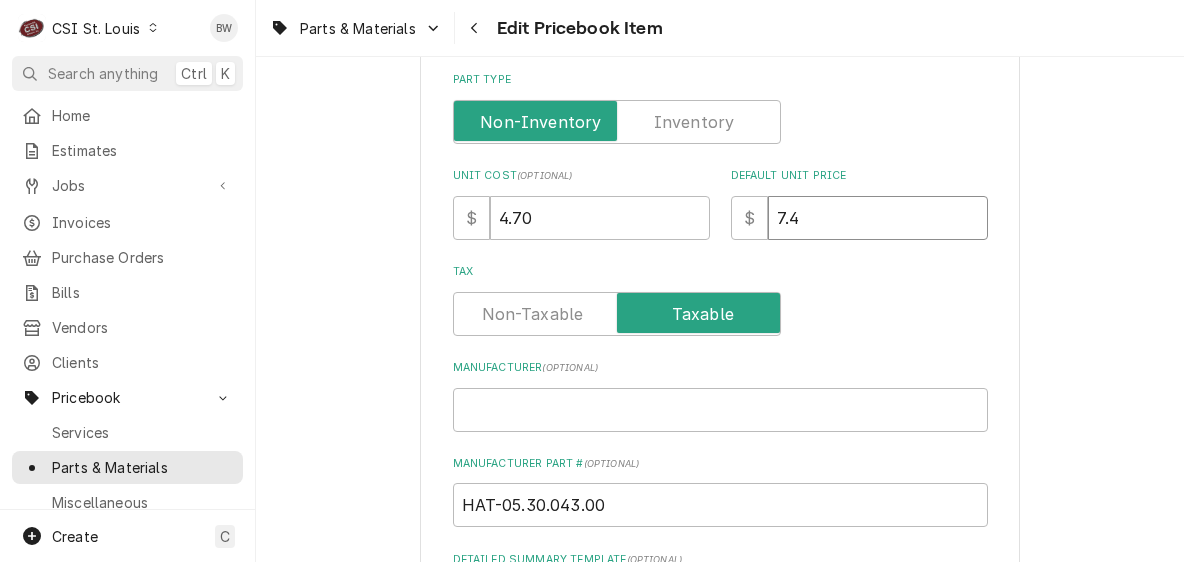 type on "x" 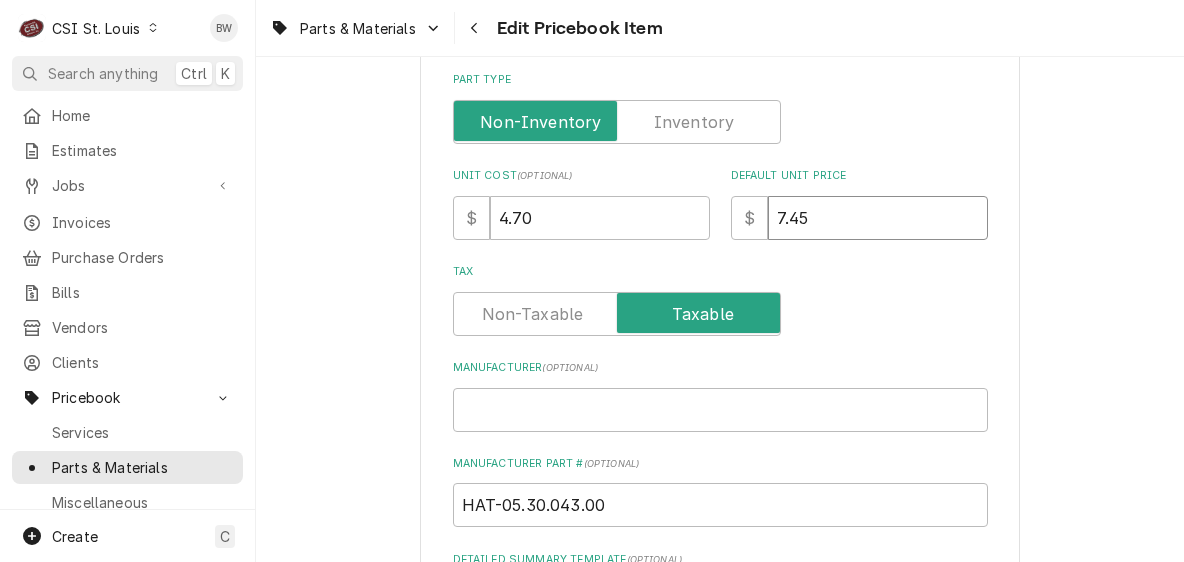 type on "7.45" 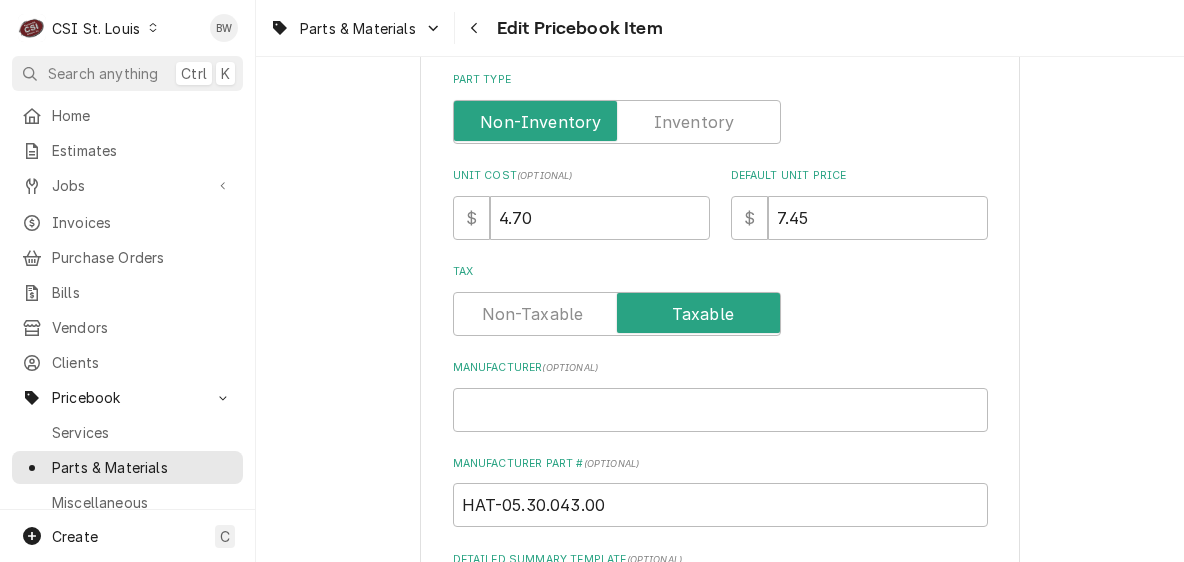 click on "Tax" at bounding box center [720, 299] 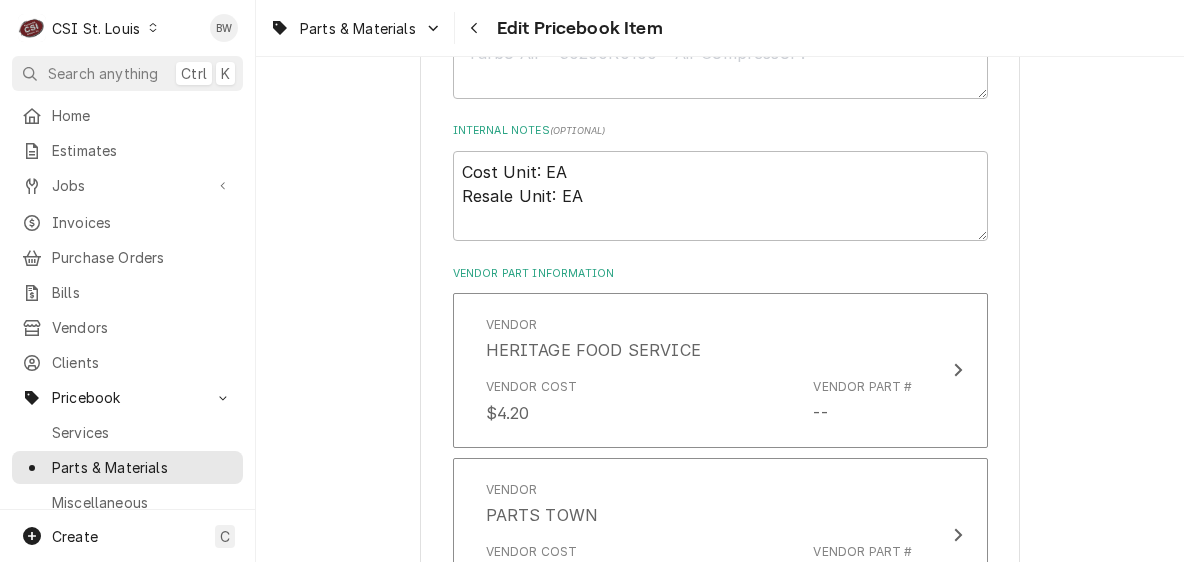 scroll, scrollTop: 1200, scrollLeft: 0, axis: vertical 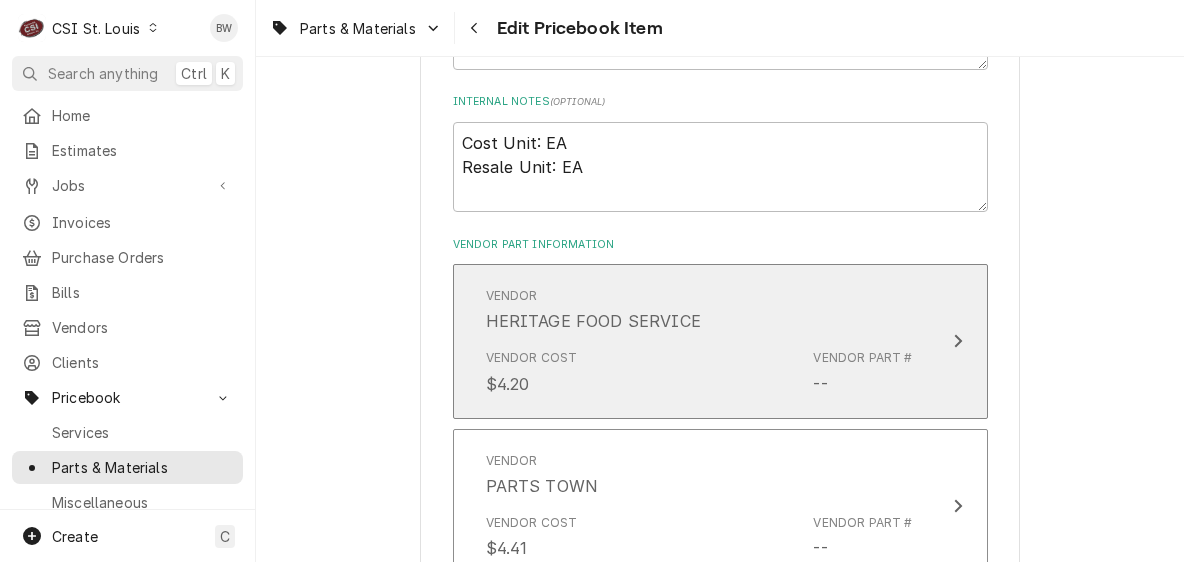 click on "Vendor HERITAGE FOOD SERVICE" at bounding box center [699, 310] 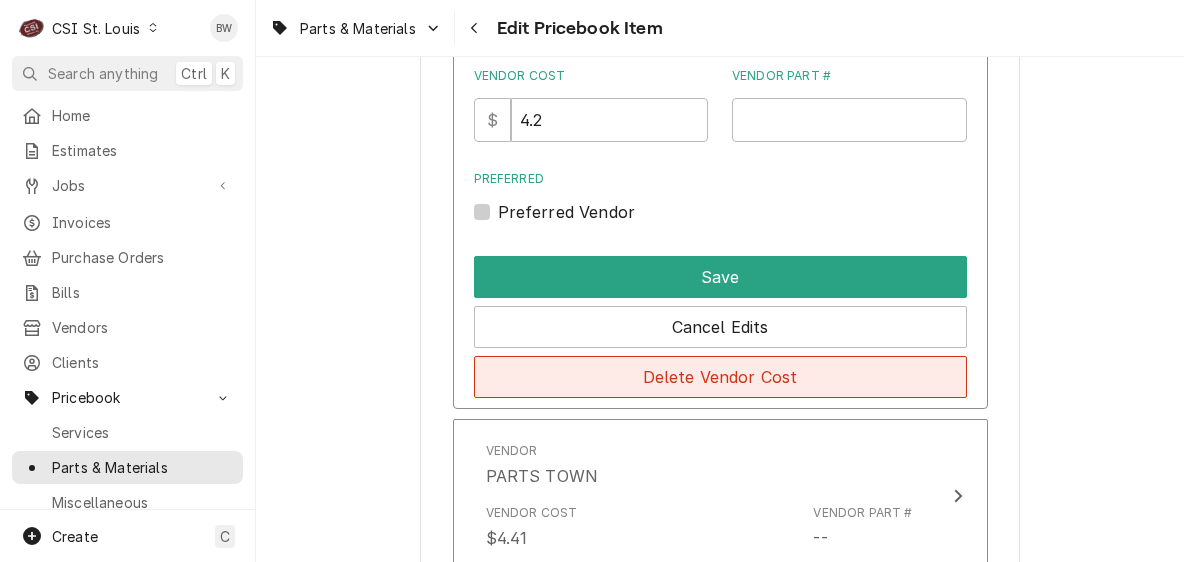 click on "Delete Vendor Cost" at bounding box center [720, 377] 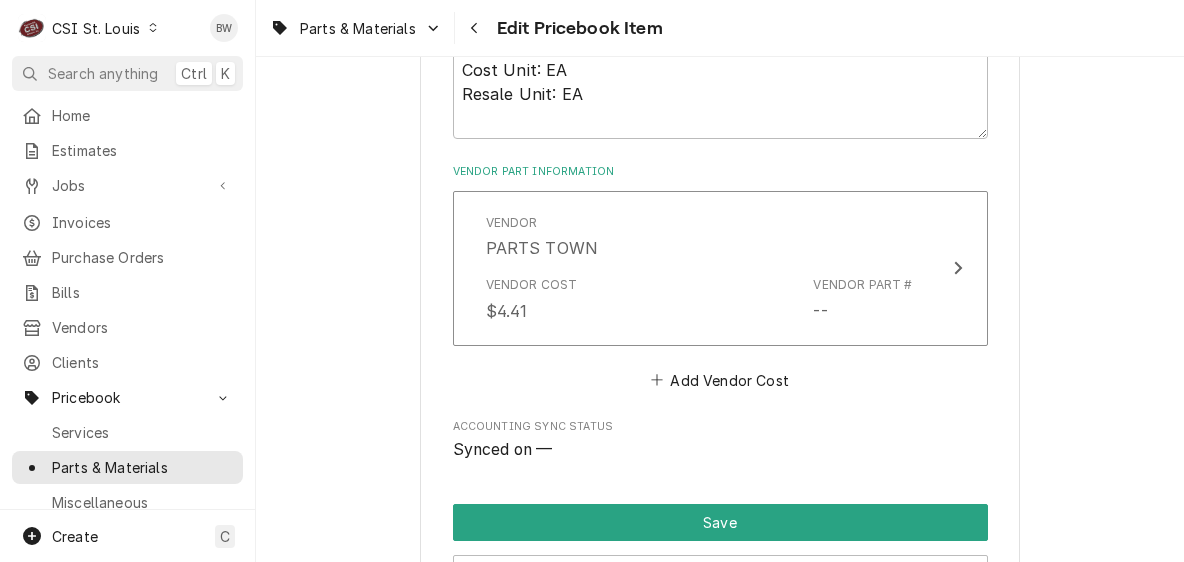 scroll, scrollTop: 1343, scrollLeft: 0, axis: vertical 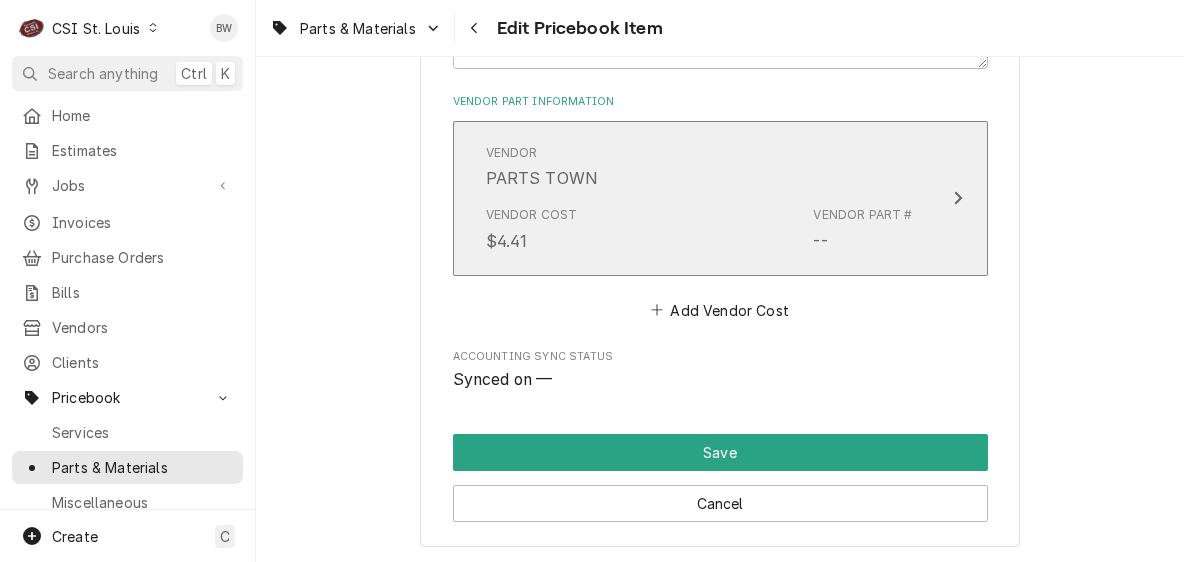 click on "Vendor Cost $4.41 Vendor Part # --" at bounding box center [699, 229] 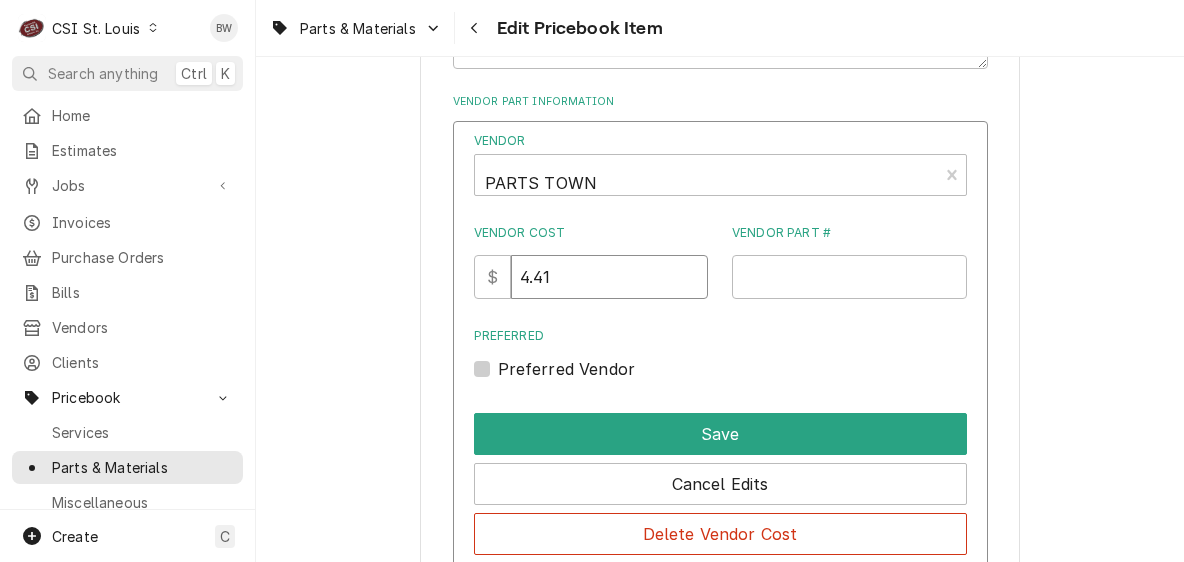 click on "4.41" at bounding box center (609, 277) 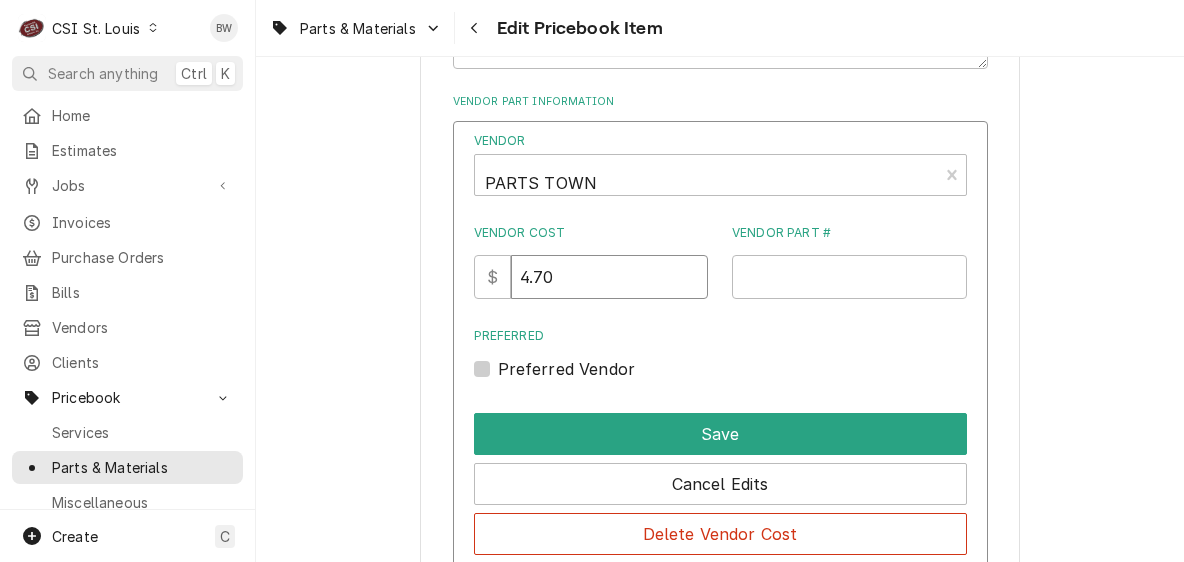 type on "4.70" 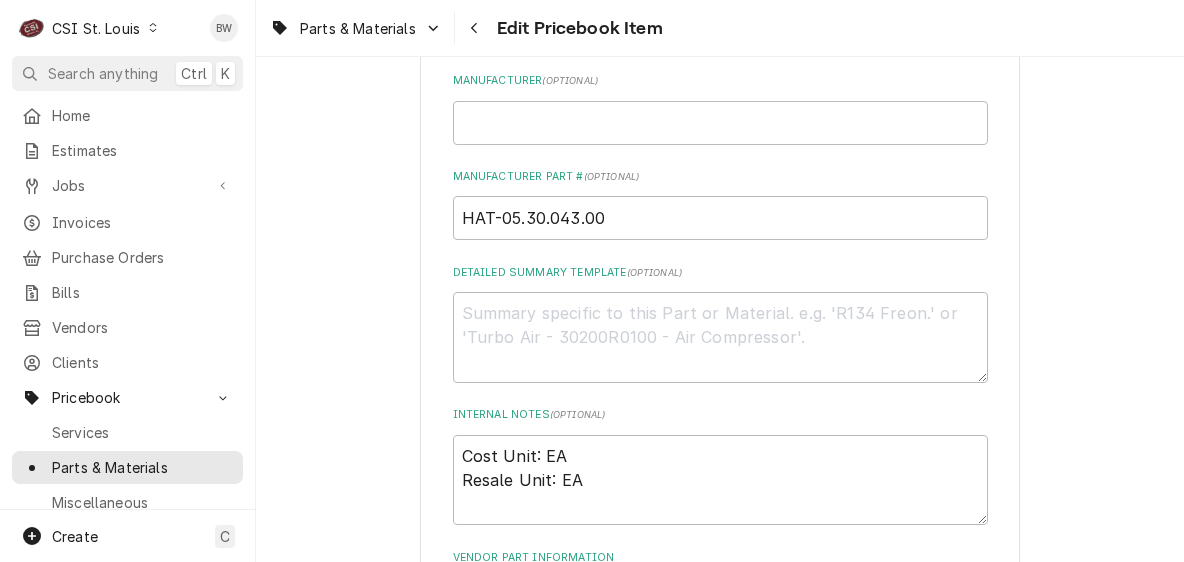 scroll, scrollTop: 843, scrollLeft: 0, axis: vertical 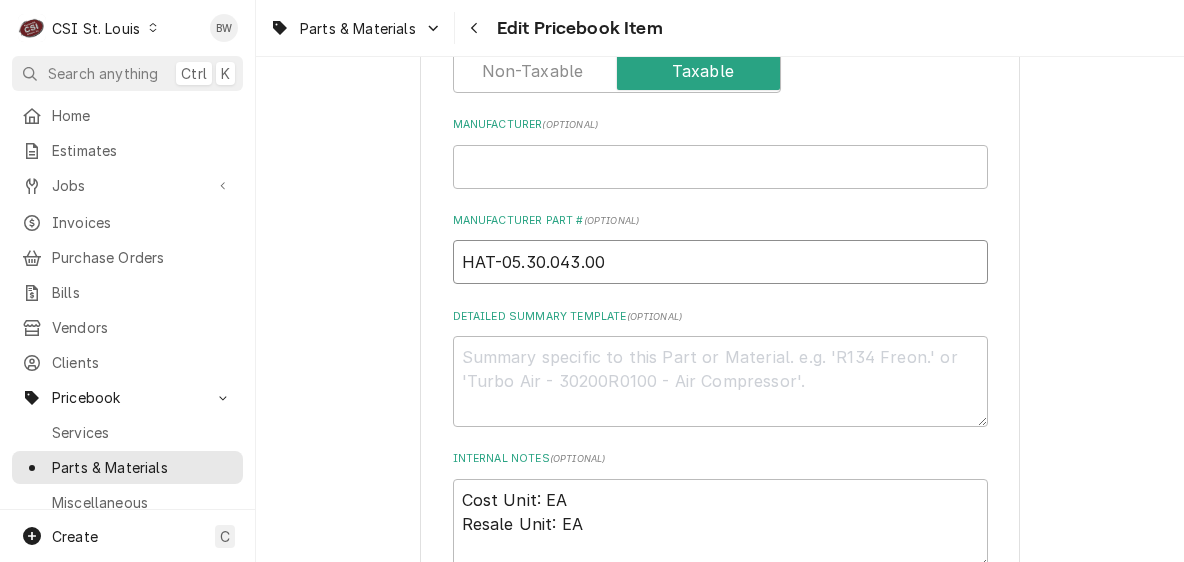 drag, startPoint x: 615, startPoint y: 262, endPoint x: 457, endPoint y: 250, distance: 158.45505 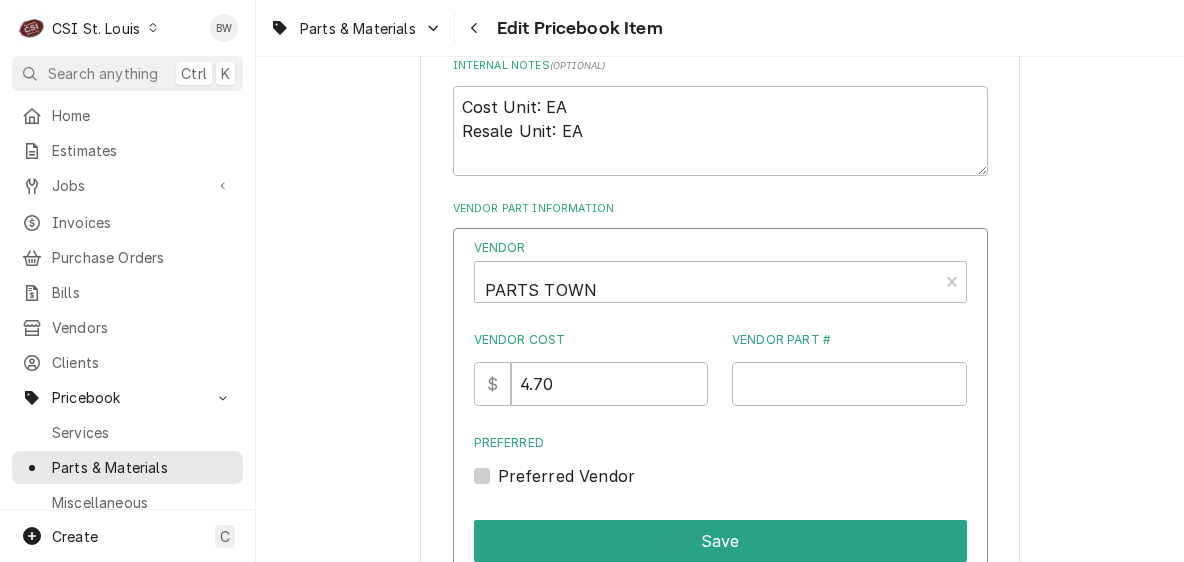 scroll, scrollTop: 1243, scrollLeft: 0, axis: vertical 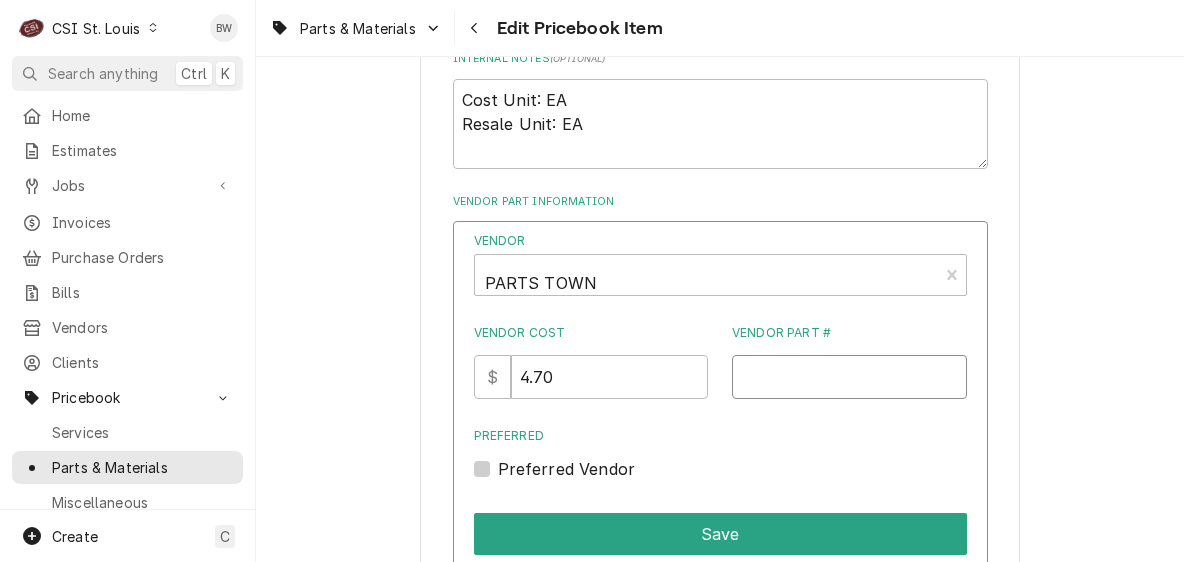 click on "Vendor Part #" at bounding box center (849, 377) 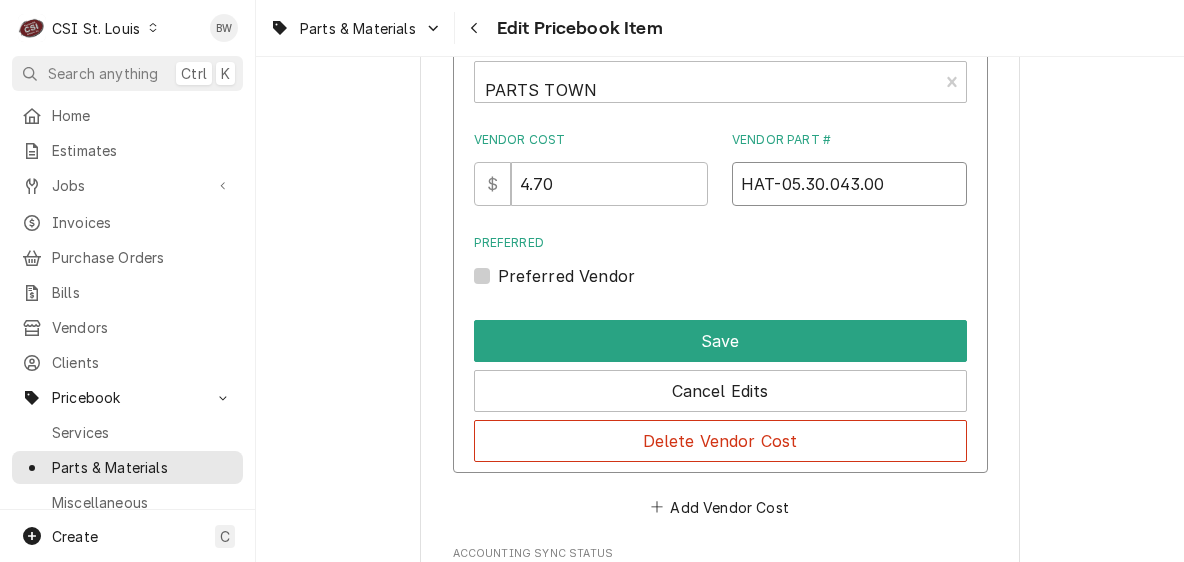 scroll, scrollTop: 1543, scrollLeft: 0, axis: vertical 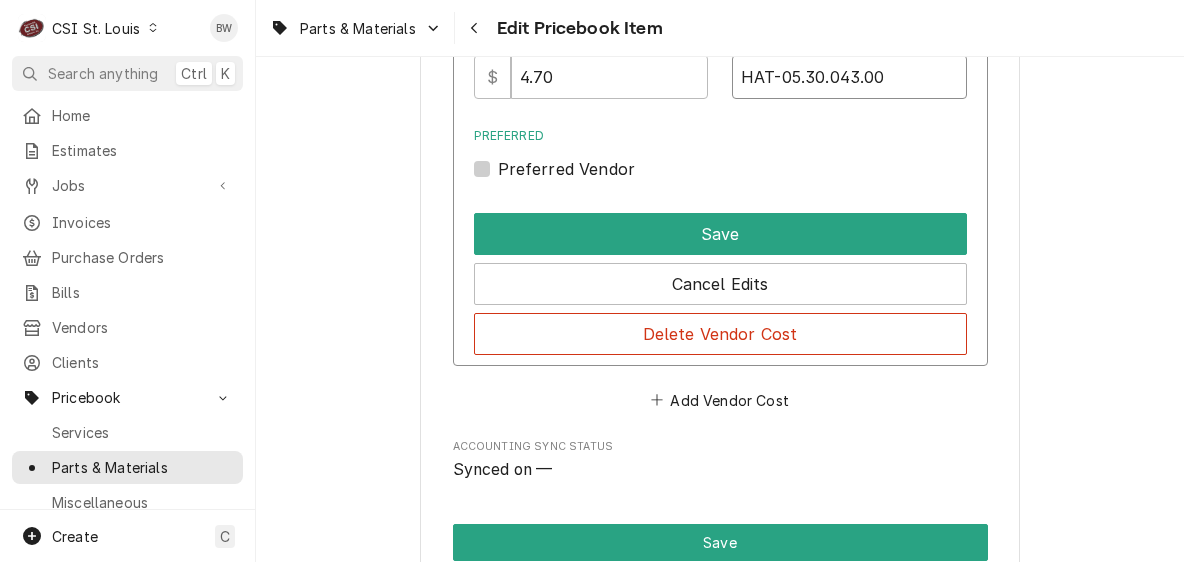 type on "HAT-05.30.043.00" 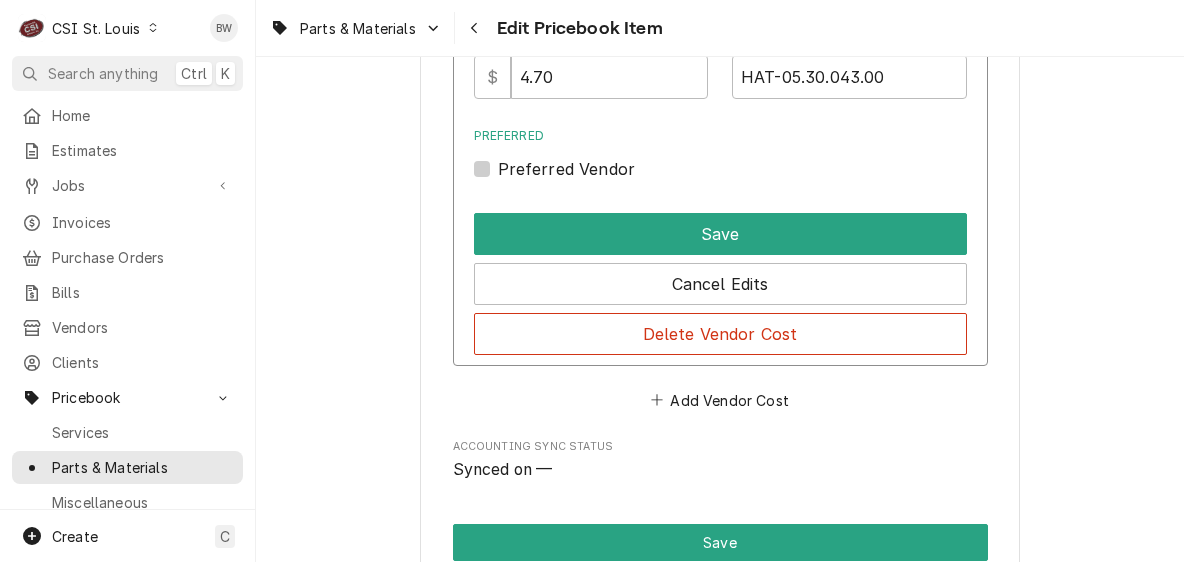 click on "Preferred Vendor" at bounding box center [567, 169] 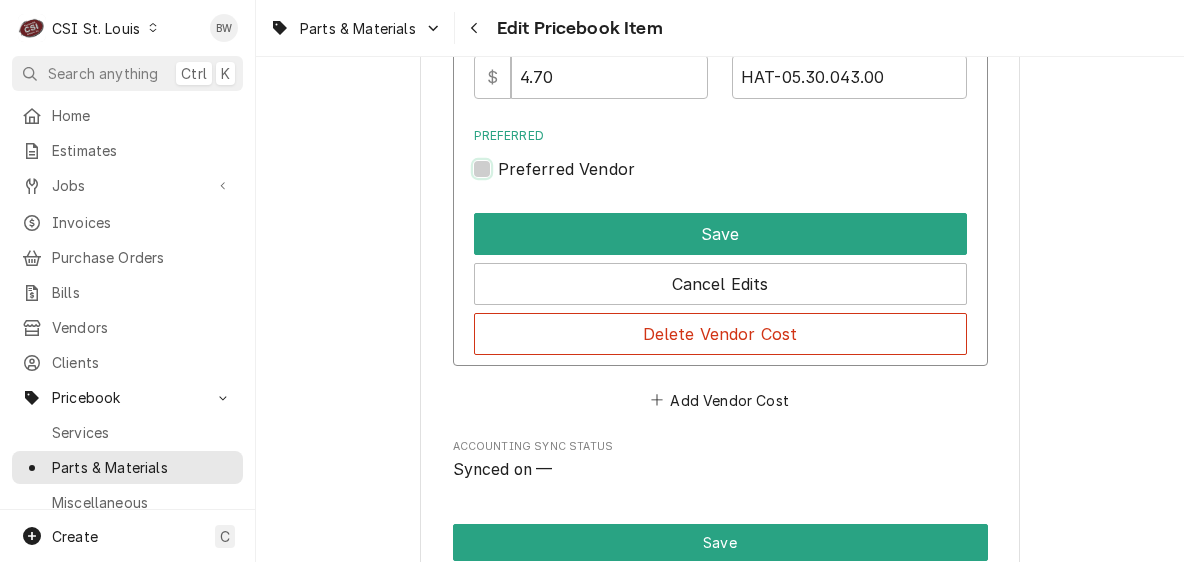click on "Preferred" at bounding box center [744, 179] 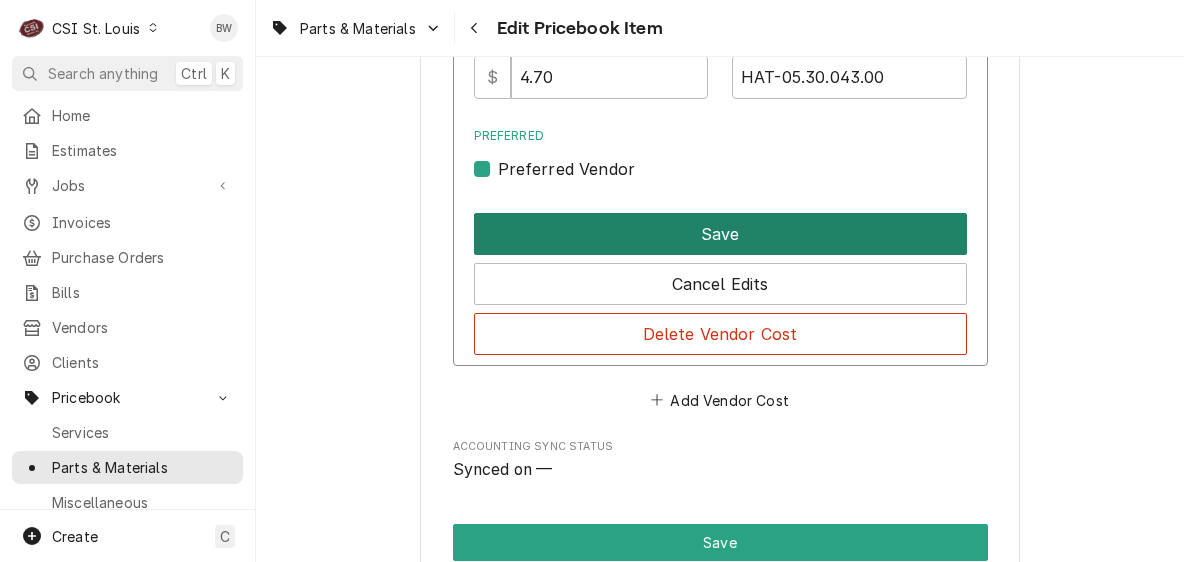 click on "Save" at bounding box center [720, 234] 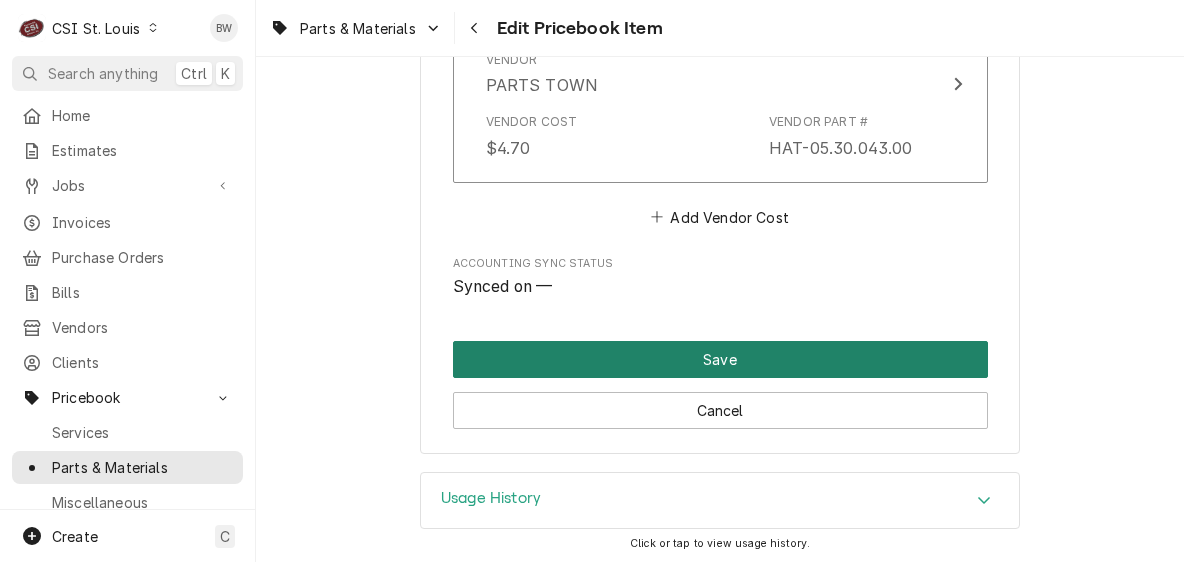 click on "Save" at bounding box center [720, 359] 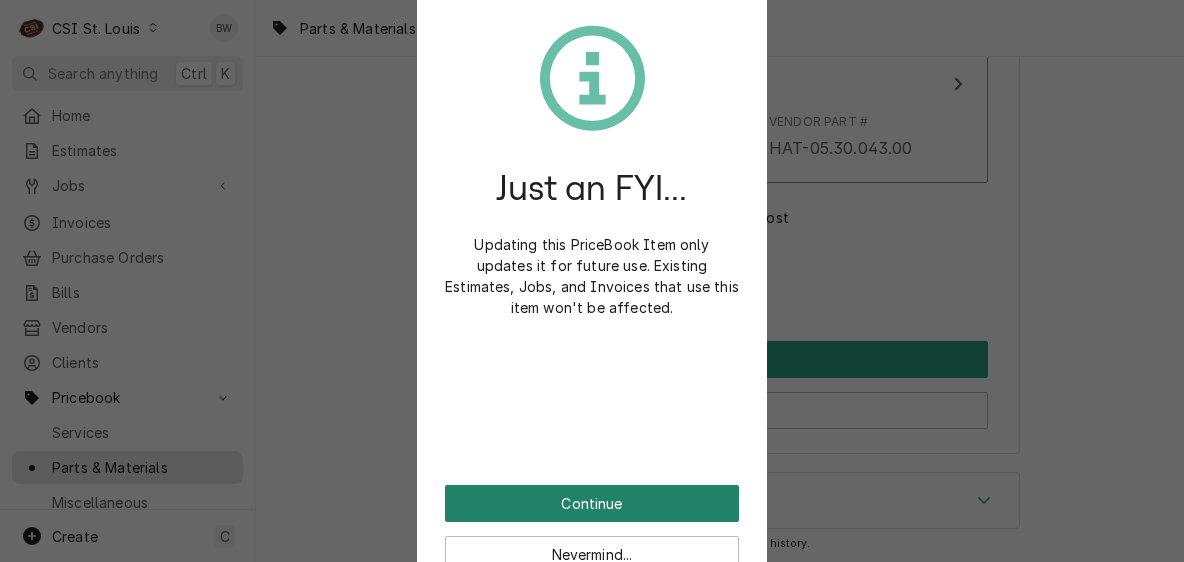 click on "Continue" at bounding box center [592, 503] 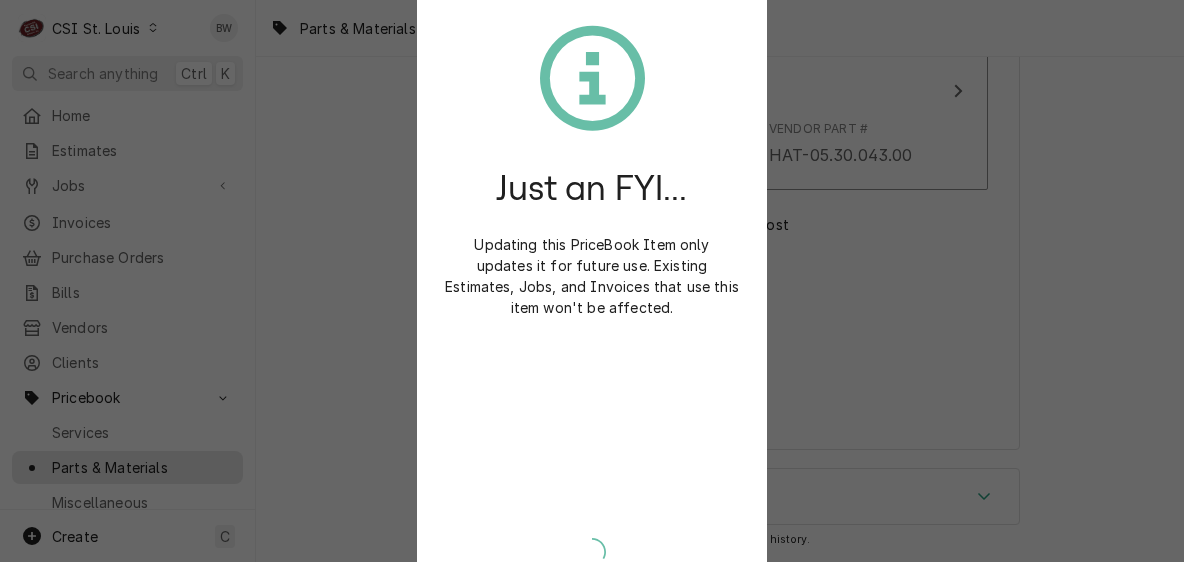 scroll, scrollTop: 1467, scrollLeft: 0, axis: vertical 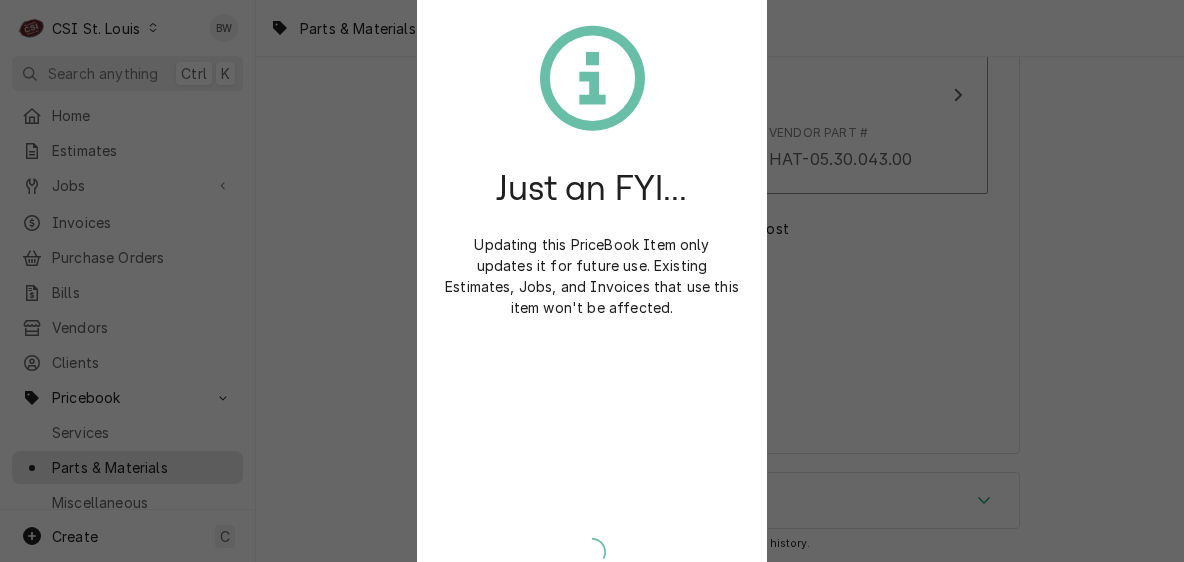 type on "x" 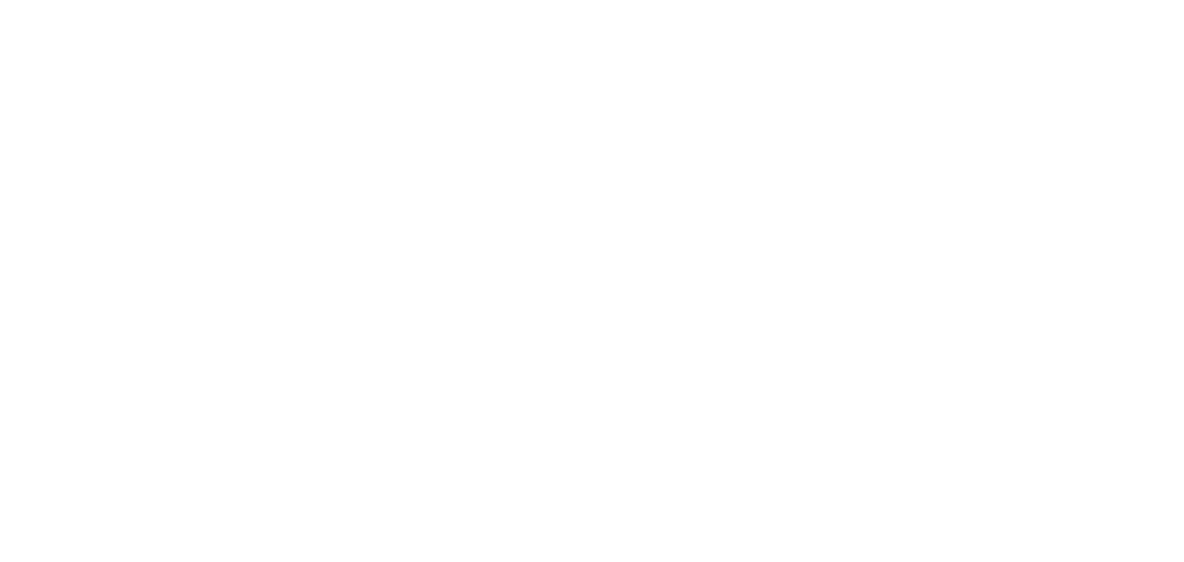 scroll, scrollTop: 0, scrollLeft: 0, axis: both 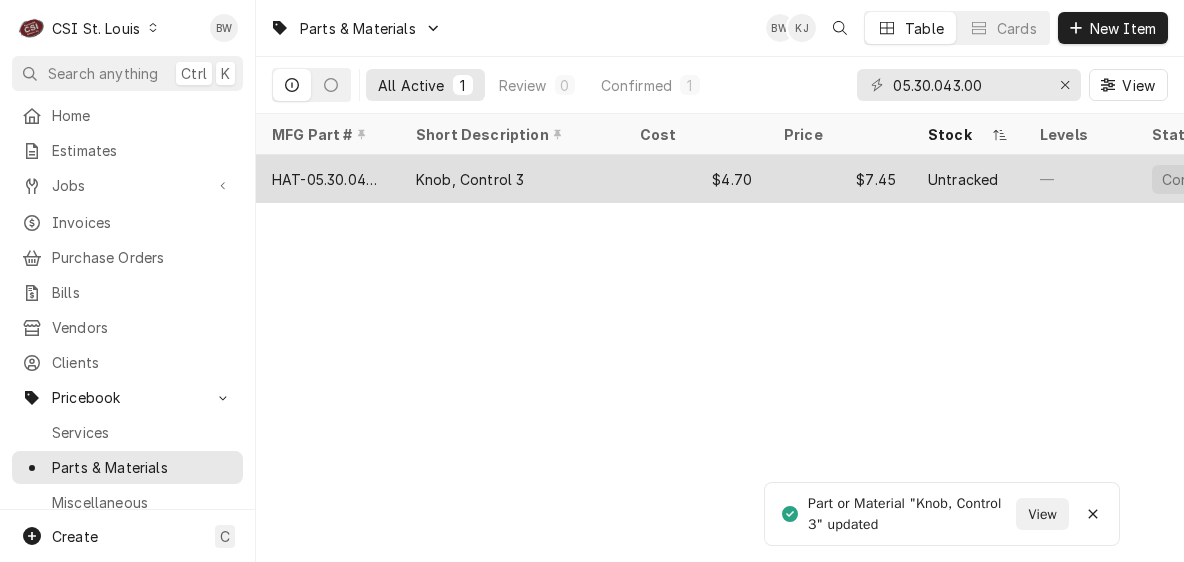 click on "HAT-05.30.043.00" at bounding box center (328, 179) 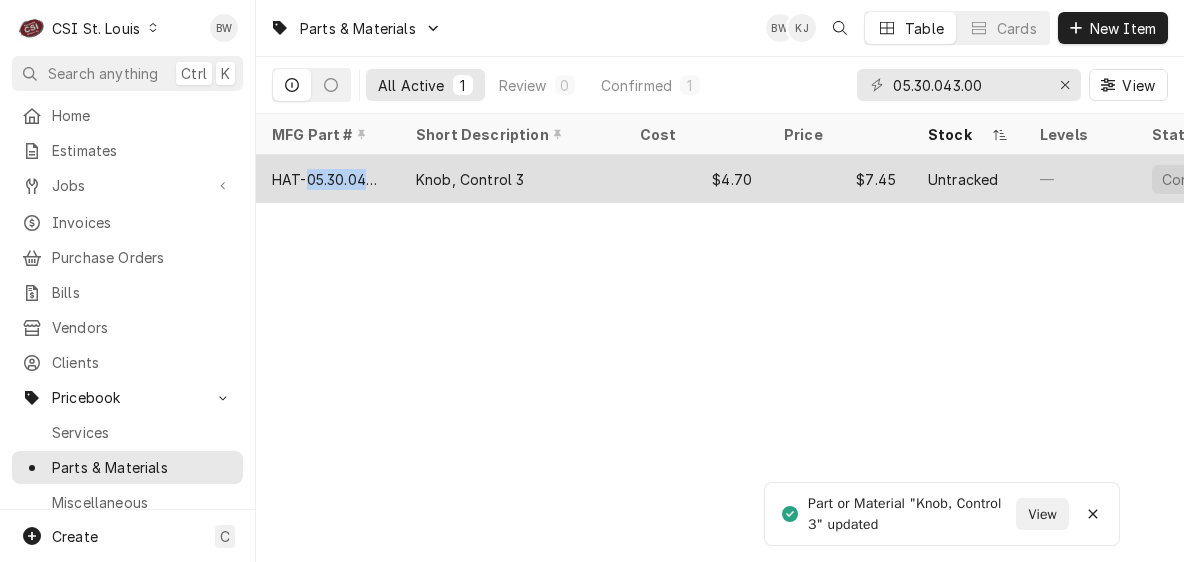 click on "HAT-05.30.043.00" at bounding box center [328, 179] 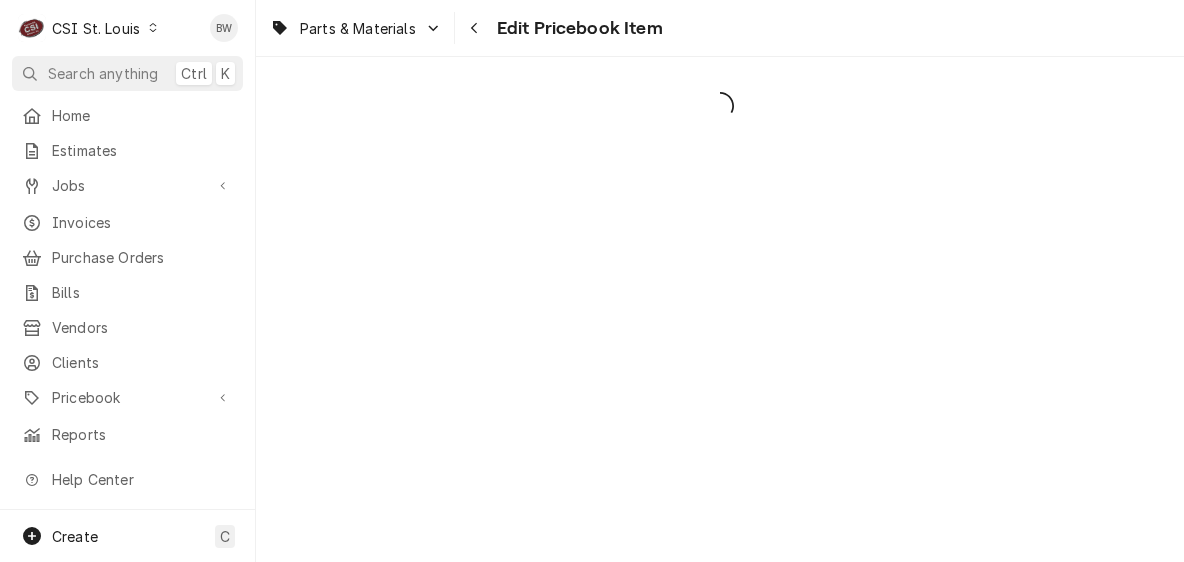 scroll, scrollTop: 0, scrollLeft: 0, axis: both 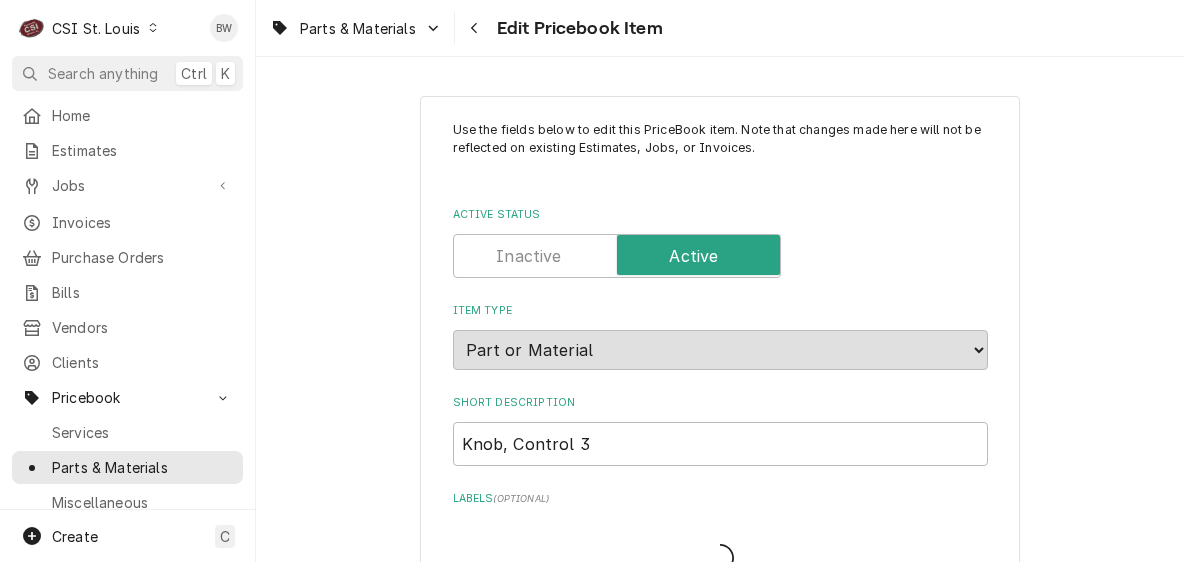 type on "x" 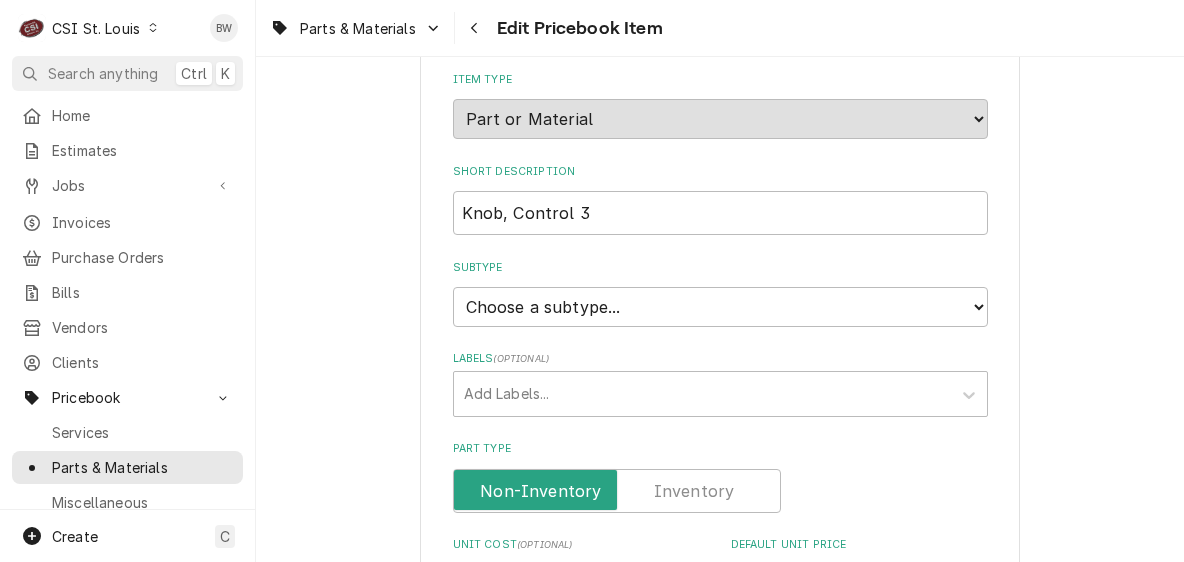 scroll, scrollTop: 300, scrollLeft: 0, axis: vertical 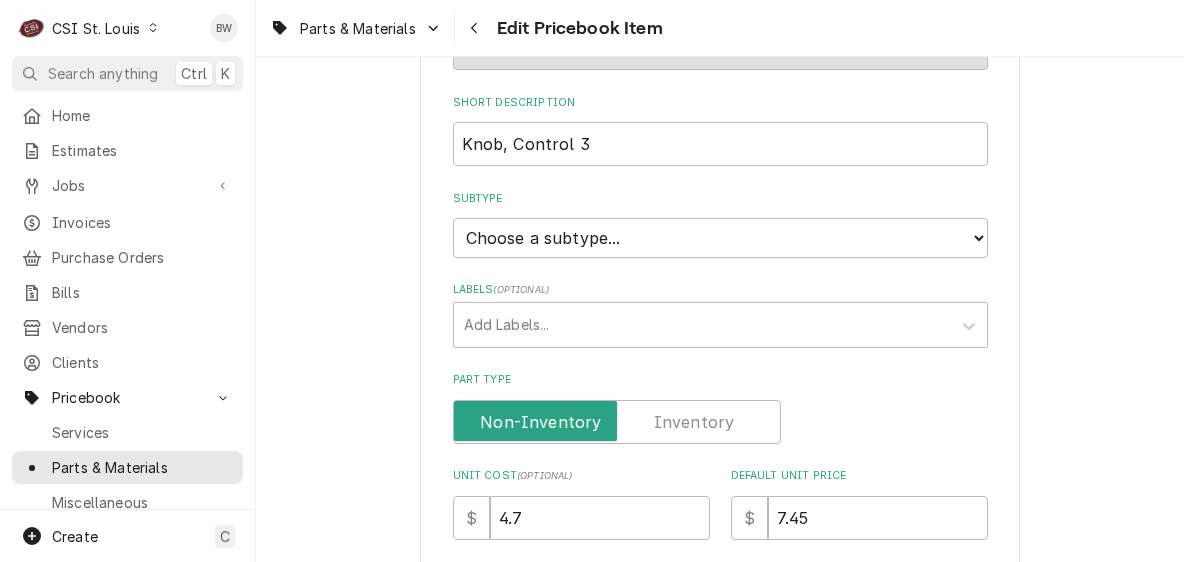 click at bounding box center (617, 422) 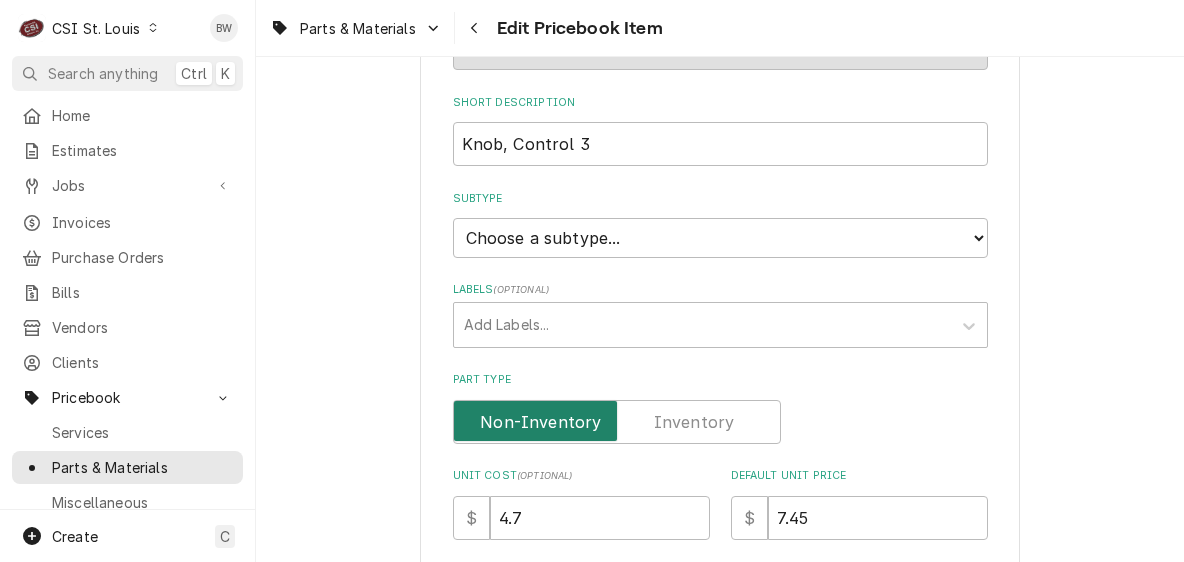 click at bounding box center (617, 422) 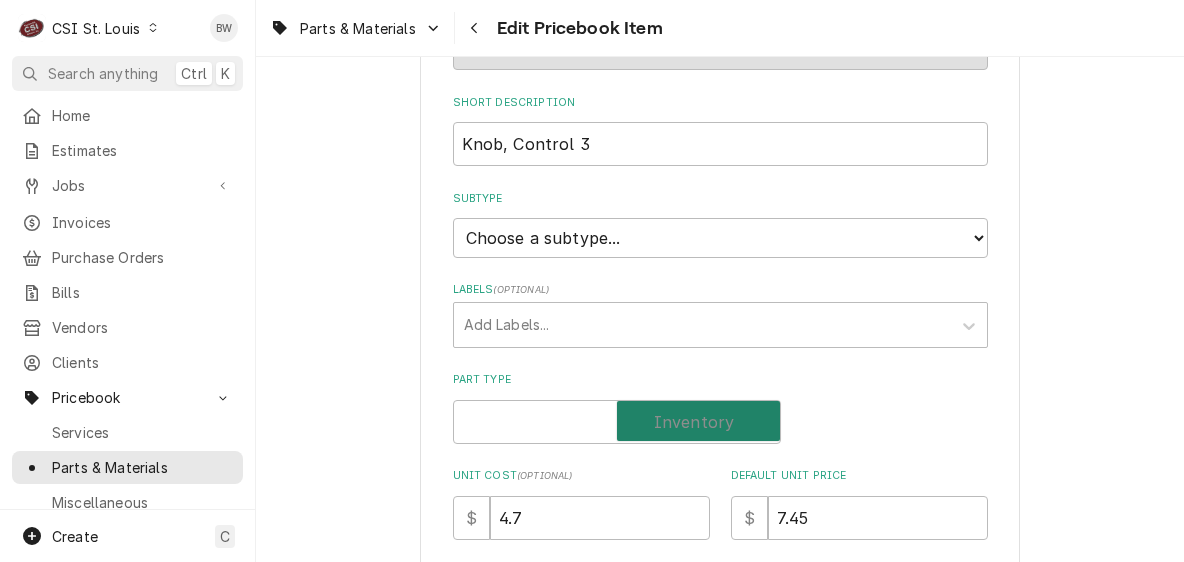 checkbox on "true" 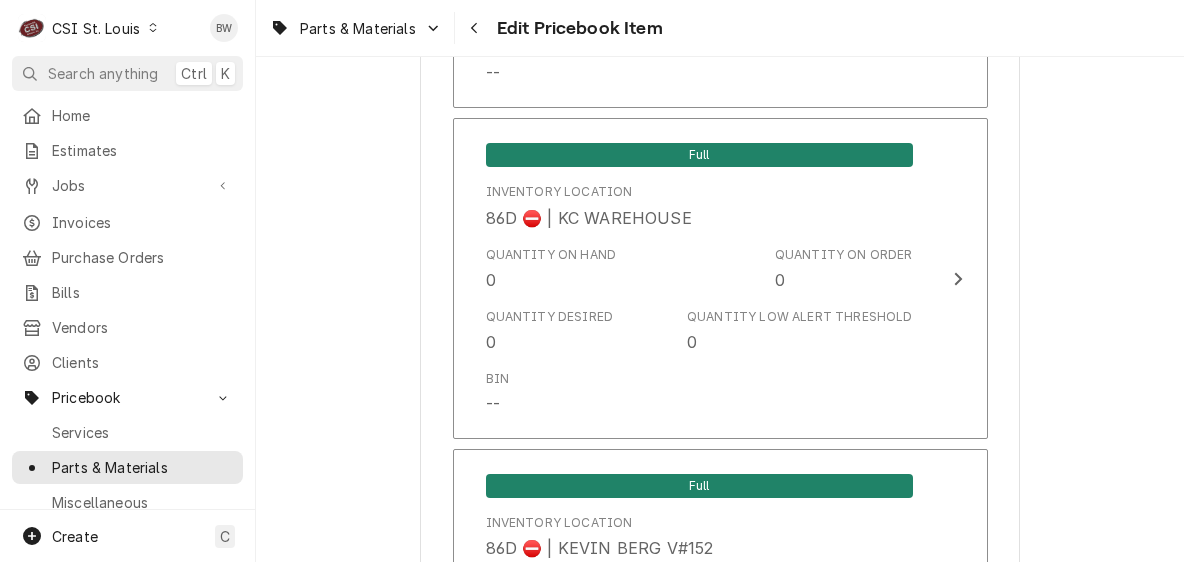 scroll, scrollTop: 17188, scrollLeft: 0, axis: vertical 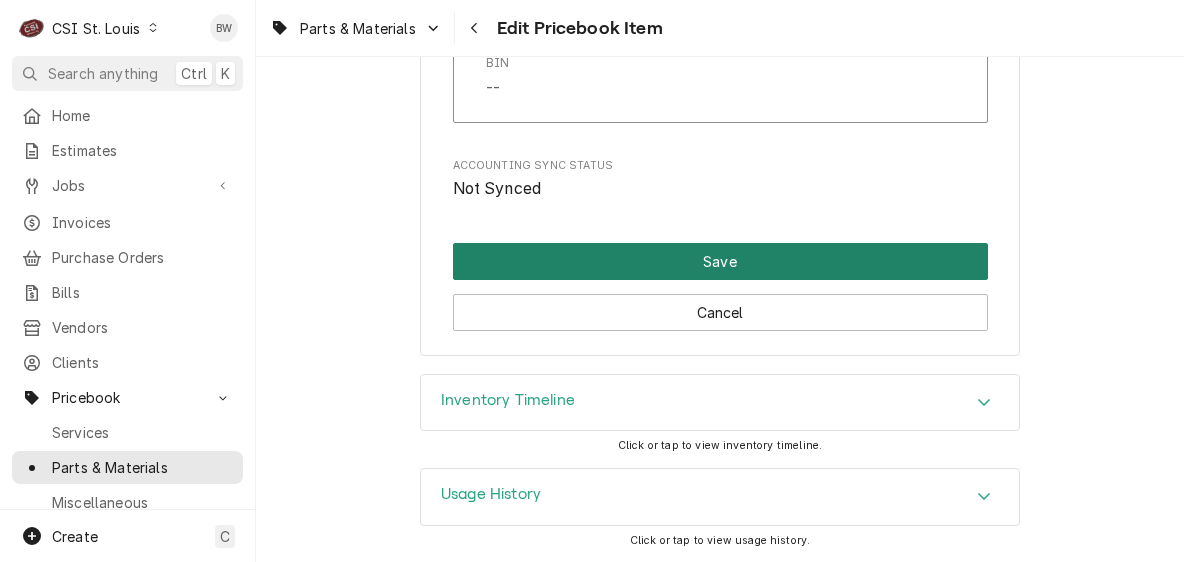 drag, startPoint x: 632, startPoint y: 272, endPoint x: 615, endPoint y: 272, distance: 17 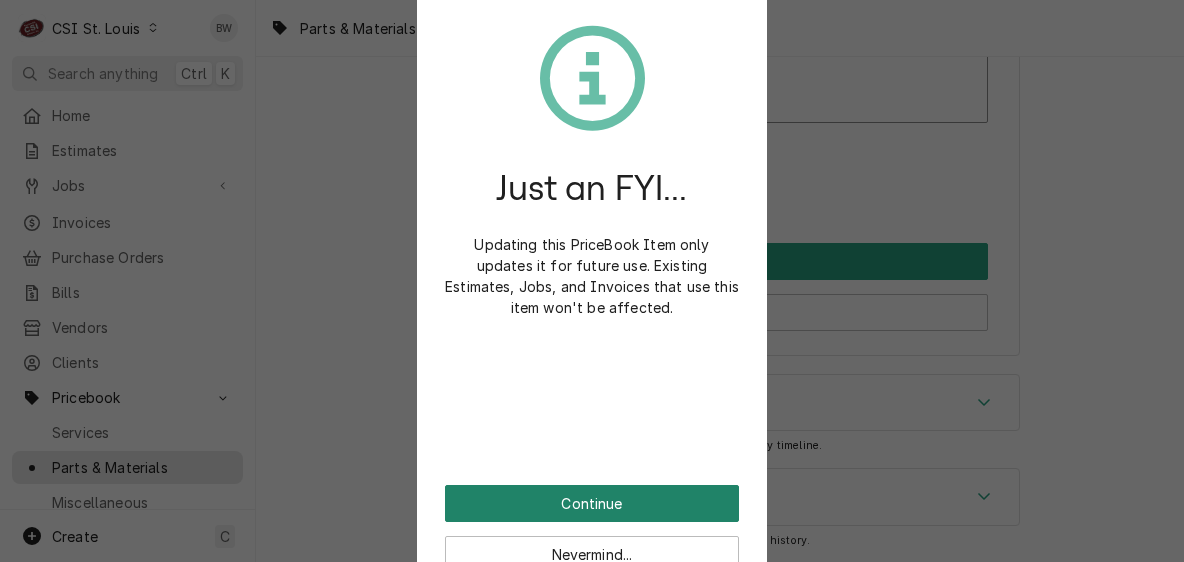 click on "Continue" at bounding box center (592, 503) 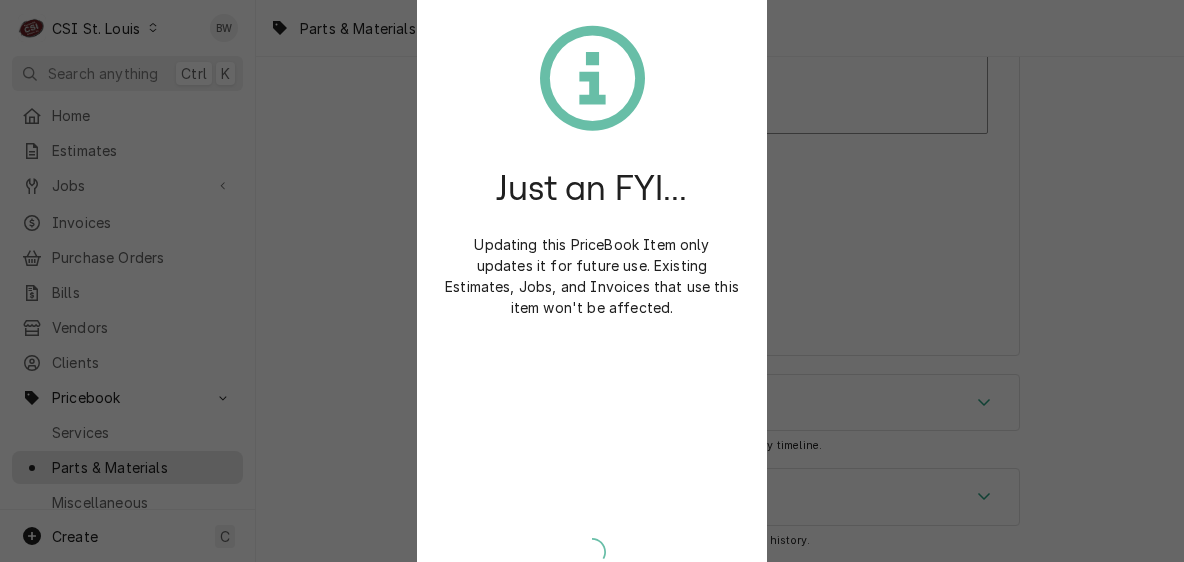 type on "x" 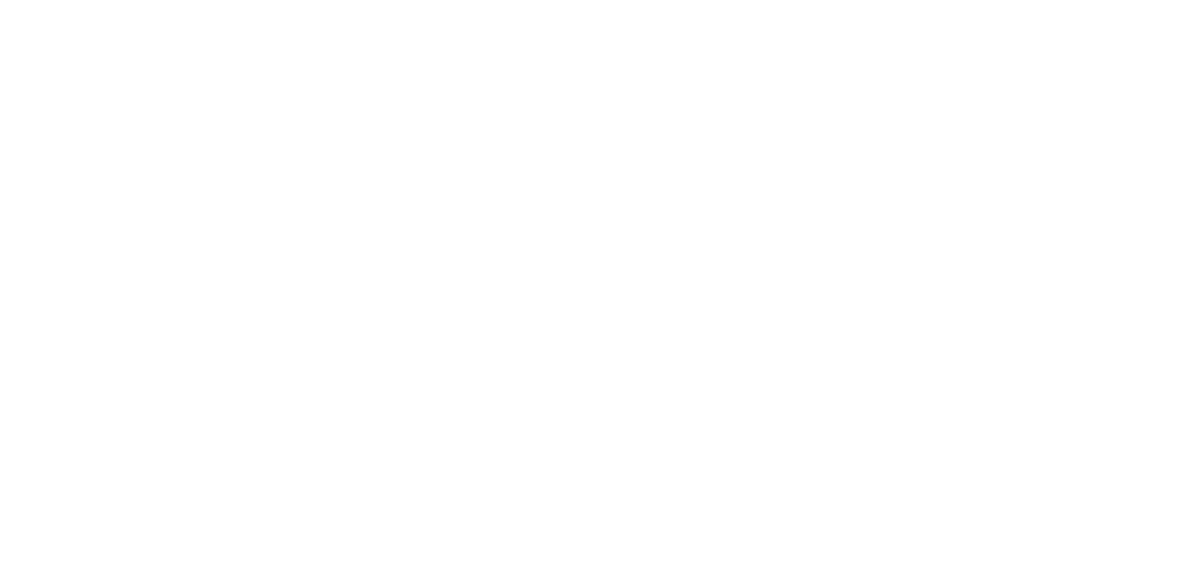 scroll, scrollTop: 0, scrollLeft: 0, axis: both 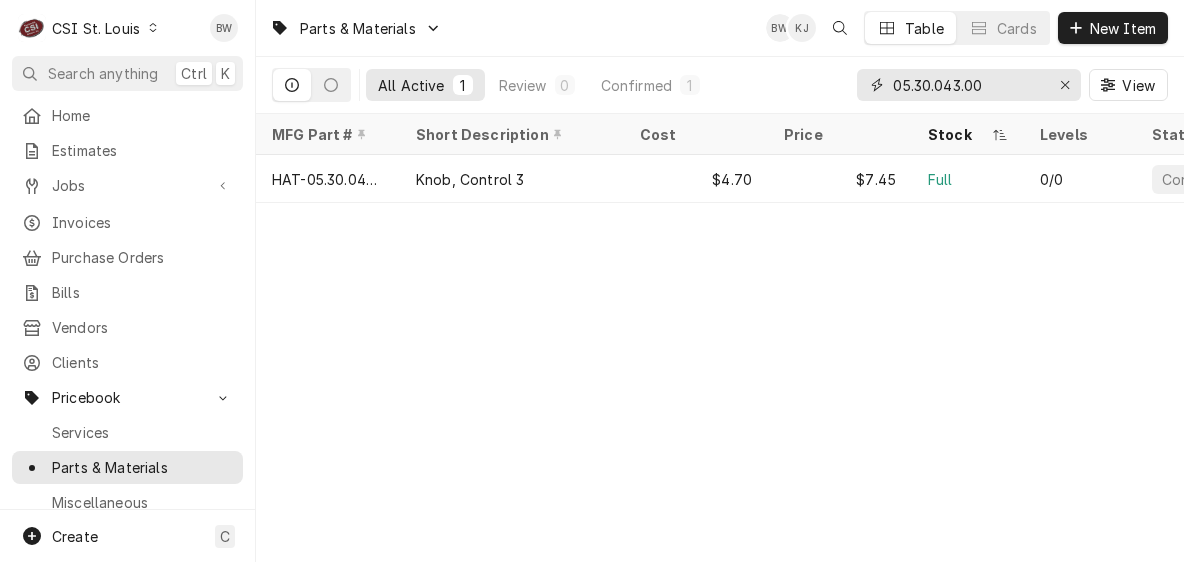 drag, startPoint x: 1009, startPoint y: 83, endPoint x: 857, endPoint y: 82, distance: 152.0033 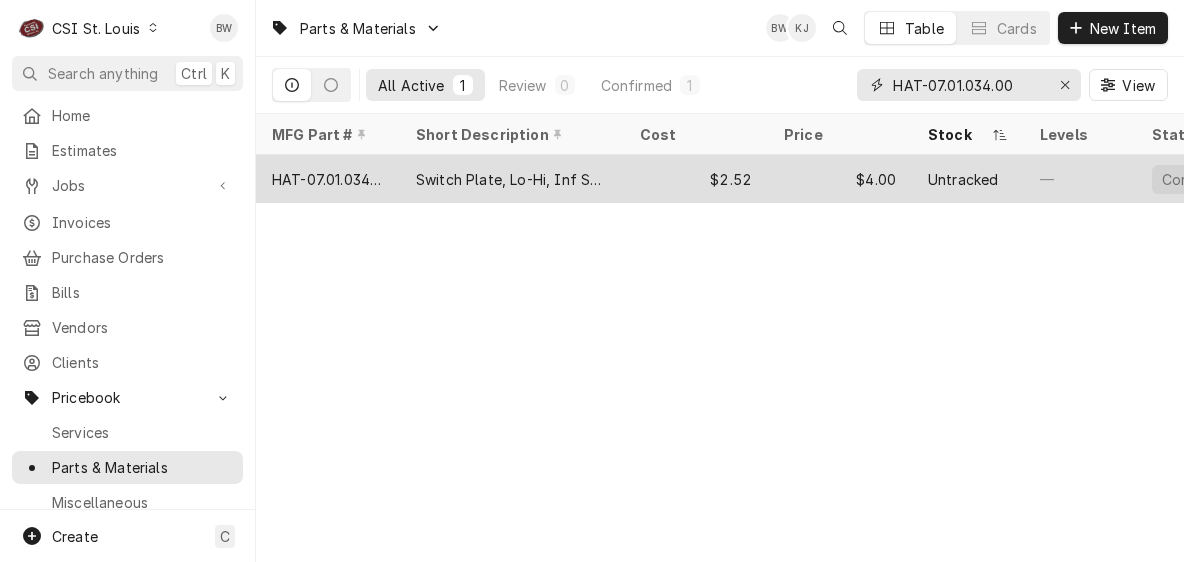 type on "HAT-07.01.034.00" 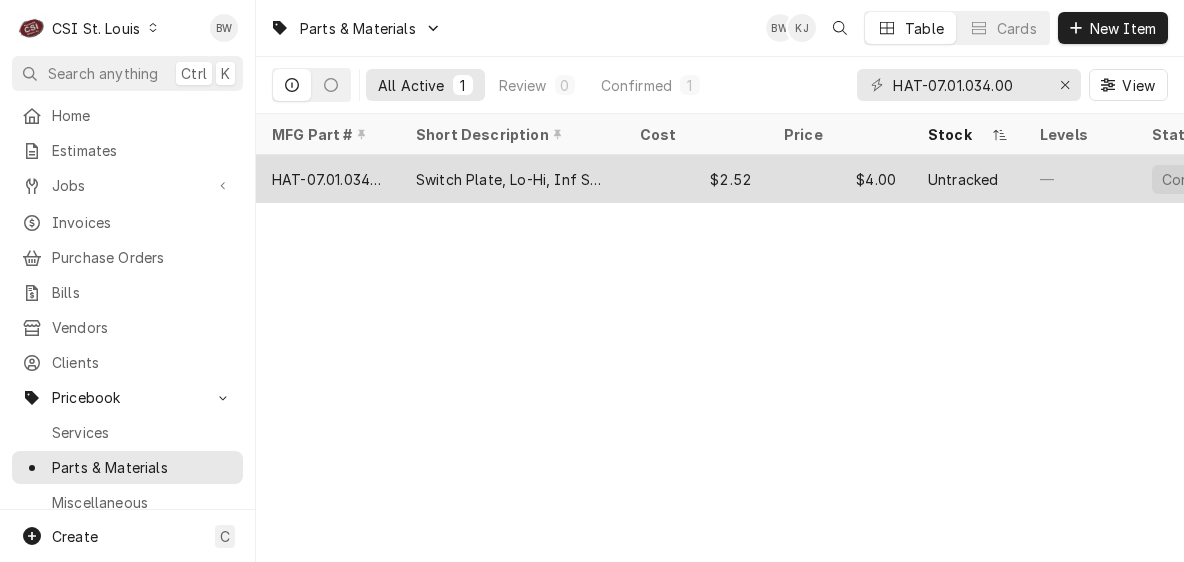 click on "Switch Plate, Lo-Hi, Inf Switch" at bounding box center [512, 179] 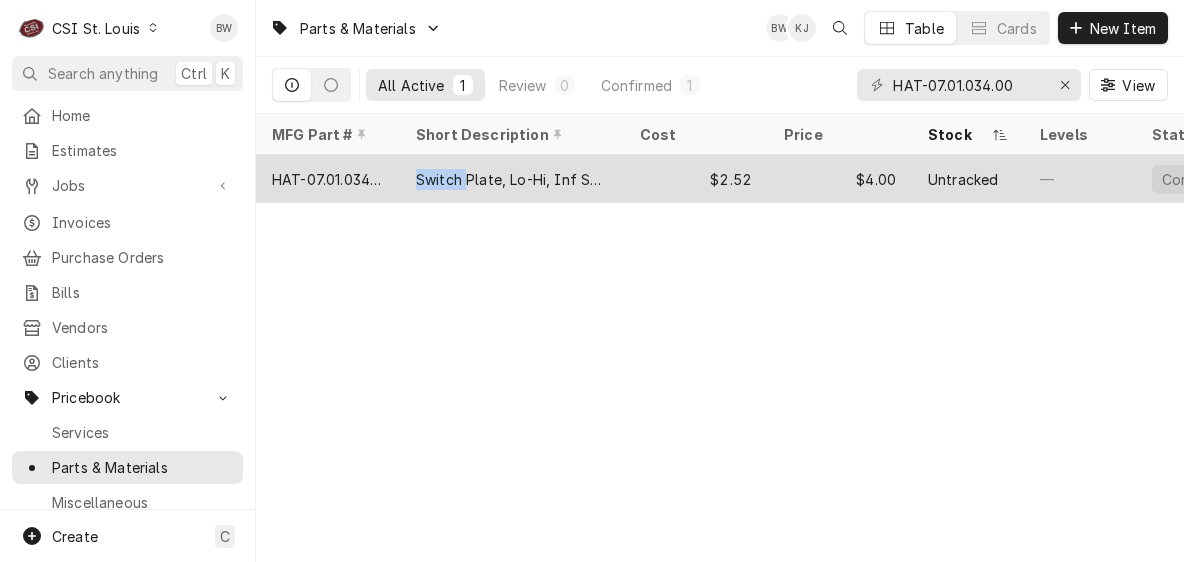 click on "Switch Plate, Lo-Hi, Inf Switch" at bounding box center (512, 179) 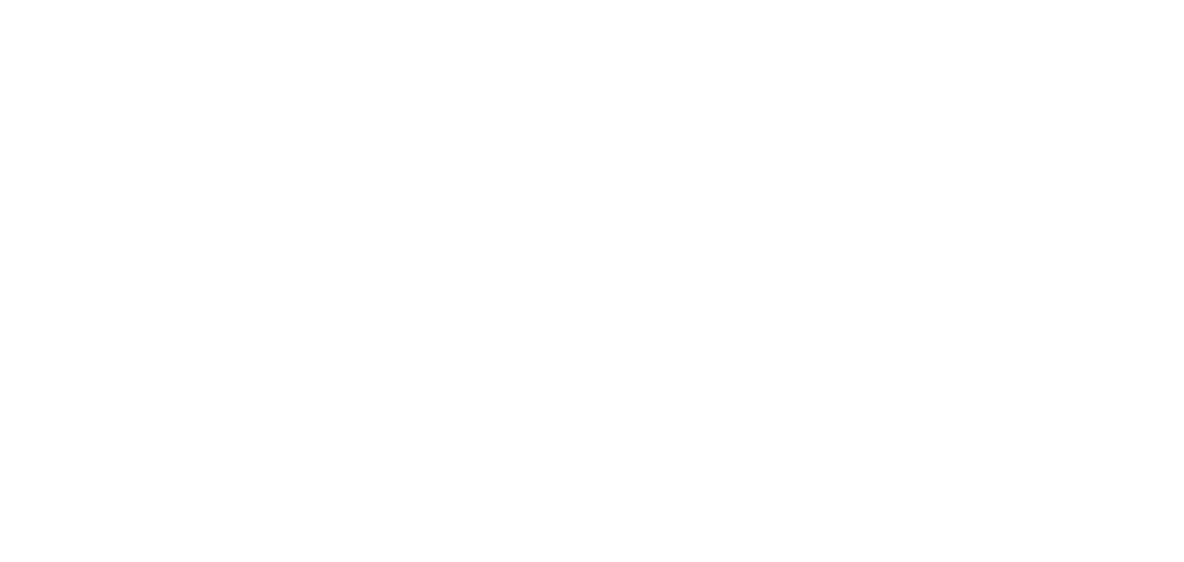 scroll, scrollTop: 0, scrollLeft: 0, axis: both 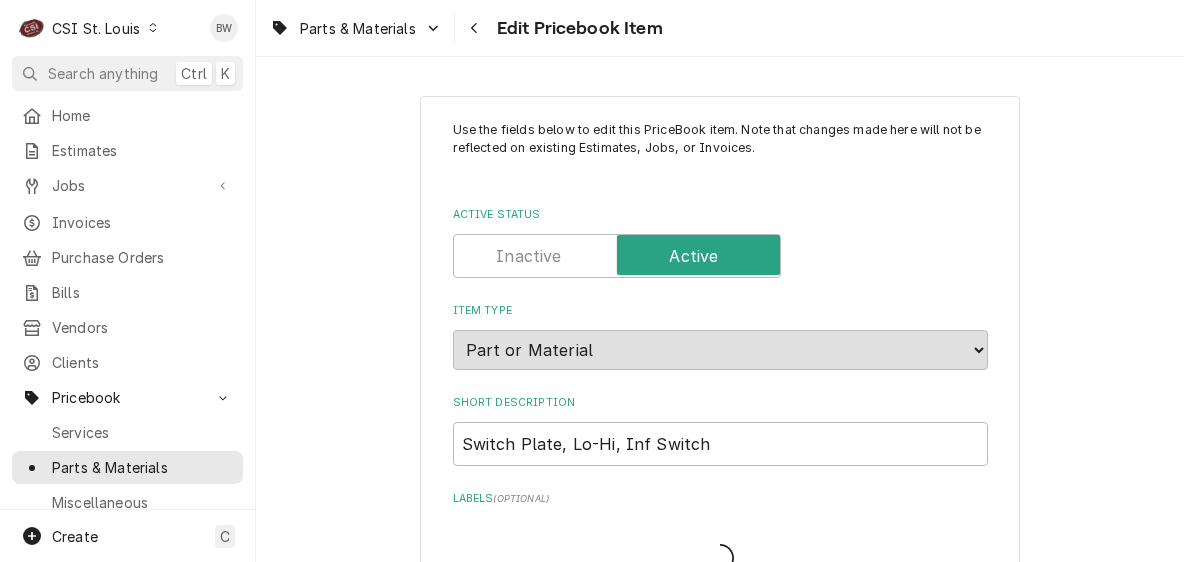 type on "x" 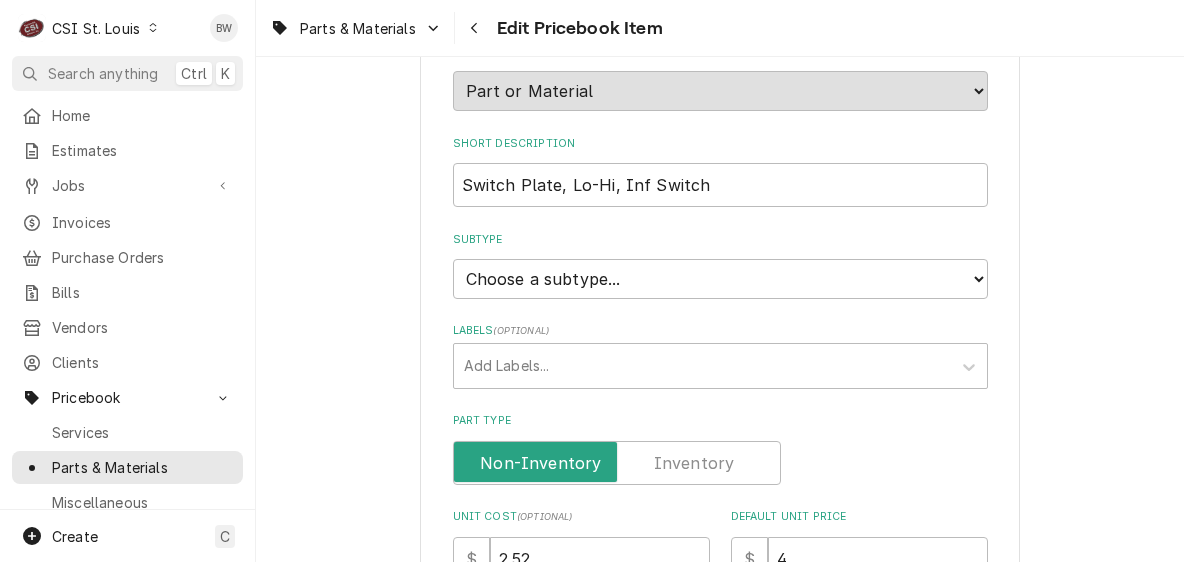 scroll, scrollTop: 300, scrollLeft: 0, axis: vertical 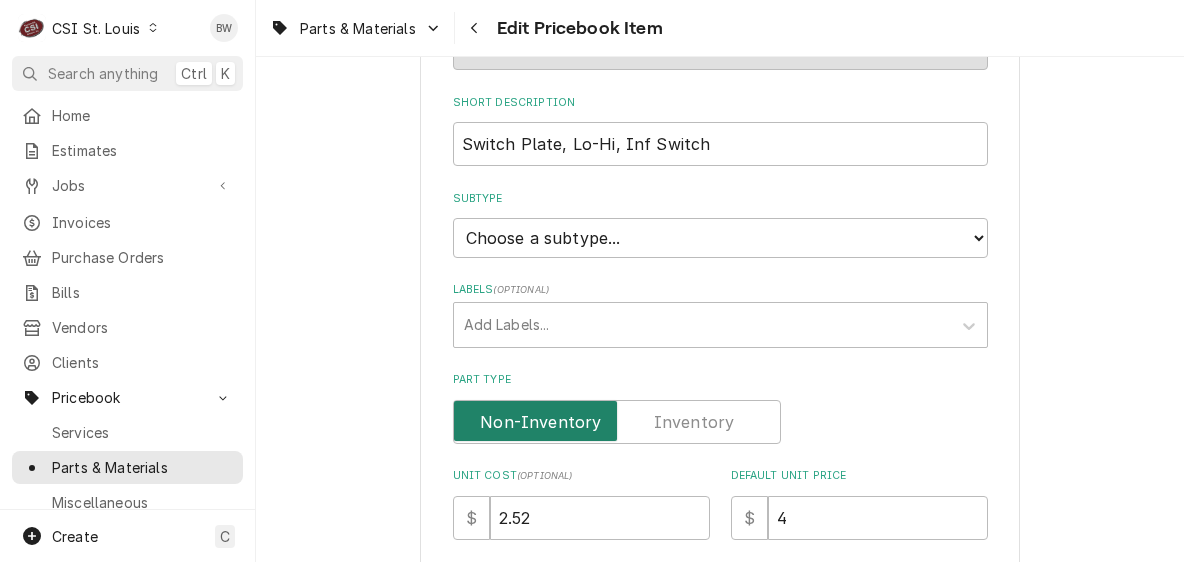 click at bounding box center [617, 422] 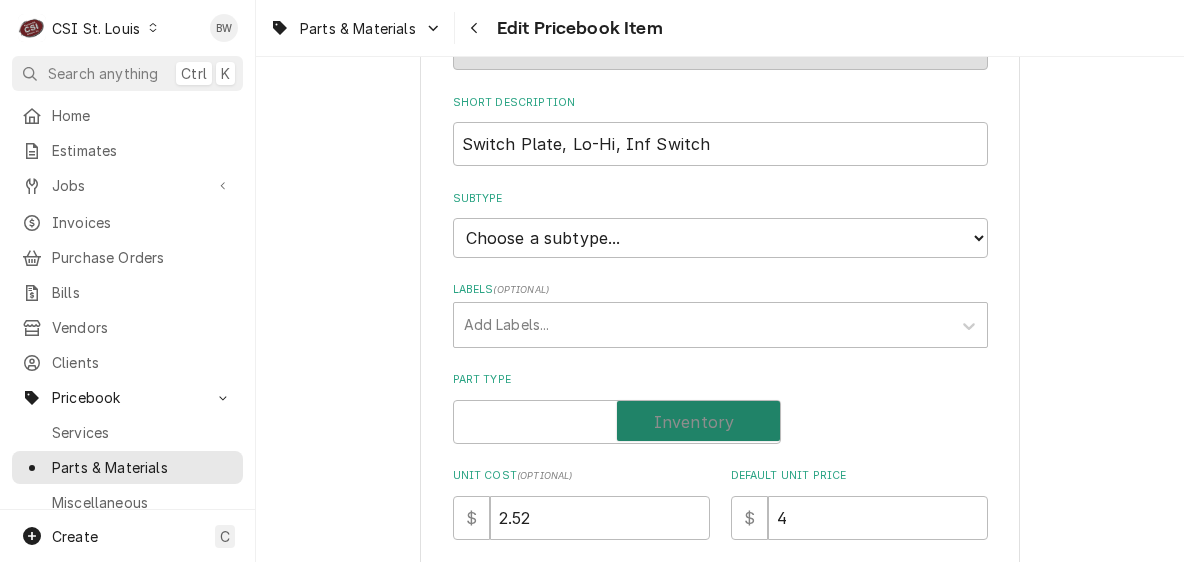 checkbox on "true" 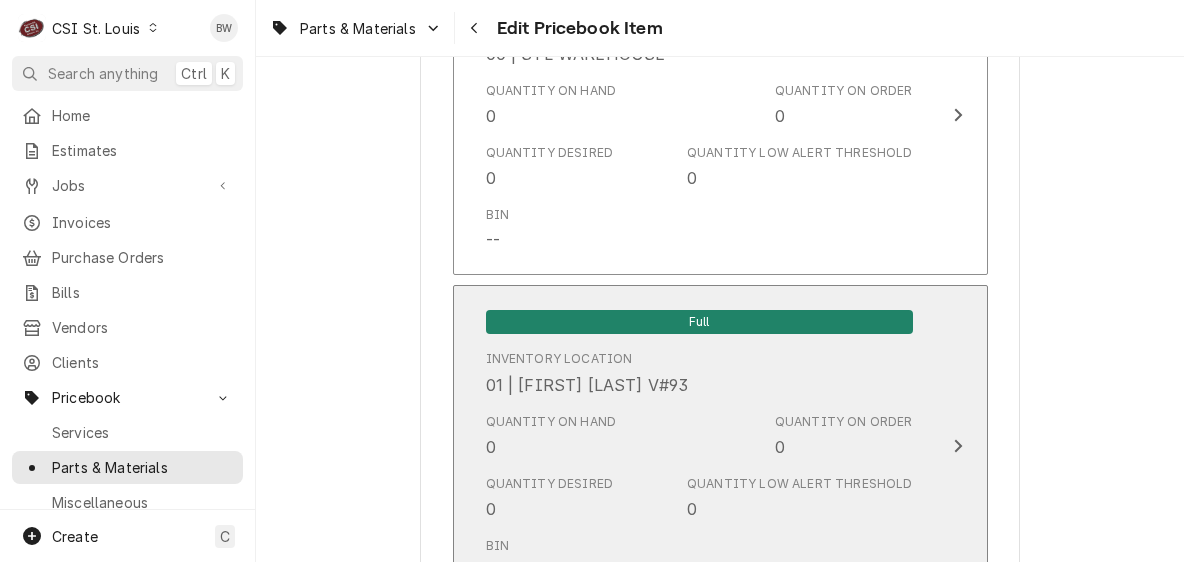 scroll, scrollTop: 16982, scrollLeft: 0, axis: vertical 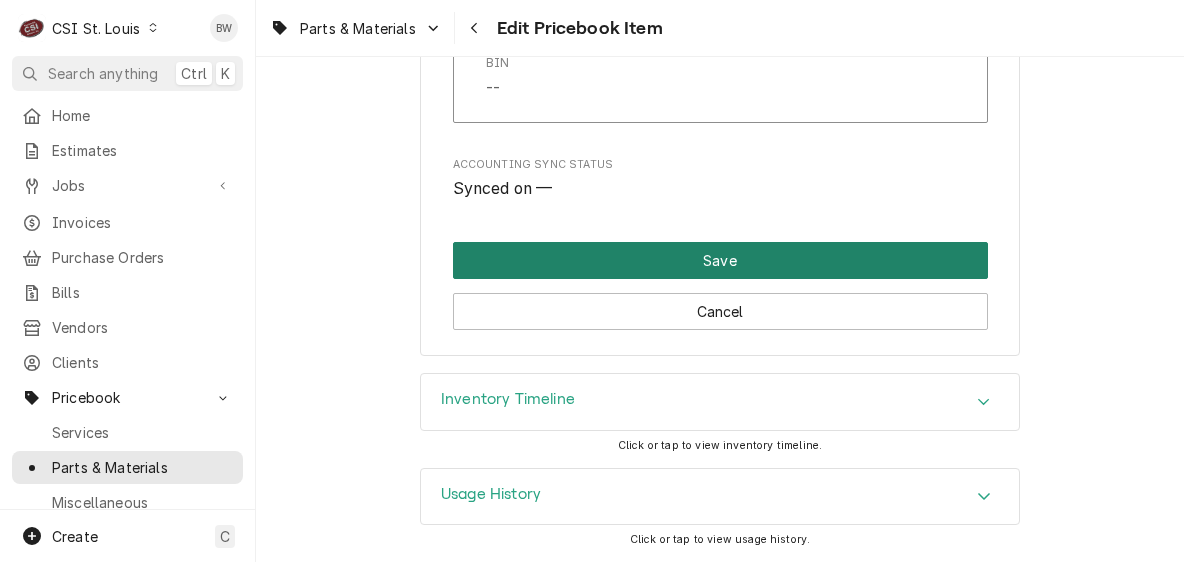 click on "Save" at bounding box center (720, 260) 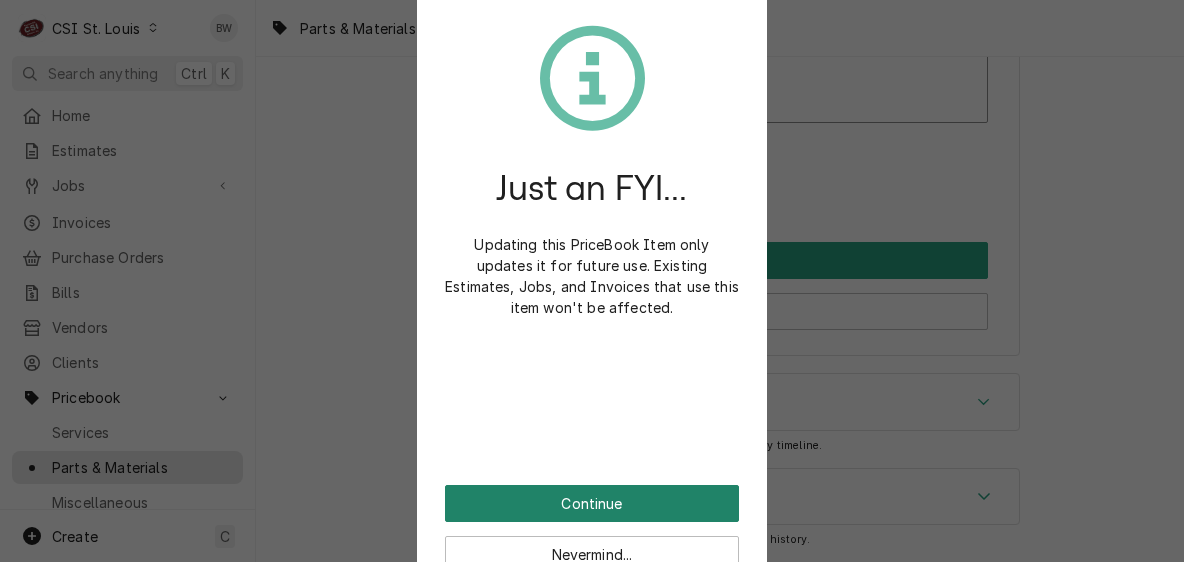 click on "Continue" at bounding box center [592, 503] 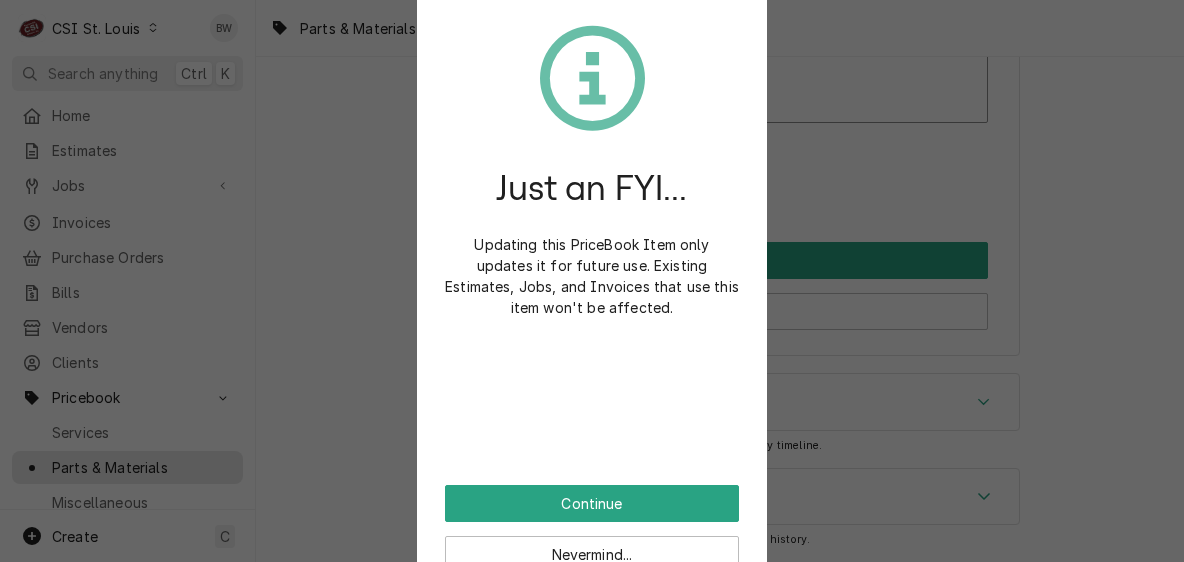 scroll, scrollTop: 16969, scrollLeft: 0, axis: vertical 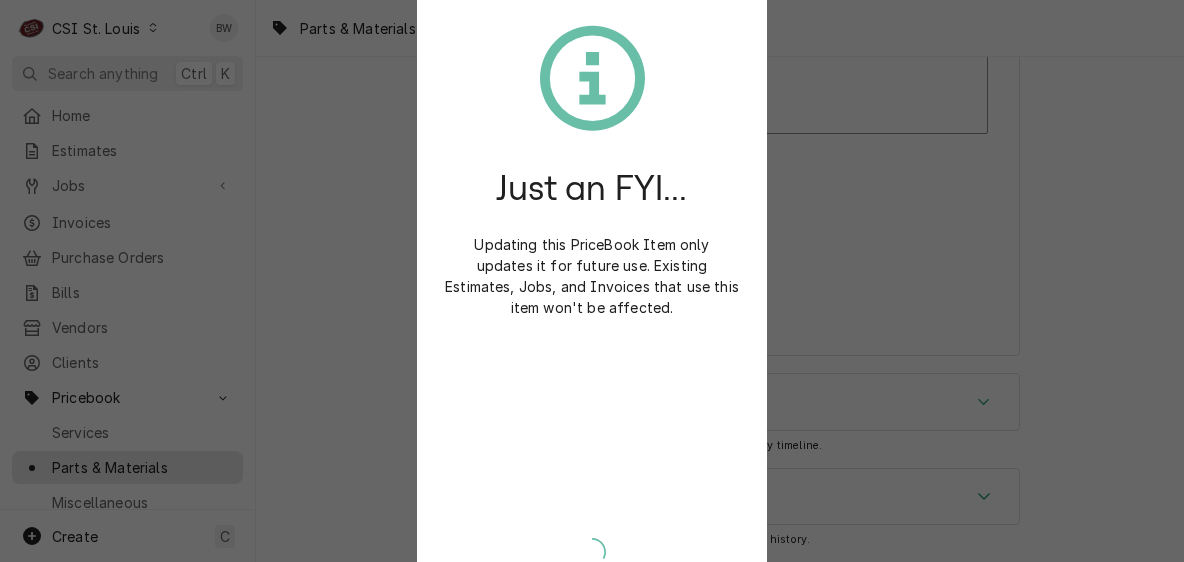 type on "x" 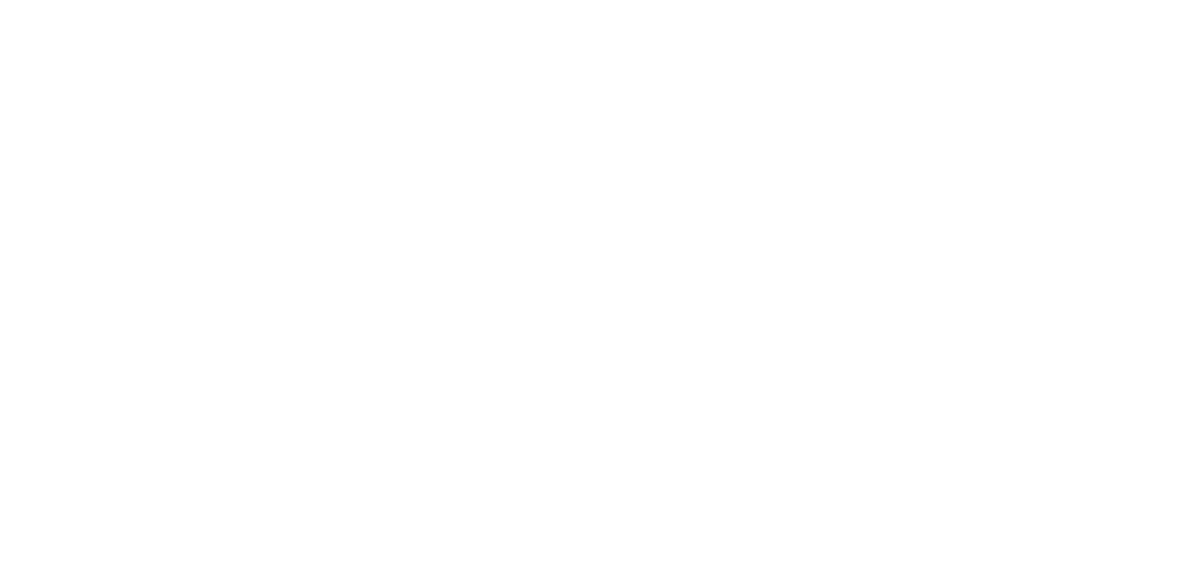 scroll, scrollTop: 0, scrollLeft: 0, axis: both 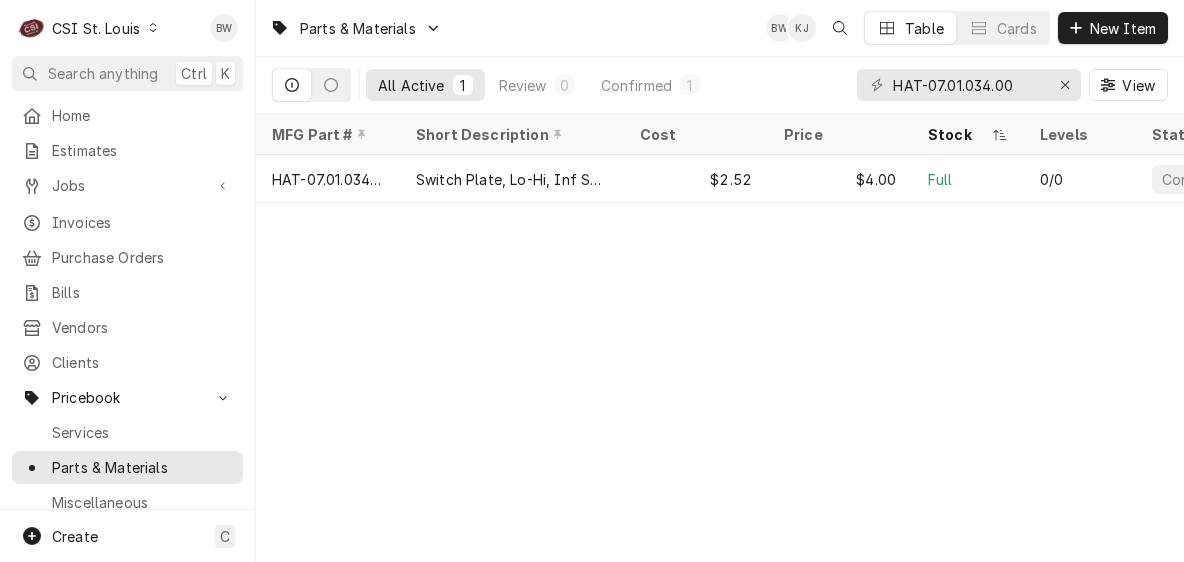 drag, startPoint x: 1044, startPoint y: 77, endPoint x: 830, endPoint y: 80, distance: 214.02103 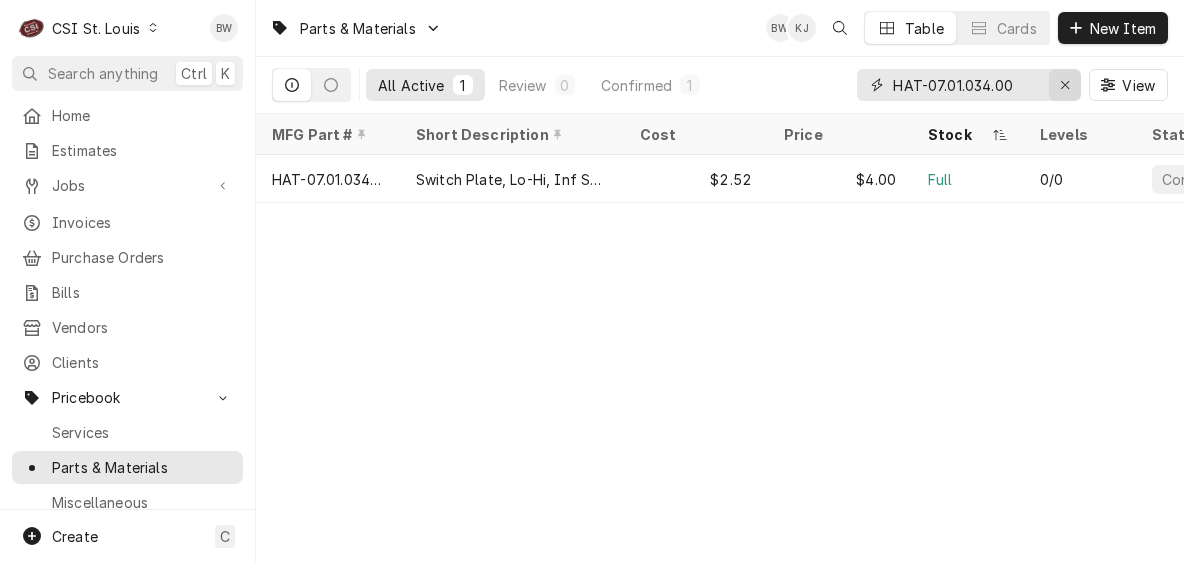 click 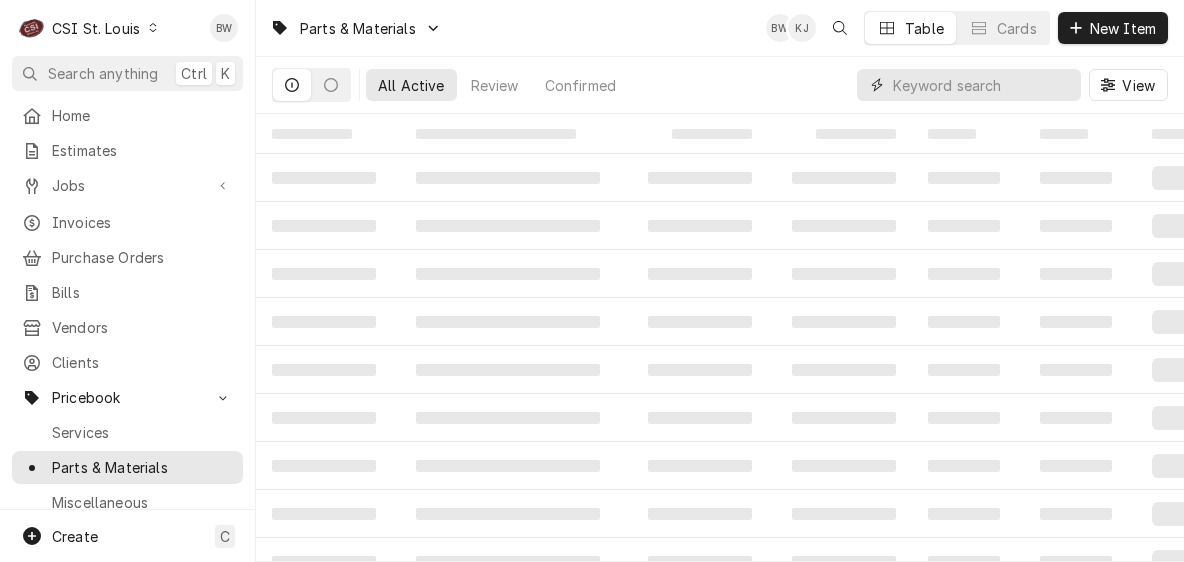 click at bounding box center (982, 85) 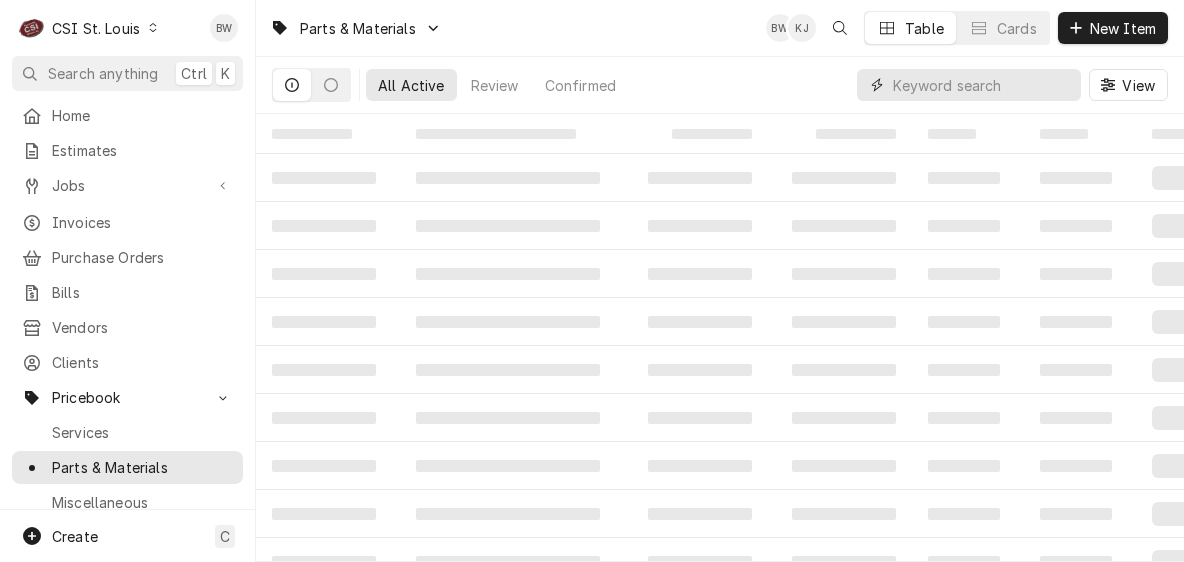 paste on "r02.08.123d" 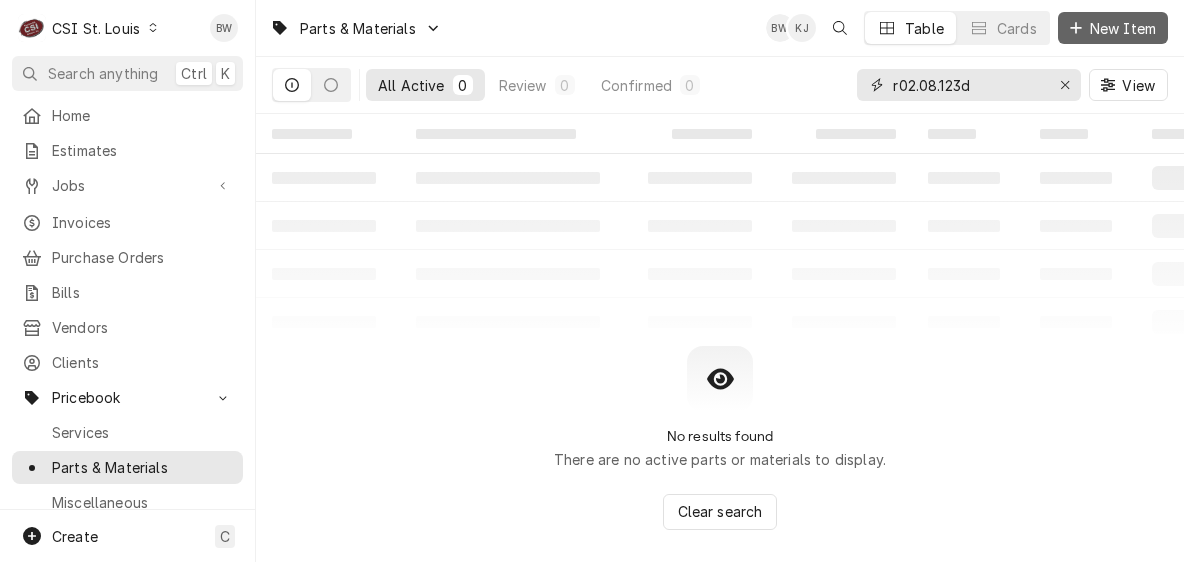 type on "r02.08.123d" 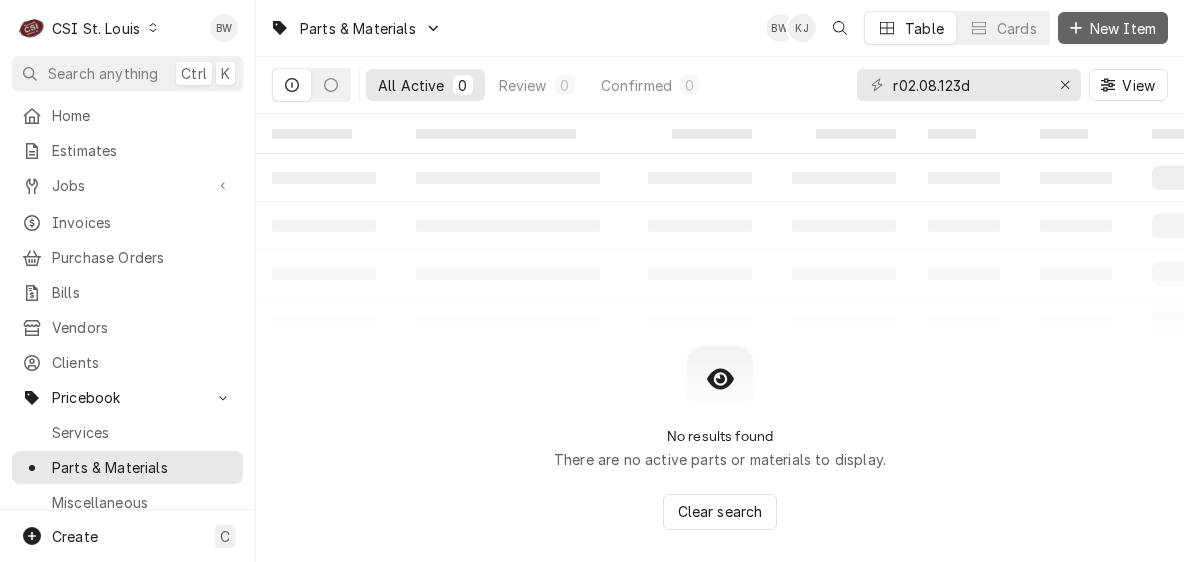click on "New Item" at bounding box center (1123, 28) 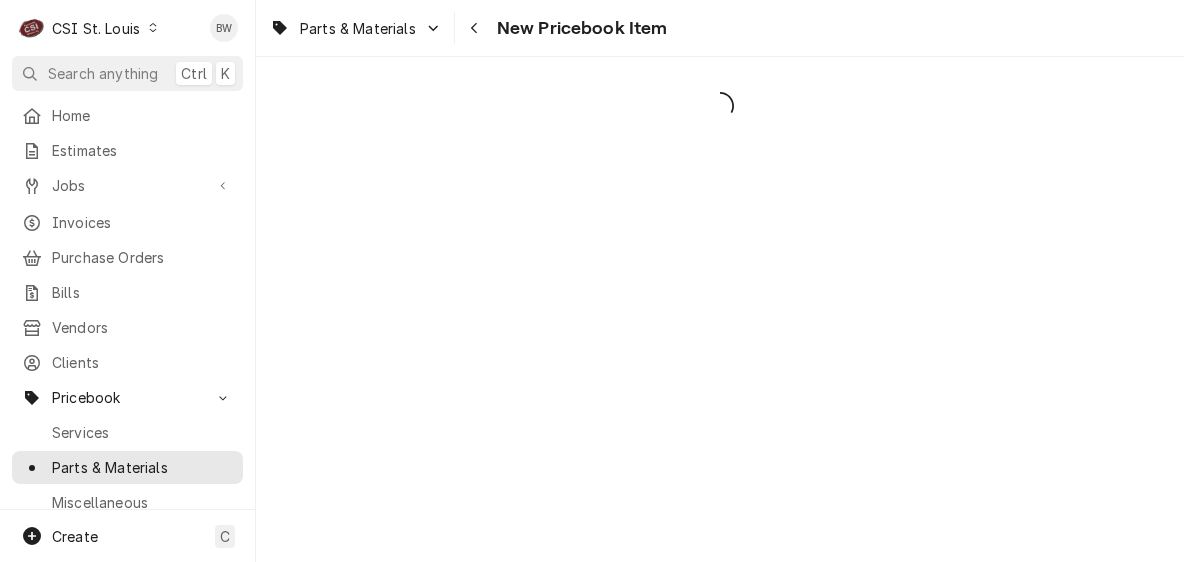 scroll, scrollTop: 0, scrollLeft: 0, axis: both 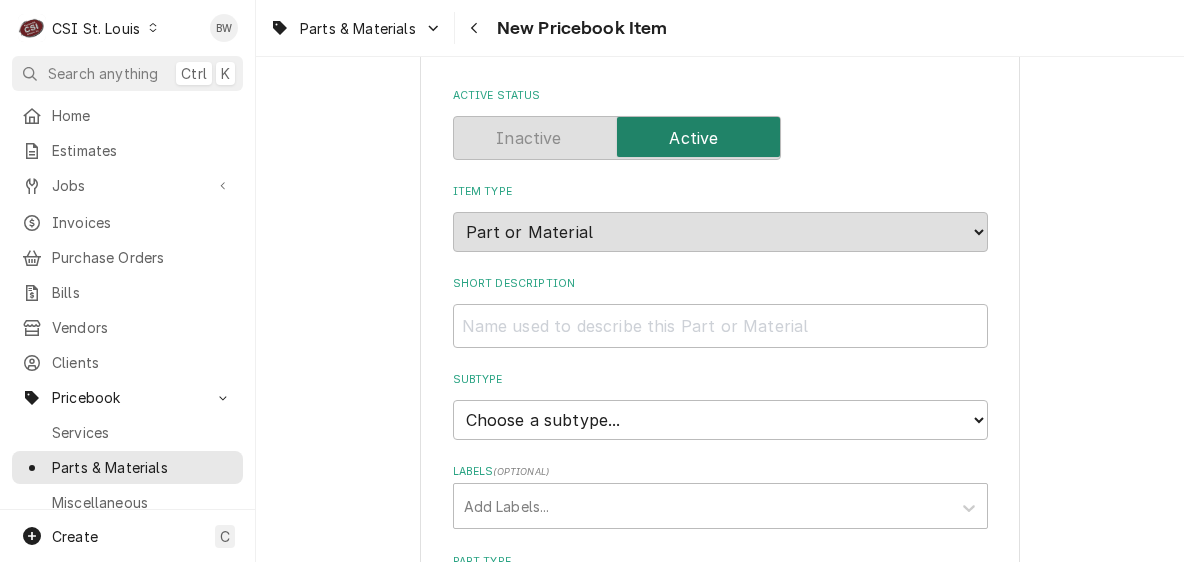 click on "Please provide the following information to create a PriceBook item. Active Status Item Type Choose PriceBook item type... Service Charge Part or Material Miscellaneous Charge Discount Tax Short Description Subtype Choose a subtype... [#2-DUAL] AFTERHRS-WH-CHG-2 [#2-DUAL] BEV-EQUIP [#2-DUAL] BEV-MATS [#2-DUAL] CONT-LABR-2 [#2-DUAL] CRANE-LIFT-2 [#2-DUAL] EQUIP-RENT-2 [#2-DUAL] INVEN-PARTS [#2-DUAL] MAINT-SUPPLY [#2-DUAL] MISC-EQUIP [#2-DUAL] MISC-NON-INVEN [#2-DUAL] PROJ-CONT-LABR-2 [#2-DUAL] PROJ-EQUIP [#2-DUAL] PROJ-MATS [#3-BILL] SHOP-TOOLS Labels  ( optional ) Add Labels... Part Type Unit Cost  ( optional ) $ Default Unit Price $ Tax Manufacturer  ( optional ) Manufacturer Part #  ( optional ) Detailed Summary Template  ( optional ) Internal Notes  ( optional ) Vendor Part Information Add Vendor Cost Create Cancel" at bounding box center [720, 742] 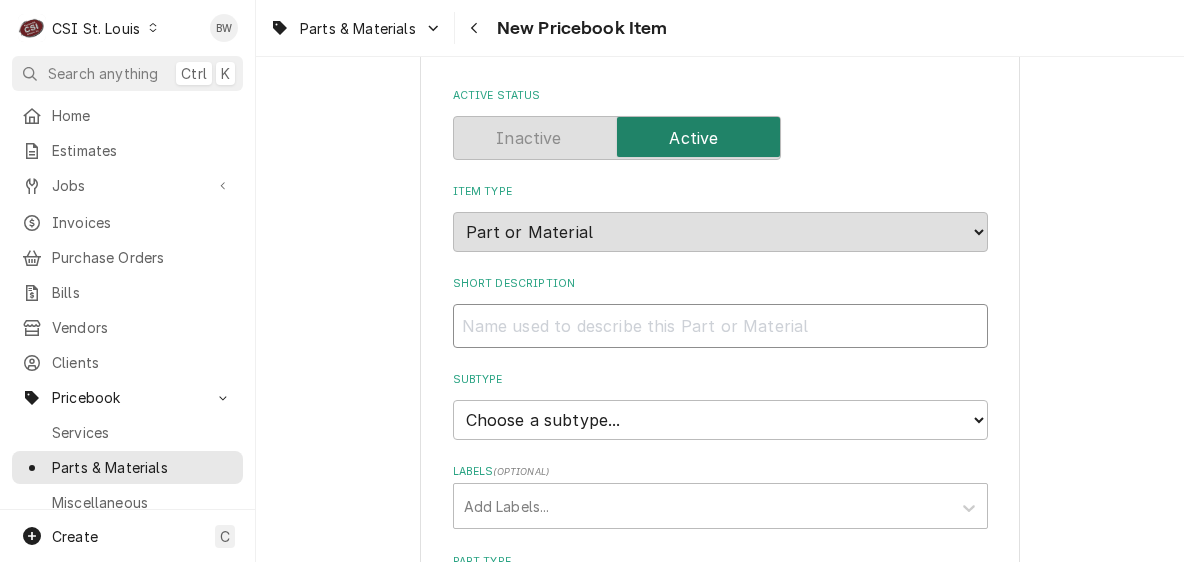click on "Short Description" at bounding box center (720, 326) 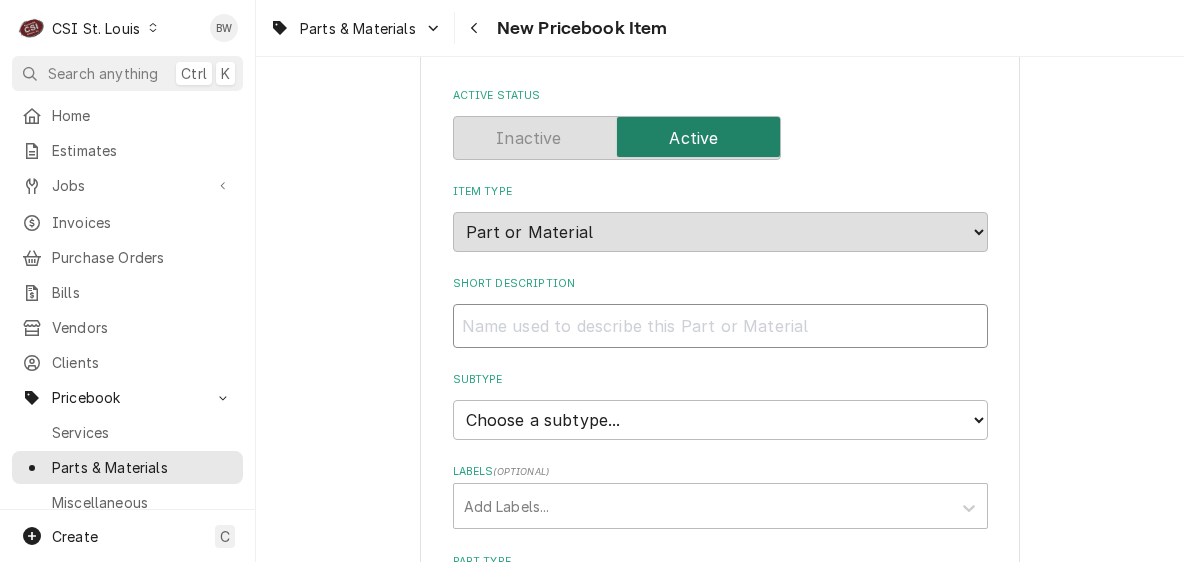 paste on "Element, 208V, 2400W, Gr96" 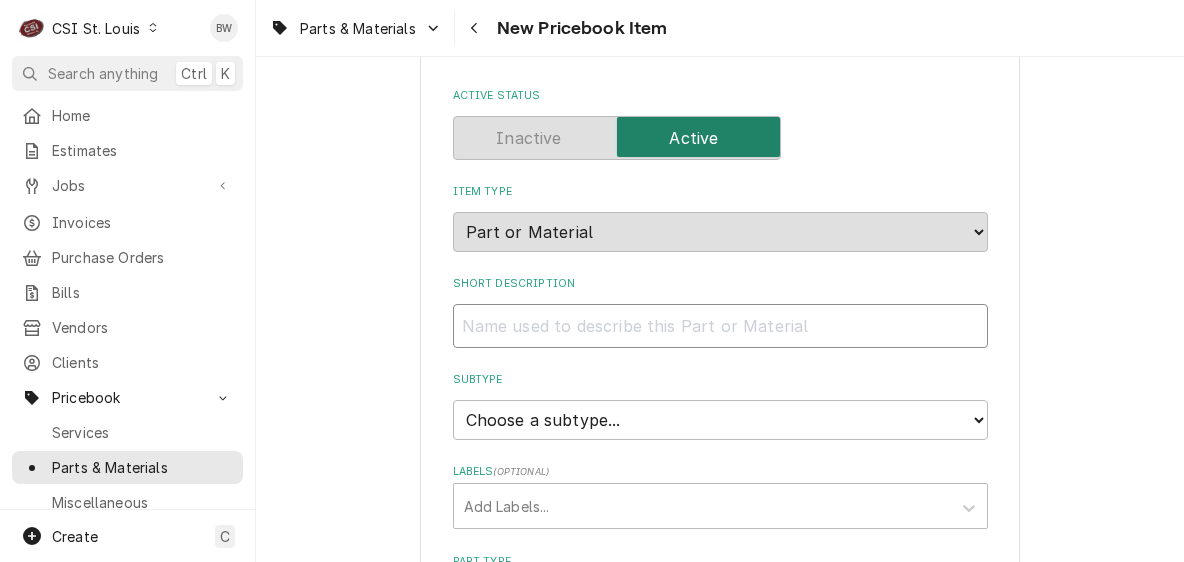 type on "x" 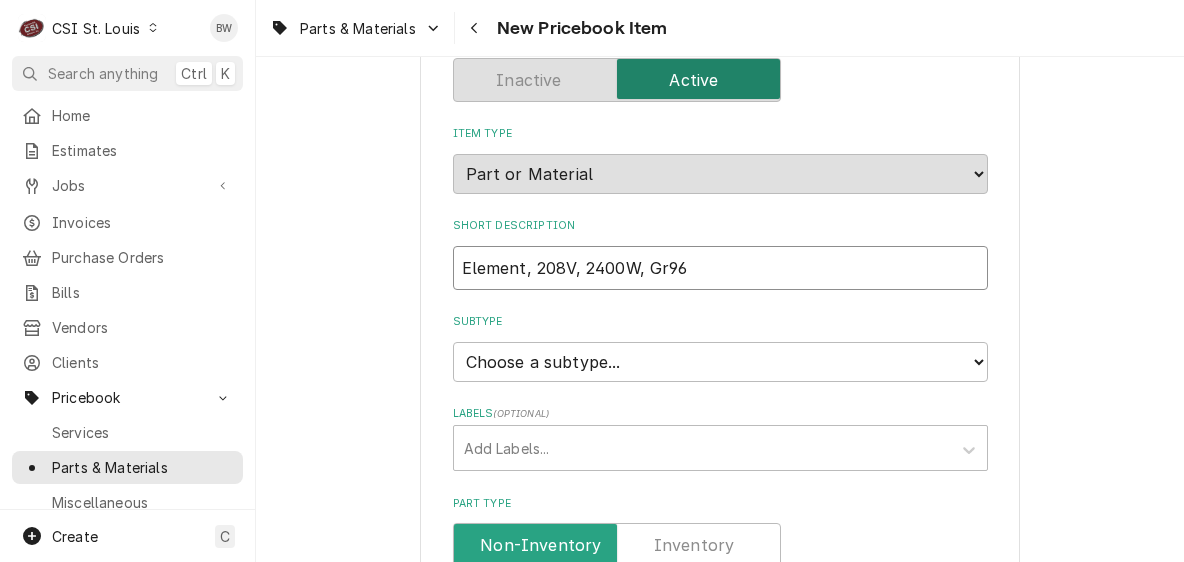 scroll, scrollTop: 200, scrollLeft: 0, axis: vertical 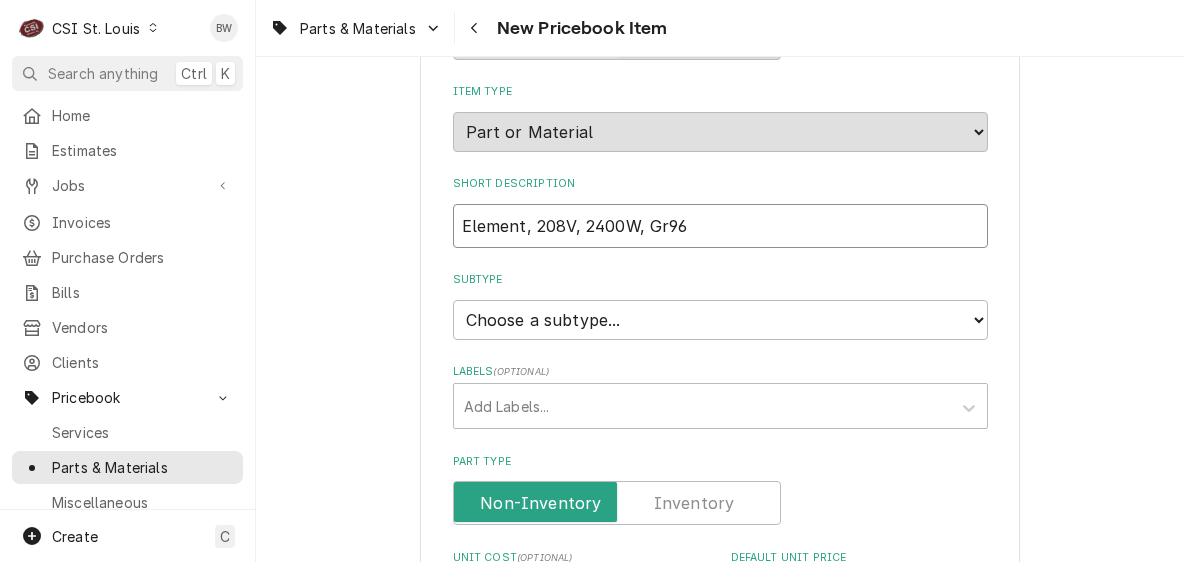 type on "Element, 208V, 2400W, Gr96" 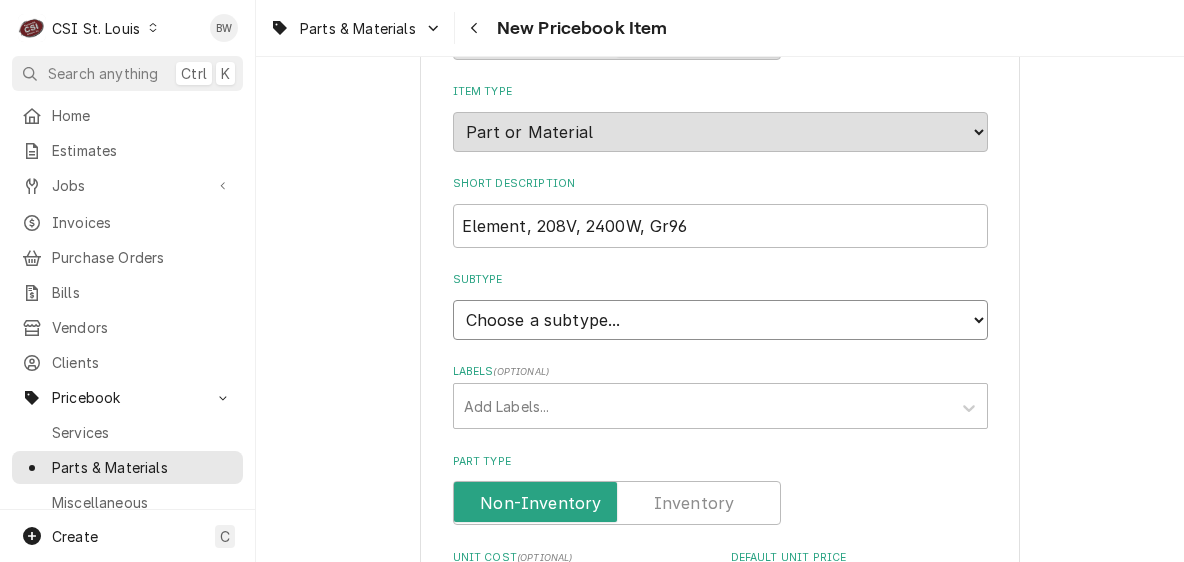 click on "Choose a subtype... [#2-DUAL] AFTERHRS-WH-CHG-2 [#2-DUAL] BEV-EQUIP [#2-DUAL] BEV-MATS [#2-DUAL] CONT-LABR-2 [#2-DUAL] CRANE-LIFT-2 [#2-DUAL] EQUIP-RENT-2 [#2-DUAL] INVEN-PARTS [#2-DUAL] MAINT-SUPPLY [#2-DUAL] MISC-EQUIP [#2-DUAL] MISC-NON-INVEN [#2-DUAL] PROJ-CONT-LABR-2 [#2-DUAL] PROJ-EQUIP [#2-DUAL] PROJ-MATS [#3-BILL] SHOP-TOOLS" at bounding box center (720, 320) 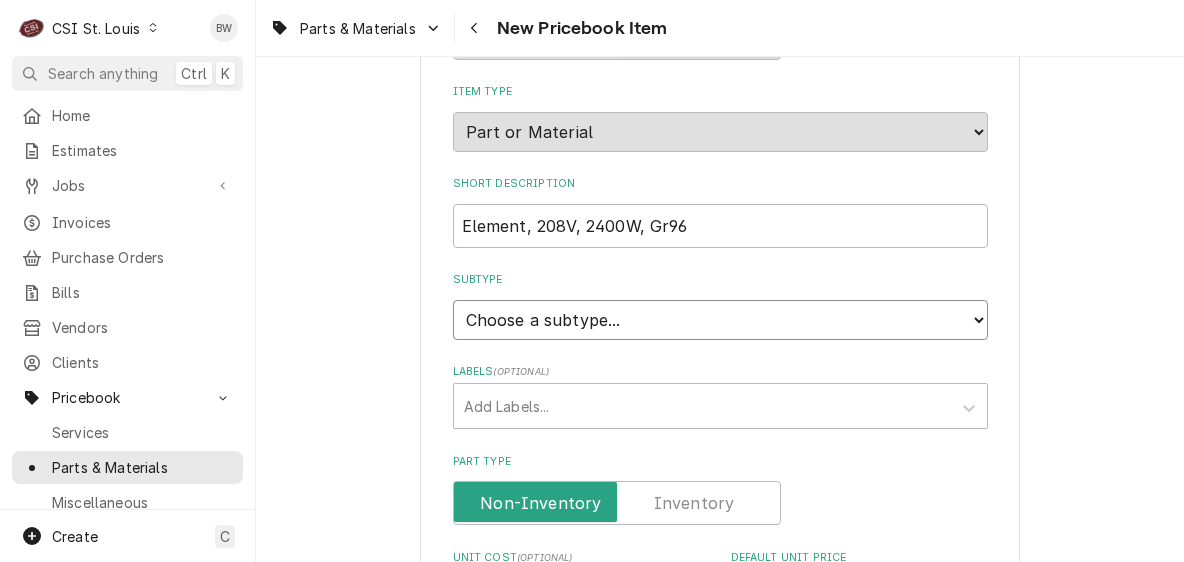 select on "1" 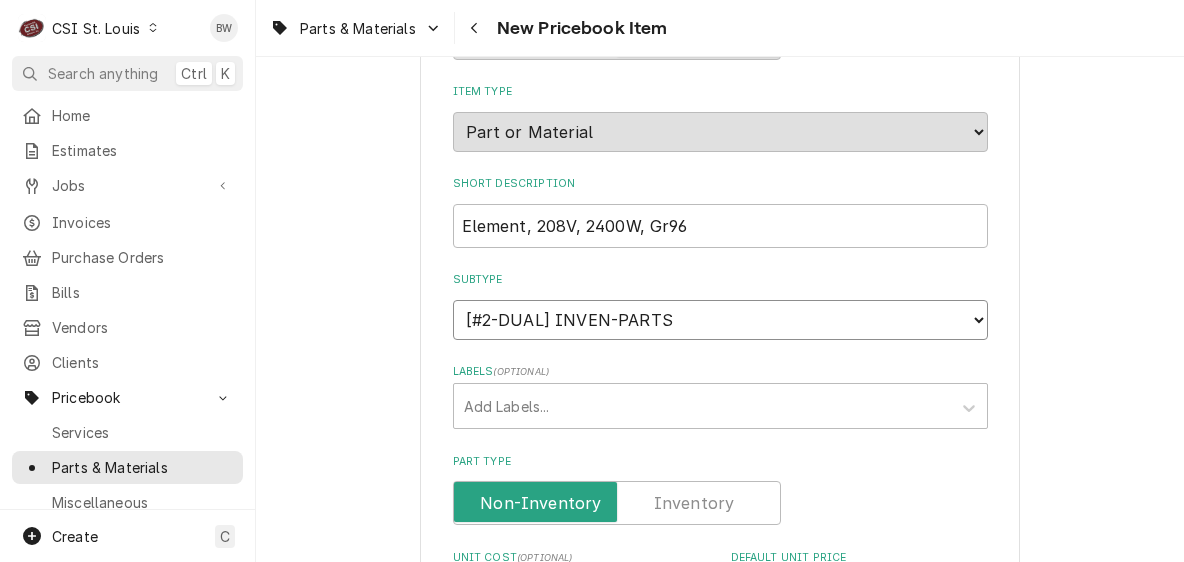 click on "Choose a subtype... [#2-DUAL] AFTERHRS-WH-CHG-2 [#2-DUAL] BEV-EQUIP [#2-DUAL] BEV-MATS [#2-DUAL] CONT-LABR-2 [#2-DUAL] CRANE-LIFT-2 [#2-DUAL] EQUIP-RENT-2 [#2-DUAL] INVEN-PARTS [#2-DUAL] MAINT-SUPPLY [#2-DUAL] MISC-EQUIP [#2-DUAL] MISC-NON-INVEN [#2-DUAL] PROJ-CONT-LABR-2 [#2-DUAL] PROJ-EQUIP [#2-DUAL] PROJ-MATS [#3-BILL] SHOP-TOOLS" at bounding box center [720, 320] 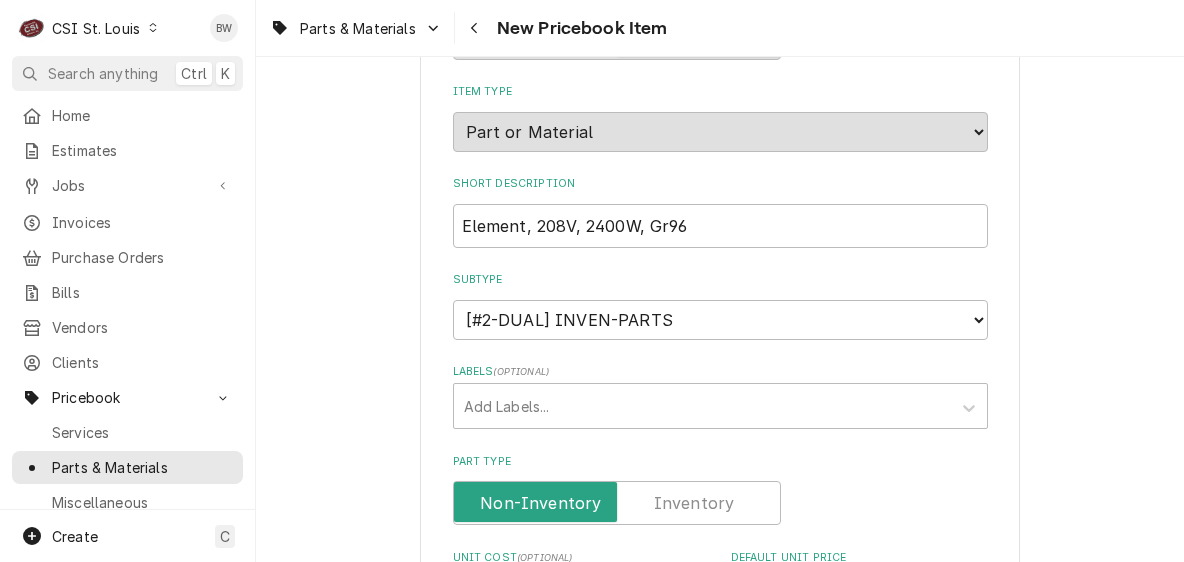 click at bounding box center [617, 503] 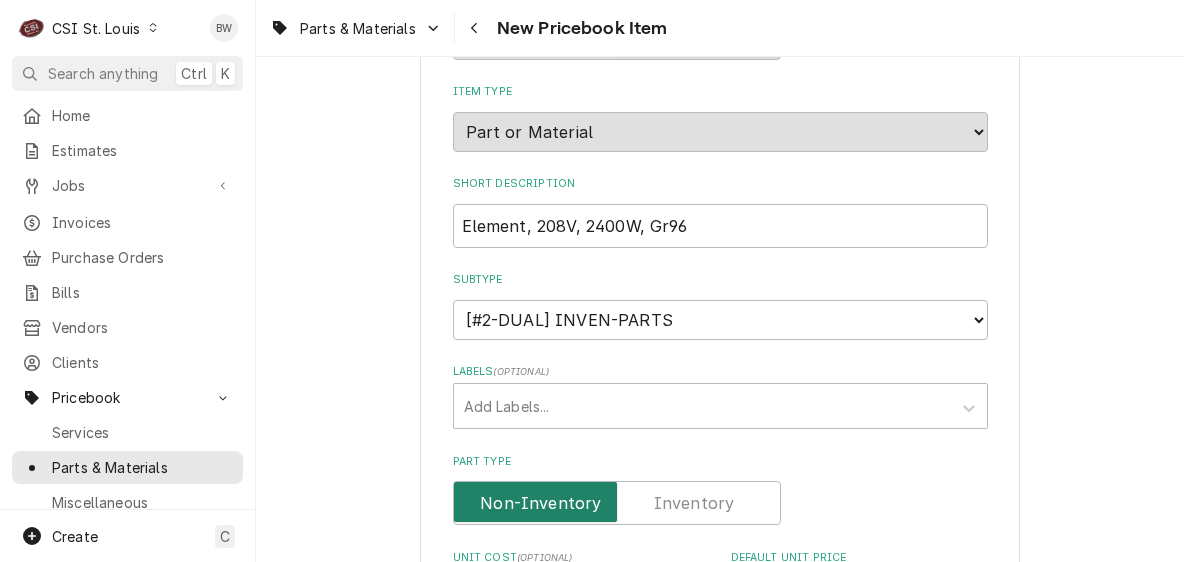 click at bounding box center [617, 503] 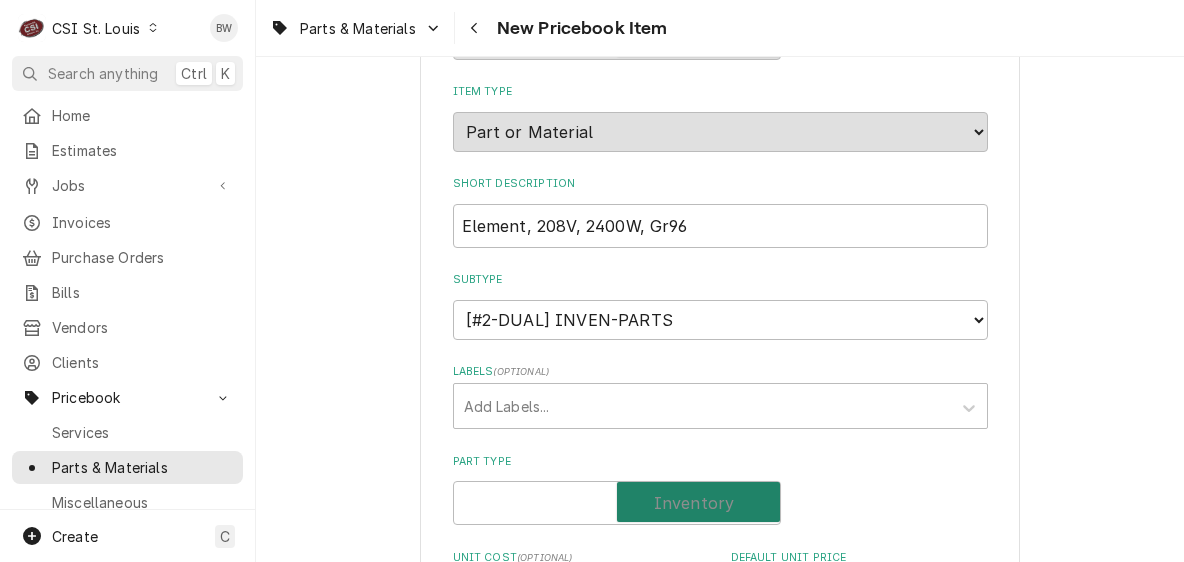 checkbox on "true" 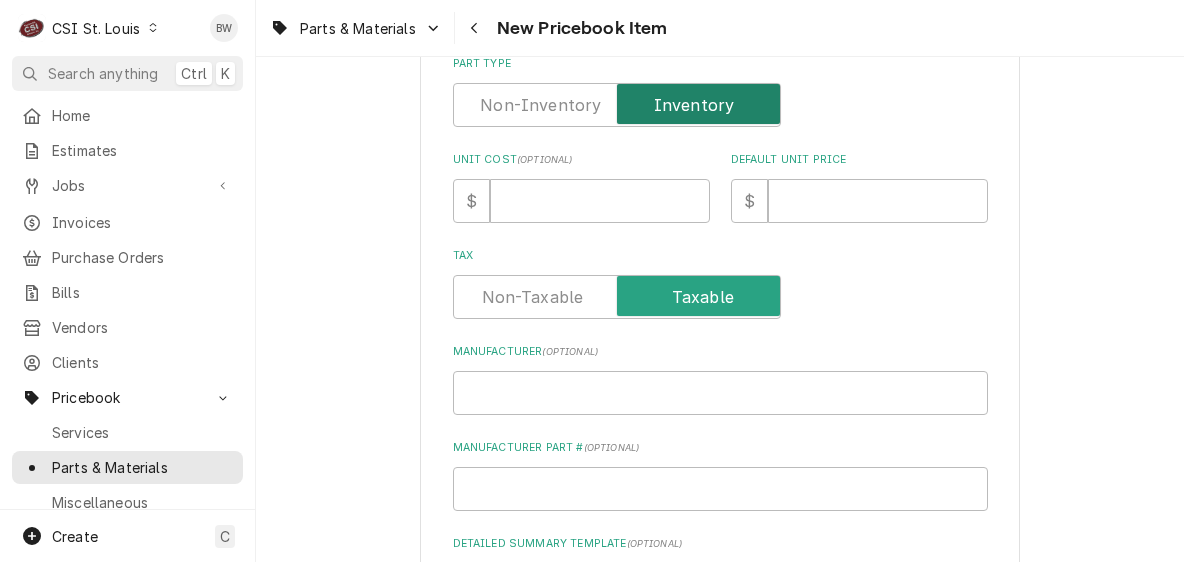 scroll, scrollTop: 600, scrollLeft: 0, axis: vertical 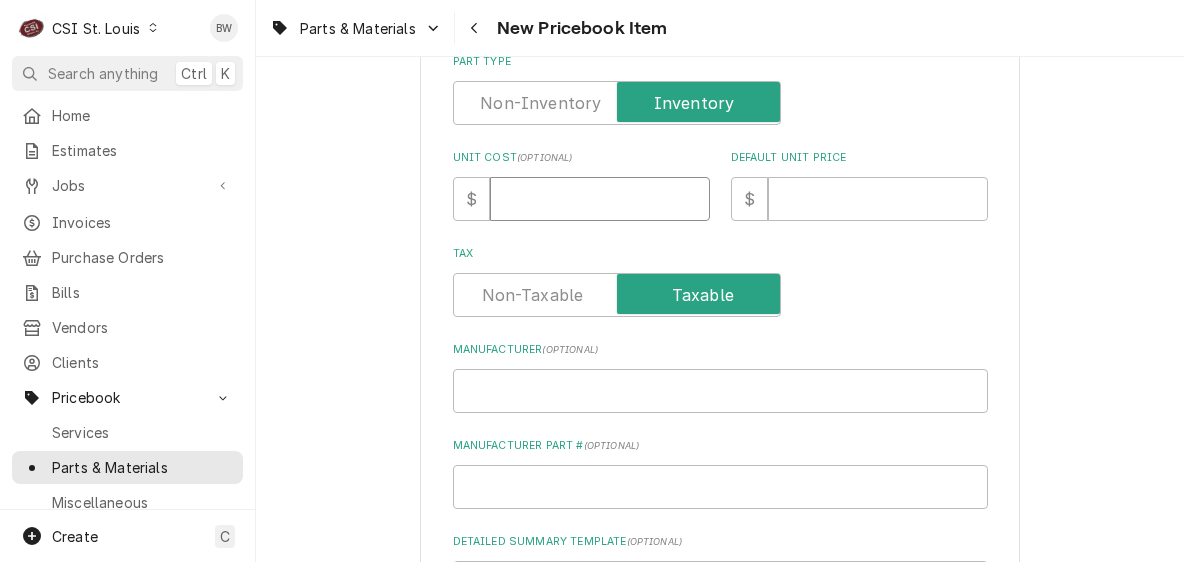 click on "Unit Cost  ( optional )" at bounding box center (600, 199) 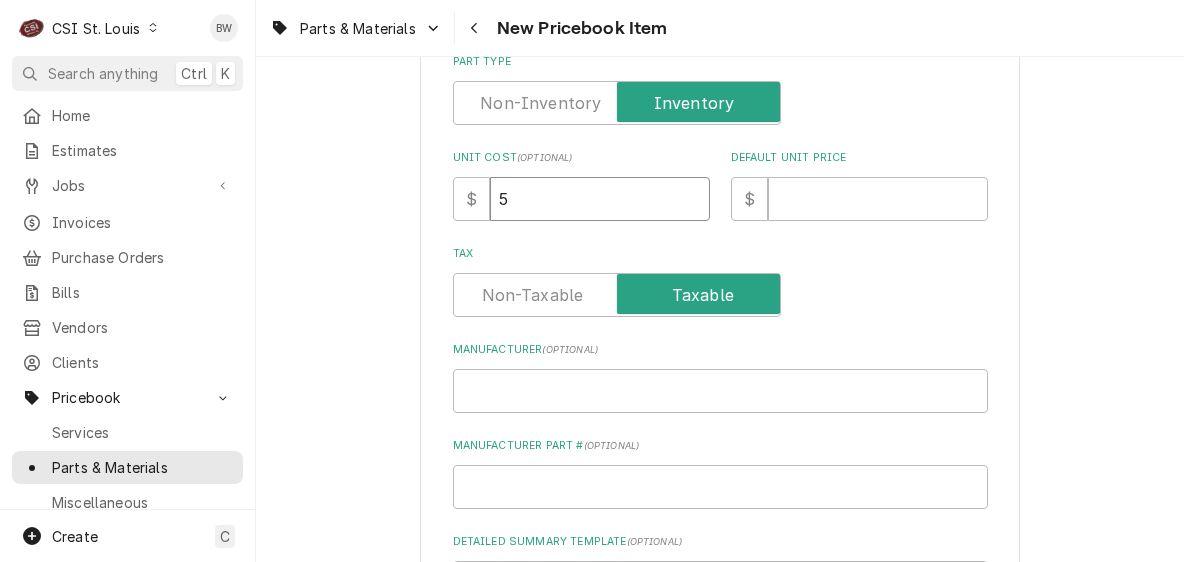 type on "x" 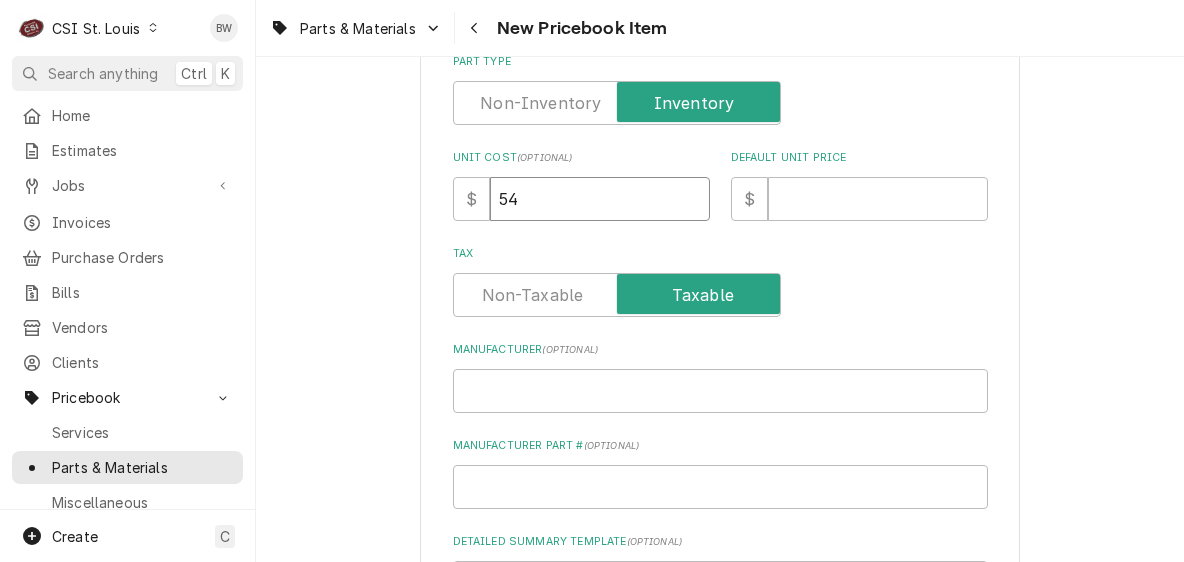 type on "x" 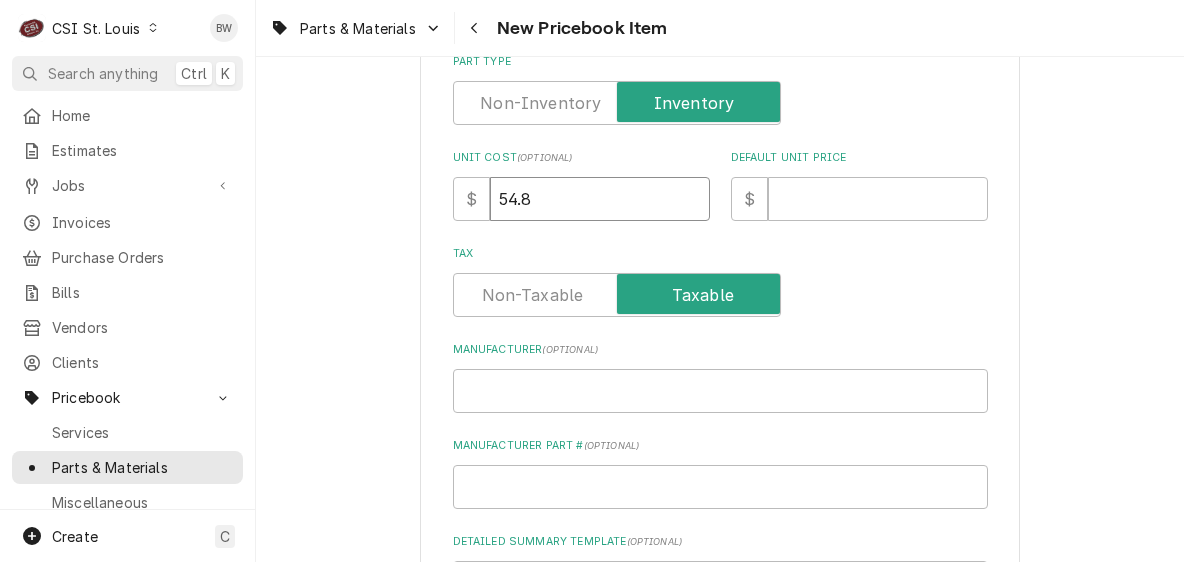 type on "x" 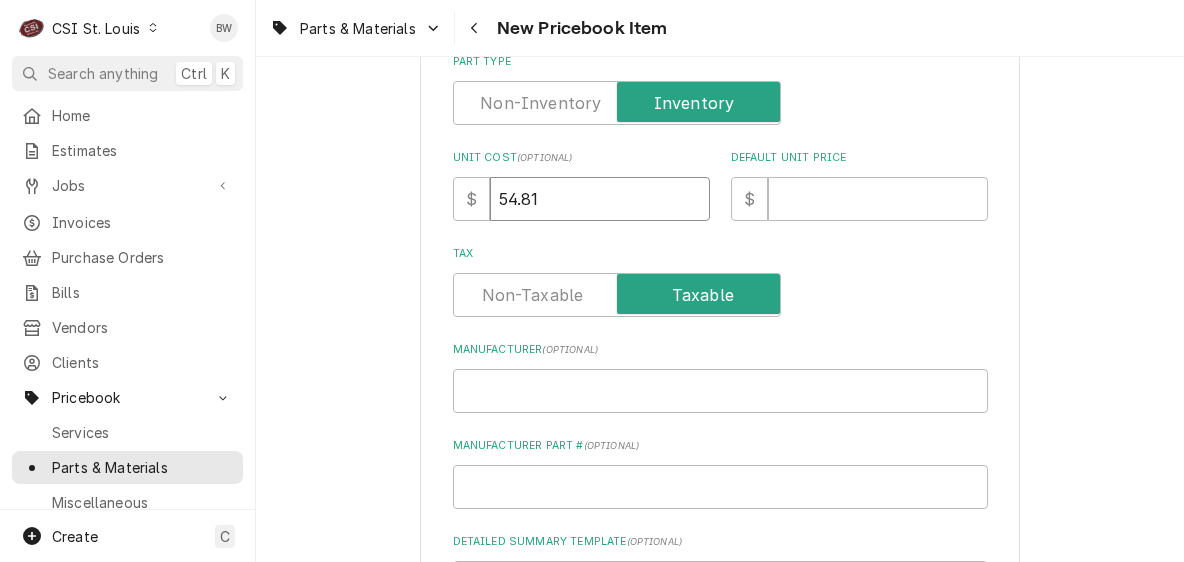 type on "54.81" 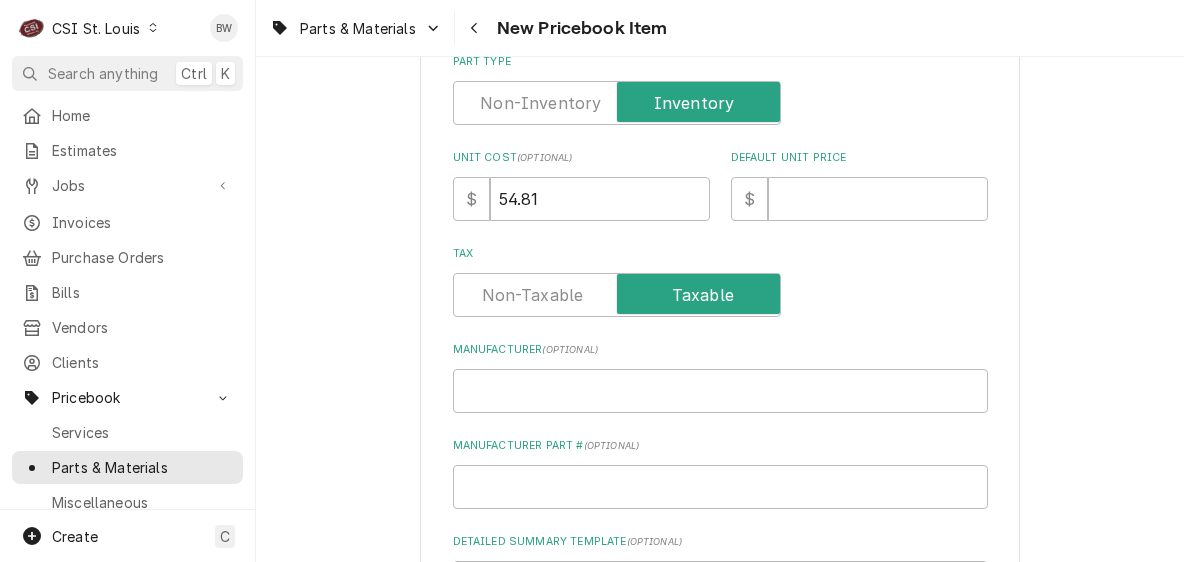 click on "Tax" at bounding box center (720, 254) 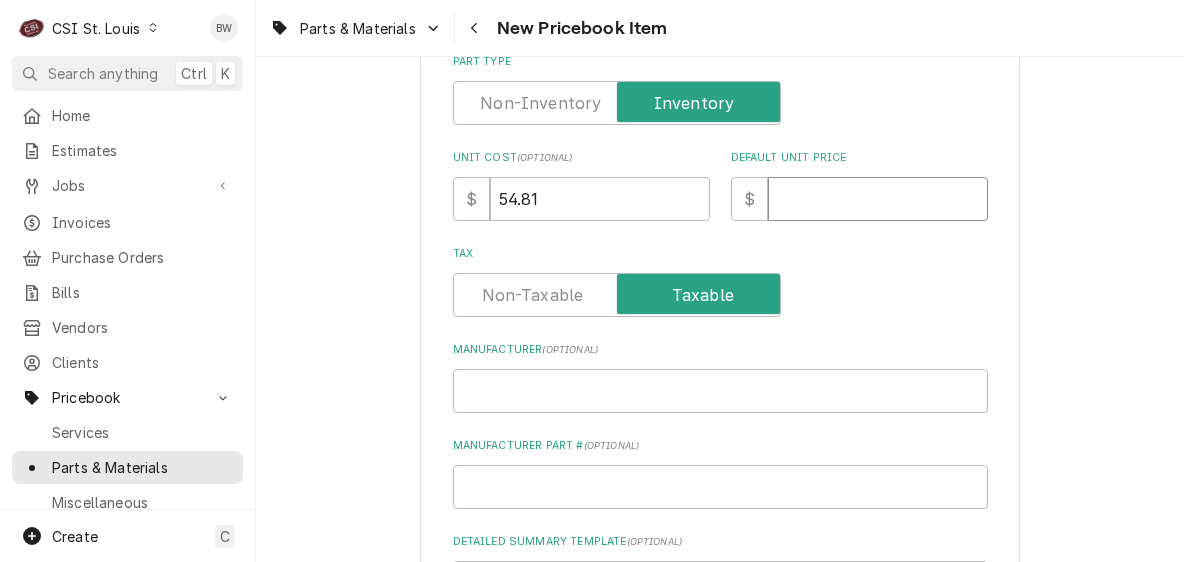 click on "Default Unit Price" at bounding box center [878, 199] 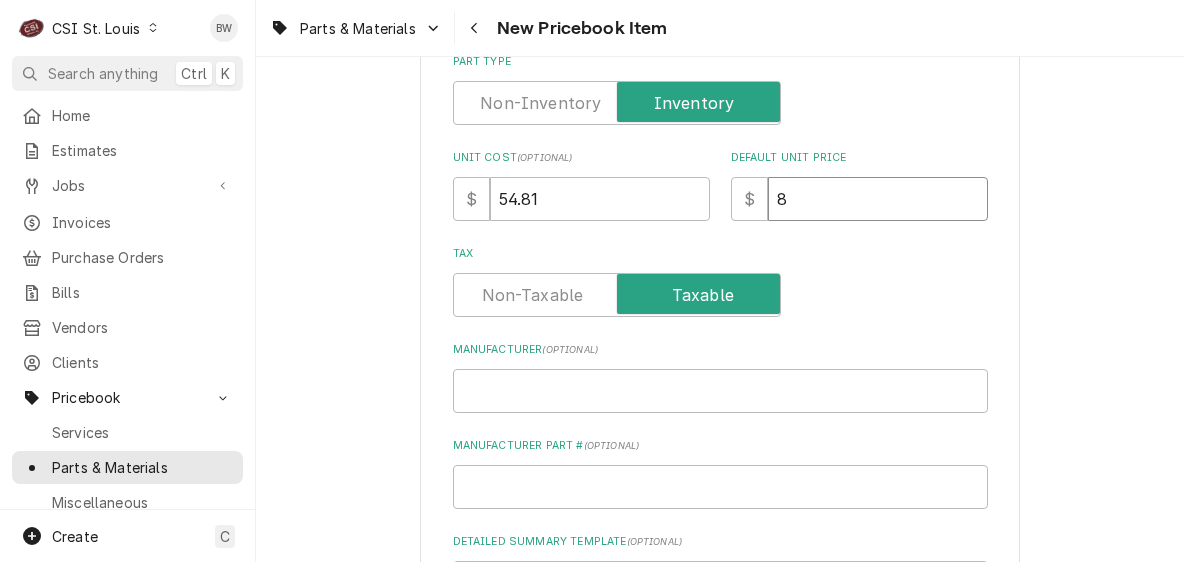 type on "x" 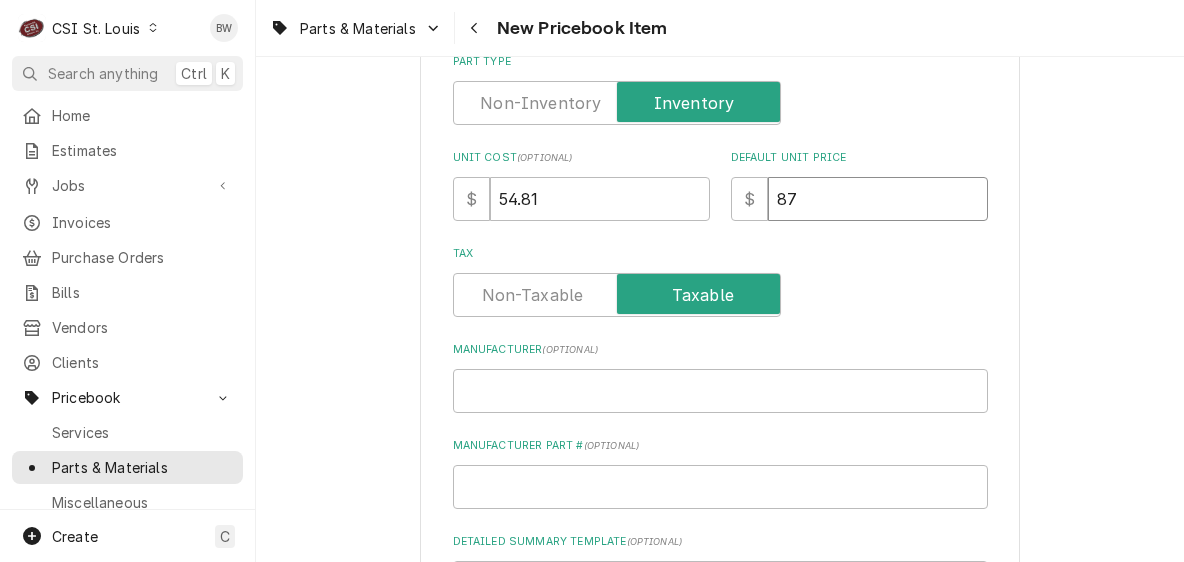 type on "x" 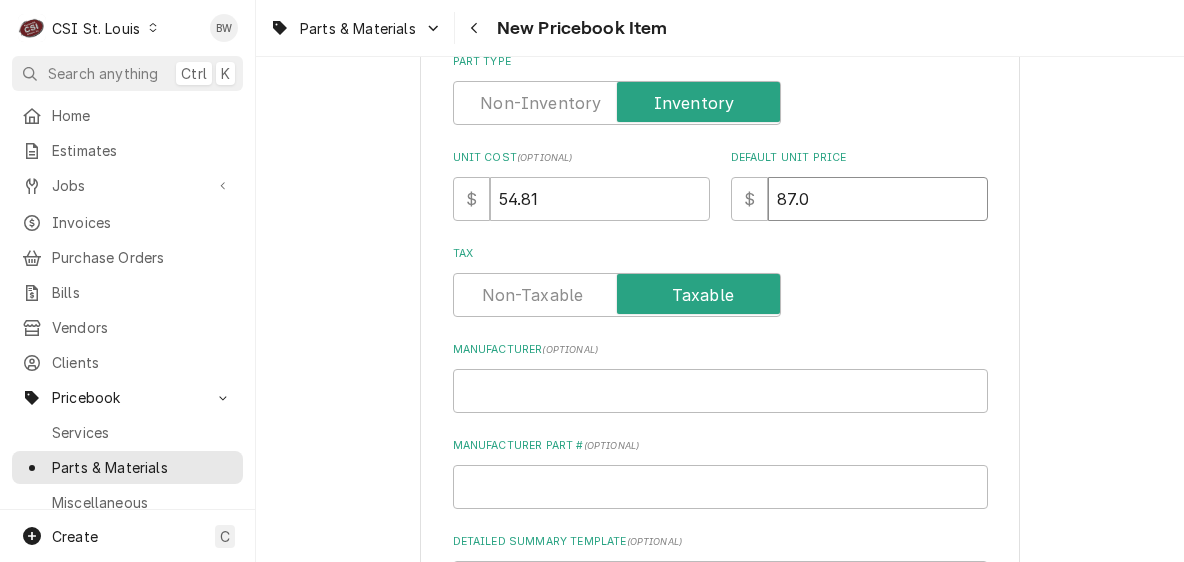 type on "x" 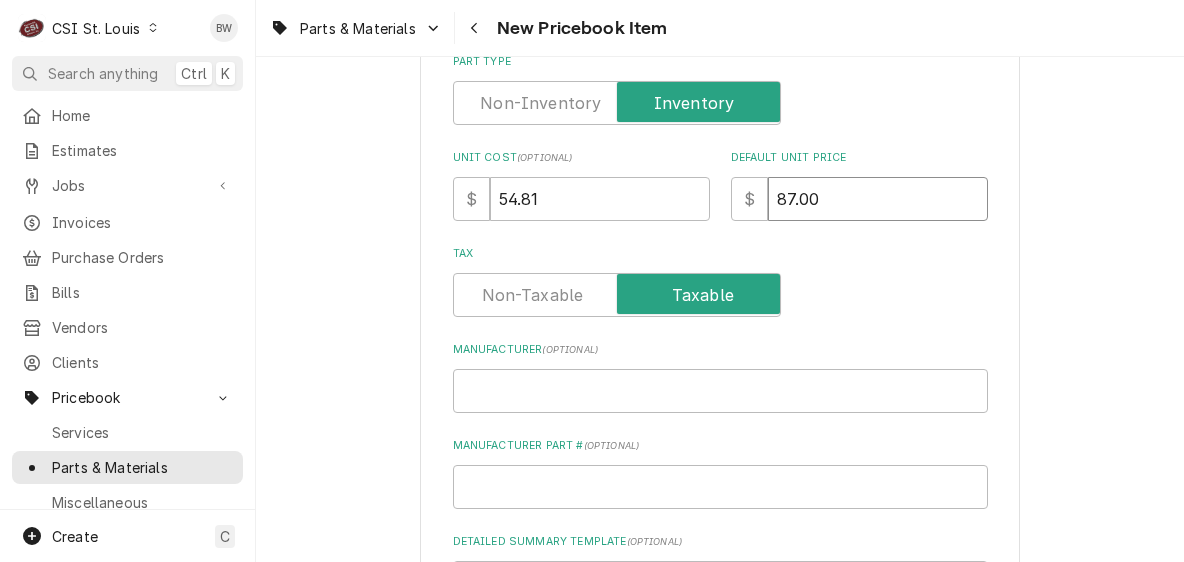 type on "87.00" 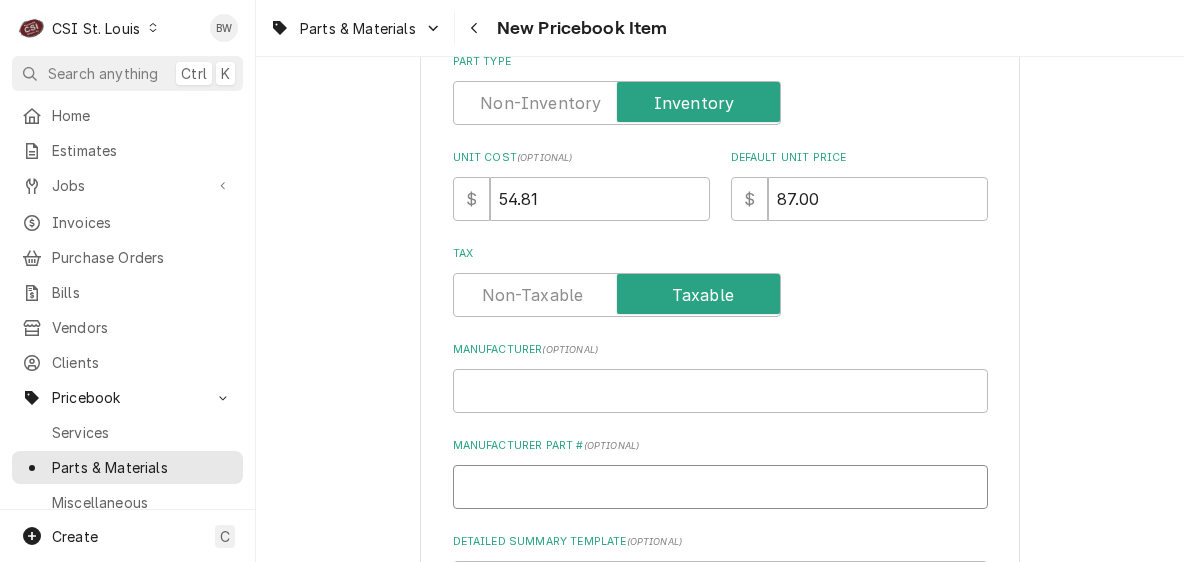 drag, startPoint x: 496, startPoint y: 483, endPoint x: 484, endPoint y: 483, distance: 12 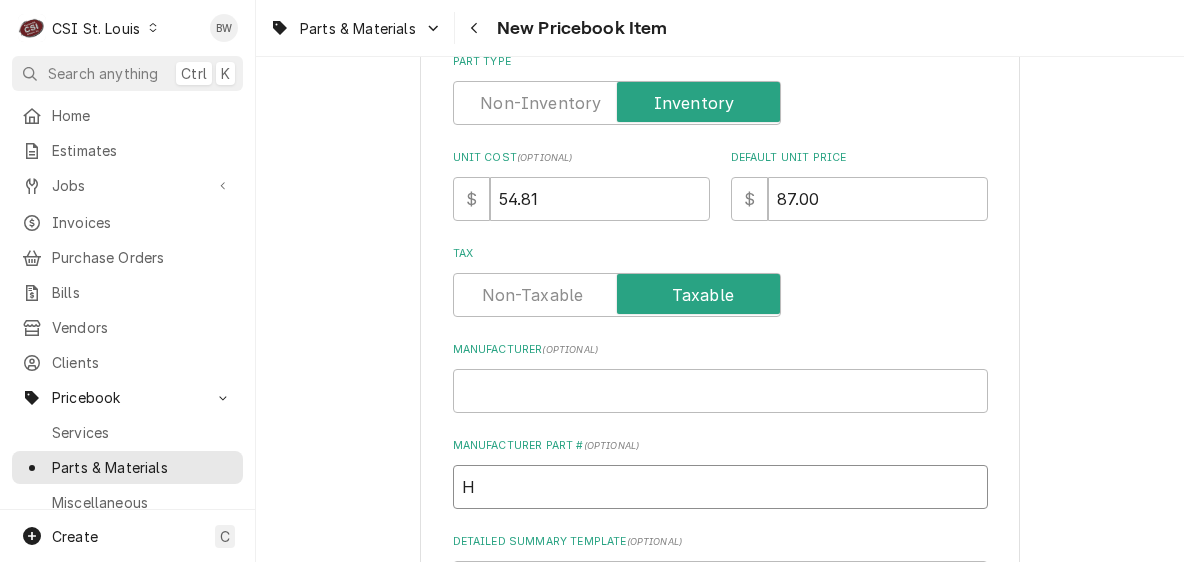 type on "x" 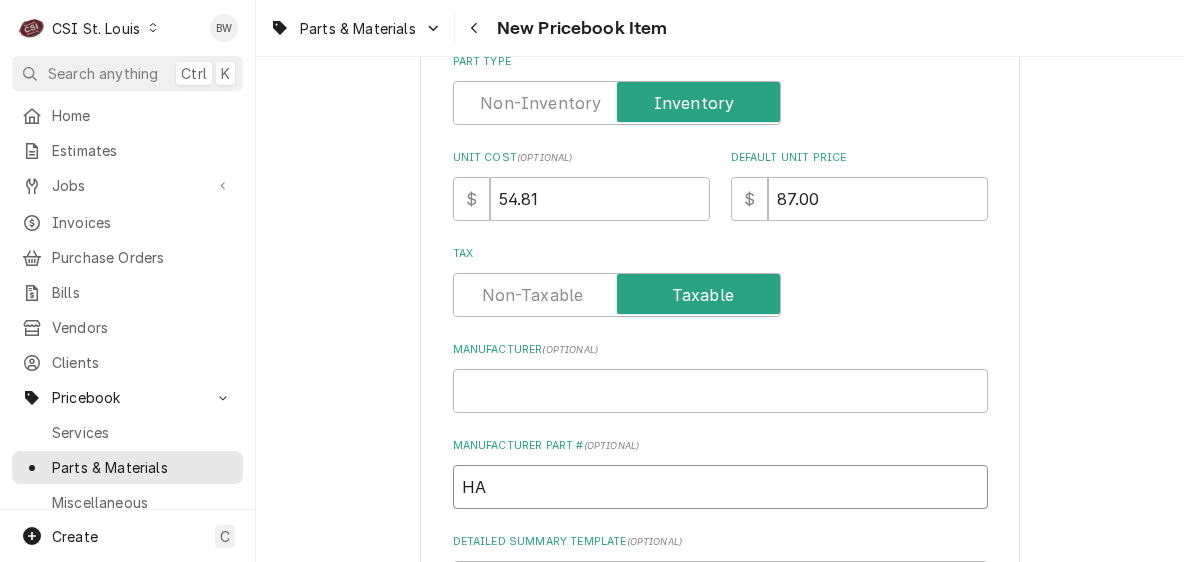 type on "x" 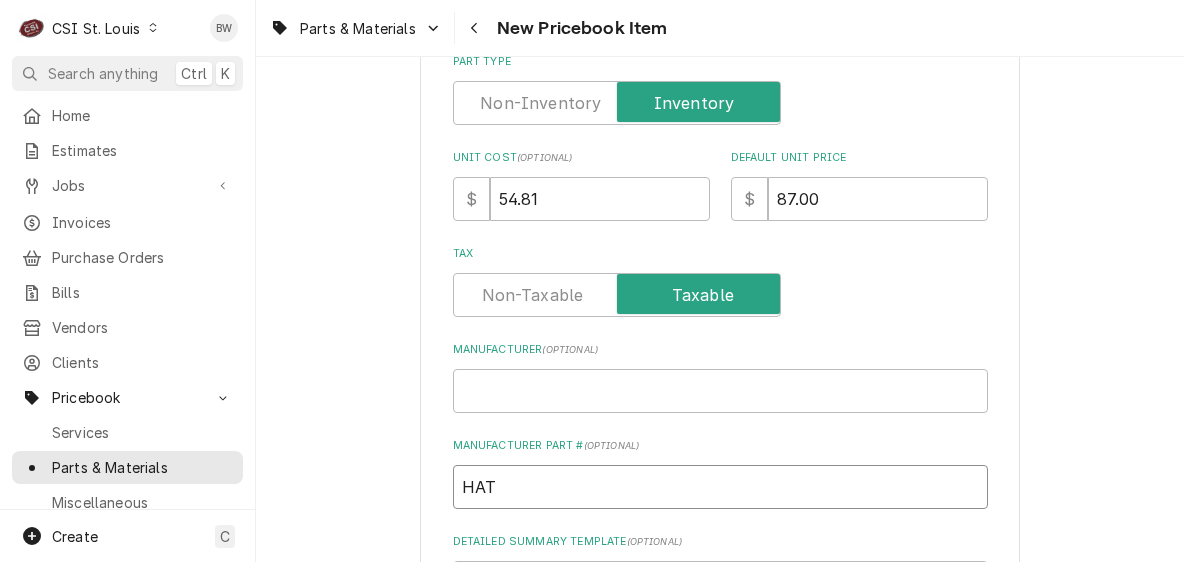 type on "x" 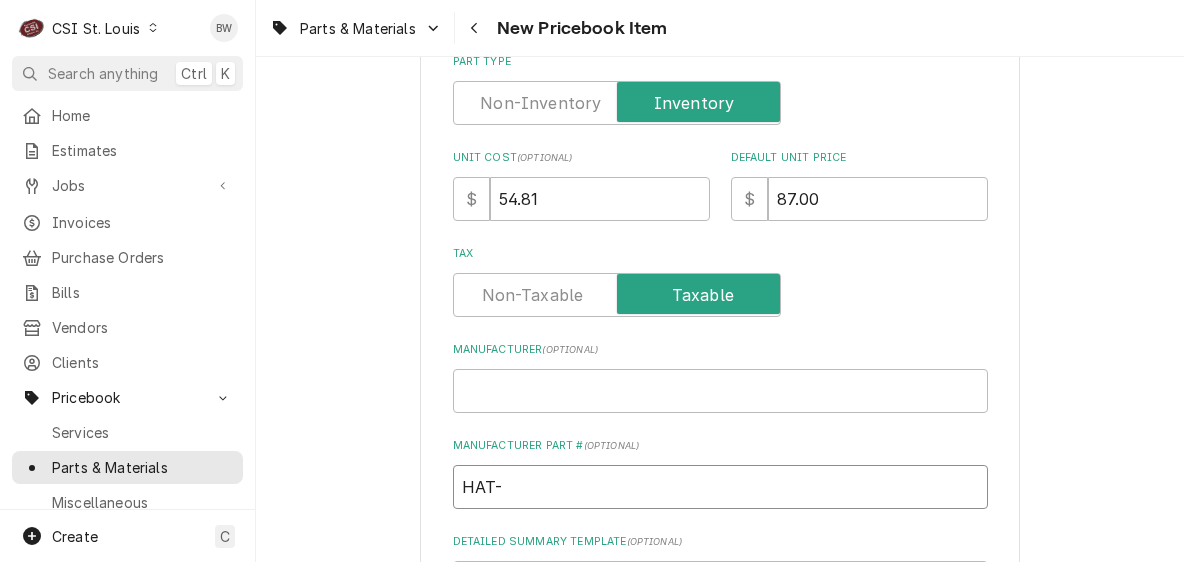 paste on "Element, 208V, 2400W, Gr96" 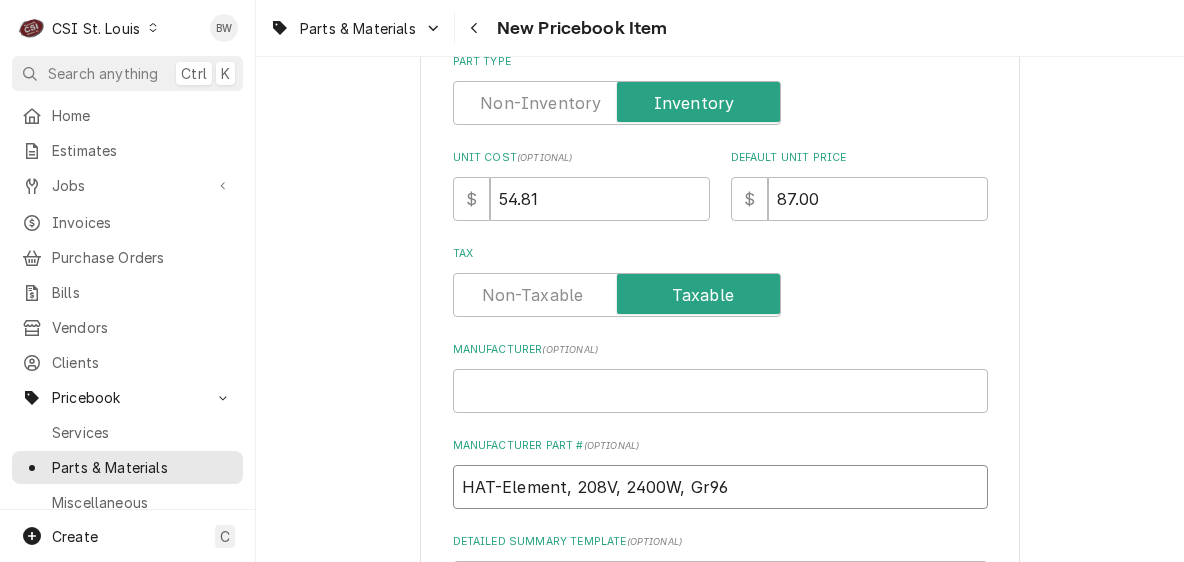 drag, startPoint x: 736, startPoint y: 493, endPoint x: 404, endPoint y: 479, distance: 332.29504 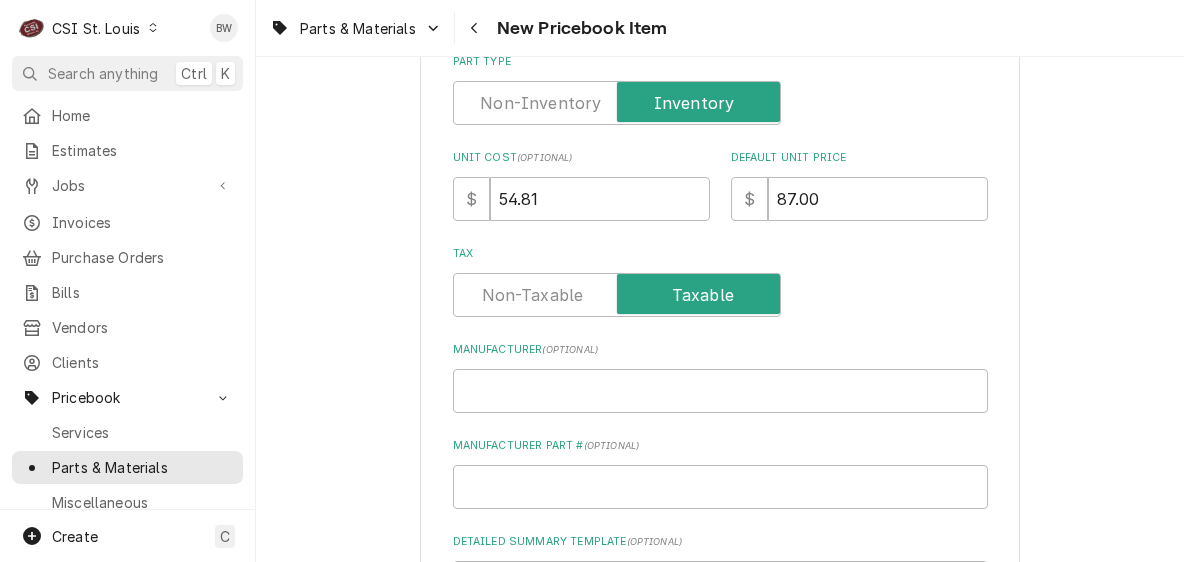 click on "Please provide the following information to create a PriceBook item. Active Status Item Type Choose PriceBook item type... Service Charge Part or Material Miscellaneous Charge Discount Tax Short Description Element, 208V, 2400W, Gr96 Subtype Choose a subtype... [#2-DUAL] AFTERHRS-WH-CHG-2 [#2-DUAL] BEV-EQUIP [#2-DUAL] BEV-MATS [#2-DUAL] CONT-LABR-2 [#2-DUAL] CRANE-LIFT-2 [#2-DUAL] EQUIP-RENT-2 [#2-DUAL] INVEN-PARTS [#2-DUAL] MAINT-SUPPLY [#2-DUAL] MISC-EQUIP [#2-DUAL] MISC-NON-INVEN [#2-DUAL] PROJ-CONT-LABR-2 [#2-DUAL] PROJ-EQUIP [#2-DUAL] PROJ-MATS [#3-BILL] SHOP-TOOLS Labels  ( optional ) Add Labels... Part Type Unit Cost  ( optional ) $ 54.81 Default Unit Price $ 87.00 Tax Manufacturer  ( optional ) Manufacturer Part #  ( optional ) Detailed Summary Template  ( optional ) Internal Notes  ( optional ) Vendor Part Information Add Vendor Cost Inventory Levels Full Inventory Location 00 | STL WAREHOUSE Quantity on Hand 0 Quantity on Order 0 Quantity Desired 0 Quantity Low Alert Threshold 0 Bin -- Full 0 0 0 0" at bounding box center [720, 8040] 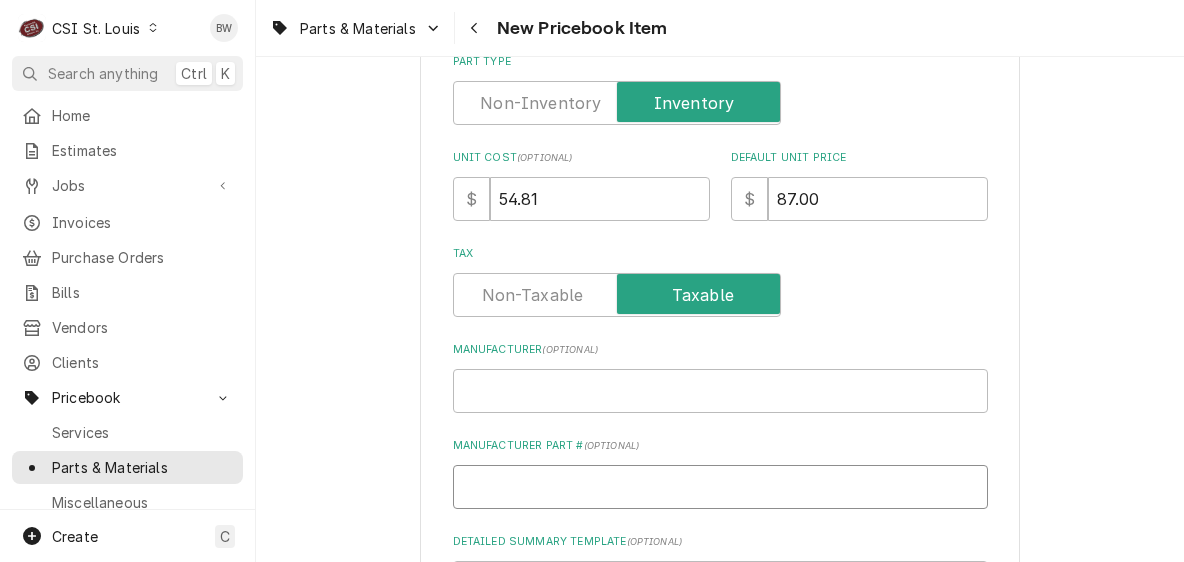 click on "Manufacturer Part #  ( optional )" at bounding box center (720, 487) 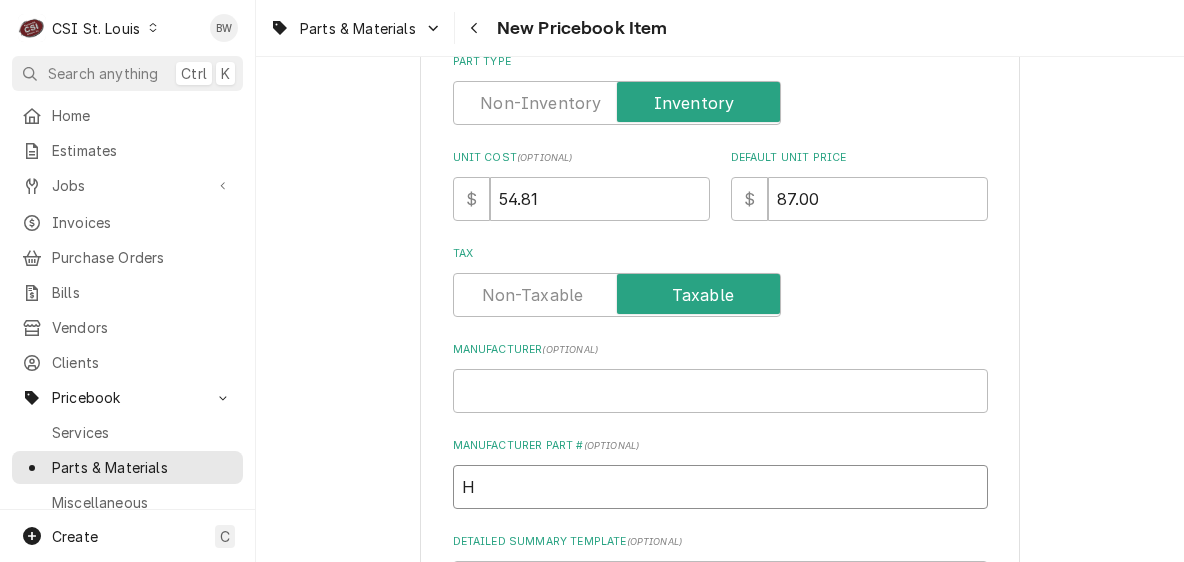 type on "x" 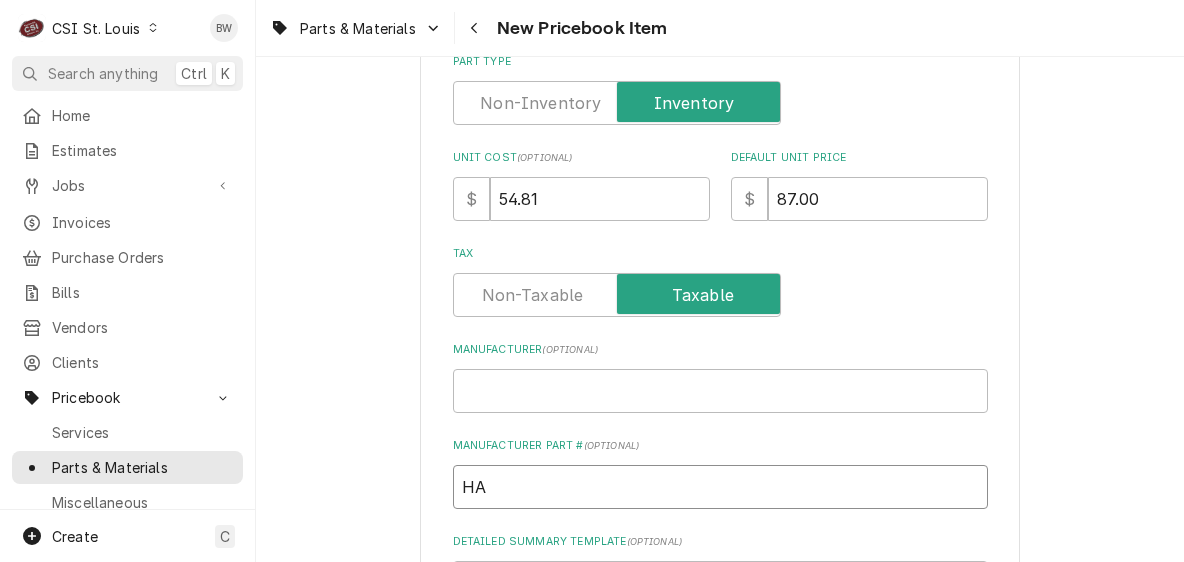 type on "x" 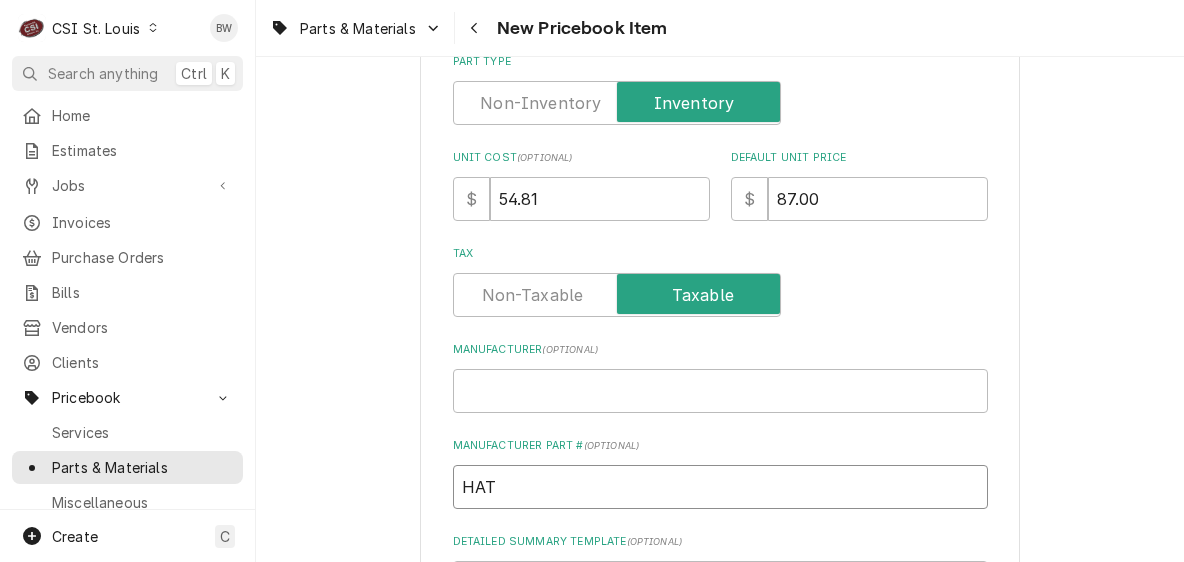 type on "HAT-" 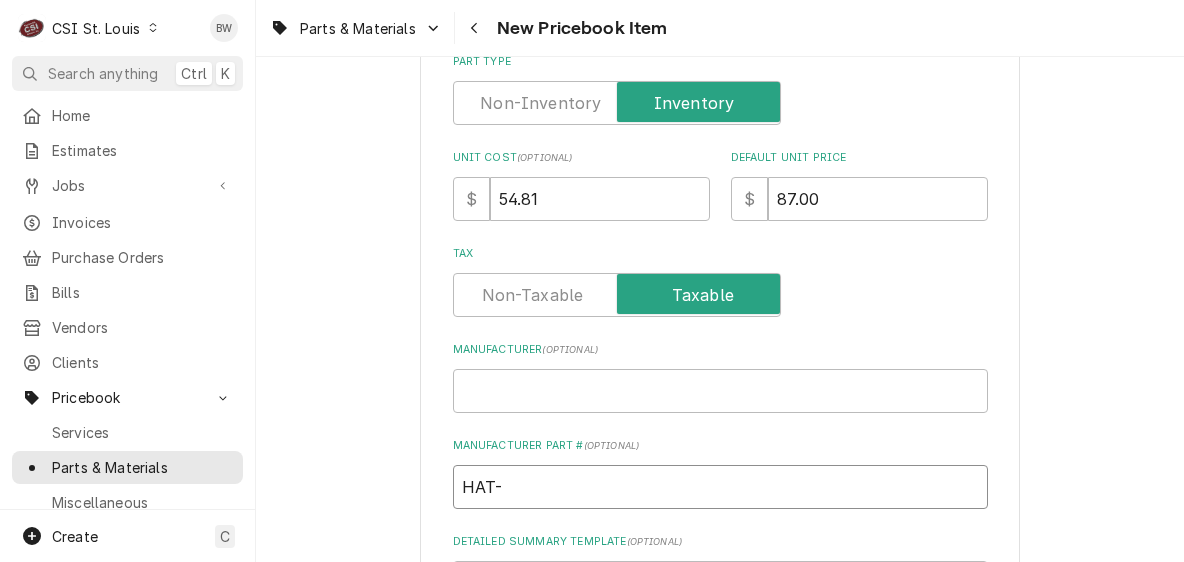 paste on "R02.08.123D.00" 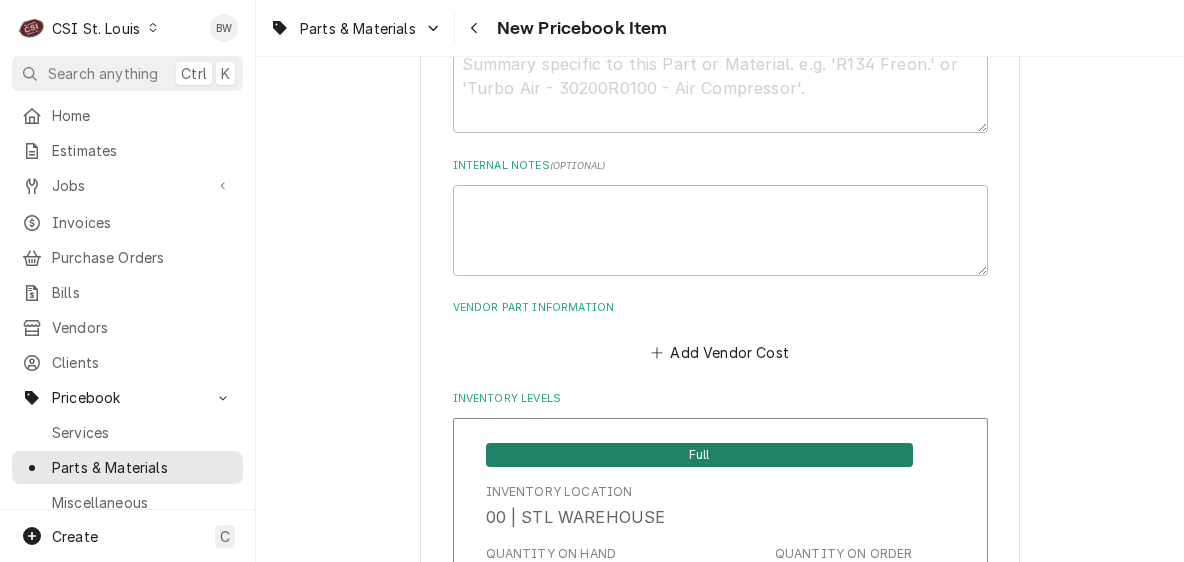 scroll, scrollTop: 1200, scrollLeft: 0, axis: vertical 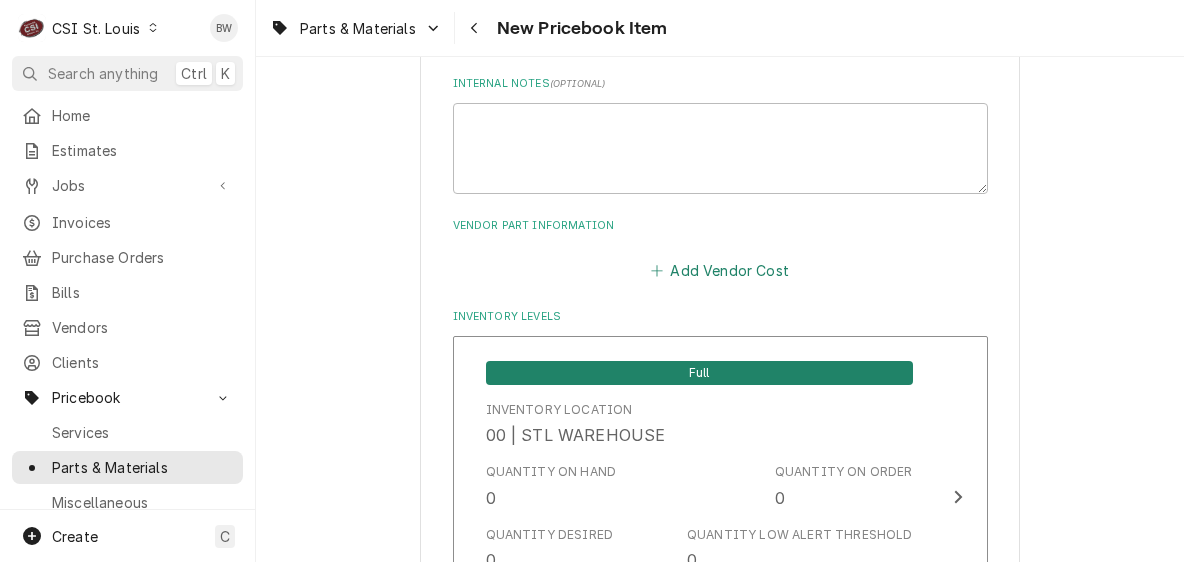 type on "HAT-R02.08.123D.00" 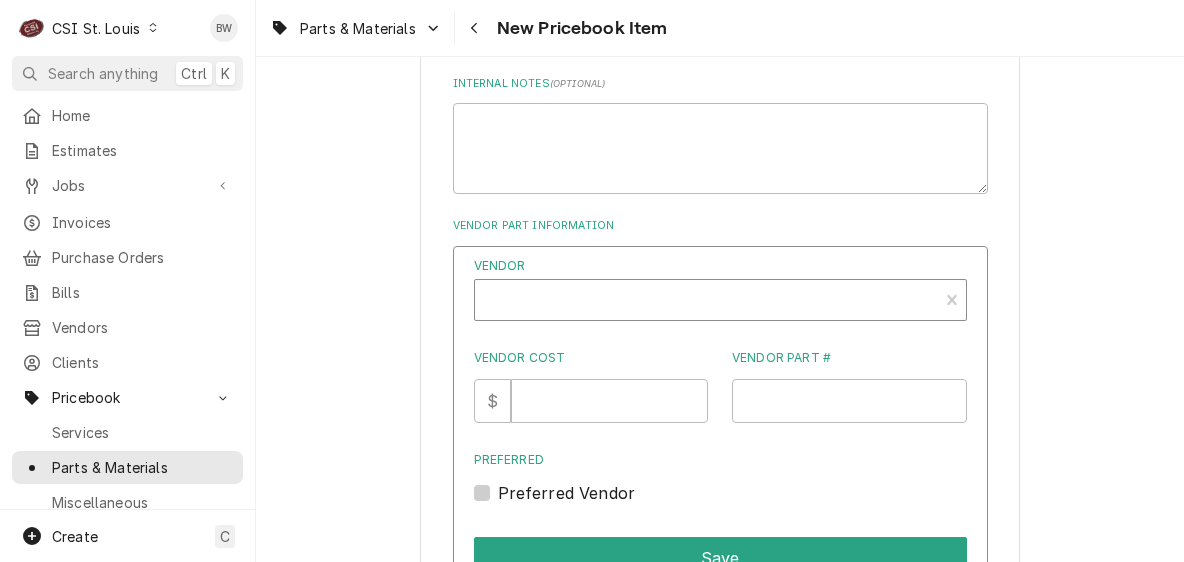 type on "x" 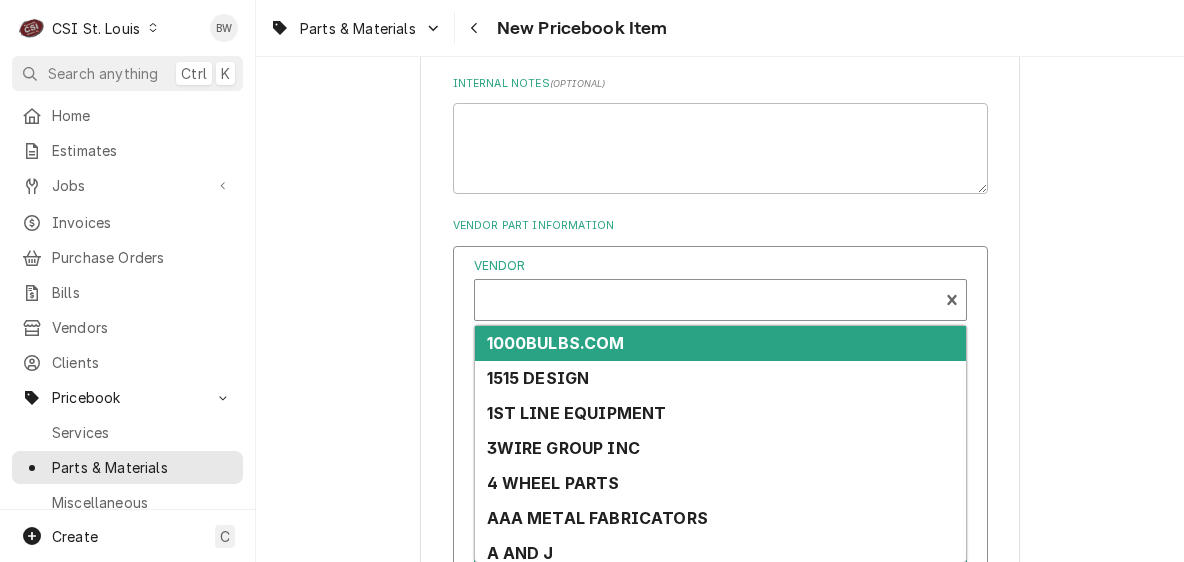 scroll, scrollTop: 6, scrollLeft: 0, axis: vertical 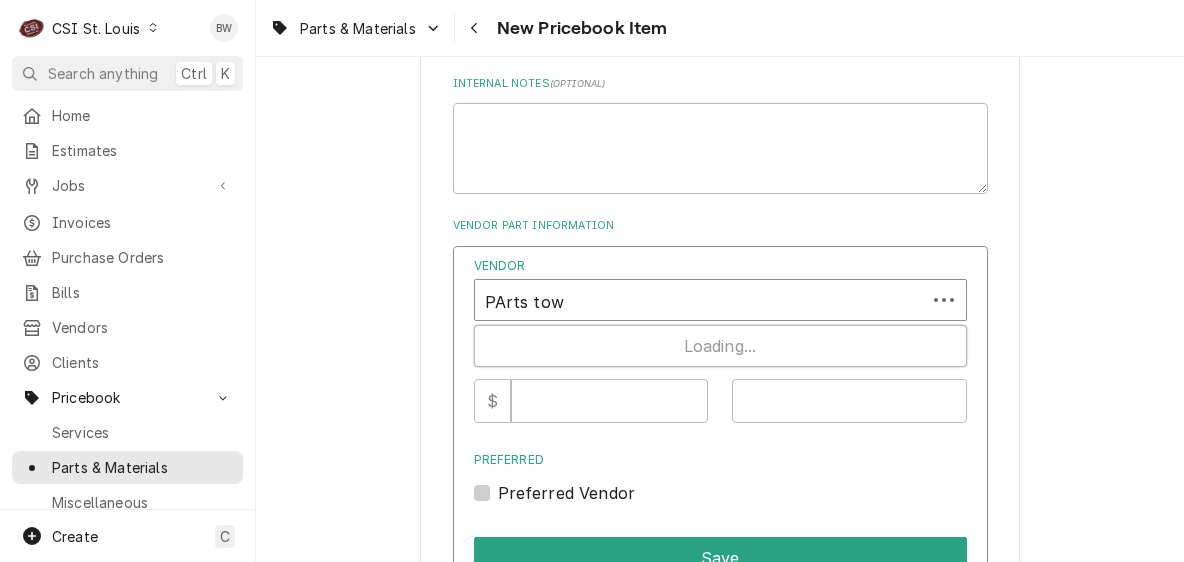 type on "PArts town" 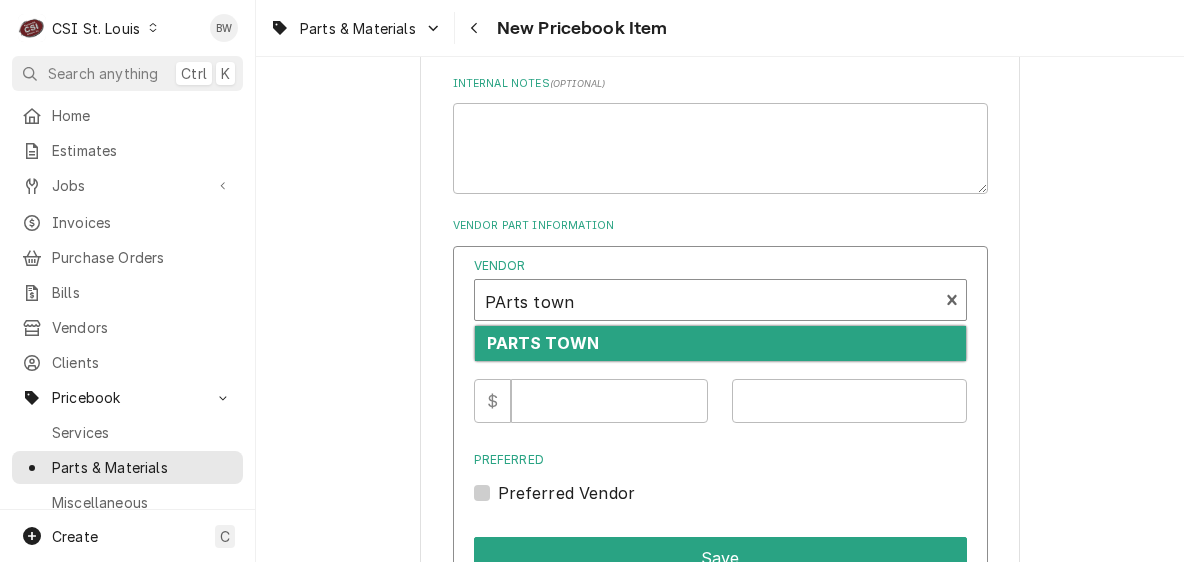 click on "PARTS TOWN" at bounding box center [543, 343] 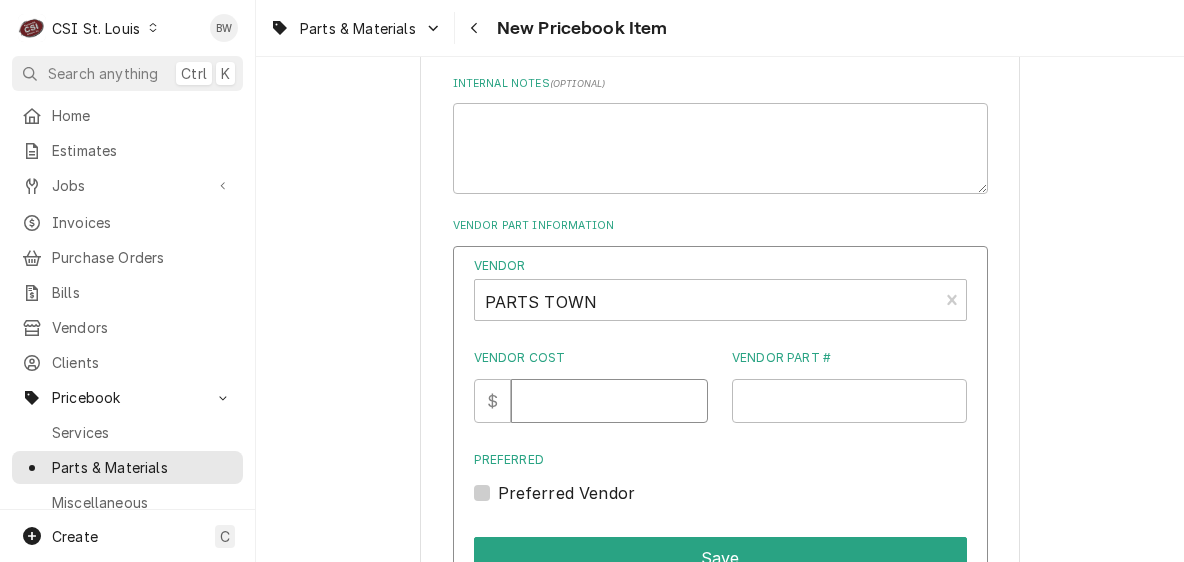 click on "Vendor Cost" at bounding box center [609, 401] 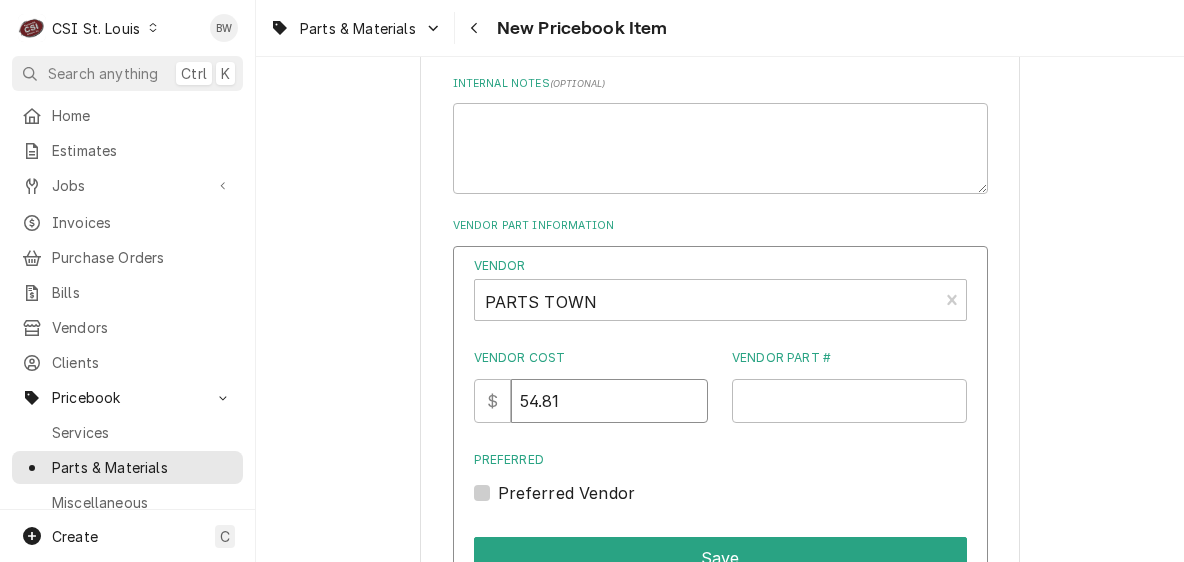 type on "54.81" 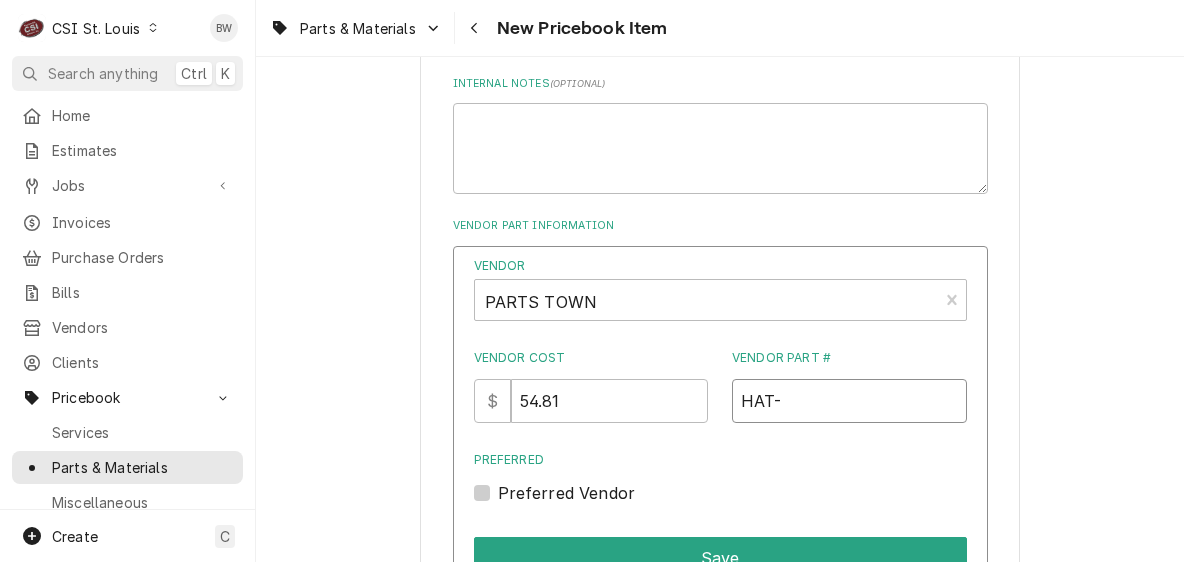 paste on "R02.08.123D.00" 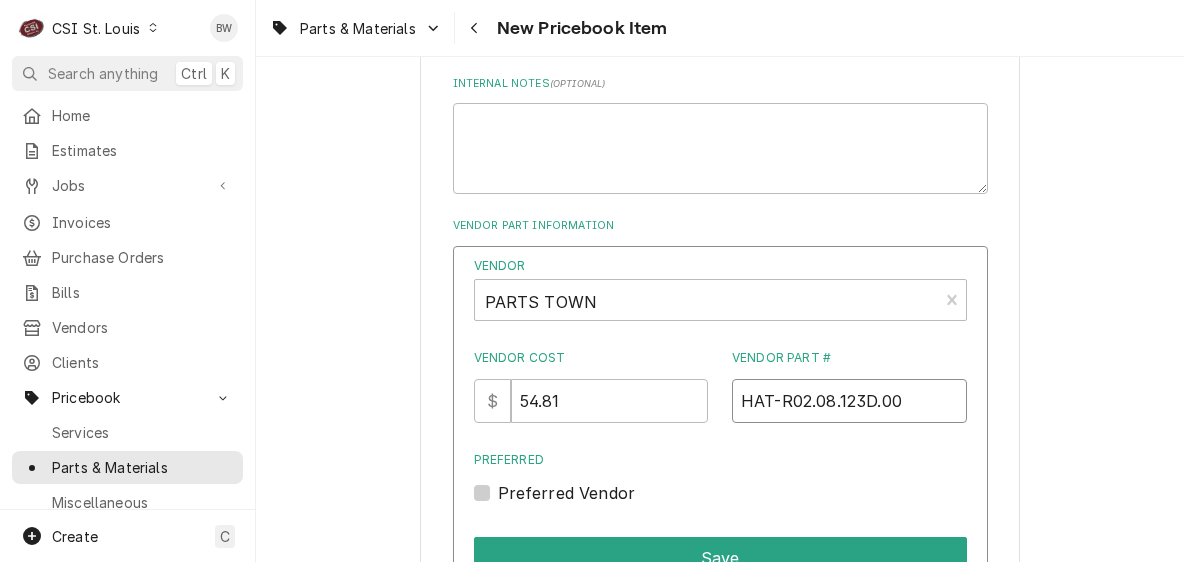 type on "HAT-R02.08.123D.00" 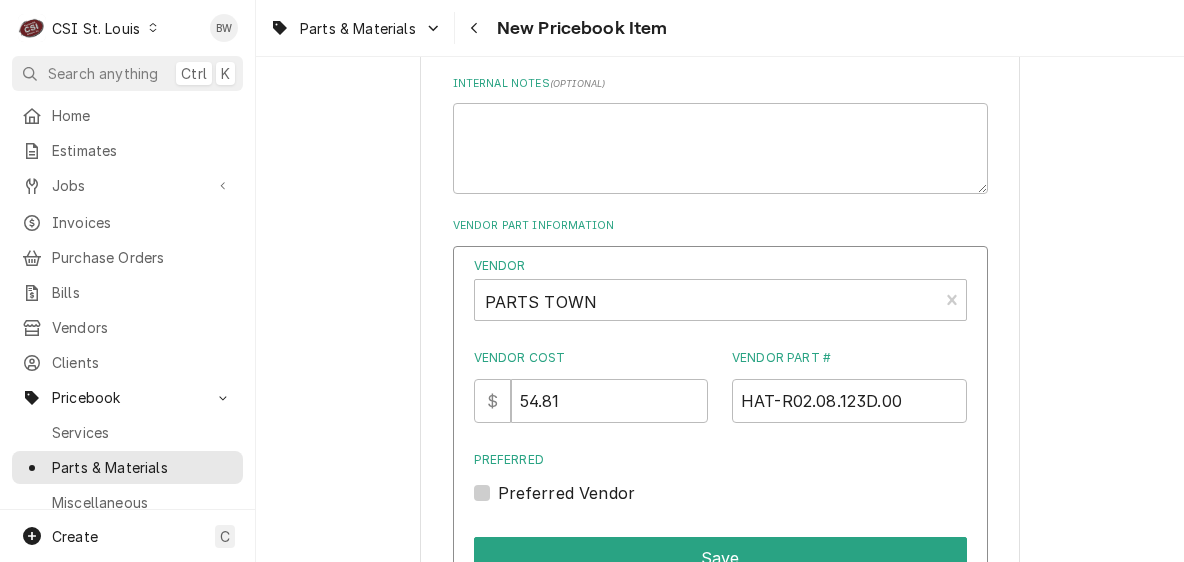 click on "Preferred Vendor" at bounding box center (567, 493) 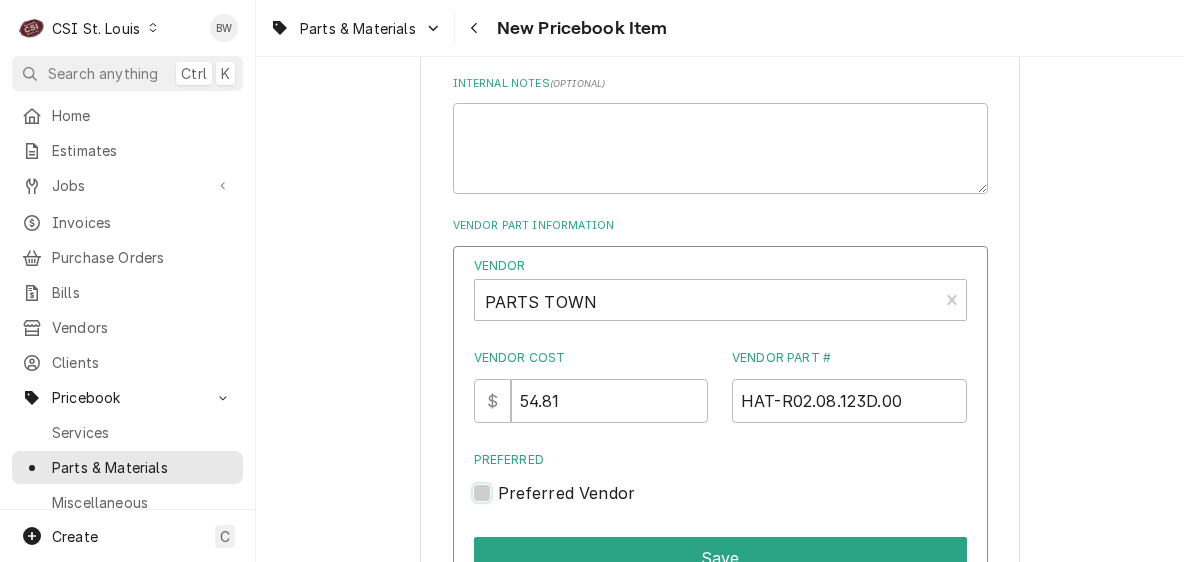 click on "Preferred" at bounding box center (744, 503) 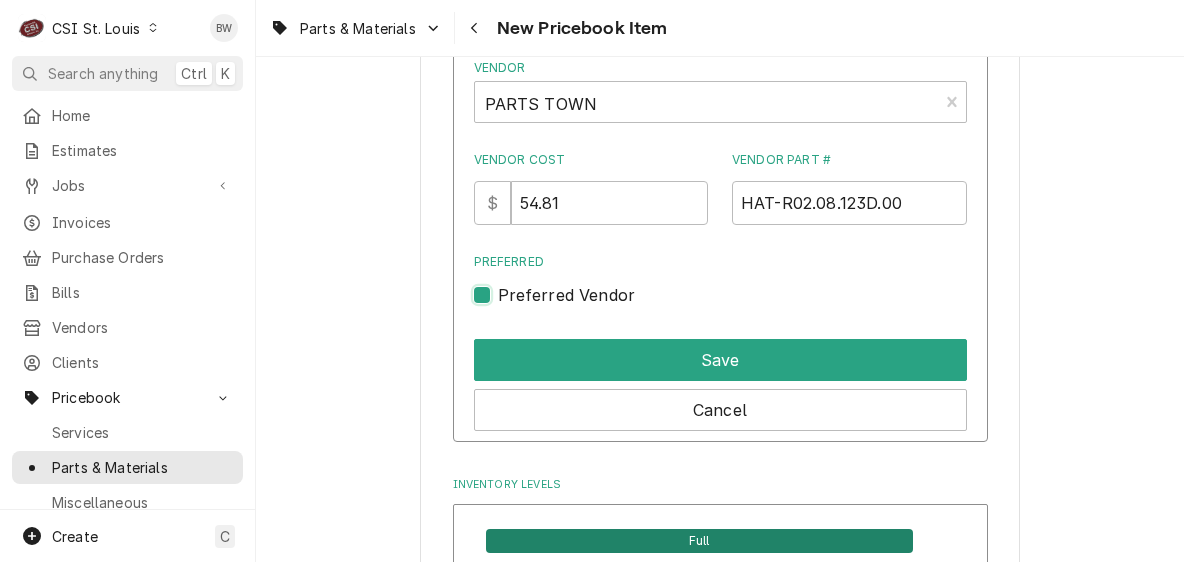 scroll, scrollTop: 1400, scrollLeft: 0, axis: vertical 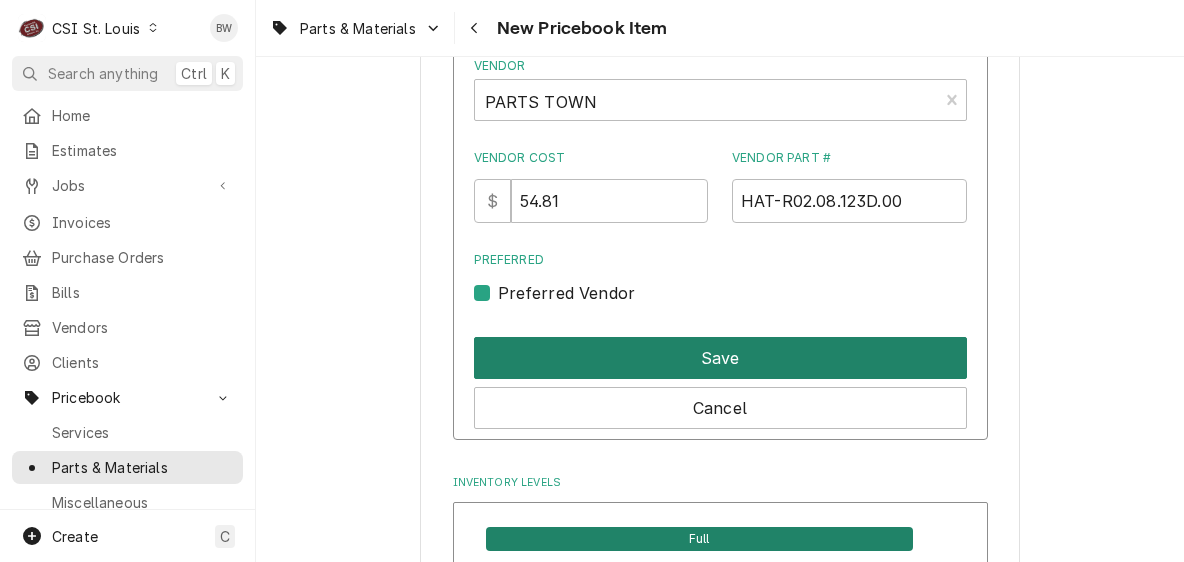 click on "Save" at bounding box center [720, 358] 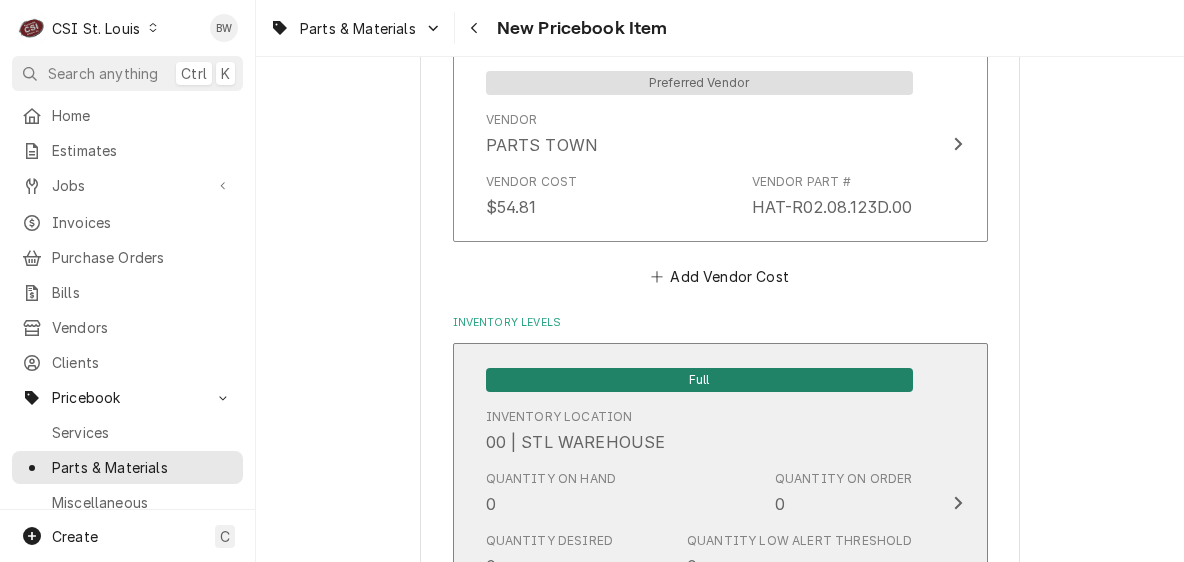 scroll, scrollTop: 16864, scrollLeft: 0, axis: vertical 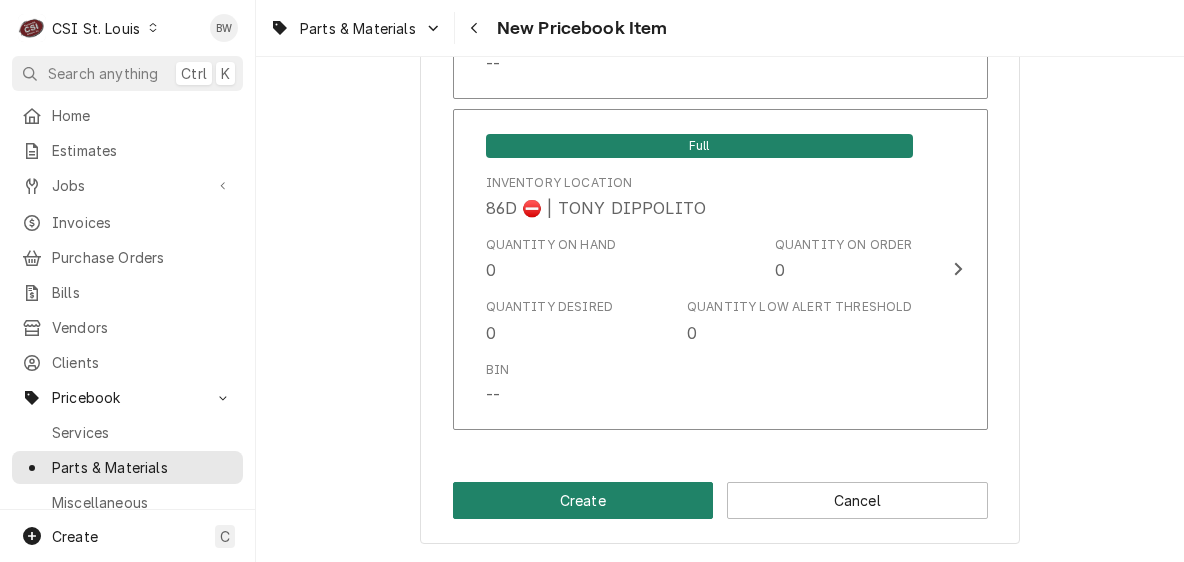 click on "Create" at bounding box center (583, 500) 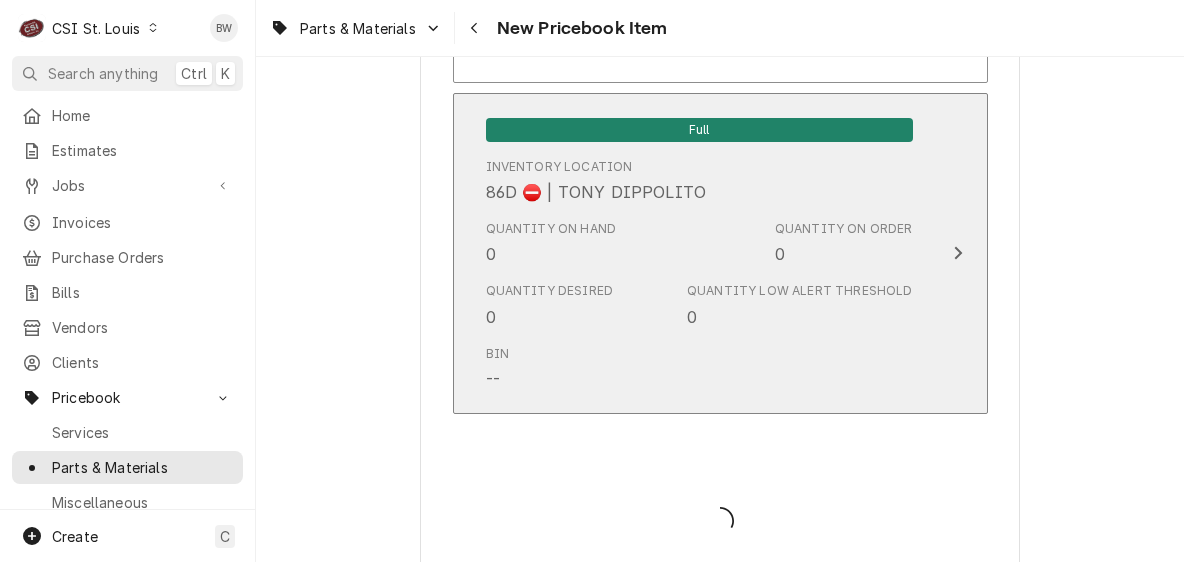 type on "x" 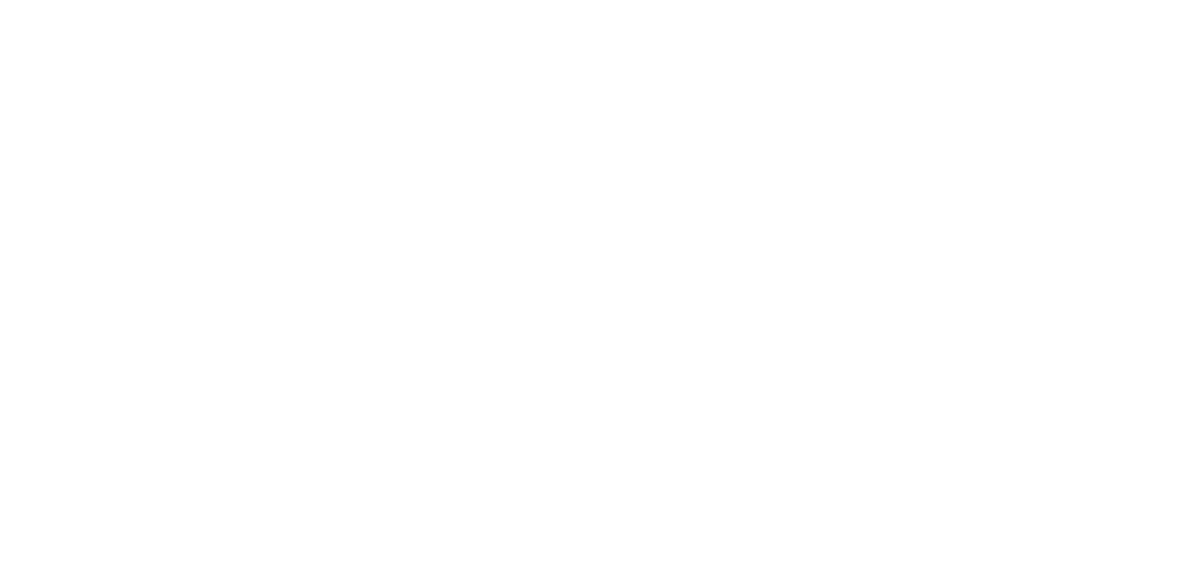 scroll, scrollTop: 0, scrollLeft: 0, axis: both 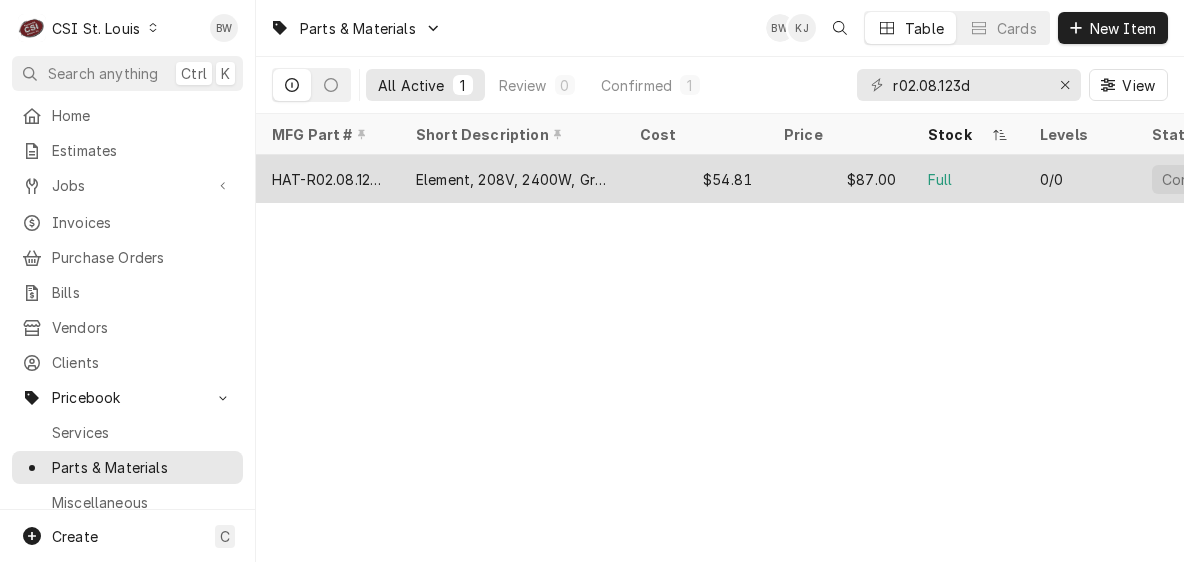 click on "HAT-R02.08.123D.00" at bounding box center [328, 179] 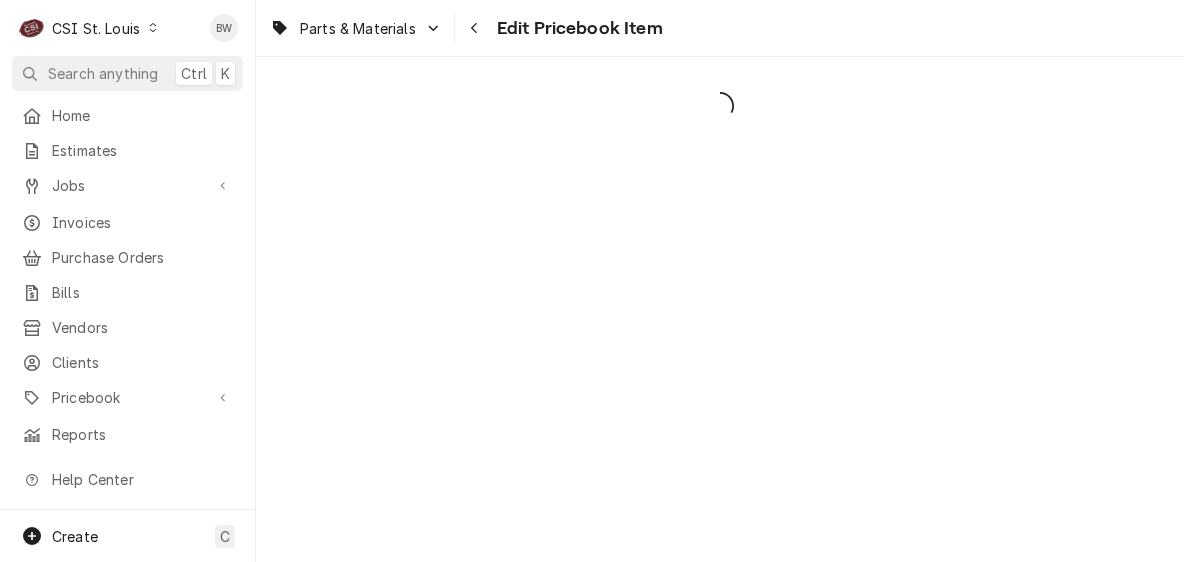 scroll, scrollTop: 0, scrollLeft: 0, axis: both 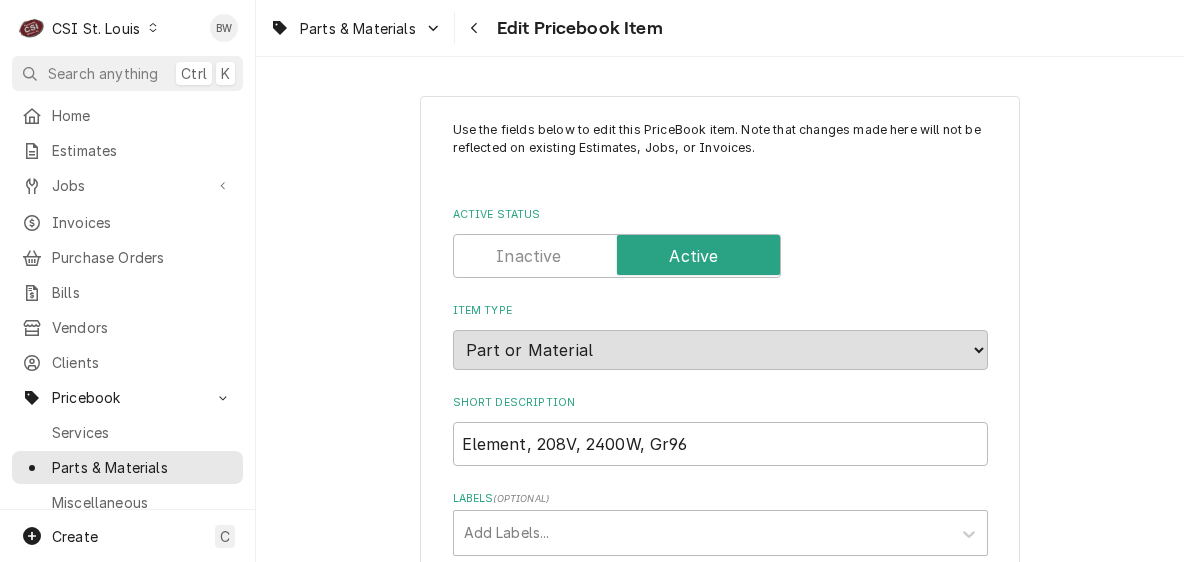 type on "x" 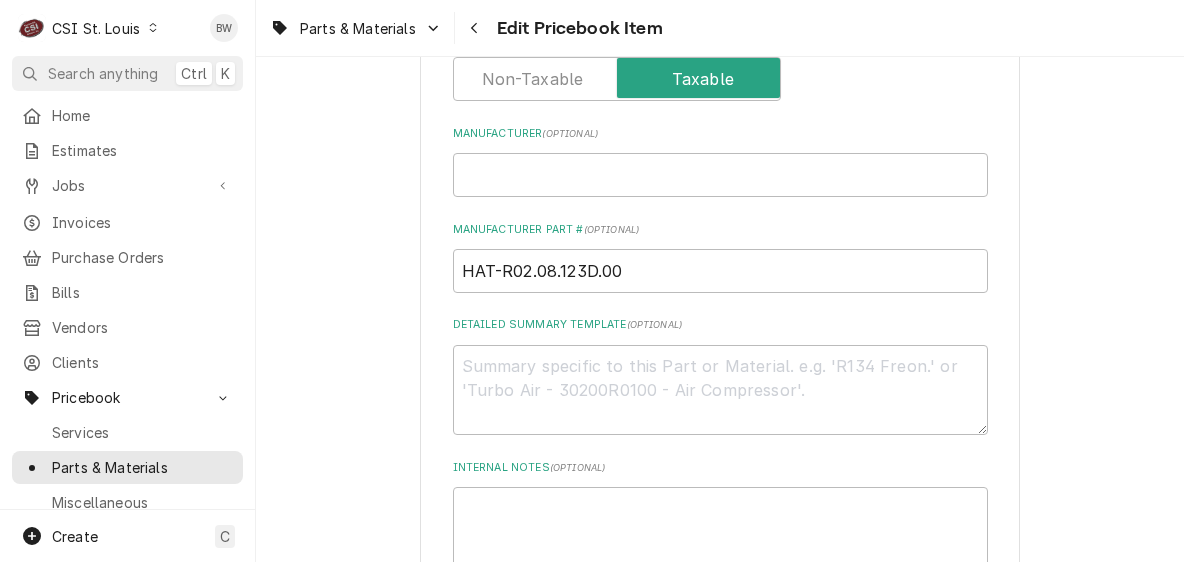 scroll, scrollTop: 1000, scrollLeft: 0, axis: vertical 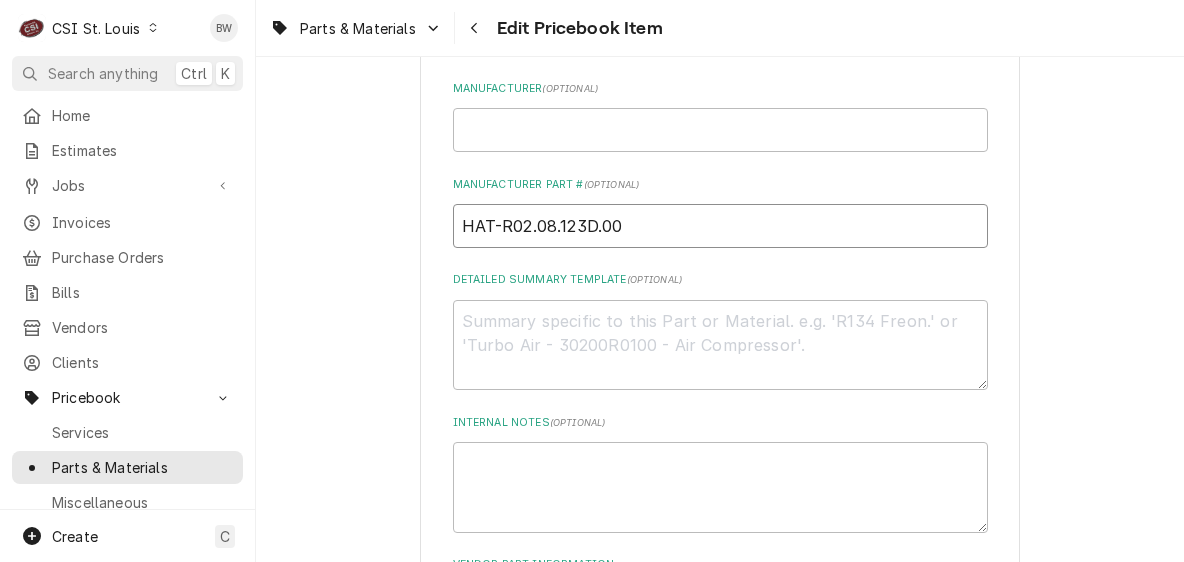 drag, startPoint x: 619, startPoint y: 227, endPoint x: 439, endPoint y: 221, distance: 180.09998 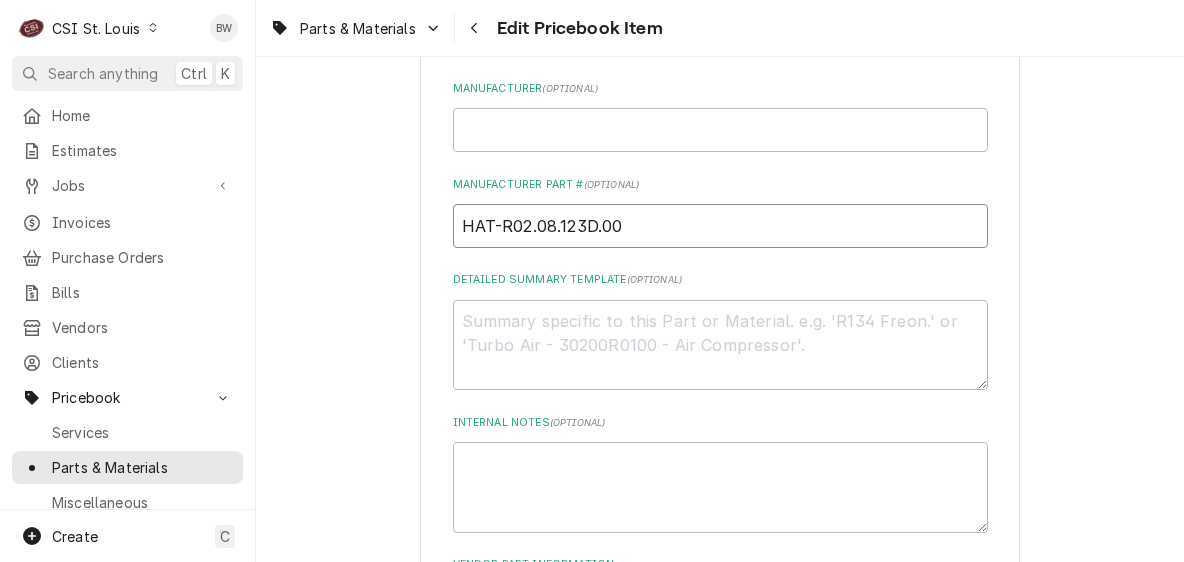 click on "Use the fields below to edit this PriceBook item. Note that changes made here will not be reflected on existing Estimates, Jobs, or Invoices. Active Status Item Type Choose PriceBook item type... Service Charge Part or Material Miscellaneous Charge Discount Tax Short Description Element, 208V, 2400W, Gr96 Subtype Choose a subtype... [#2-DUAL] AFTERHRS-WH-CHG-2 [#2-DUAL] BEV-EQUIP [#2-DUAL] BEV-MATS [#2-DUAL] CONT-LABR-2 [#2-DUAL] CRANE-LIFT-2 [#2-DUAL] EQUIP-RENT-2 [#2-DUAL] INVEN-PARTS [#2-DUAL] MAINT-SUPPLY [#2-DUAL] MISC-EQUIP [#2-DUAL] MISC-NON-INVEN [#2-DUAL] PROJ-CONT-LABR-2 [#2-DUAL] PROJ-EQUIP [#2-DUAL] PROJ-MATS [#3-BILL] SHOP-TOOLS Labels  ( optional ) Add Labels... Part Type Your connected accounting system does not support changing a part from inventory to non-inventory. Please deactivate this part and create another if you wish to switch to non-inventory. Unit Cost  ( optional ) $ 54.81 Default Unit Price $ 87 Tax Manufacturer  ( optional ) Manufacturer Part #  ( optional ) HAT-R02.08.123D.00  (" at bounding box center [720, 7873] 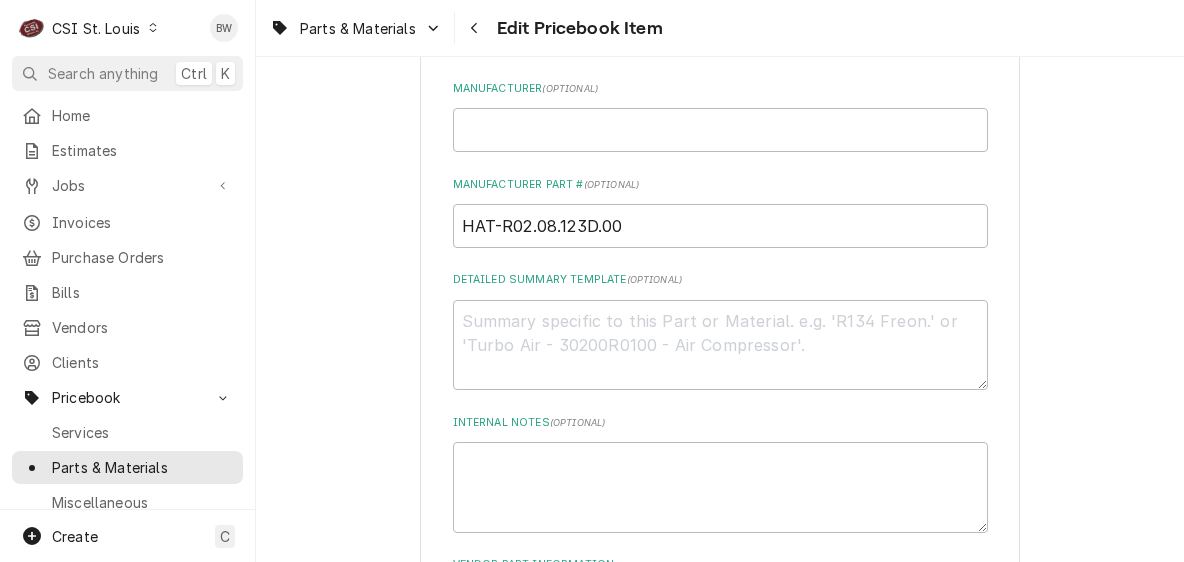 click on "Use the fields below to edit this PriceBook item. Note that changes made here will not be reflected on existing Estimates, Jobs, or Invoices. Active Status Item Type Choose PriceBook item type... Service Charge Part or Material Miscellaneous Charge Discount Tax Short Description Element, 208V, 2400W, Gr96 Subtype Choose a subtype... [#2-DUAL] AFTERHRS-WH-CHG-2 [#2-DUAL] BEV-EQUIP [#2-DUAL] BEV-MATS [#2-DUAL] CONT-LABR-2 [#2-DUAL] CRANE-LIFT-2 [#2-DUAL] EQUIP-RENT-2 [#2-DUAL] INVEN-PARTS [#2-DUAL] MAINT-SUPPLY [#2-DUAL] MISC-EQUIP [#2-DUAL] MISC-NON-INVEN [#2-DUAL] PROJ-CONT-LABR-2 [#2-DUAL] PROJ-EQUIP [#2-DUAL] PROJ-MATS [#3-BILL] SHOP-TOOLS Labels  ( optional ) Add Labels... Part Type Your connected accounting system does not support changing a part from inventory to non-inventory. Please deactivate this part and create another if you wish to switch to non-inventory. Unit Cost  ( optional ) $ 54.81 Default Unit Price $ 87 Tax Manufacturer  ( optional ) Manufacturer Part #  ( optional ) HAT-R02.08.123D.00  (" at bounding box center (720, 7872) 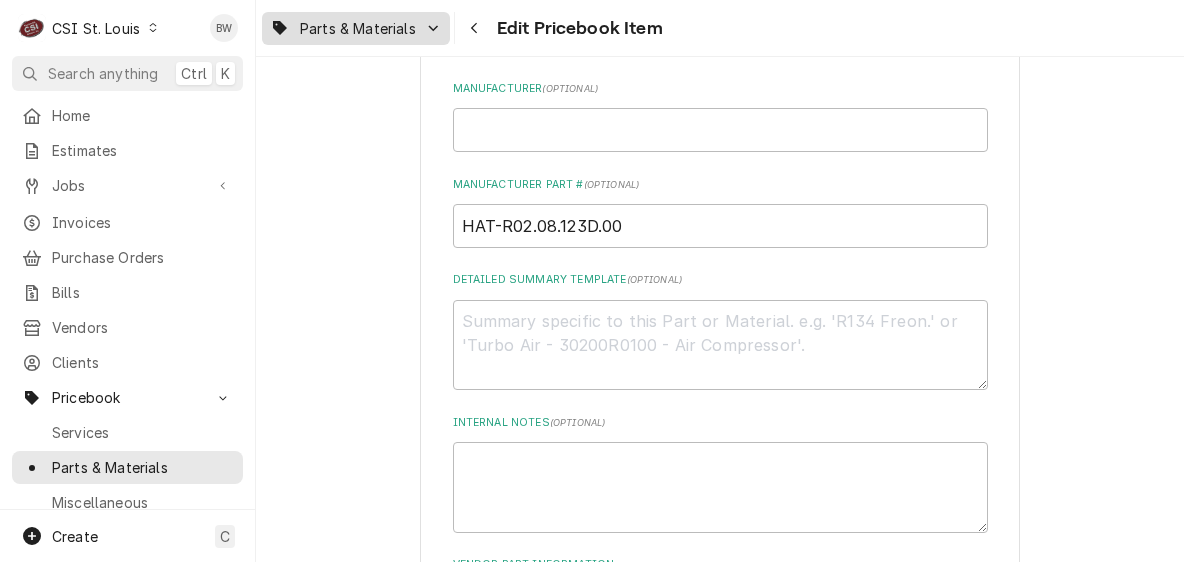 click on "Parts & Materials" at bounding box center (358, 28) 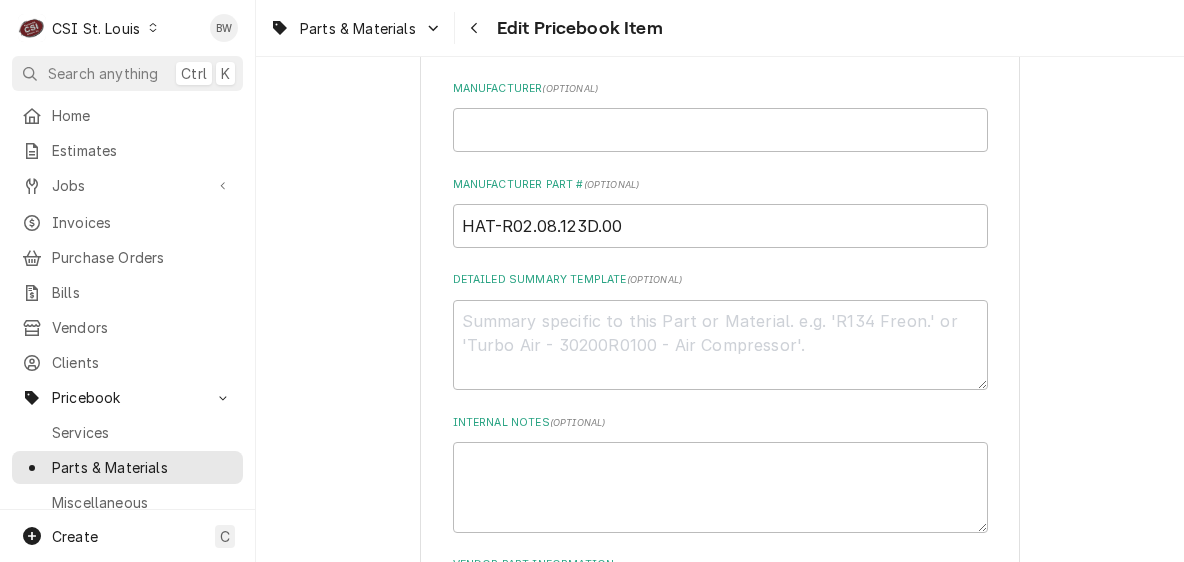 click on "C CSI St. Louis BW Search anything Ctrl K Home Estimates Jobs Jobs Job Series Invoices Purchase Orders Bills Vendors Clients Pricebook Services Parts & Materials Miscellaneous Discounts Tax Rates Reports Help Center What's New Create C Parts & Materials   Edit Pricebook Item Use the fields below to edit this PriceBook item. Note that changes made here will not be reflected on existing Estimates, Jobs, or Invoices. Active Status Item Type Choose PriceBook item type... Service Charge Part or Material Miscellaneous Charge Discount Tax Short Description Element, 208V, 2400W, Gr96 Subtype Choose a subtype... [#2-DUAL] AFTERHRS-WH-CHG-2 [#2-DUAL] BEV-EQUIP [#2-DUAL] BEV-MATS [#2-DUAL] CONT-LABR-2 [#2-DUAL] CRANE-LIFT-2 [#2-DUAL] EQUIP-RENT-2 [#2-DUAL] INVEN-PARTS [#2-DUAL] MAINT-SUPPLY [#2-DUAL] MISC-EQUIP [#2-DUAL] MISC-NON-INVEN [#2-DUAL] PROJ-CONT-LABR-2 [#2-DUAL] PROJ-EQUIP [#2-DUAL] PROJ-MATS [#3-BILL] SHOP-TOOLS Labels  ( optional ) Add Labels... Part Type Unit Cost  ( optional ) $ $" at bounding box center [592, 281] 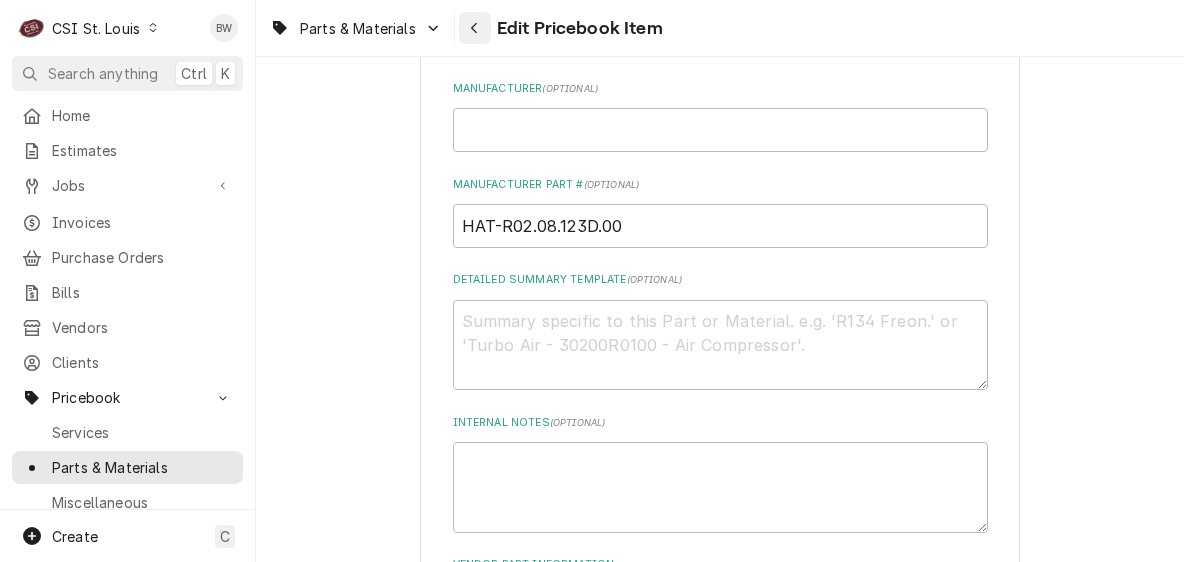 click at bounding box center (475, 28) 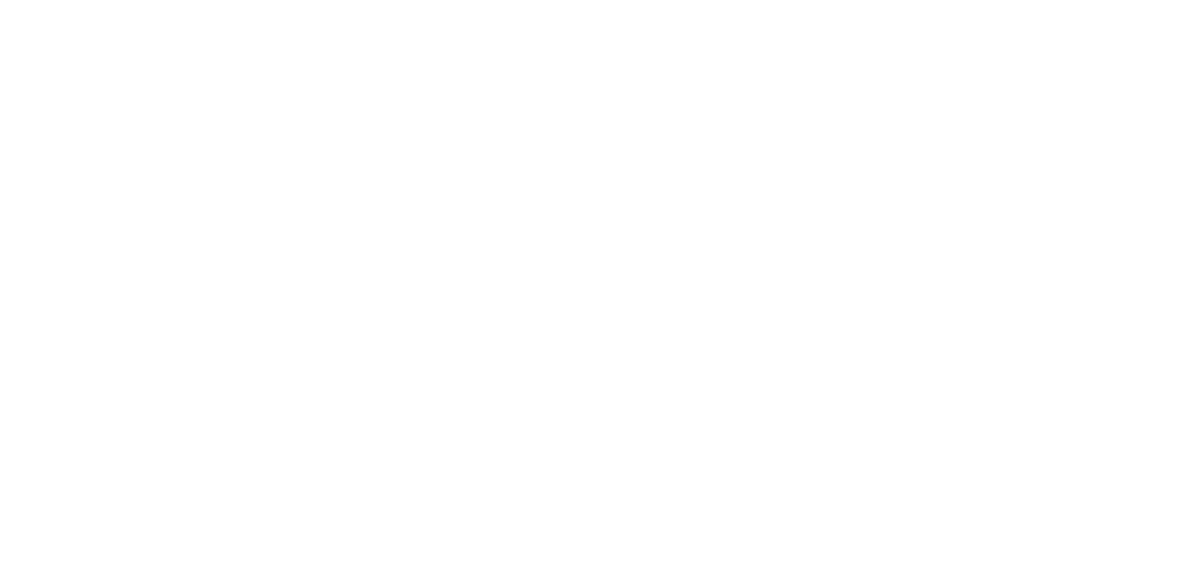 scroll, scrollTop: 0, scrollLeft: 0, axis: both 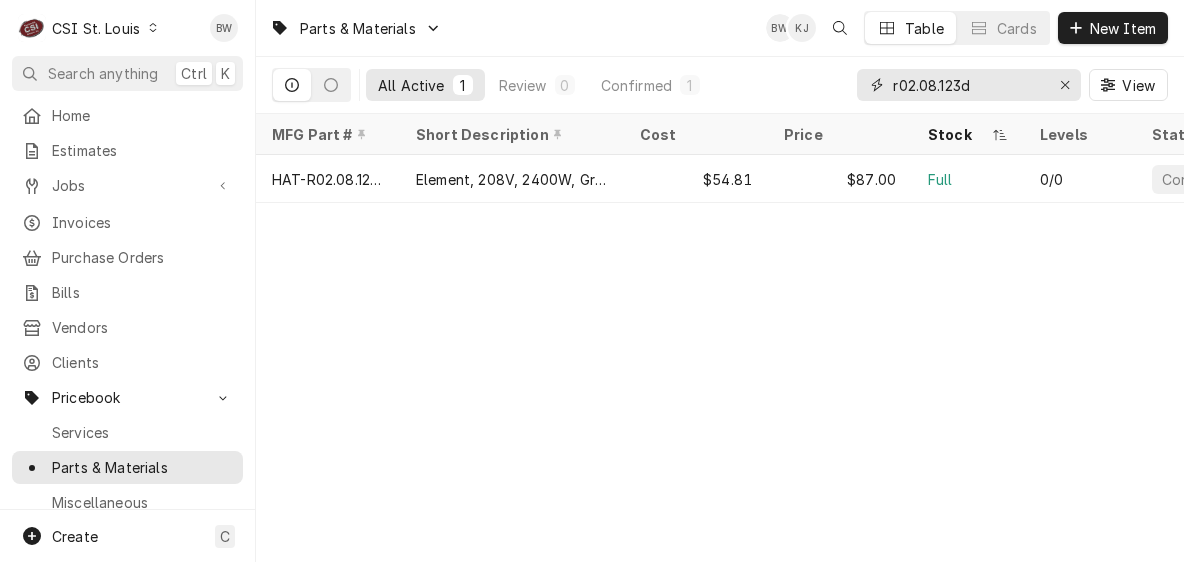 drag, startPoint x: 992, startPoint y: 85, endPoint x: 849, endPoint y: 79, distance: 143.12582 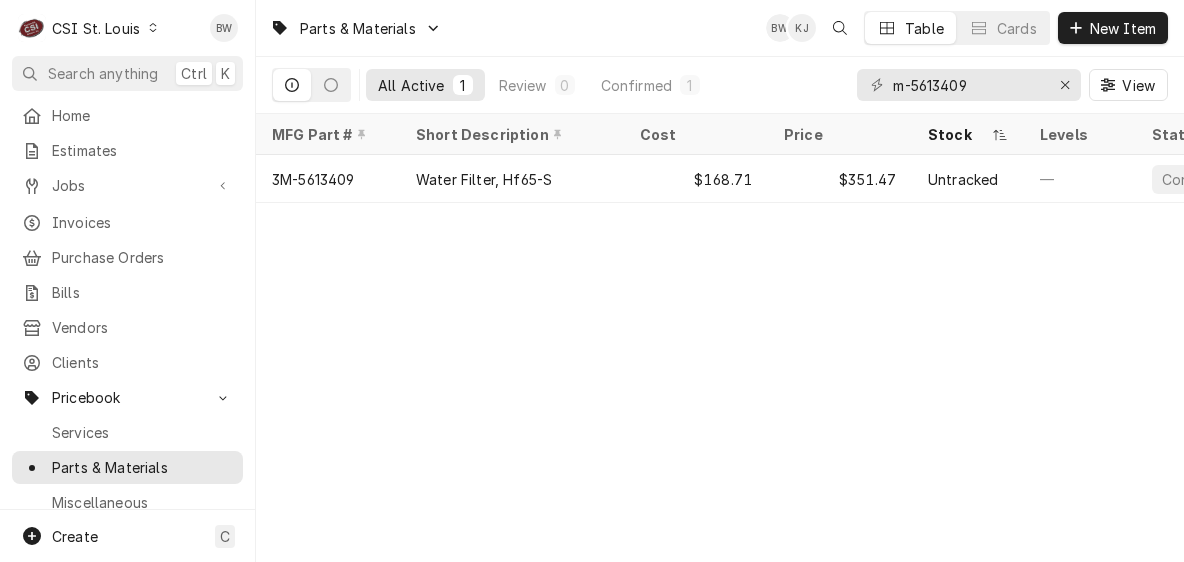 click on "Parts & Materials   BW KJ Table Cards New Item" at bounding box center (720, 28) 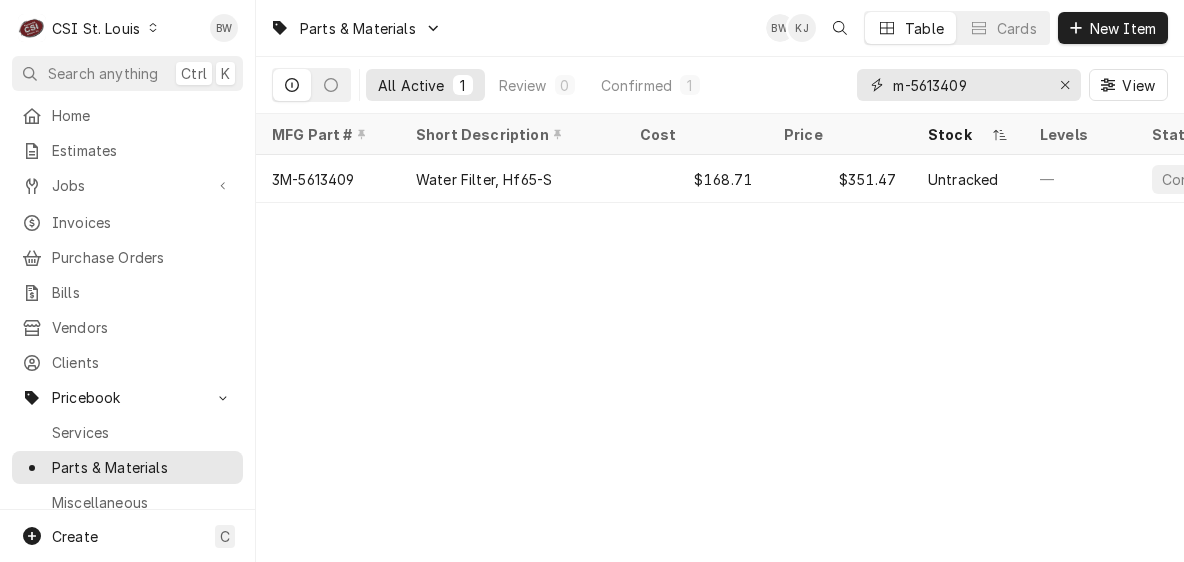 drag, startPoint x: 1002, startPoint y: 86, endPoint x: 831, endPoint y: 81, distance: 171.07309 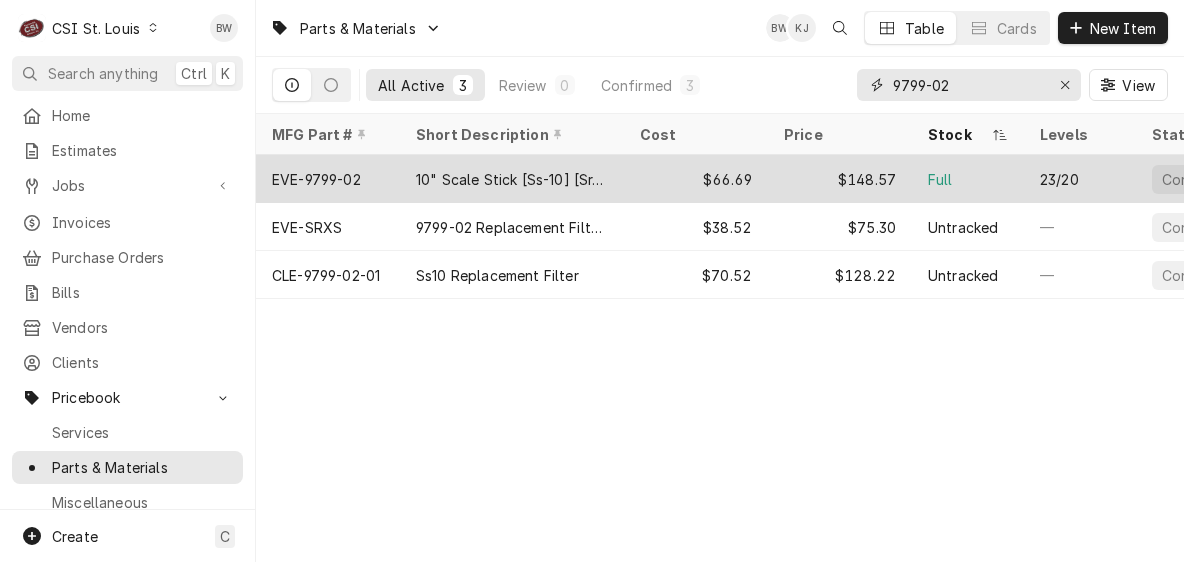 type on "9799-02" 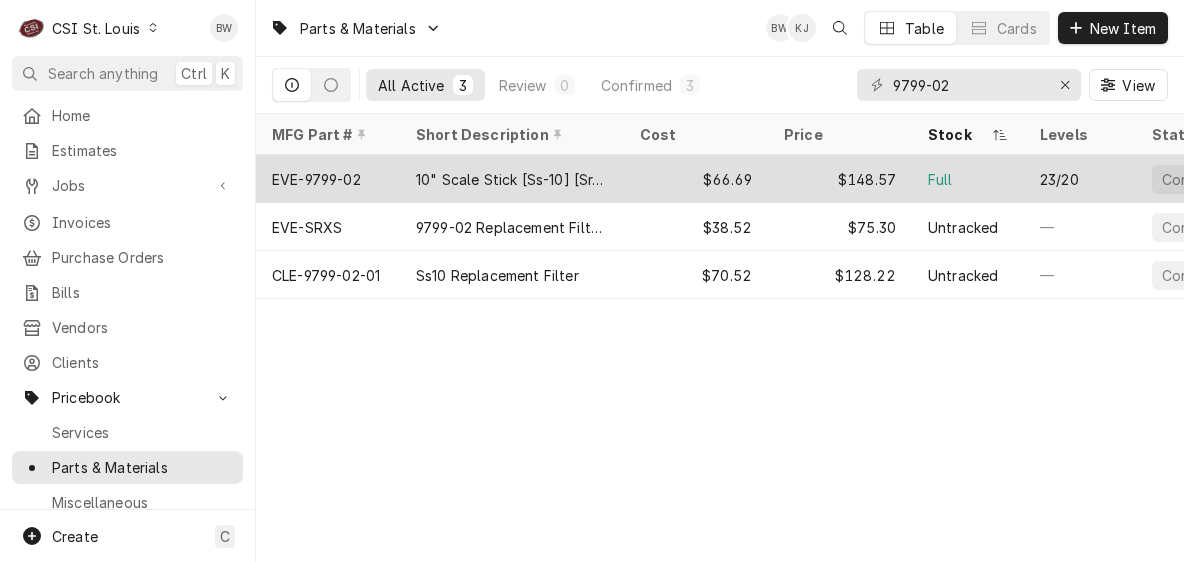 click on "EVE-9799-02" at bounding box center [328, 179] 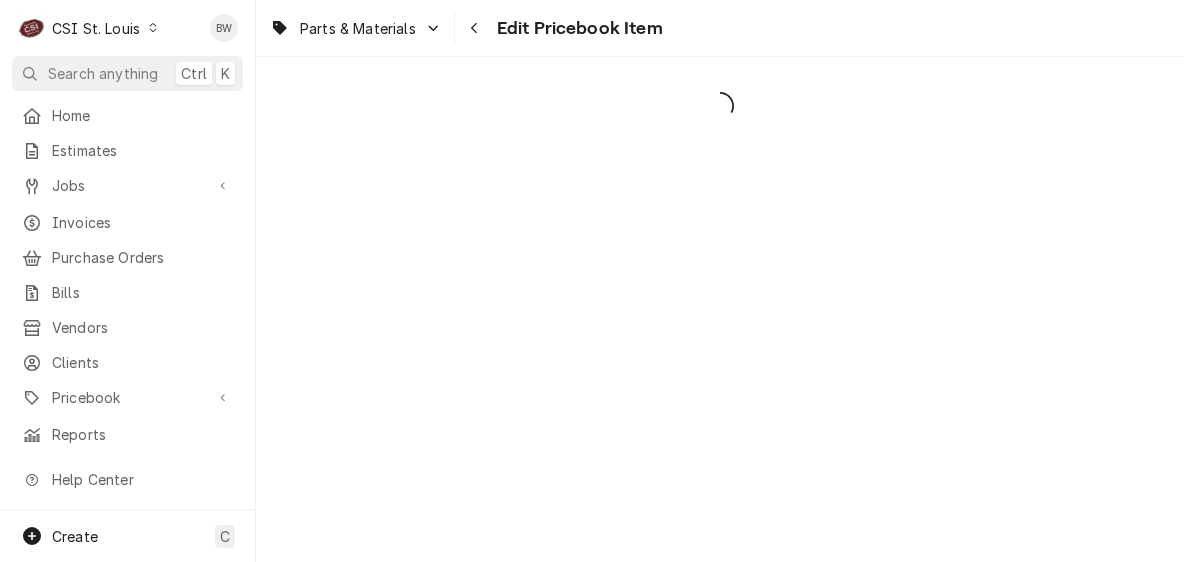 scroll, scrollTop: 0, scrollLeft: 0, axis: both 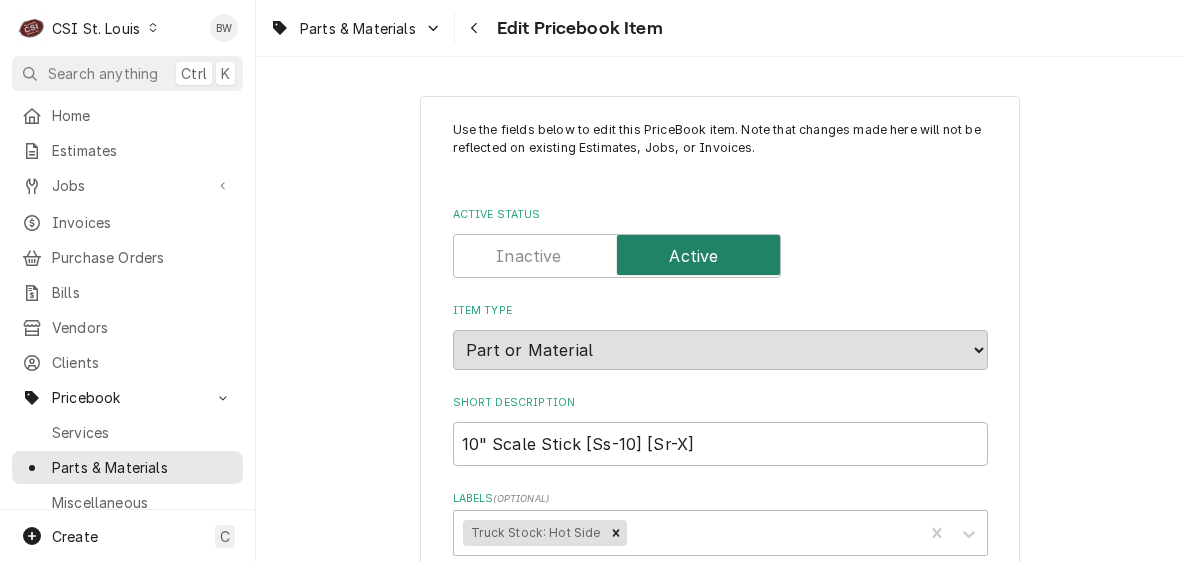 type on "x" 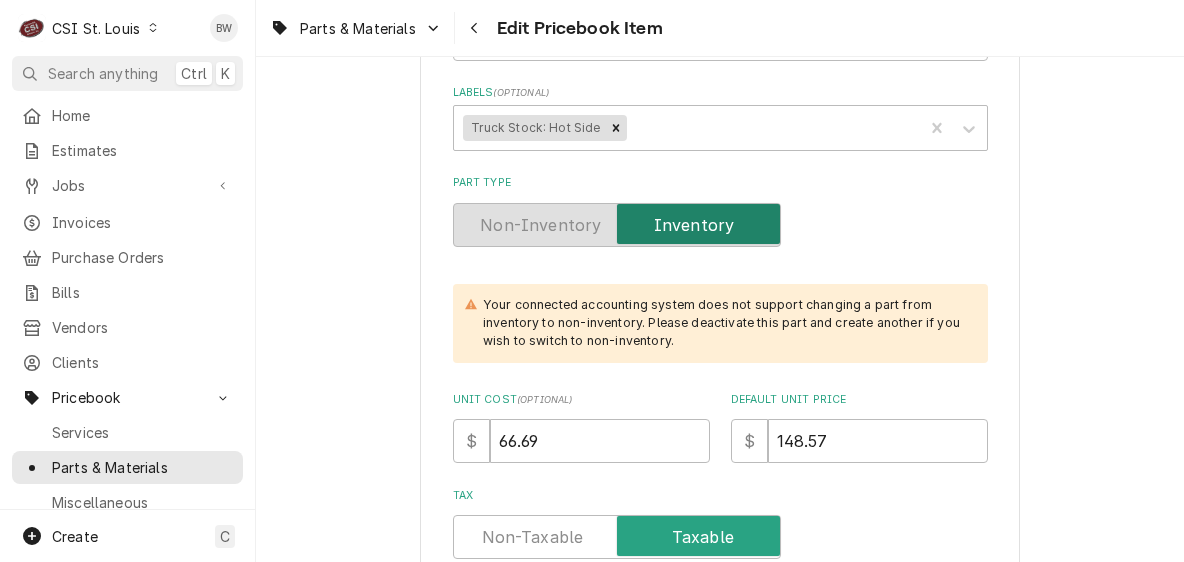 scroll, scrollTop: 600, scrollLeft: 0, axis: vertical 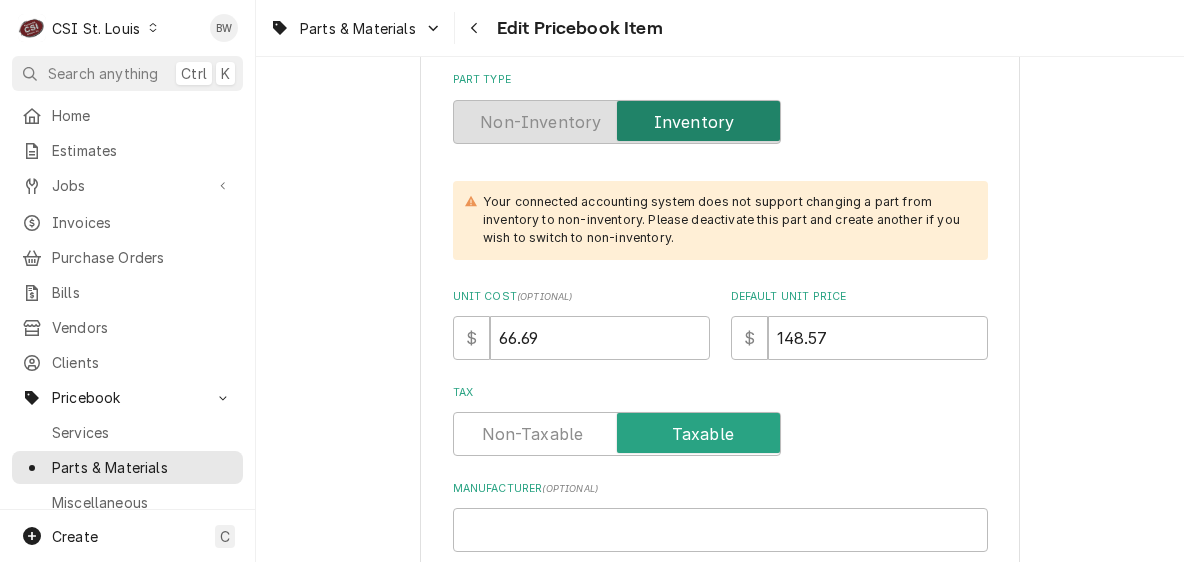 click on "Use the fields below to edit this PriceBook item. Note that changes made here will not be reflected on existing Estimates, Jobs, or Invoices. Active Status Item Type Choose PriceBook item type... Service Charge Part or Material Miscellaneous Charge Discount Tax Short Description 10" Scale Stick [Ss-10] [Sr-X] Subtype Choose a subtype... [#2-DUAL] AFTERHRS-WH-CHG-2 [#2-DUAL] BEV-EQUIP [#2-DUAL] BEV-MATS [#2-DUAL] CONT-LABR-2 [#2-DUAL] CRANE-LIFT-2 [#2-DUAL] EQUIP-RENT-2 [#2-DUAL] INVEN-PARTS [#2-DUAL] MAINT-SUPPLY [#2-DUAL] MISC-EQUIP [#2-DUAL] MISC-NON-INVEN [#2-DUAL] PROJ-CONT-LABR-2 [#2-DUAL] PROJ-EQUIP [#2-DUAL] PROJ-MATS [#3-BILL] SHOP-TOOLS Labels  ( optional ) Truck Stock: Hot Side Part Type Your connected accounting system does not support changing a part from inventory to non-inventory. Please deactivate this part and create another if you wish to switch to non-inventory. Unit Cost  ( optional ) $ 66.69 Default Unit Price $ 148.57 Tax Manufacturer  ( optional ) Manufacturer Part #  ( optional )  ( ) )" at bounding box center [720, 8355] 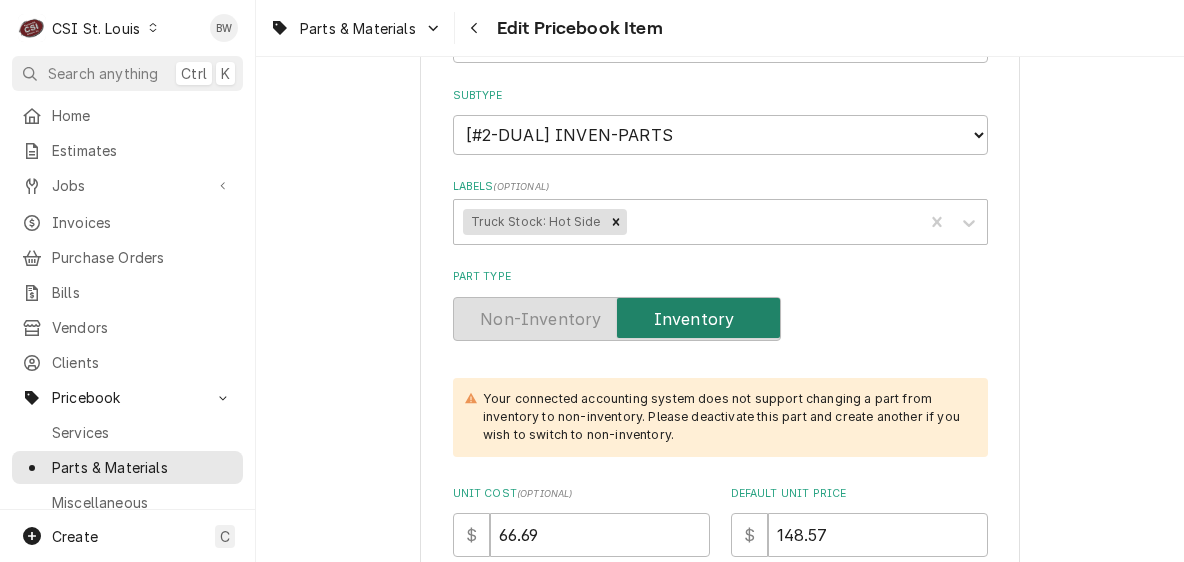 scroll, scrollTop: 300, scrollLeft: 0, axis: vertical 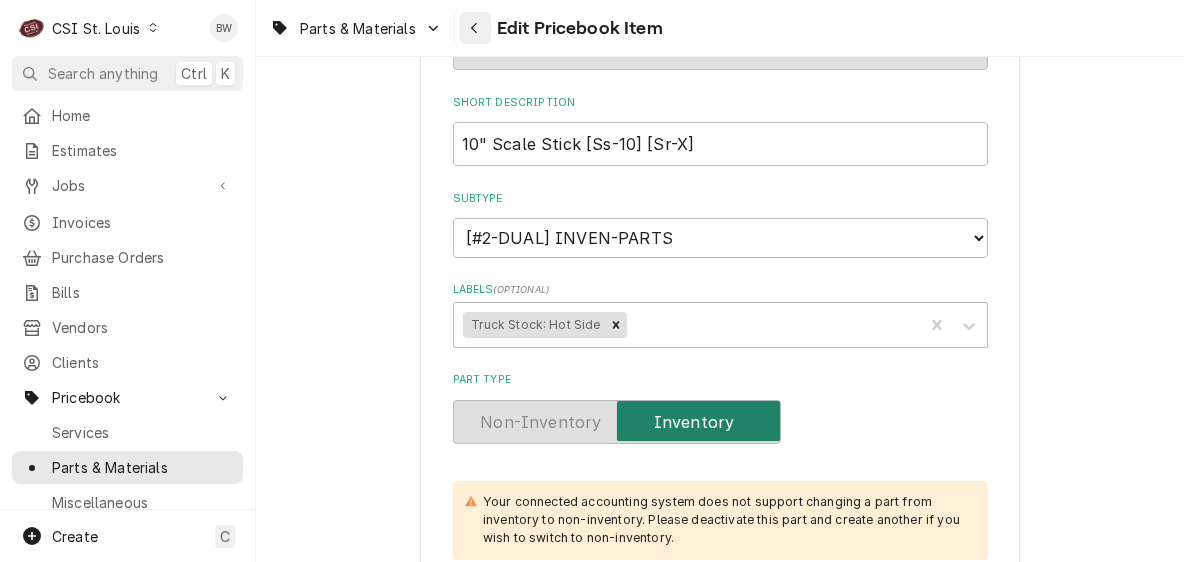 click 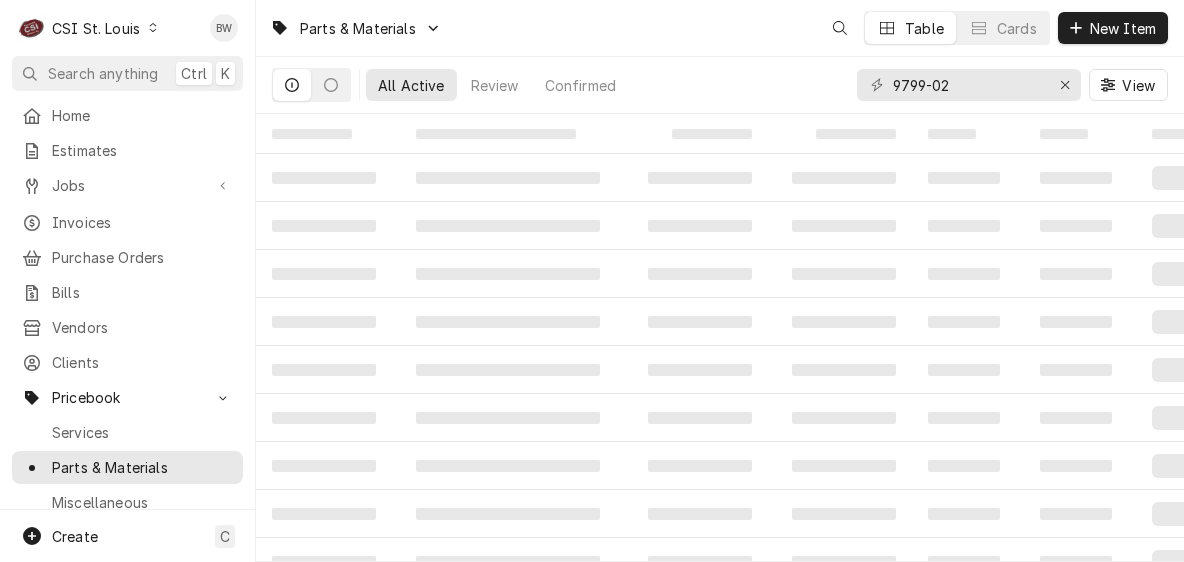 scroll, scrollTop: 0, scrollLeft: 0, axis: both 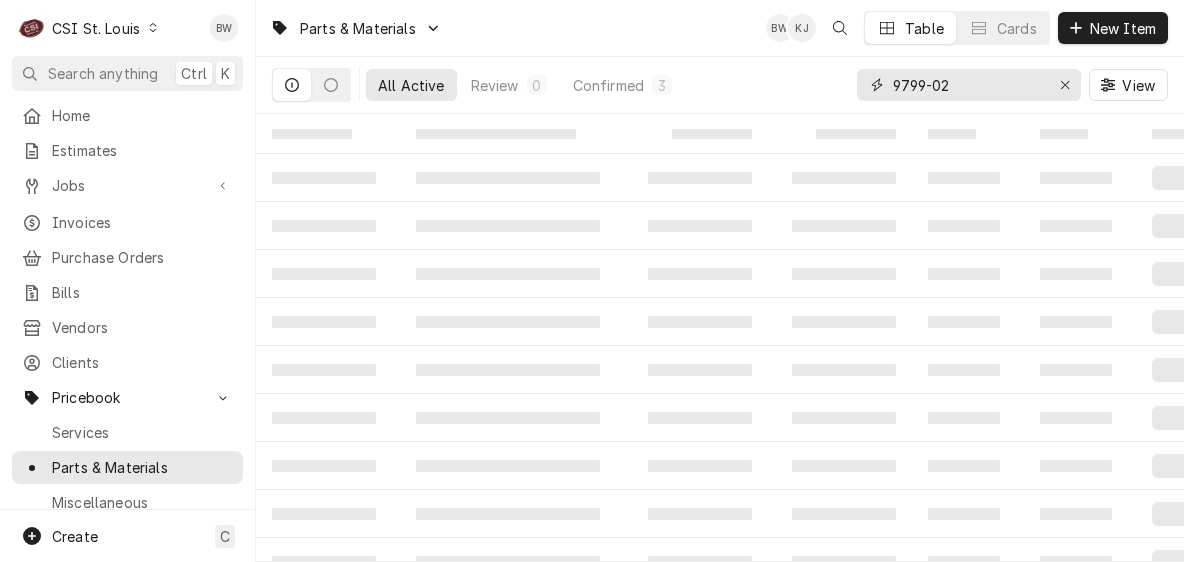 drag, startPoint x: 994, startPoint y: 80, endPoint x: 866, endPoint y: 84, distance: 128.06248 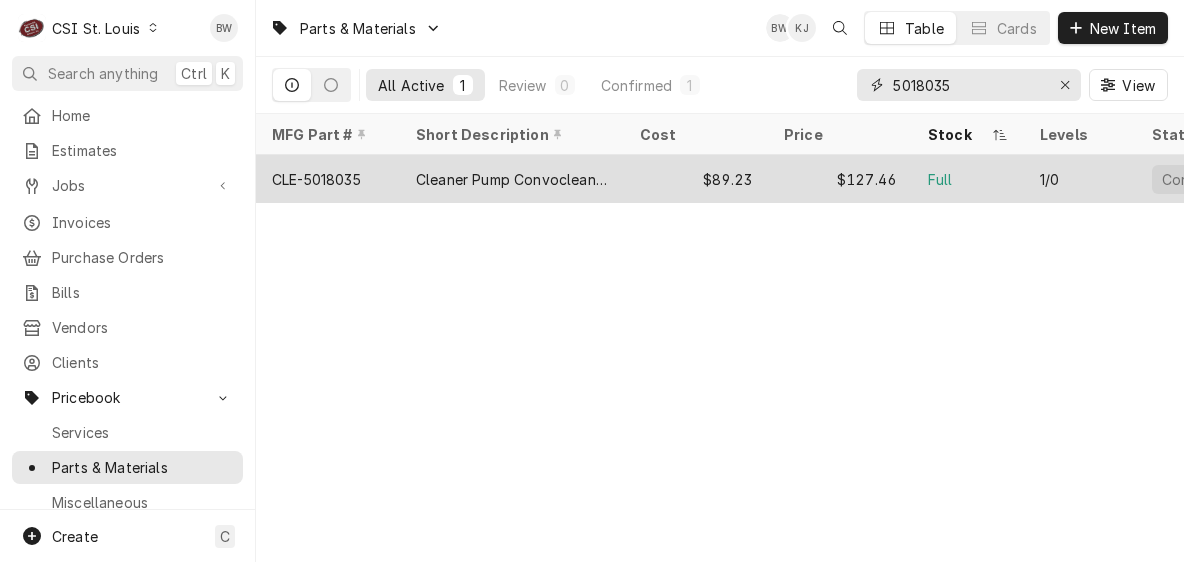 type on "5018035" 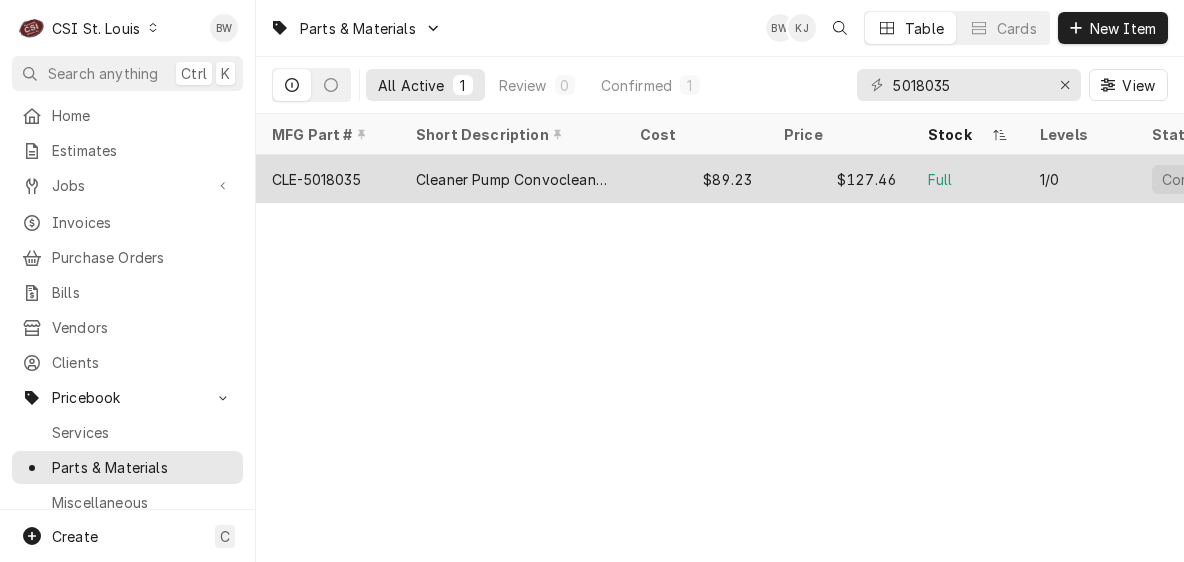 click on "CLE-5018035" at bounding box center [328, 179] 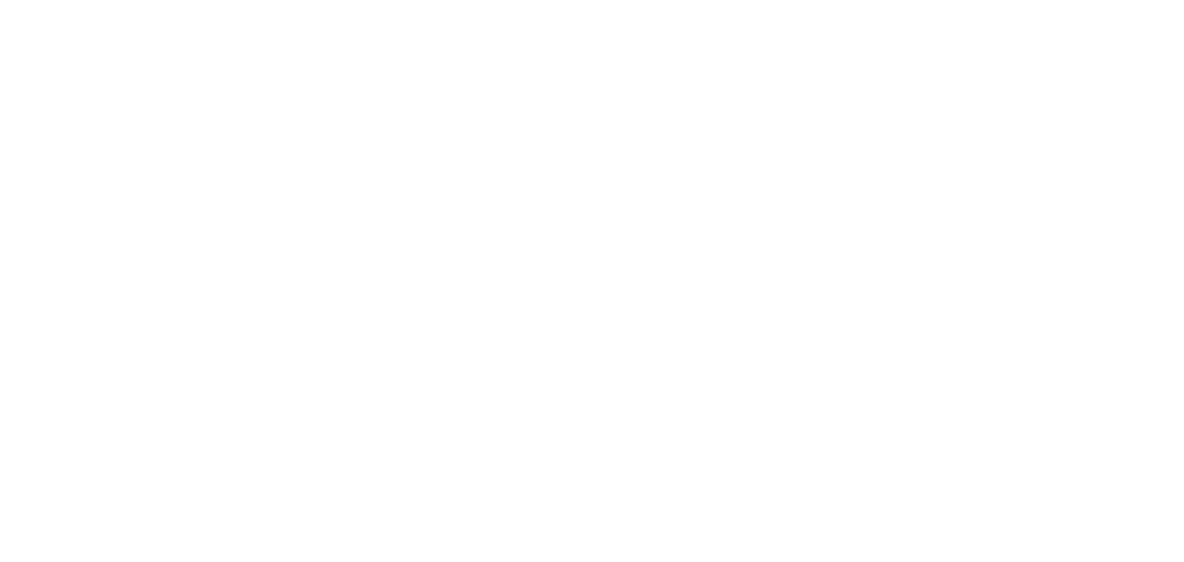scroll, scrollTop: 0, scrollLeft: 0, axis: both 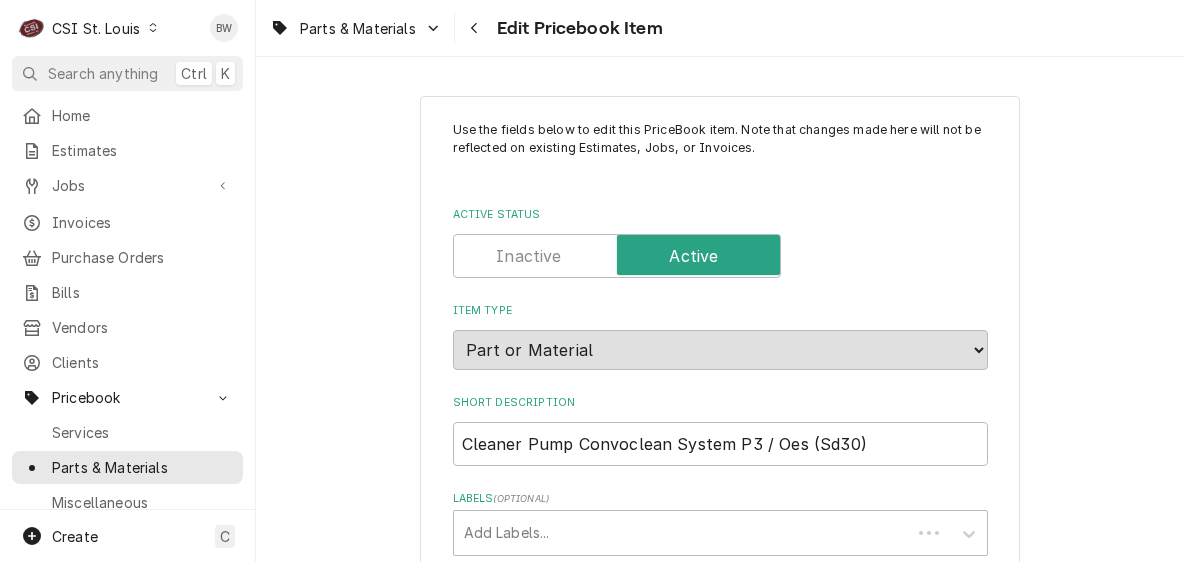type on "x" 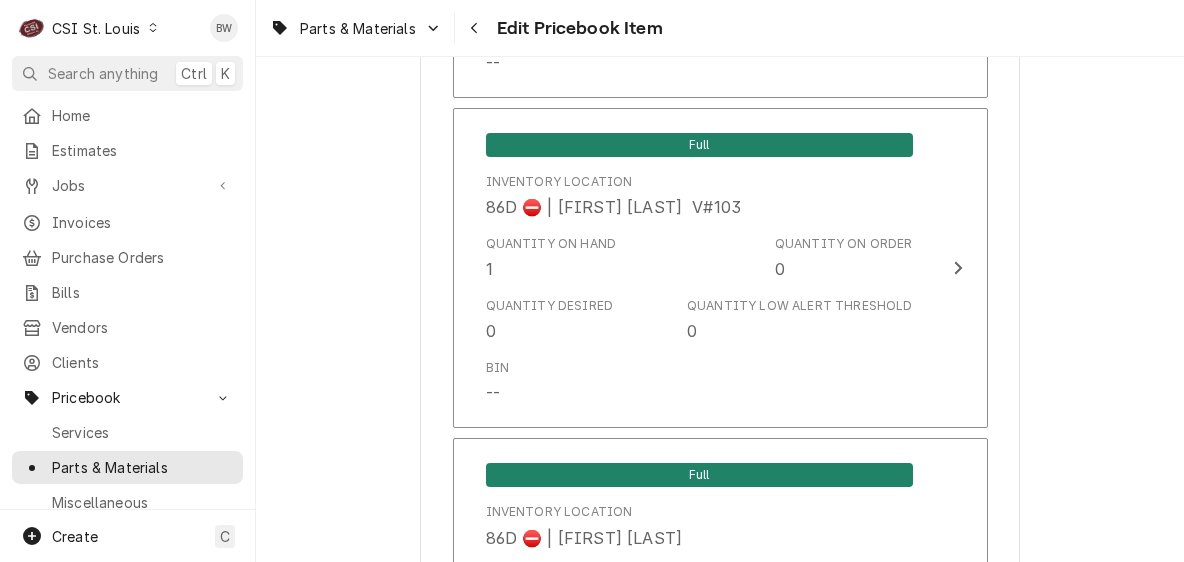 scroll, scrollTop: 16000, scrollLeft: 0, axis: vertical 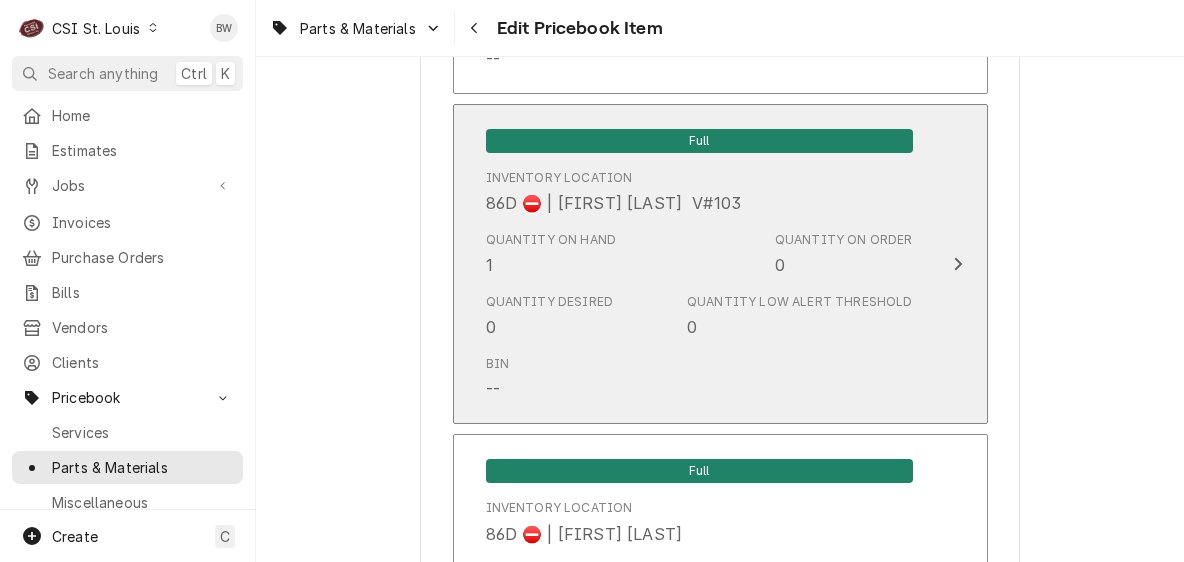 click on "Quantity on Hand 1 Quantity on Order 0" at bounding box center [699, 254] 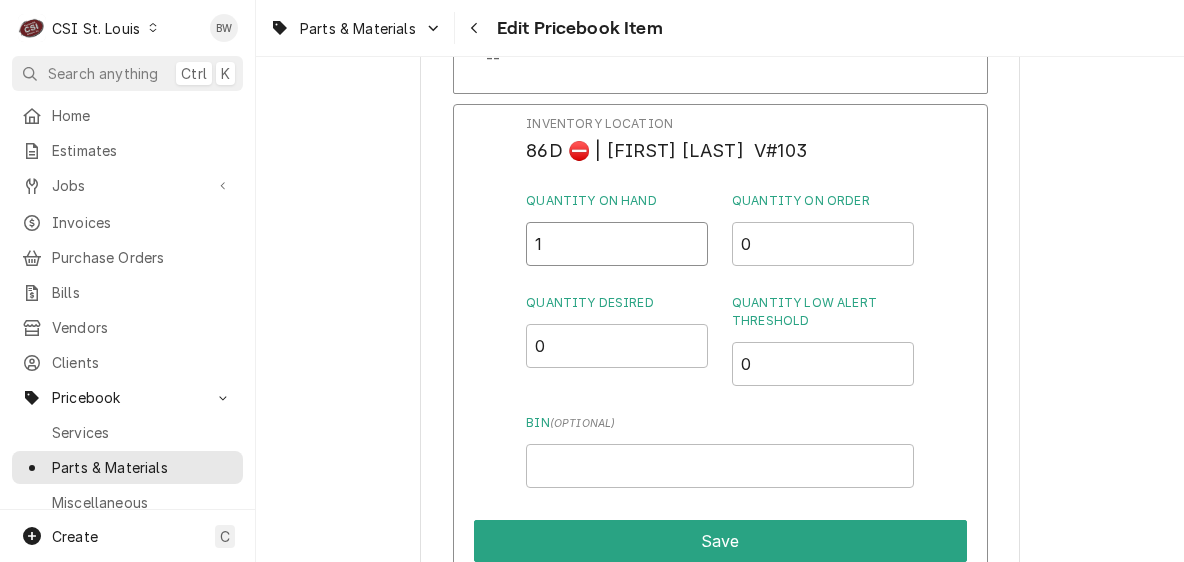 drag, startPoint x: 581, startPoint y: 264, endPoint x: 535, endPoint y: 259, distance: 46.270943 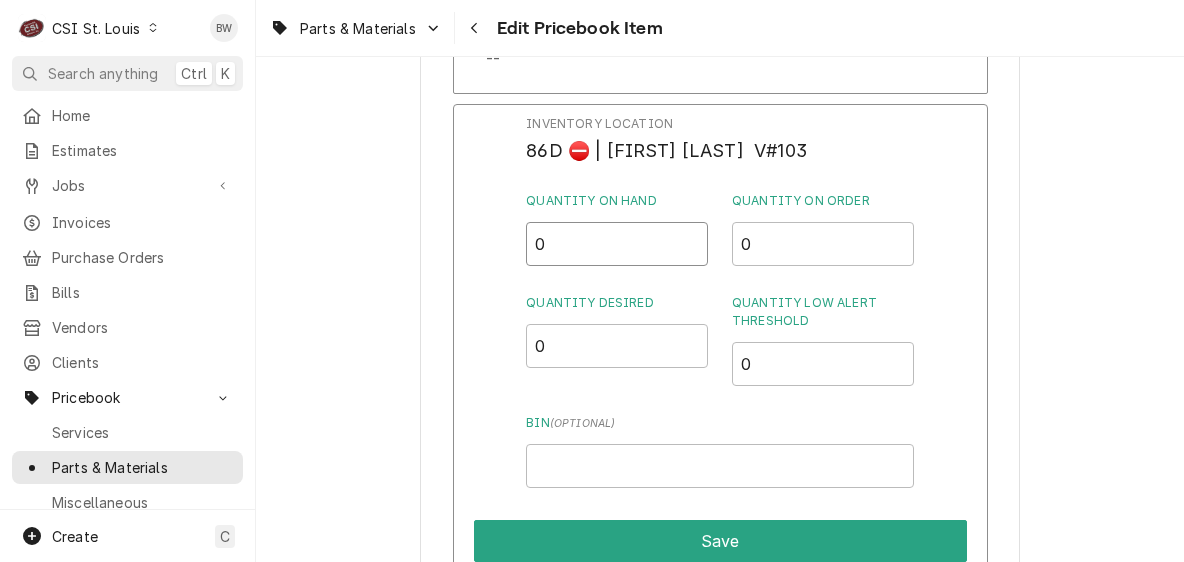 type on "0" 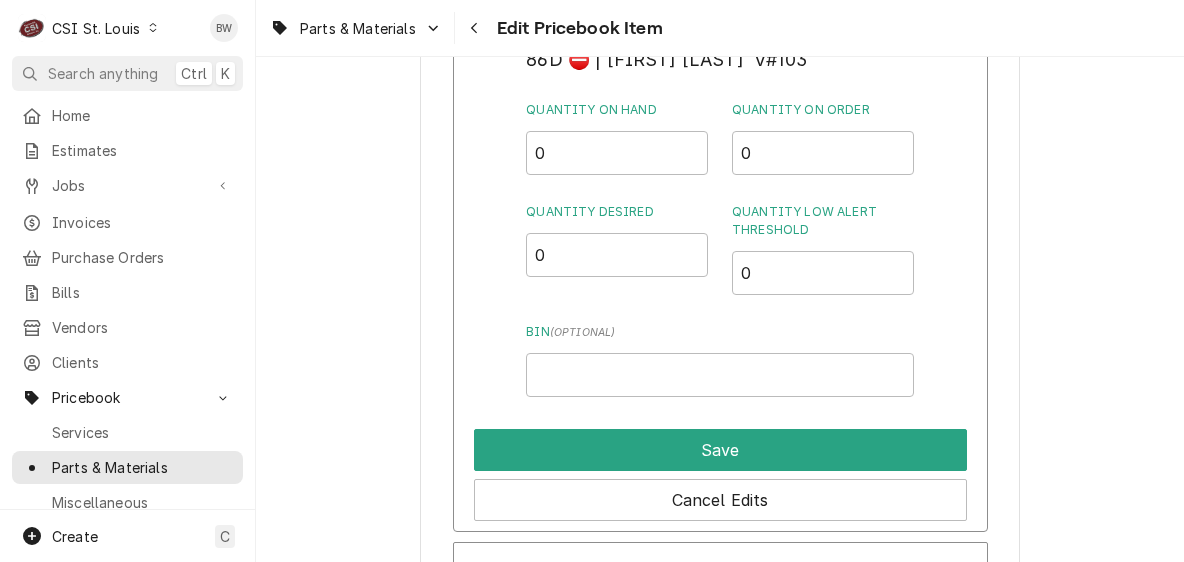 scroll, scrollTop: 16200, scrollLeft: 0, axis: vertical 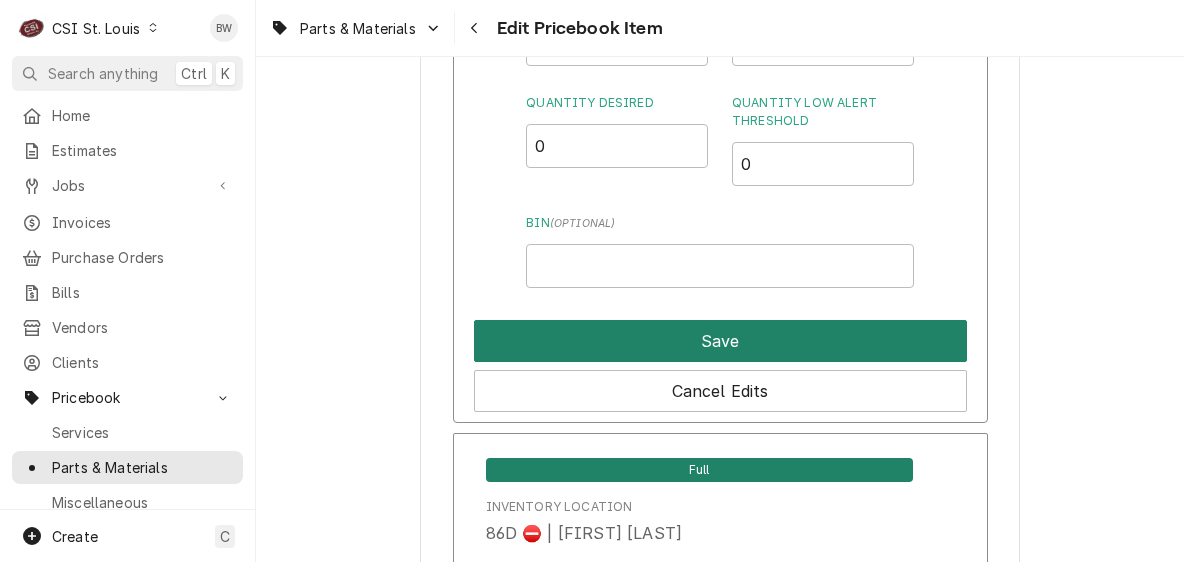 click on "Save" at bounding box center [720, 341] 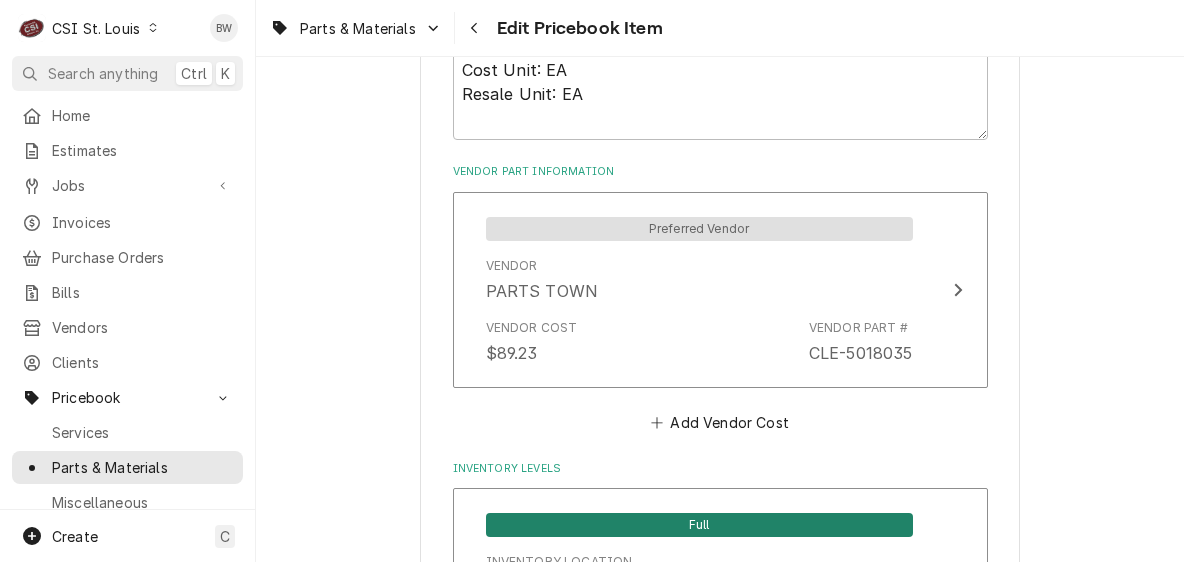 scroll, scrollTop: 1514, scrollLeft: 0, axis: vertical 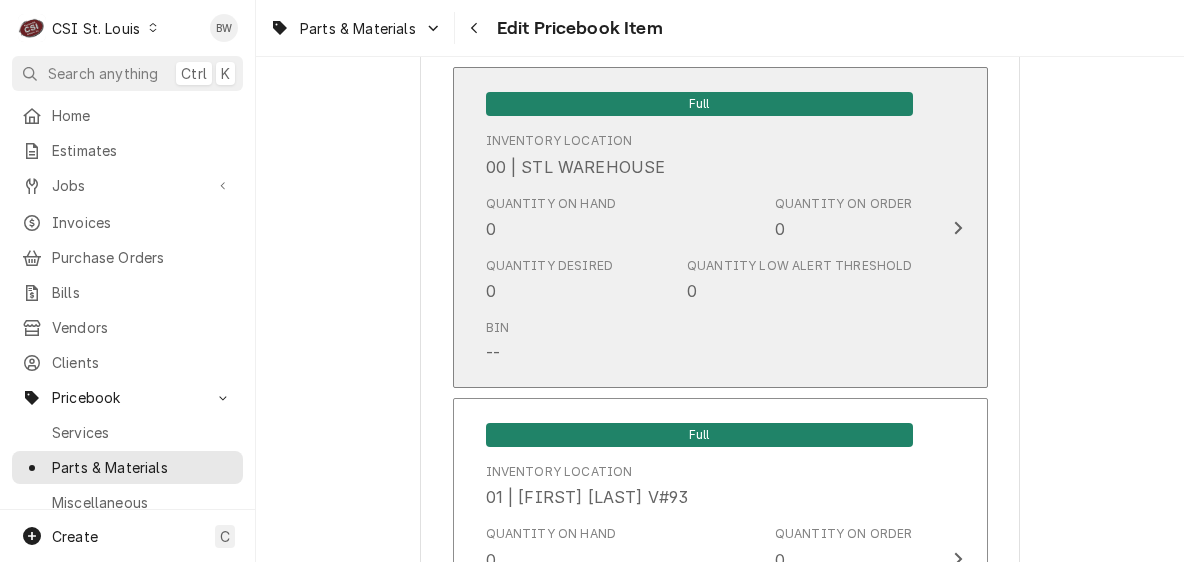 click on "Quantity on Hand 0 Quantity on Order 0" at bounding box center [699, 218] 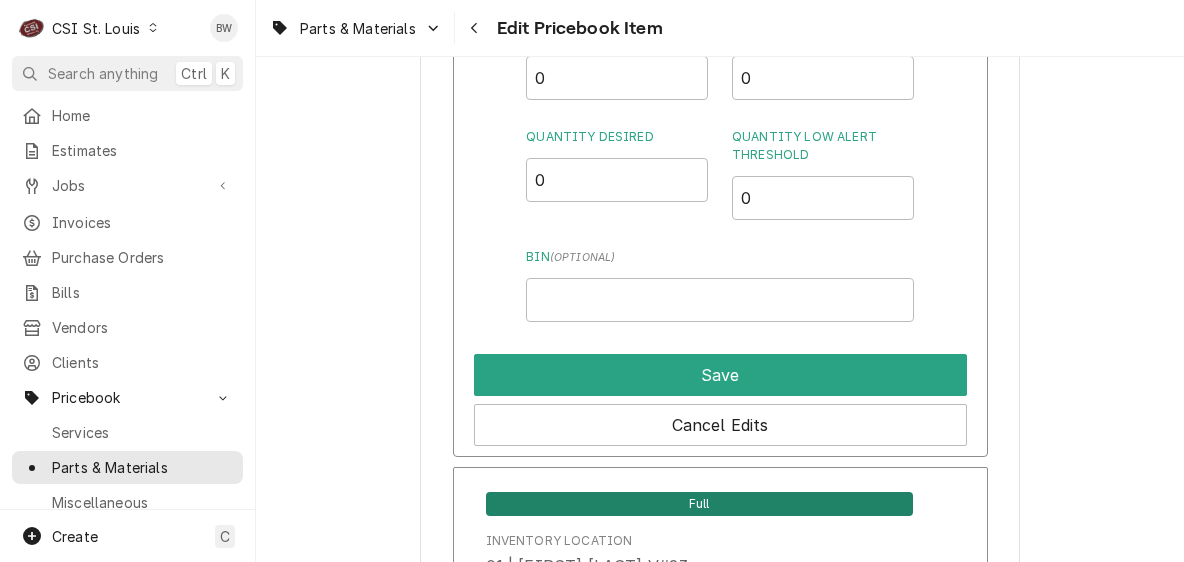 scroll, scrollTop: 1914, scrollLeft: 0, axis: vertical 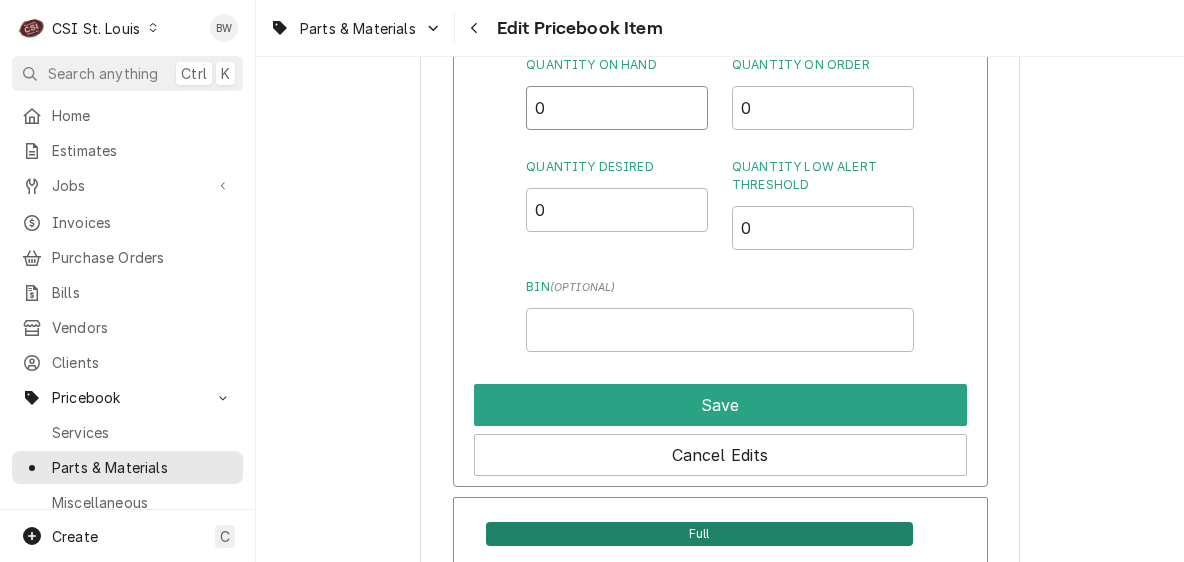 drag, startPoint x: 558, startPoint y: 115, endPoint x: 510, endPoint y: 110, distance: 48.259712 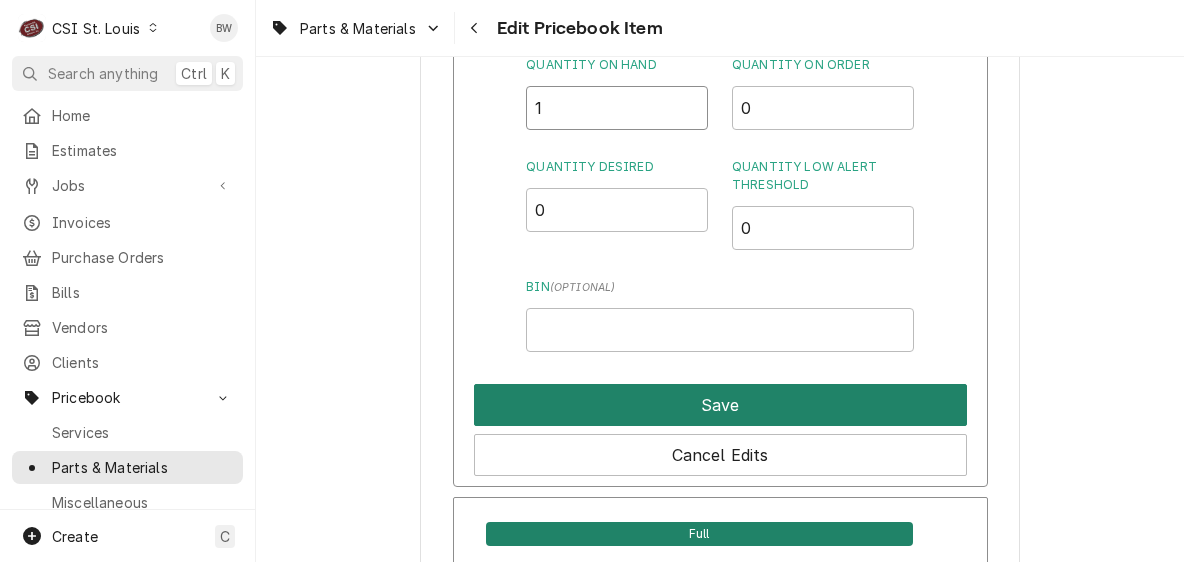 type on "1" 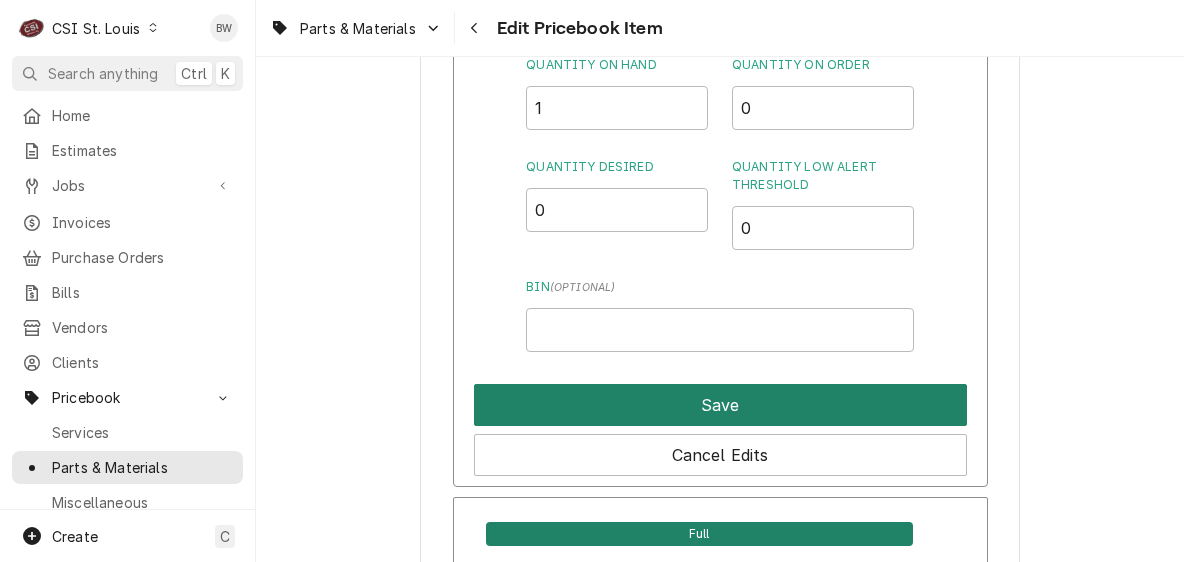 click on "Save" at bounding box center [720, 405] 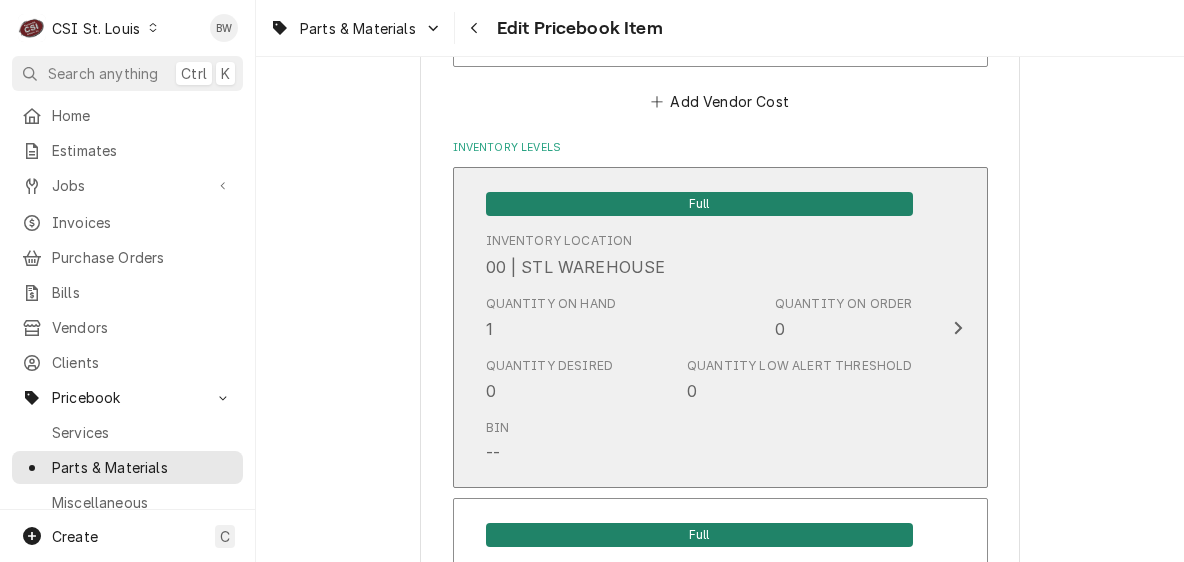 scroll, scrollTop: 17308, scrollLeft: 0, axis: vertical 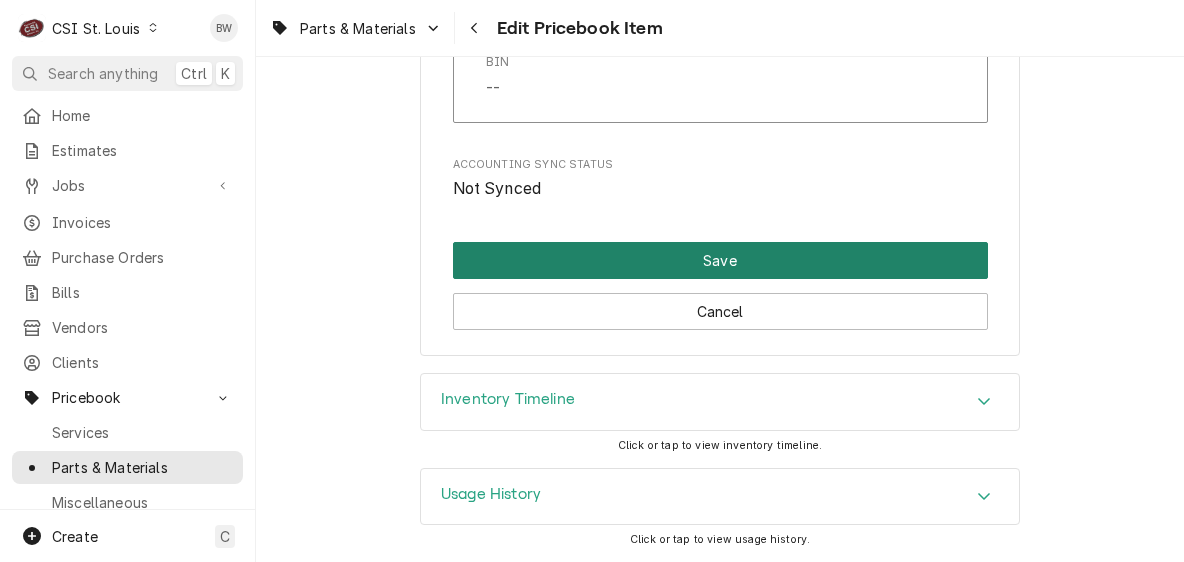 click on "Save" at bounding box center [720, 260] 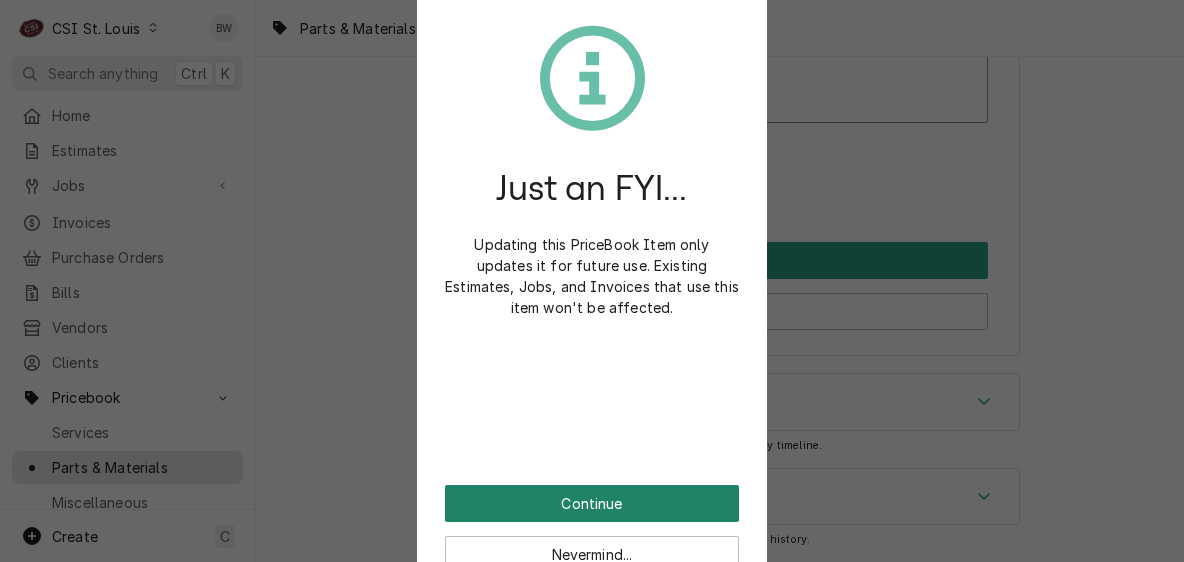 click on "Continue" at bounding box center [592, 503] 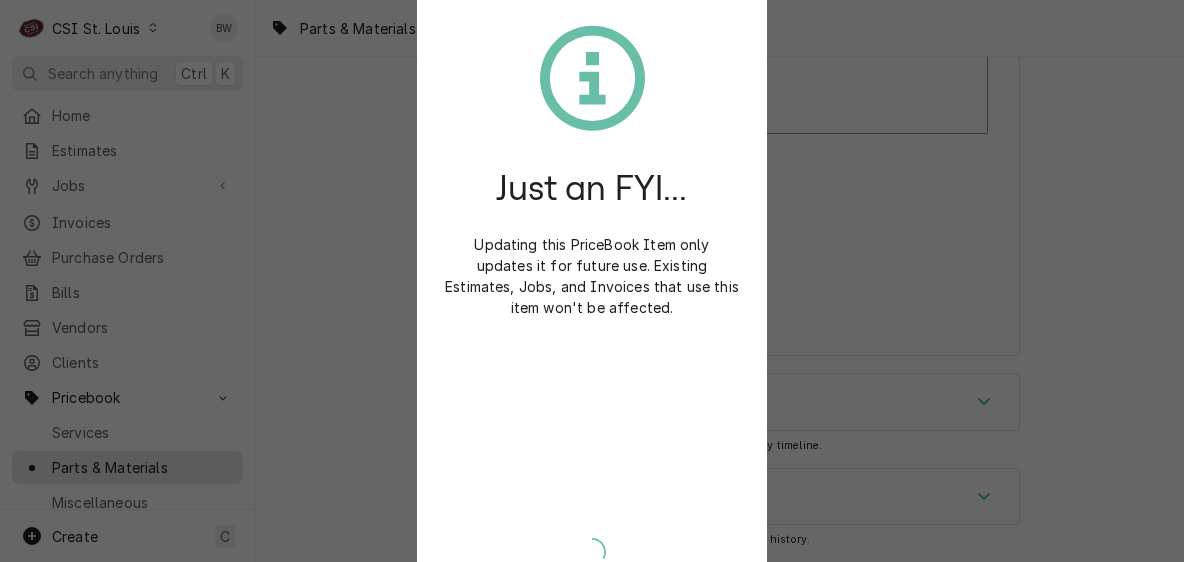 scroll, scrollTop: 17297, scrollLeft: 0, axis: vertical 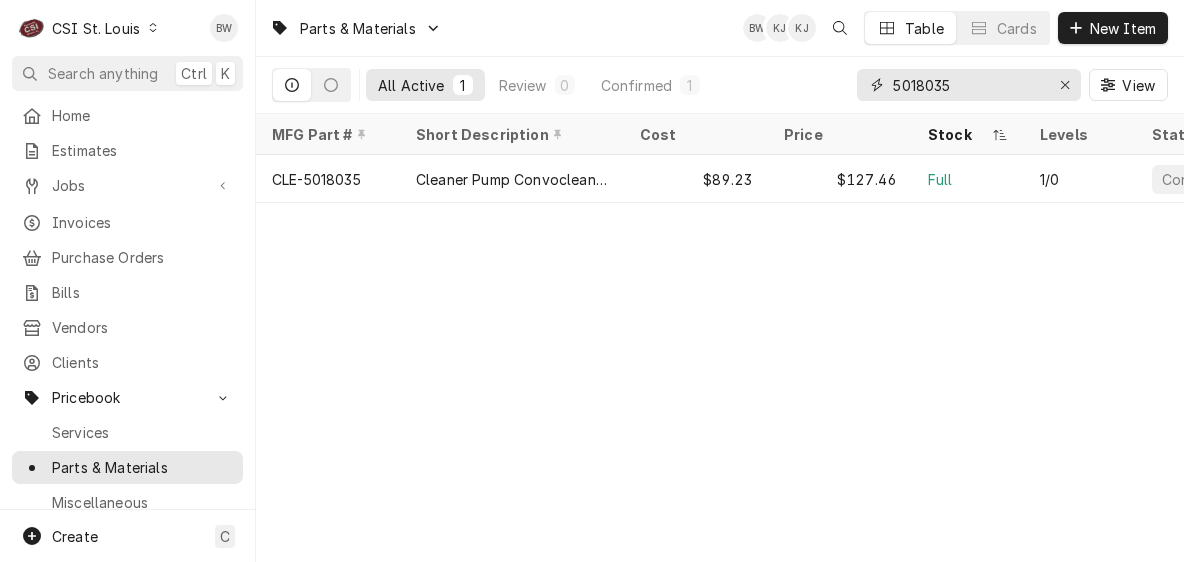 drag, startPoint x: 960, startPoint y: 92, endPoint x: 860, endPoint y: 87, distance: 100.12492 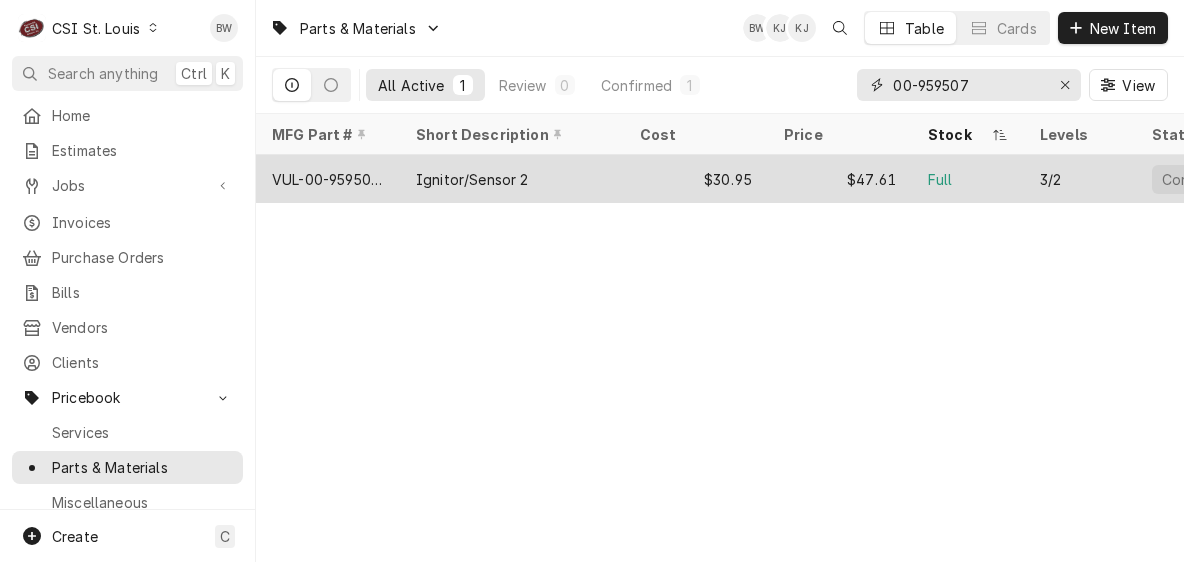 type on "00-959507" 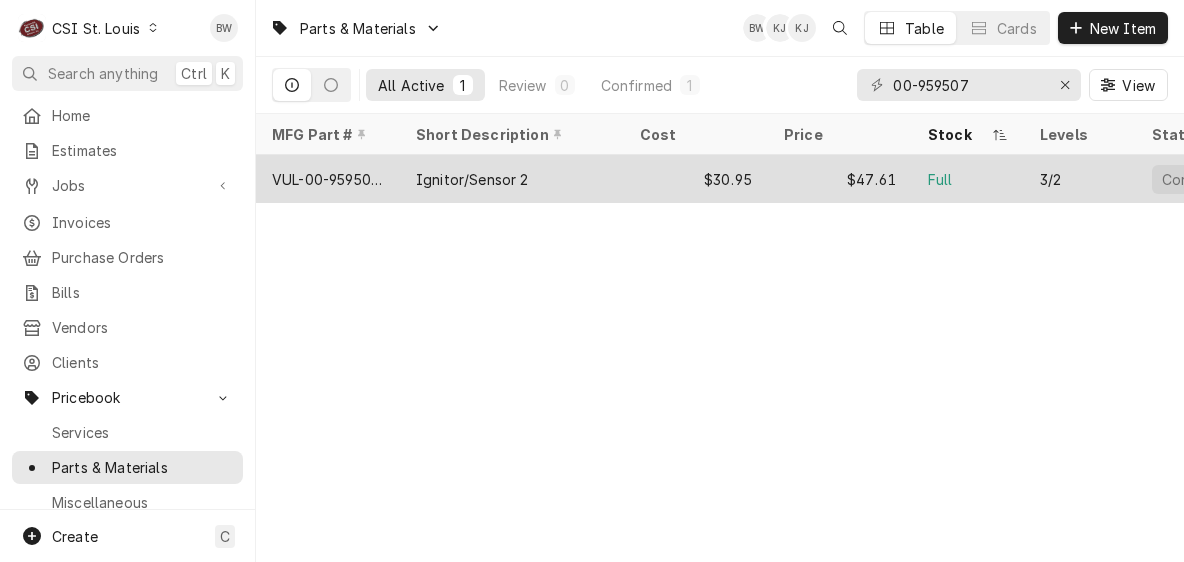 click on "VUL-00-959507-00001" at bounding box center [328, 179] 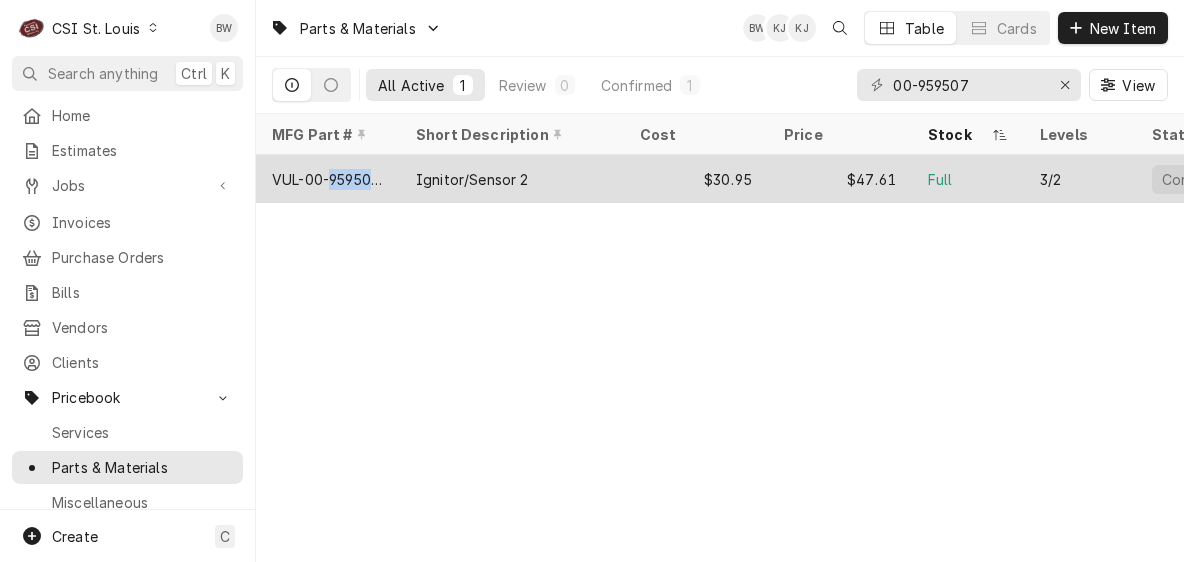 click on "VUL-00-959507-00001" at bounding box center (328, 179) 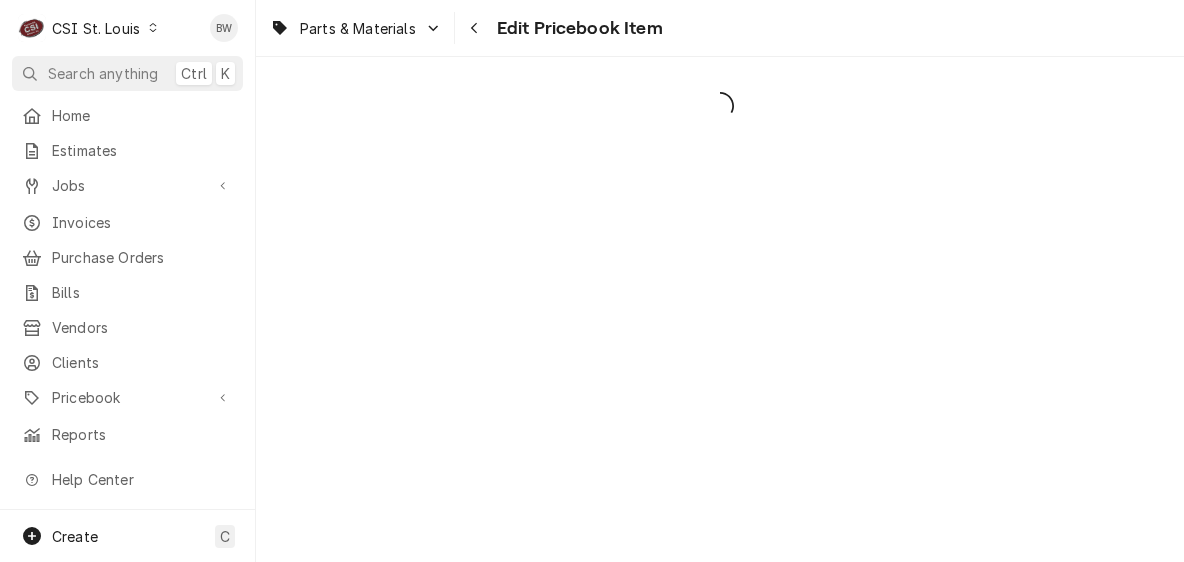 scroll, scrollTop: 0, scrollLeft: 0, axis: both 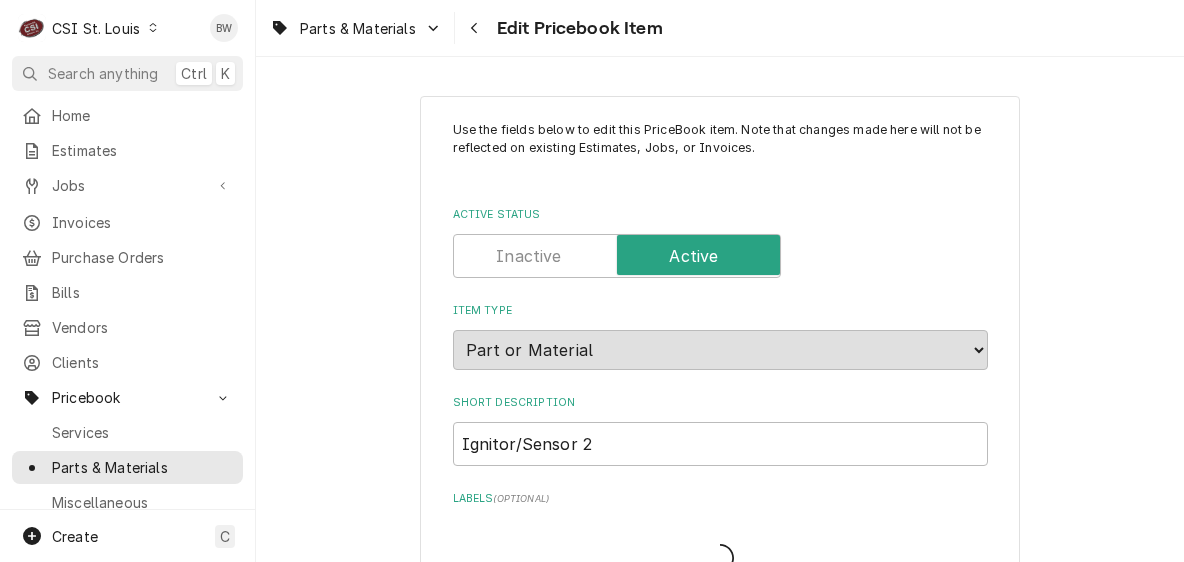 type on "x" 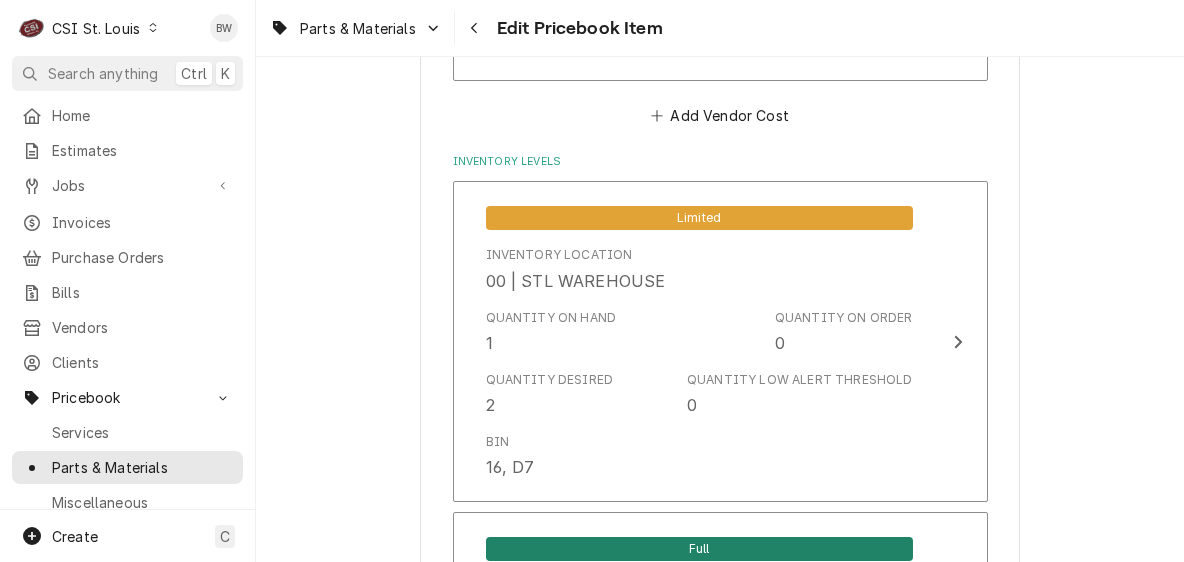 scroll, scrollTop: 15908, scrollLeft: 0, axis: vertical 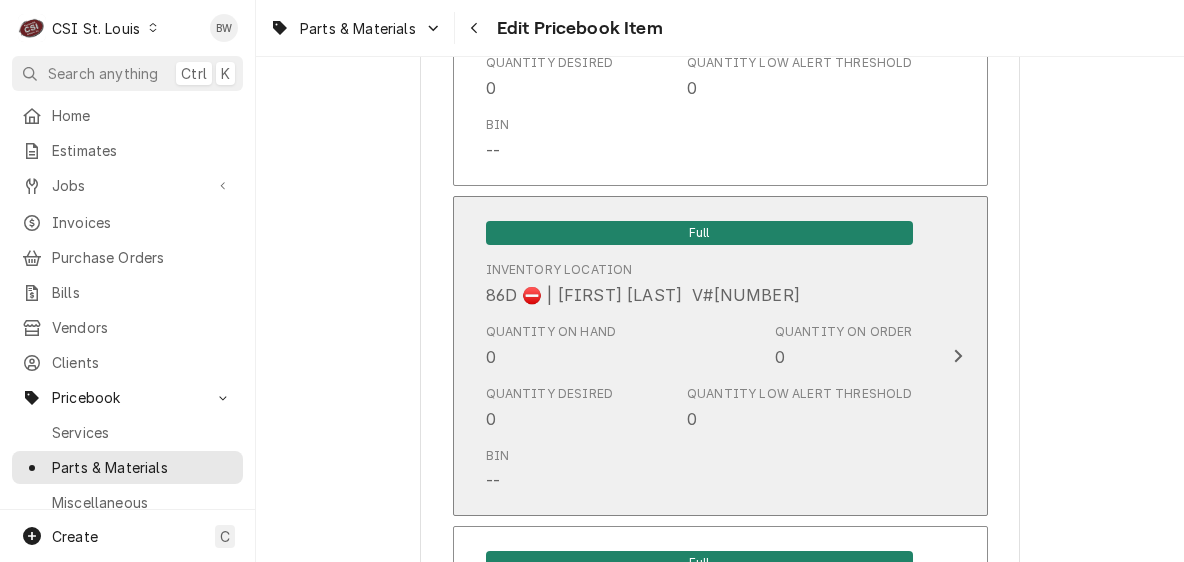 click on "Quantity on Hand 0" at bounding box center [551, 346] 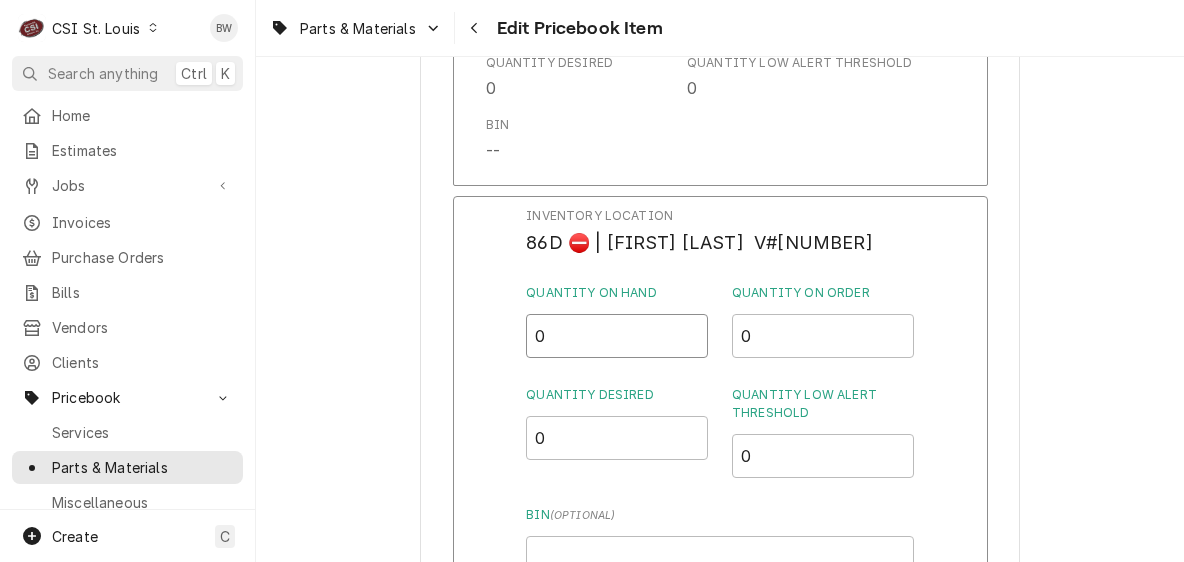 drag, startPoint x: 560, startPoint y: 349, endPoint x: 535, endPoint y: 349, distance: 25 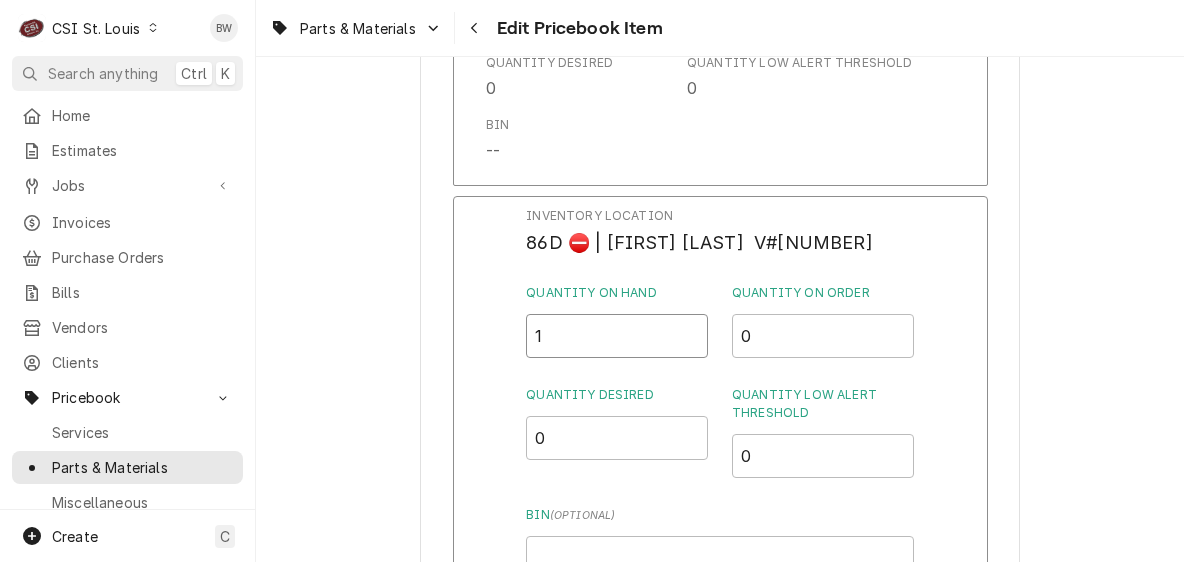 type on "1" 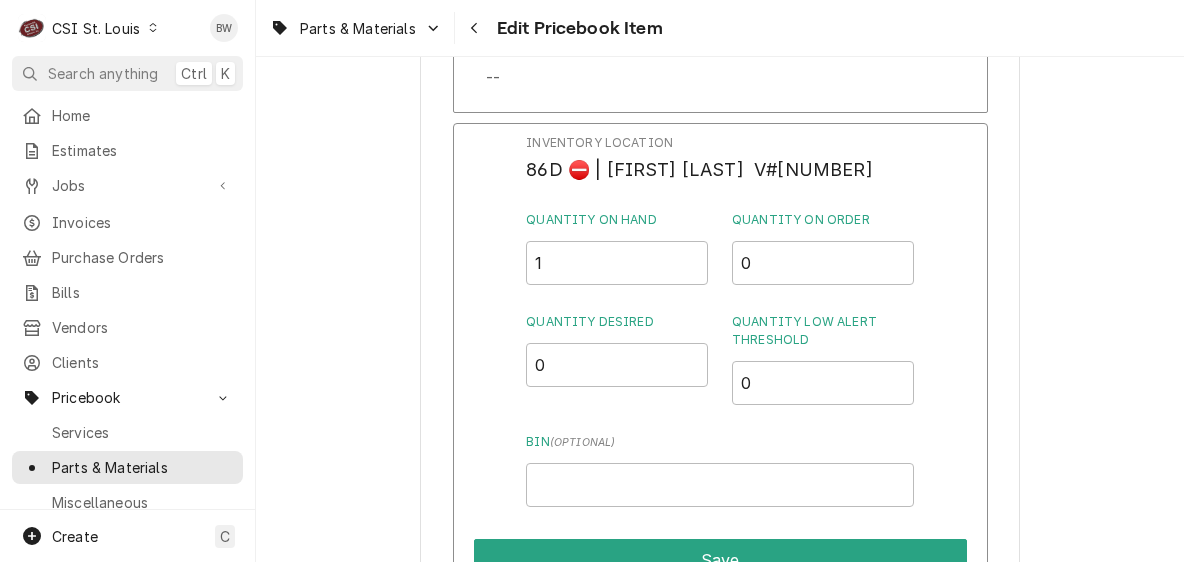 scroll, scrollTop: 16108, scrollLeft: 0, axis: vertical 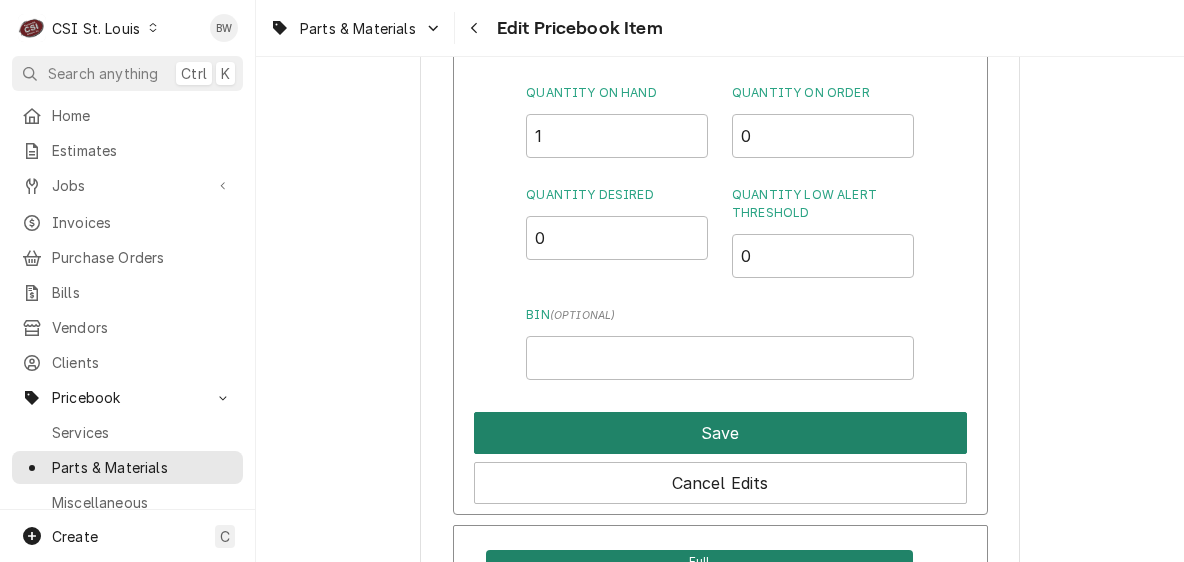 click on "Save" at bounding box center (720, 433) 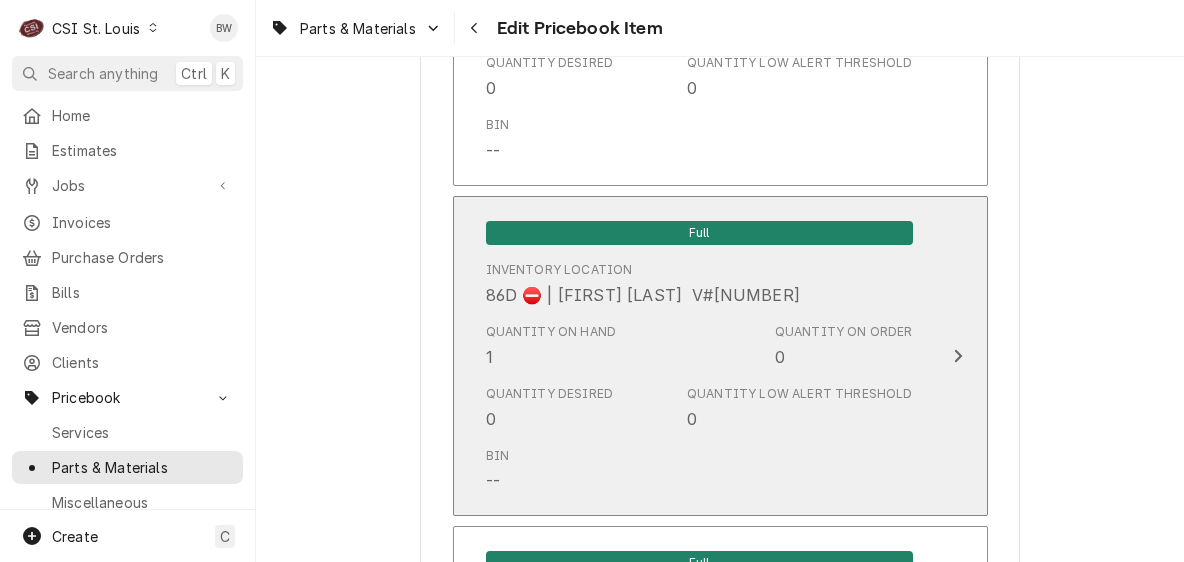scroll, scrollTop: 17308, scrollLeft: 0, axis: vertical 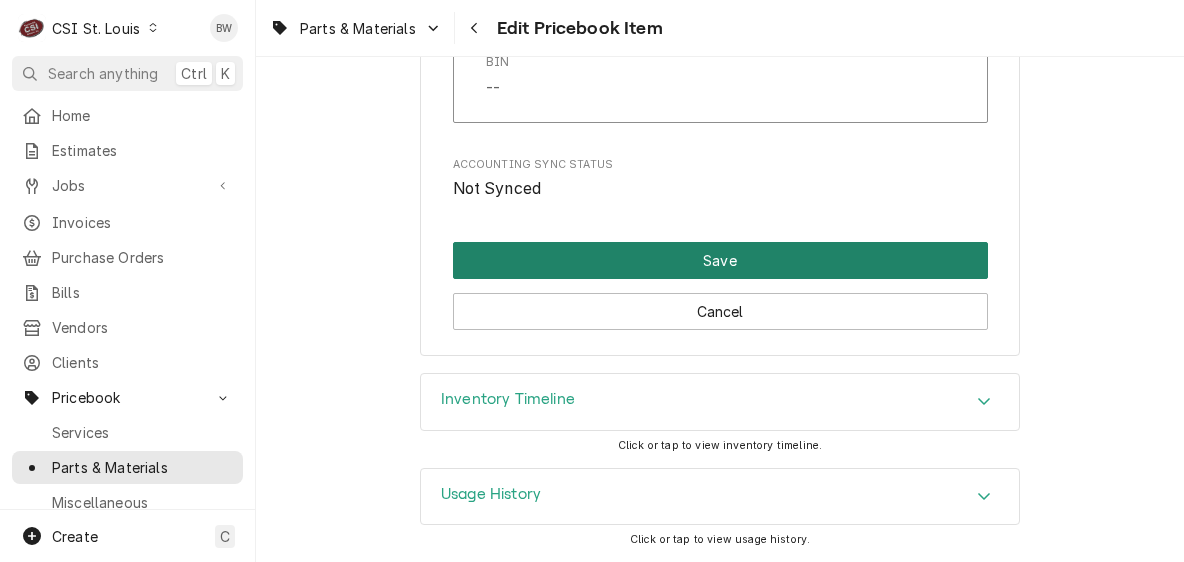 click on "Save" at bounding box center [720, 260] 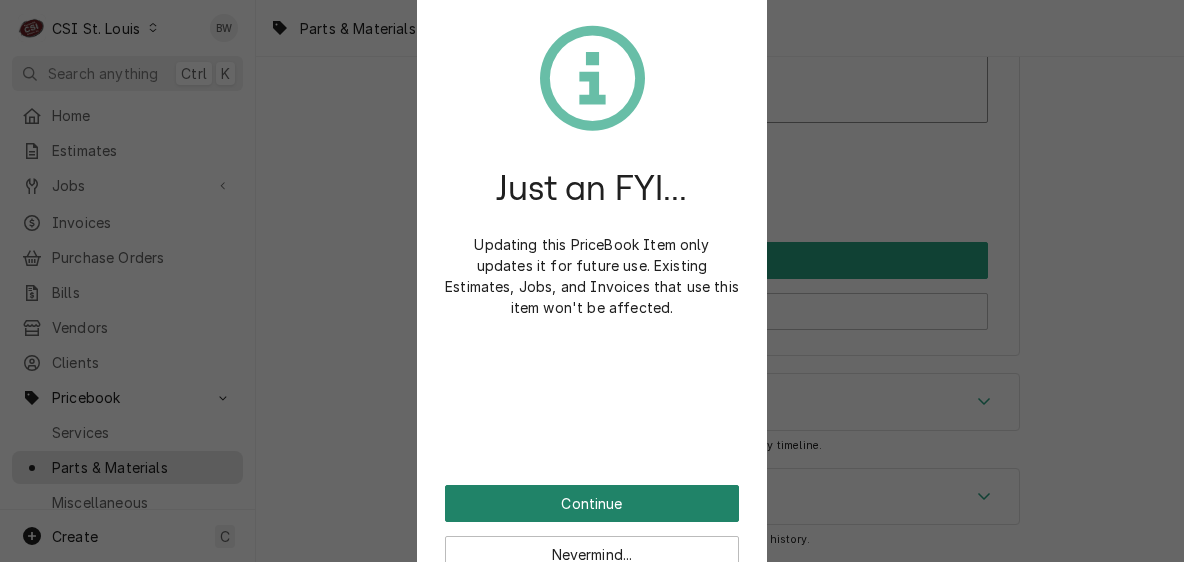 click on "Continue" at bounding box center [592, 503] 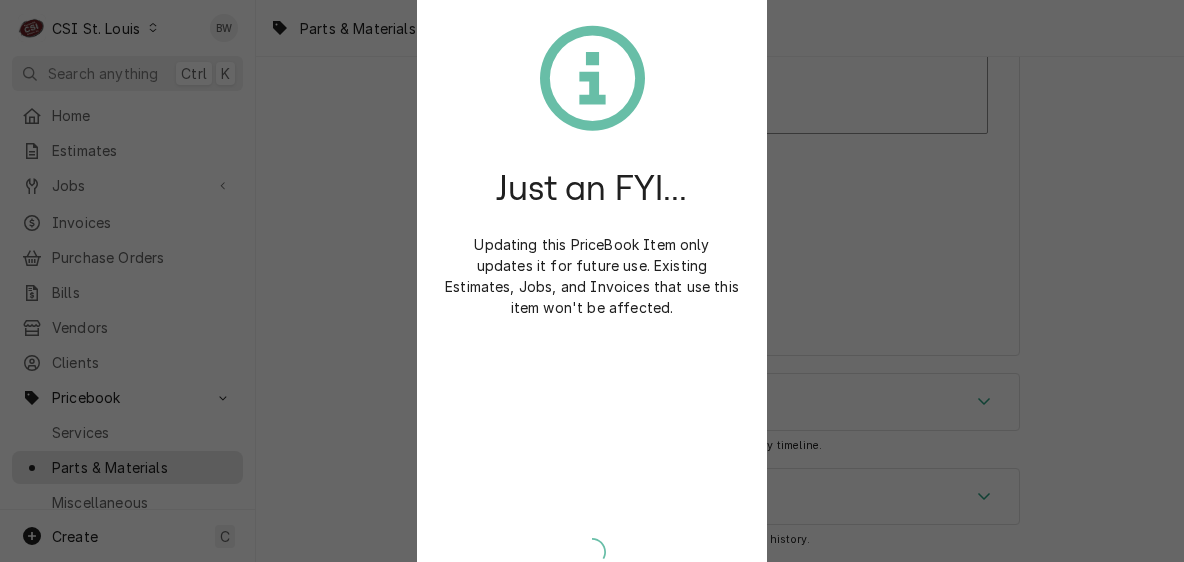 type on "x" 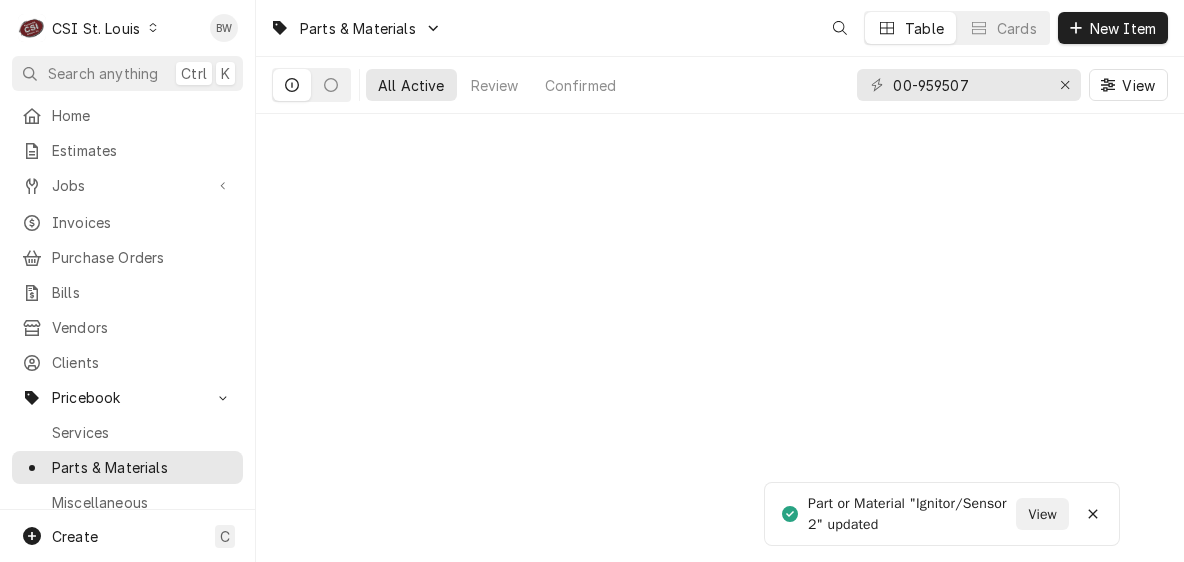scroll, scrollTop: 0, scrollLeft: 0, axis: both 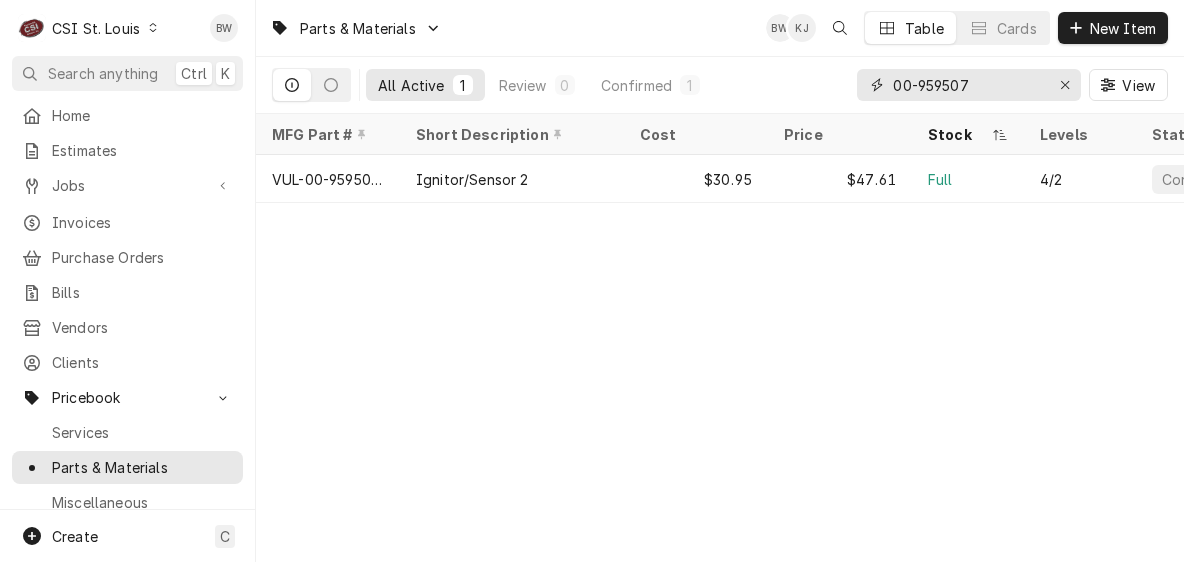 drag, startPoint x: 972, startPoint y: 83, endPoint x: 930, endPoint y: 83, distance: 42 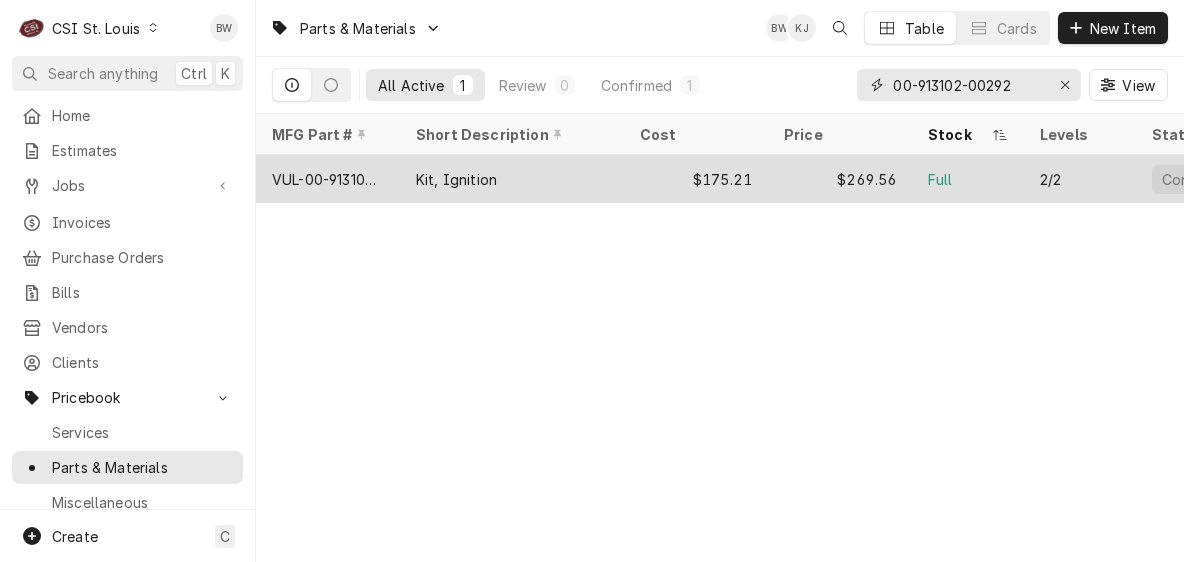 type on "00-913102-00292" 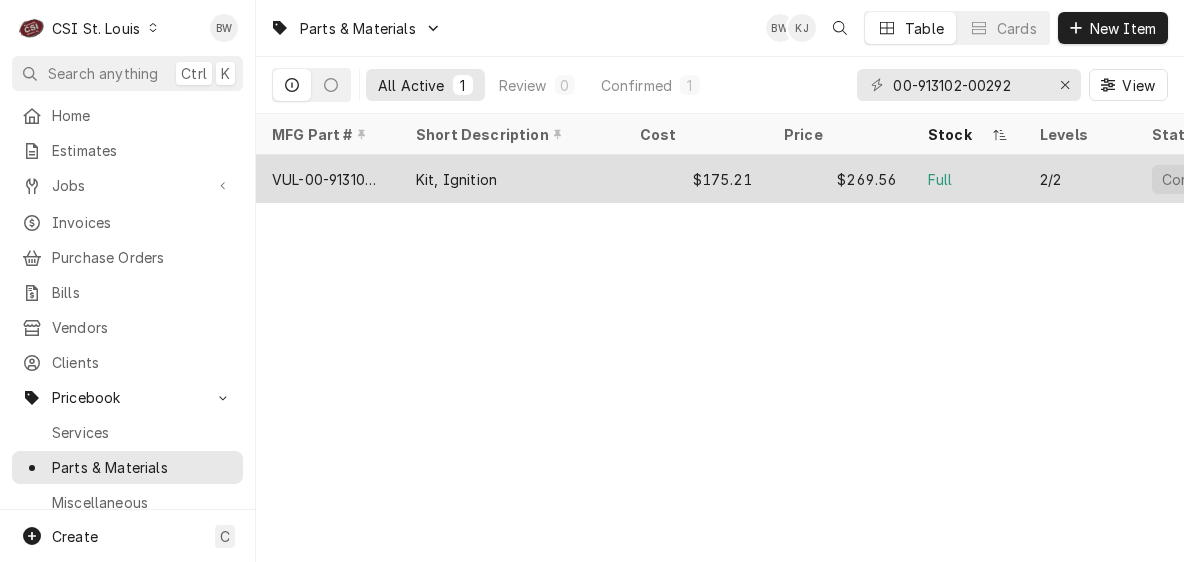 click on "Kit, Ignition" at bounding box center [456, 179] 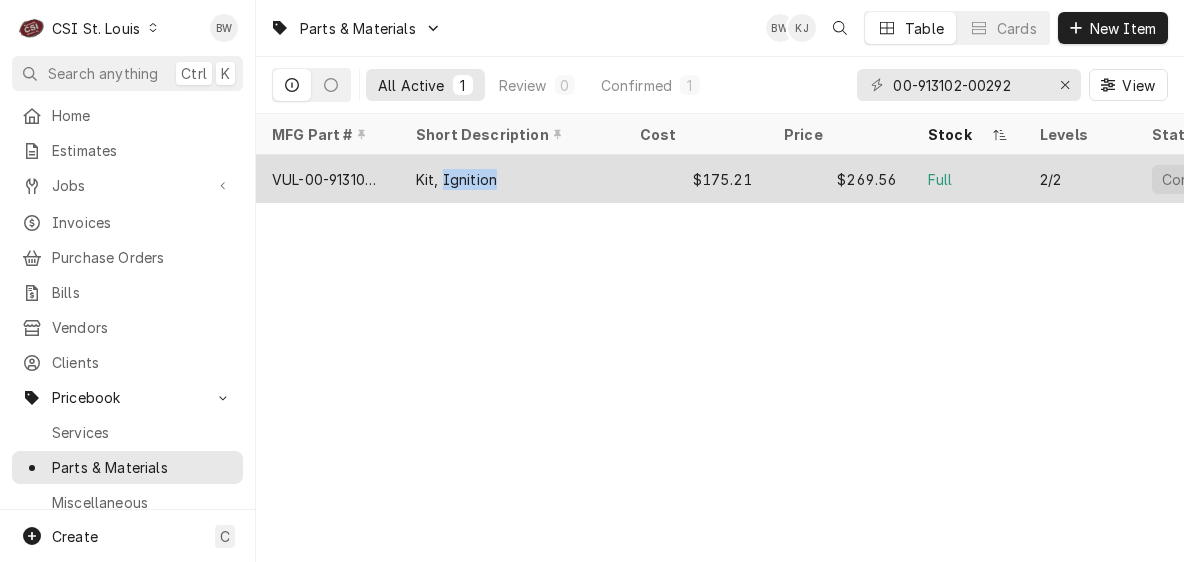 click on "Kit, Ignition" at bounding box center (456, 179) 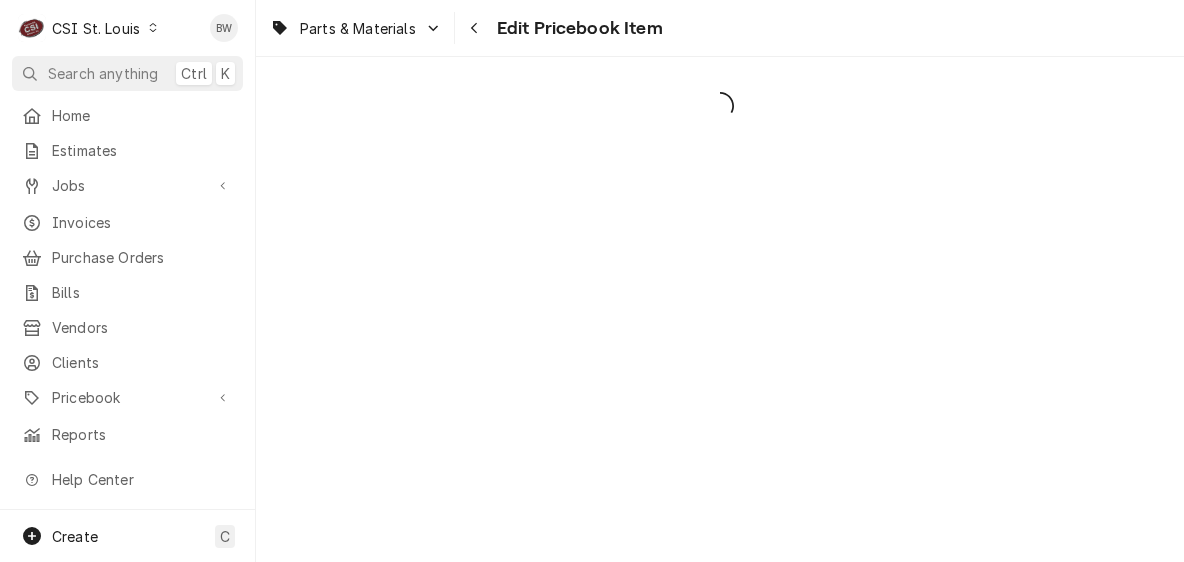 scroll, scrollTop: 0, scrollLeft: 0, axis: both 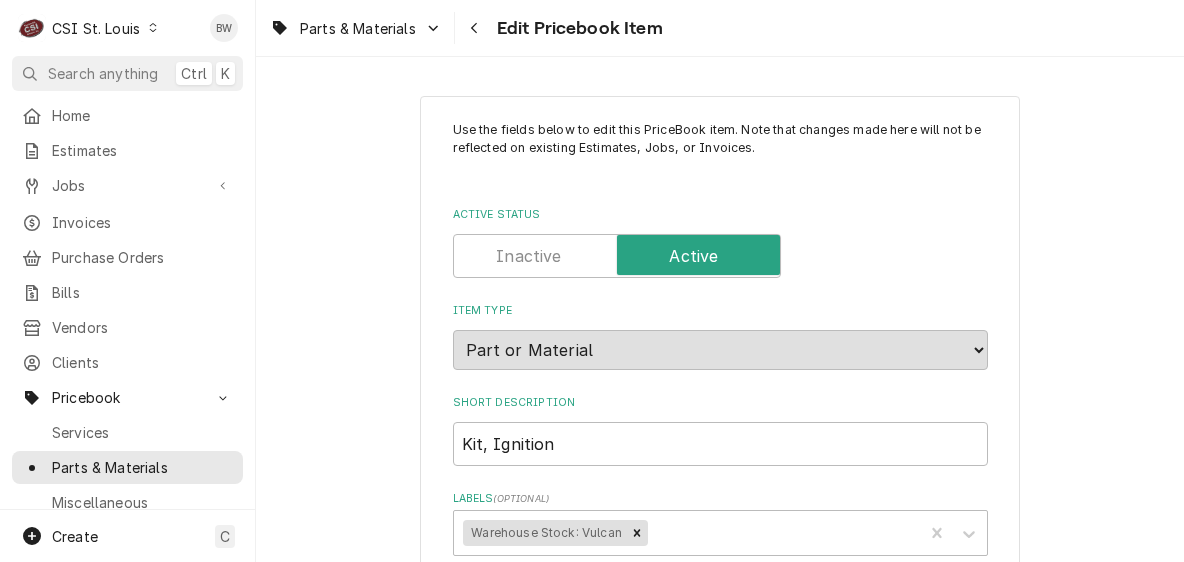 type on "x" 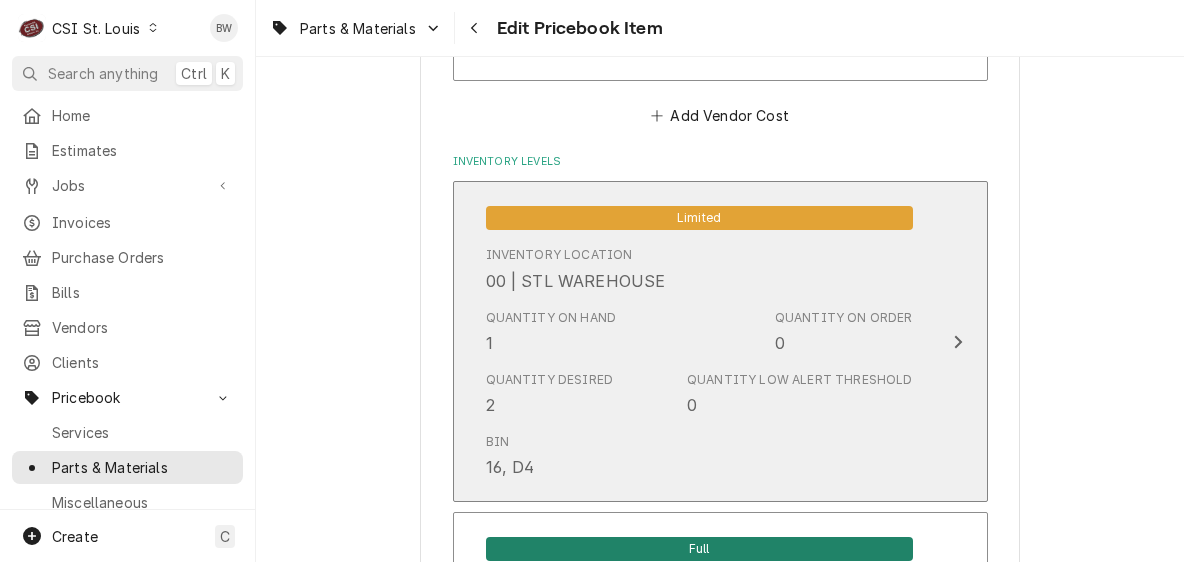 scroll, scrollTop: 15908, scrollLeft: 0, axis: vertical 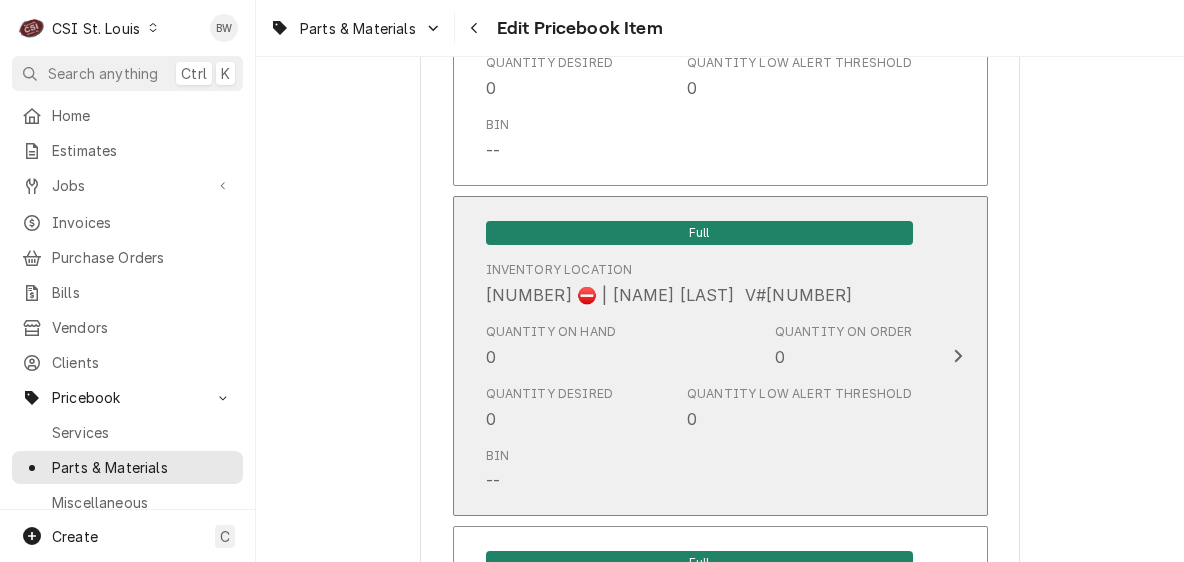 click on "Quantity on Hand 0" at bounding box center (551, 346) 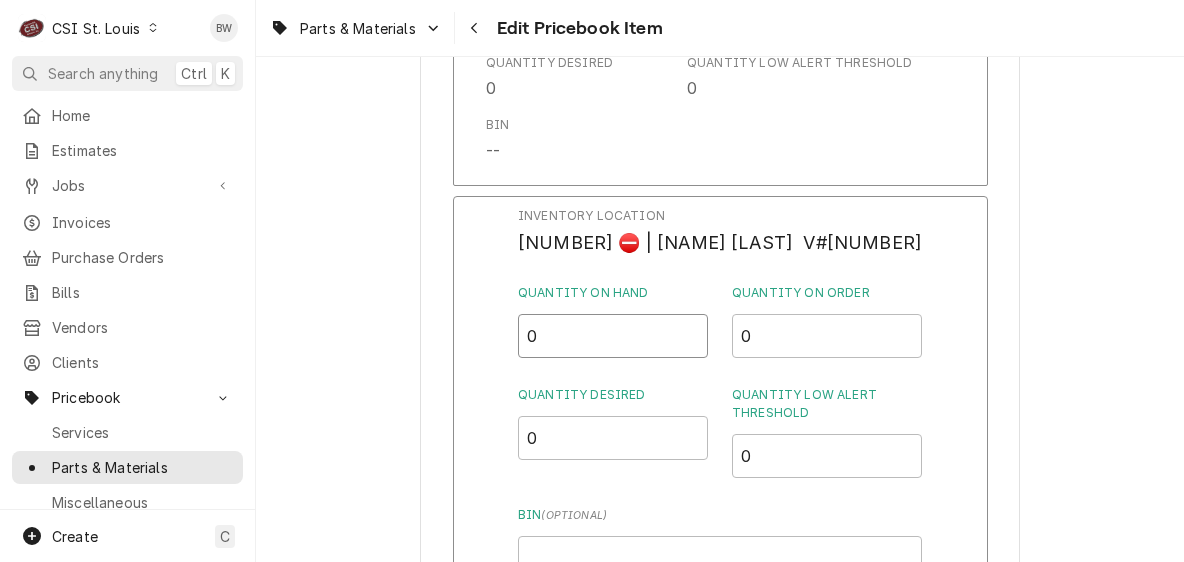 drag, startPoint x: 548, startPoint y: 352, endPoint x: 519, endPoint y: 352, distance: 29 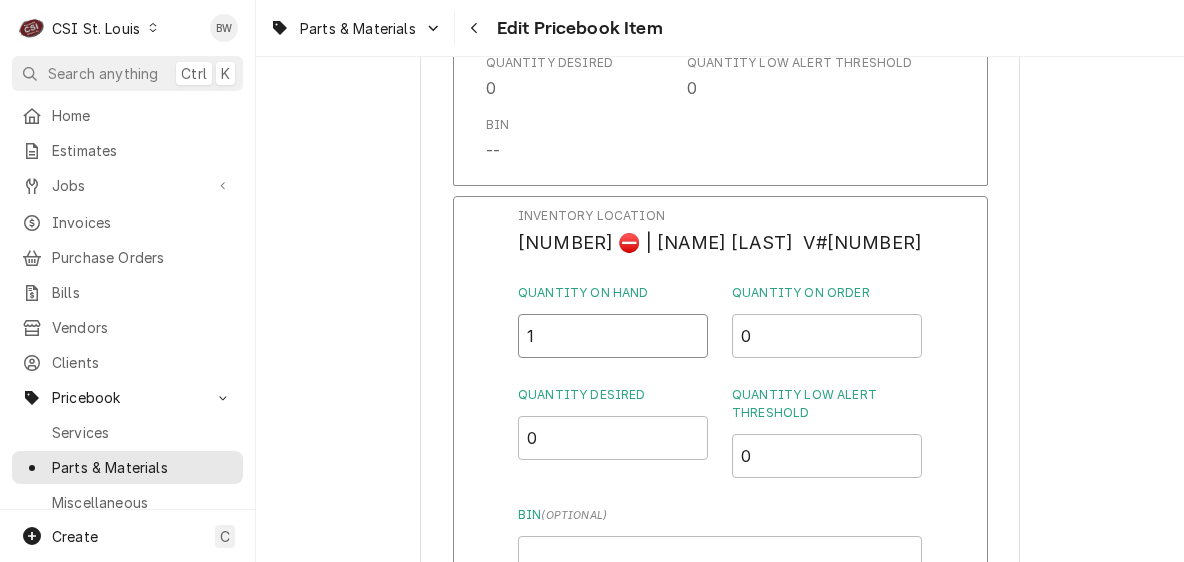 type on "1" 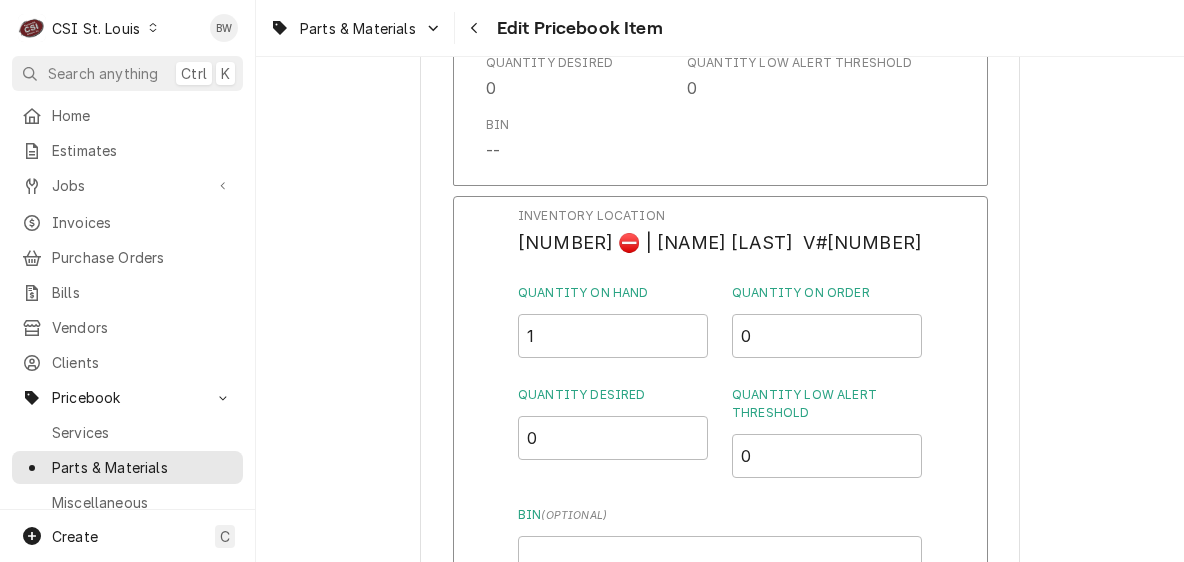 click on "Inventory Location 86D ⛔️ | [FIRST] [LAST]  V#103 Quantity on Hand 1 Quantity on Order 0 Quantity Desired 0 Quantity Low Alert Threshold 0 Bin  ( optional ) Save Cancel Edits" at bounding box center (720, 456) 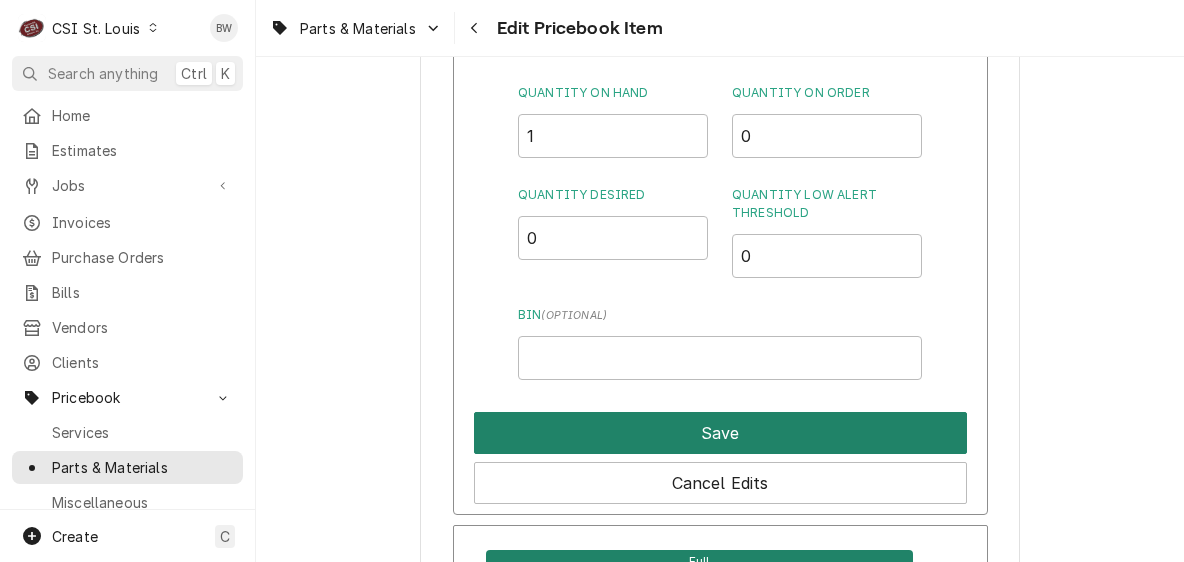 click on "Save" at bounding box center (720, 433) 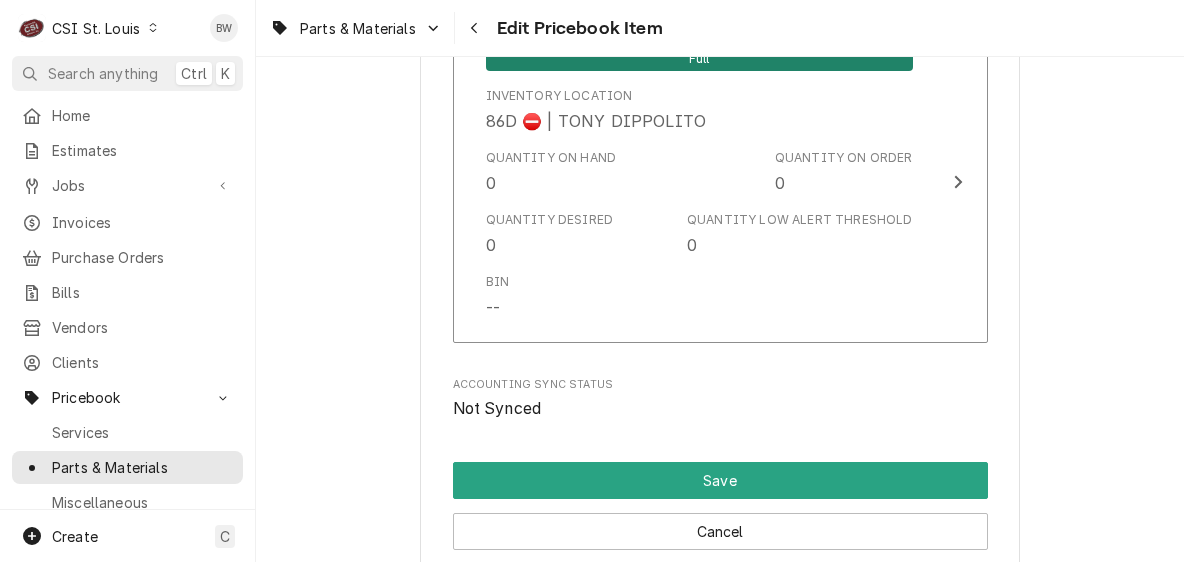 scroll, scrollTop: 17308, scrollLeft: 0, axis: vertical 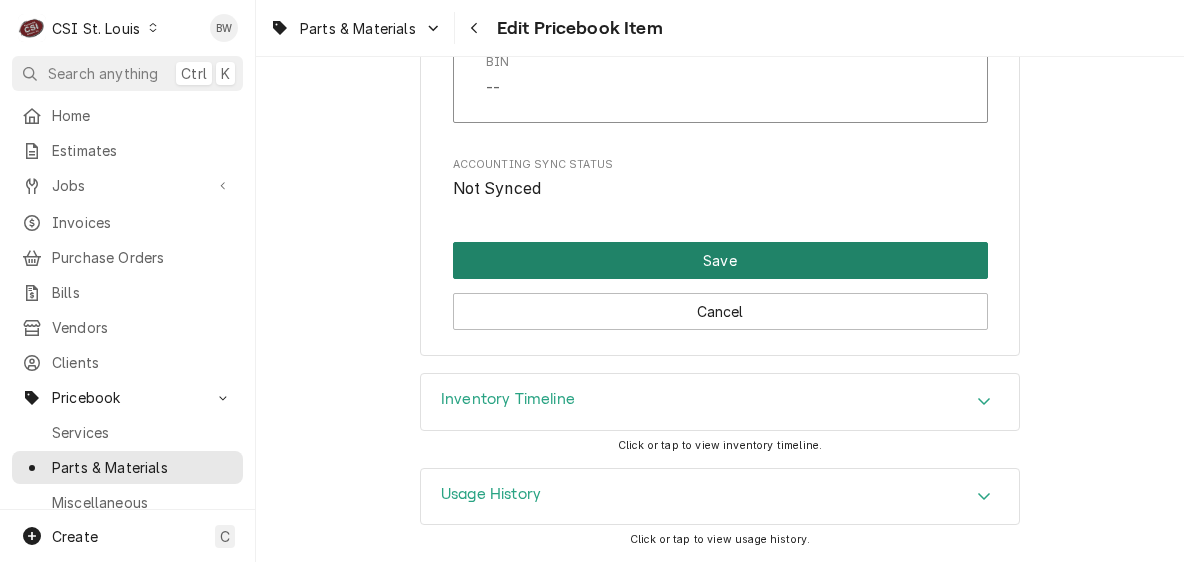 click on "Save" at bounding box center (720, 260) 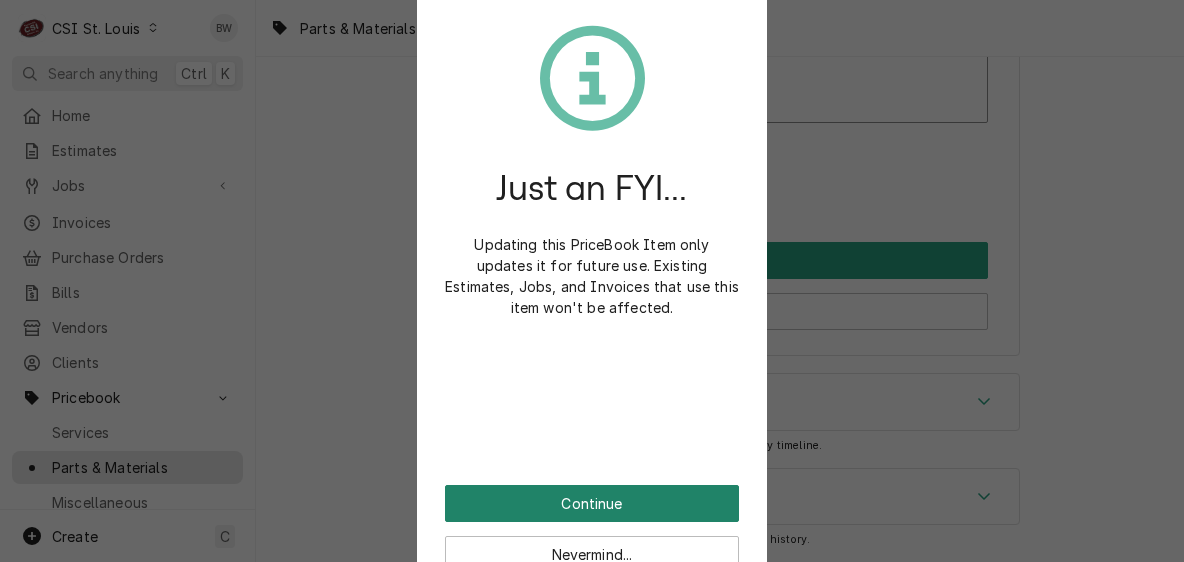 click on "Continue" at bounding box center [592, 503] 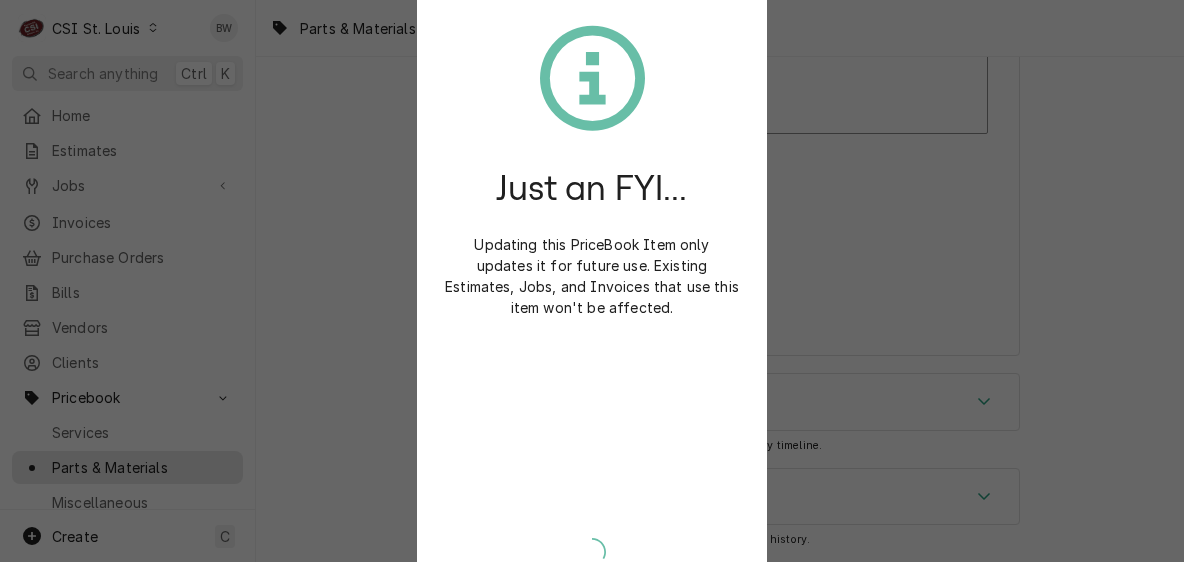 scroll, scrollTop: 17297, scrollLeft: 0, axis: vertical 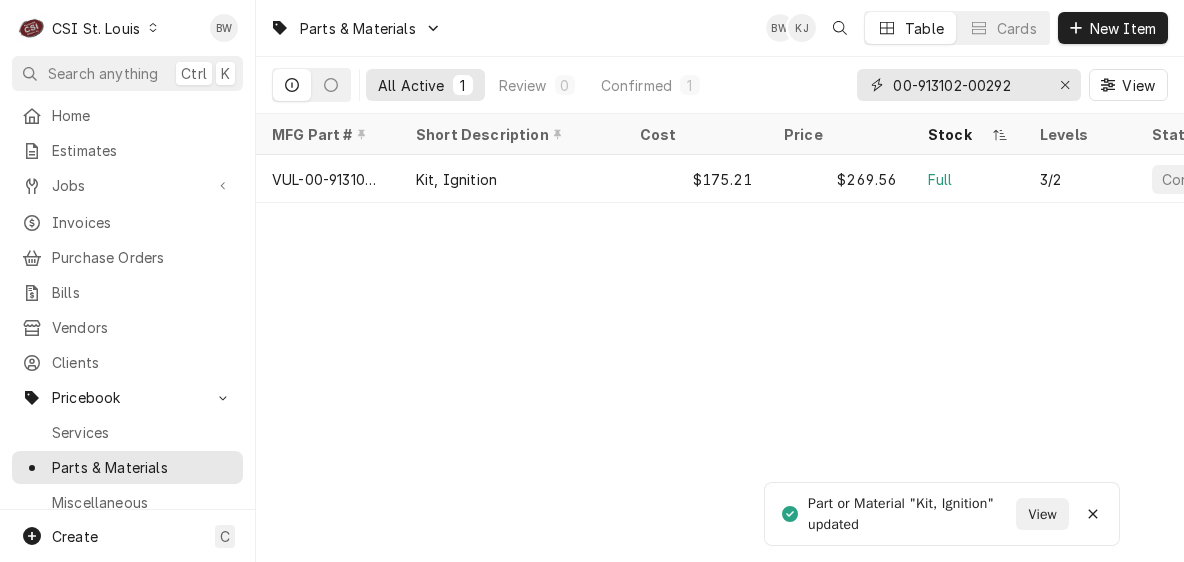 drag, startPoint x: 1021, startPoint y: 93, endPoint x: 838, endPoint y: 90, distance: 183.02458 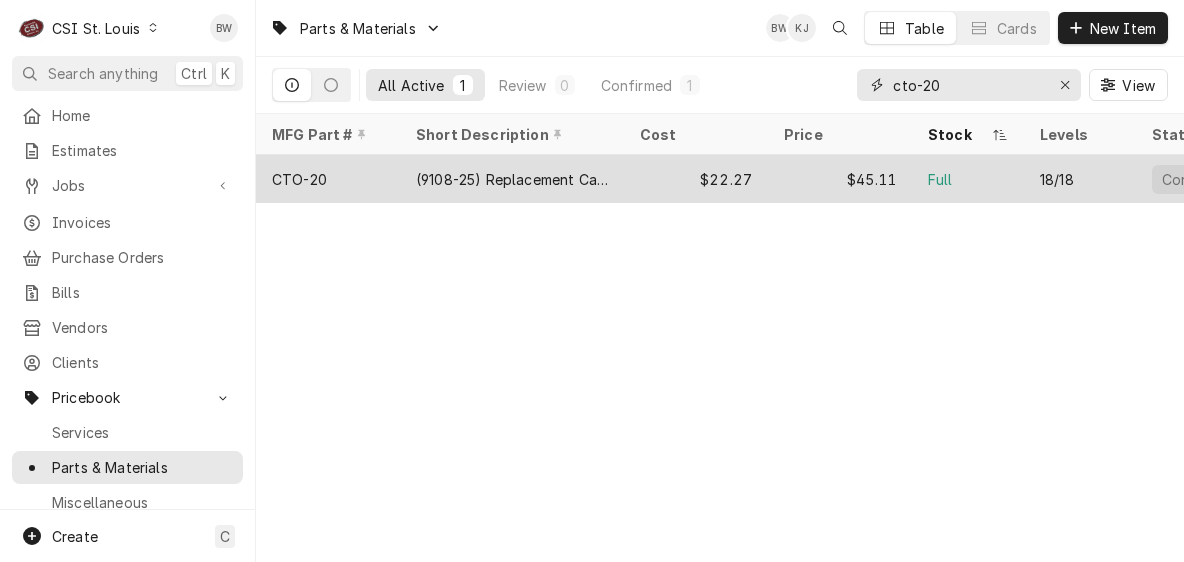 type on "cto-20" 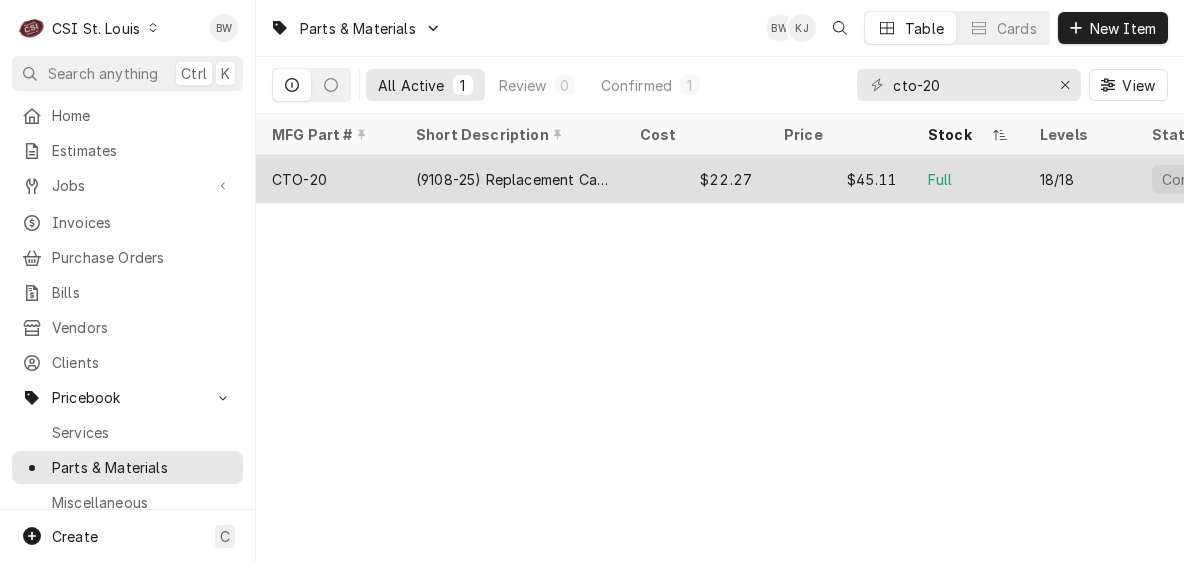 click on "CTO-20" at bounding box center (328, 179) 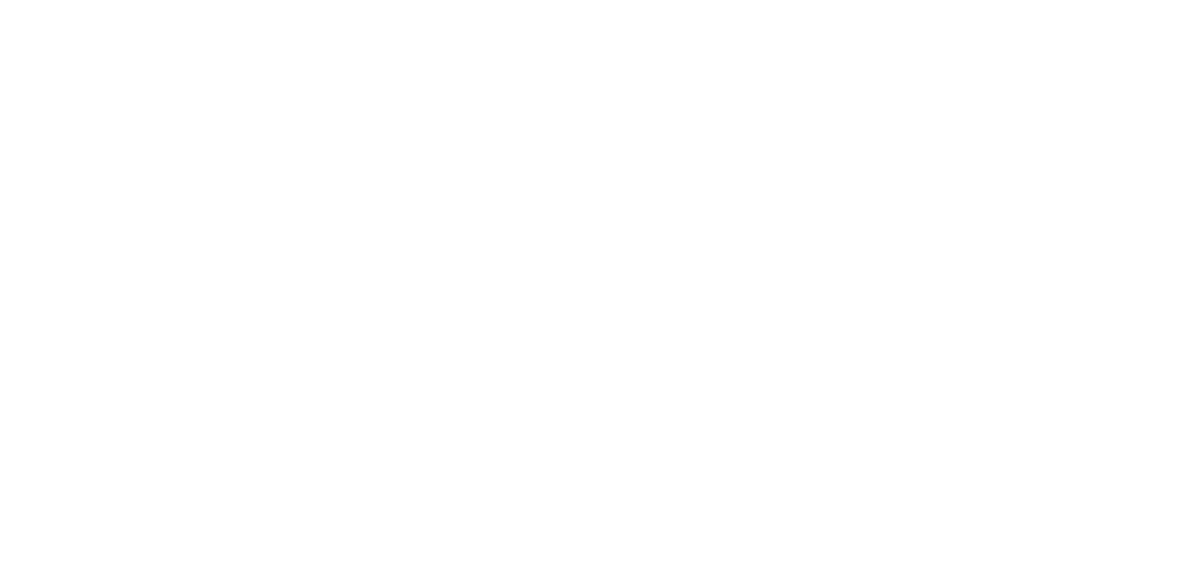 scroll, scrollTop: 0, scrollLeft: 0, axis: both 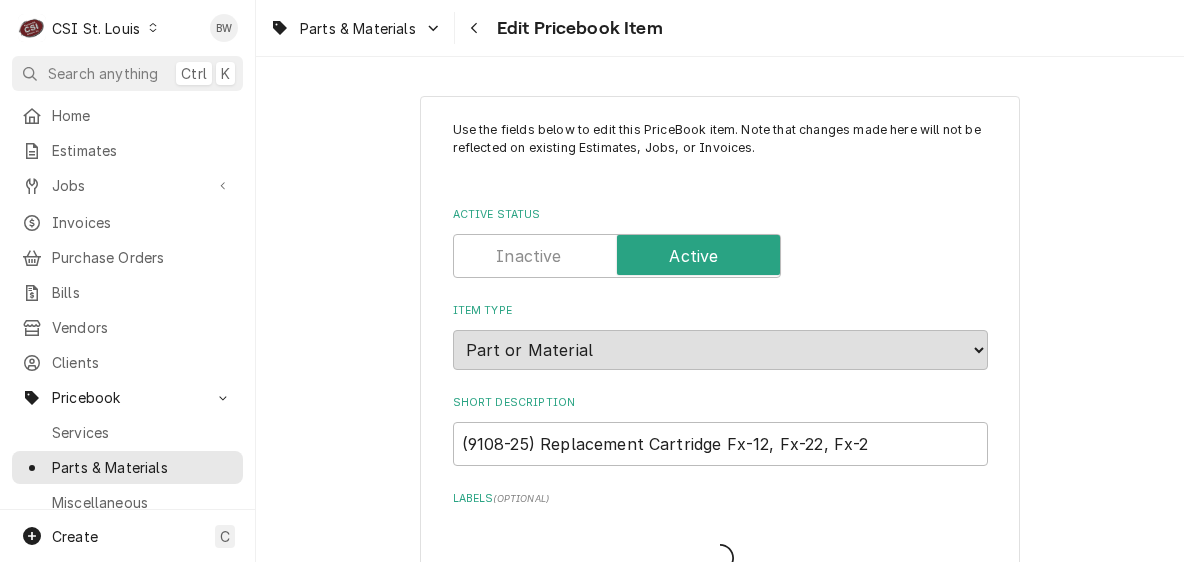 type on "x" 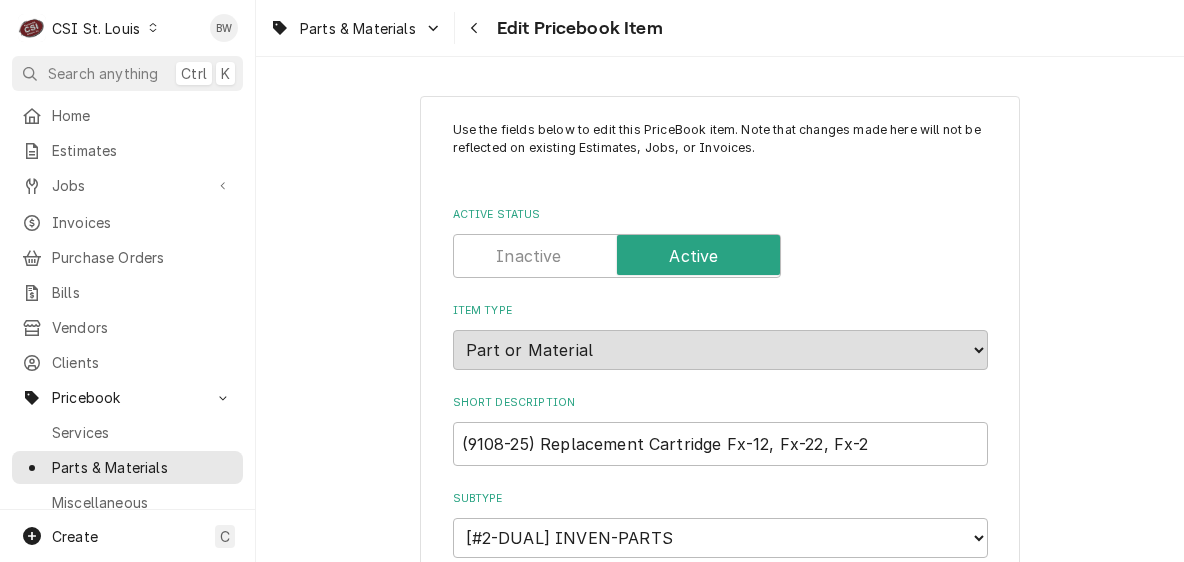 click on "Parts & Materials   Edit Pricebook Item" at bounding box center [720, 28] 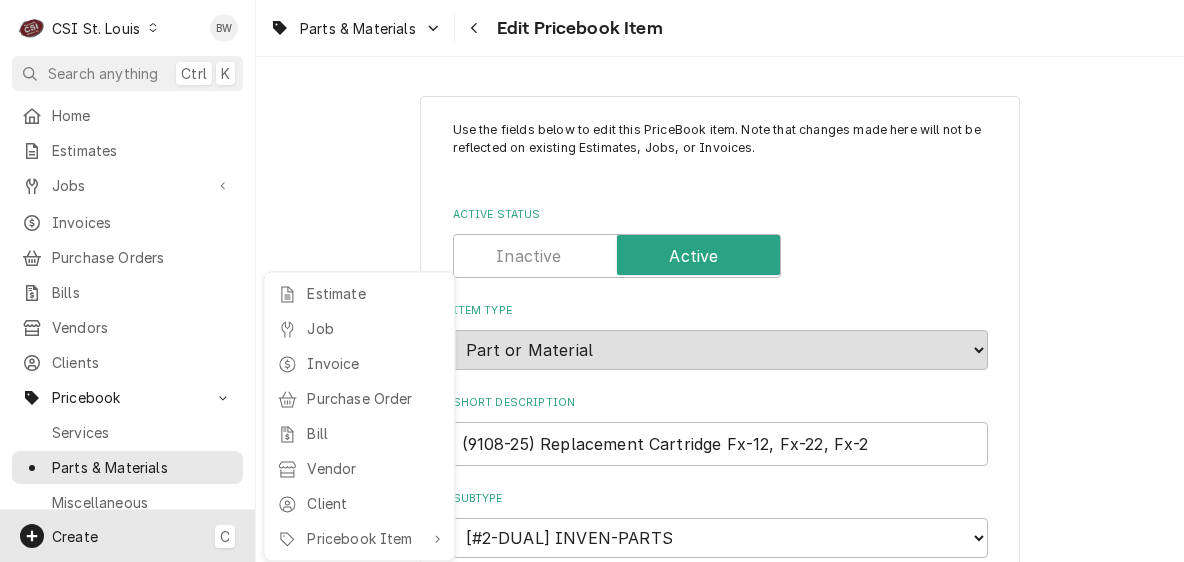 click on "C CSI [CITY] BW Search anything Ctrl K Home Estimates Jobs Jobs Job Series Invoices Purchase Orders Bills Vendors Clients Pricebook Services Parts & Materials Miscellaneous Discounts Tax Rates Reports Help Center What's New Create C Parts & Materials Edit Pricebook Item Use the fields below to edit this PriceBook item. Note that changes made here will not be reflected on existing Estimates, Jobs, or Invoices. Active Status Item Type Choose PriceBook item type... Service Charge Part or Material Miscellaneous Charge Discount Tax Short Description (9108-25) Replacement Cartridge Fx-12, Fx-22, Fx-2 Subtype Choose a subtype... [#2-DUAL] AFTERHRS-WH-CHG-2 [#2-DUAL] BEV-EQUIP [#2-DUAL] BEV-MATS [#2-DUAL] CONT-LABR-2 [#2-DUAL] CRANE-LIFT-2 [#2-DUAL] EQUIP-RENT-2 [#2-DUAL] INVEN-PARTS [#2-DUAL] MAINT-SUPPLY [#2-DUAL] MISC-EQUIP [#2-DUAL] MISC-NON-INVEN [#2-DUAL] PROJ-CONT-LABR-2 [#2-DUAL] PROJ-EQUIP [#2-DUAL] PROJ-MATS [#3-BILL] SHOP-TOOLS Labels ( optional ) Truck Stock: Hot Side ()" at bounding box center [592, 281] 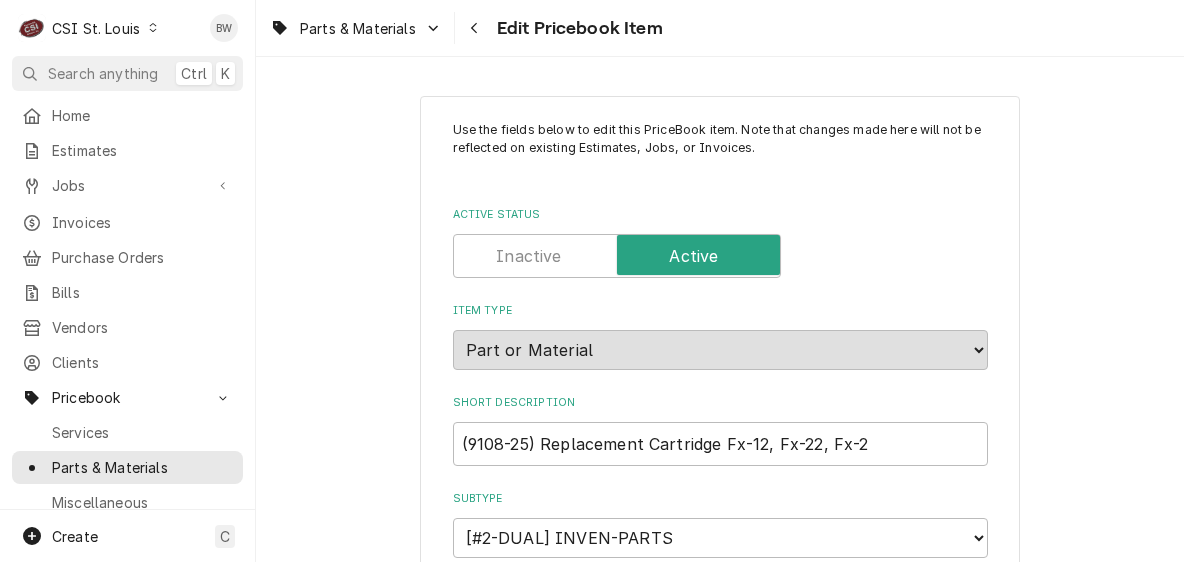 scroll, scrollTop: 16073, scrollLeft: 0, axis: vertical 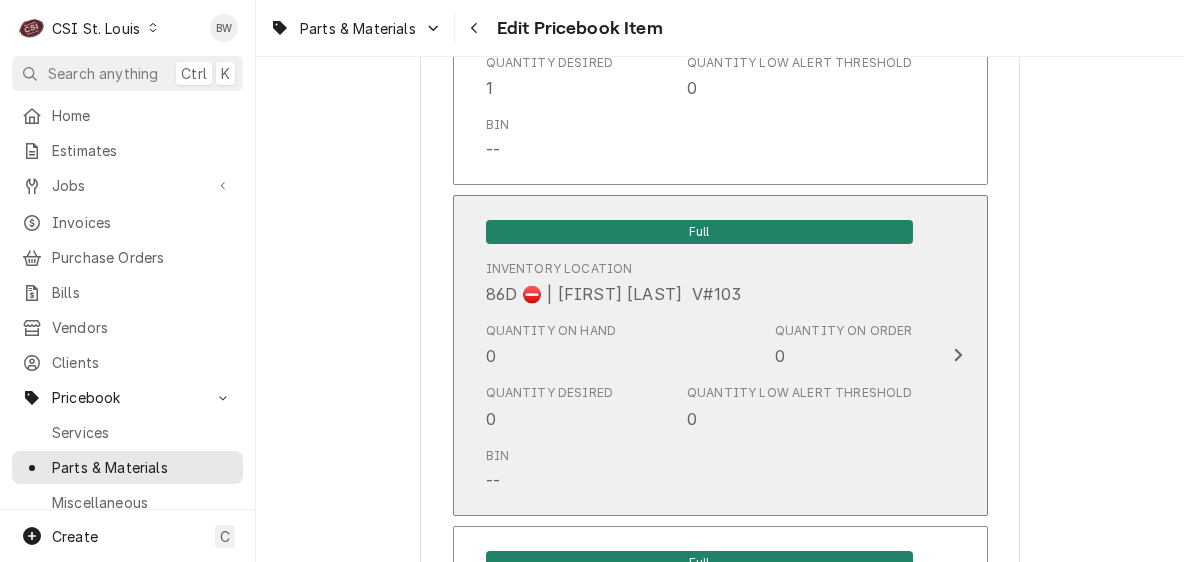 click on "Quantity on Hand 0" at bounding box center (551, 345) 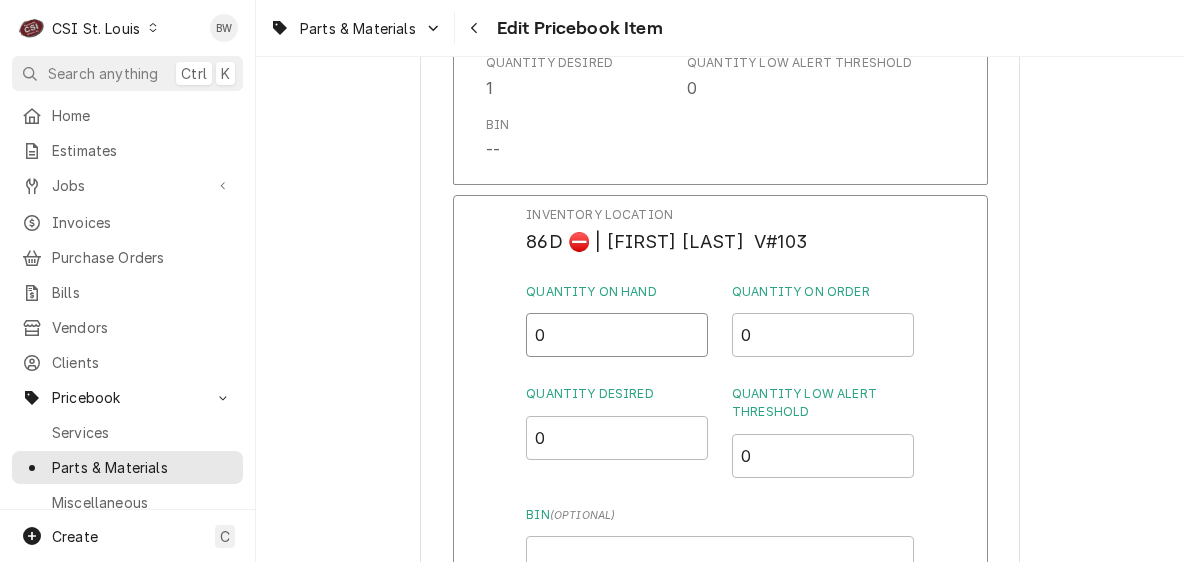 drag, startPoint x: 544, startPoint y: 352, endPoint x: 488, endPoint y: 349, distance: 56.0803 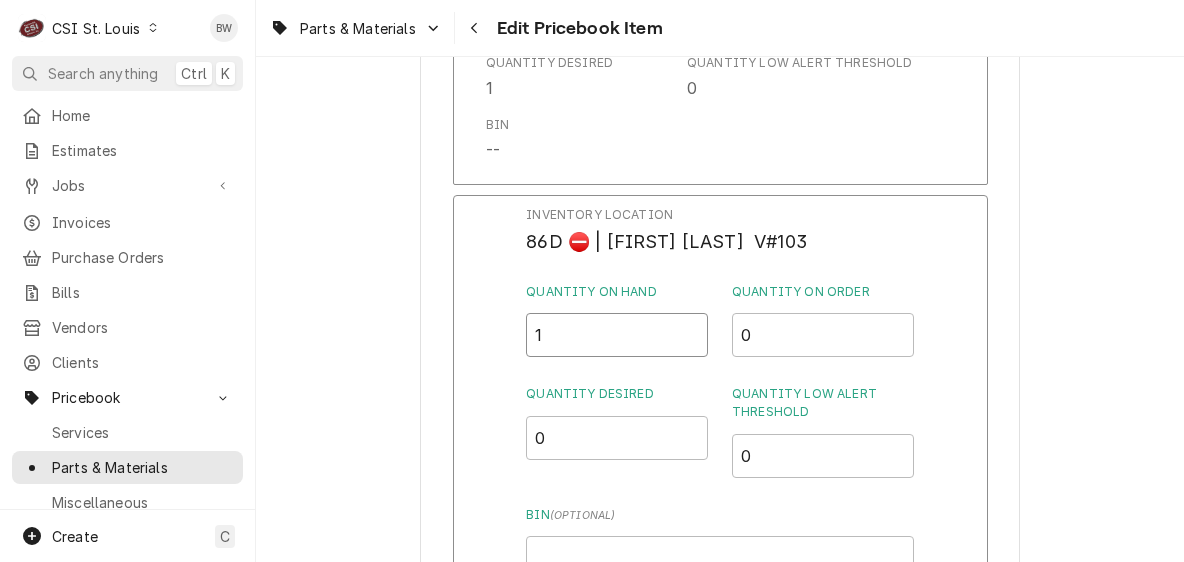 type on "1" 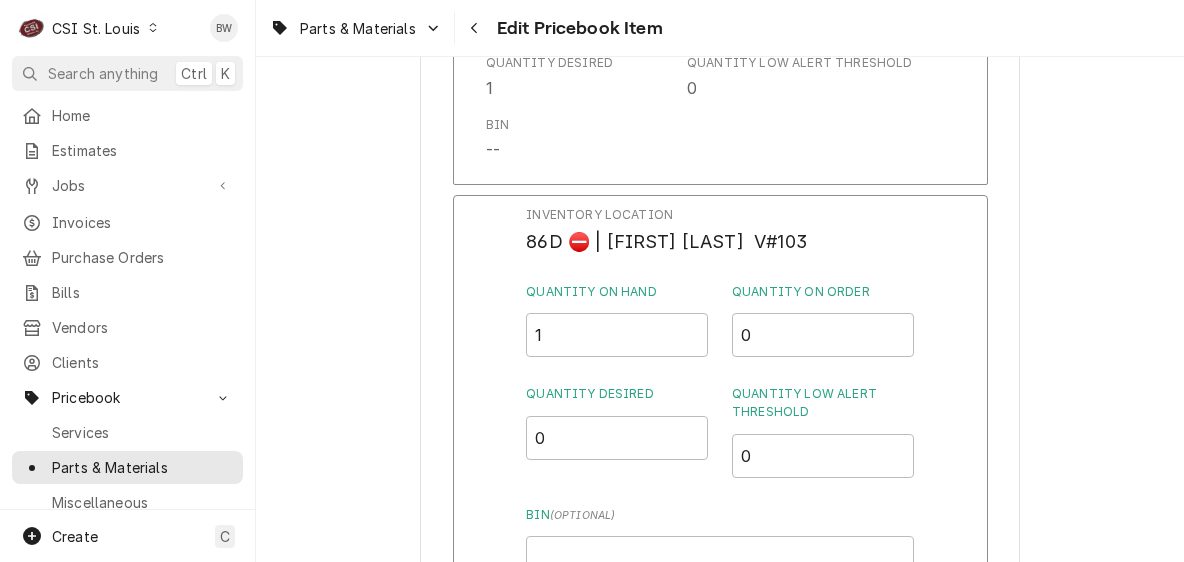 click on "Inventory Location 86D ⛔️ | [FIRST] [LAST]  V#103 Quantity on Hand 1 Quantity on Order 0 Quantity Desired 0 Quantity Low Alert Threshold 0 Bin  ( optional ) Save Cancel Edits" at bounding box center [720, 455] 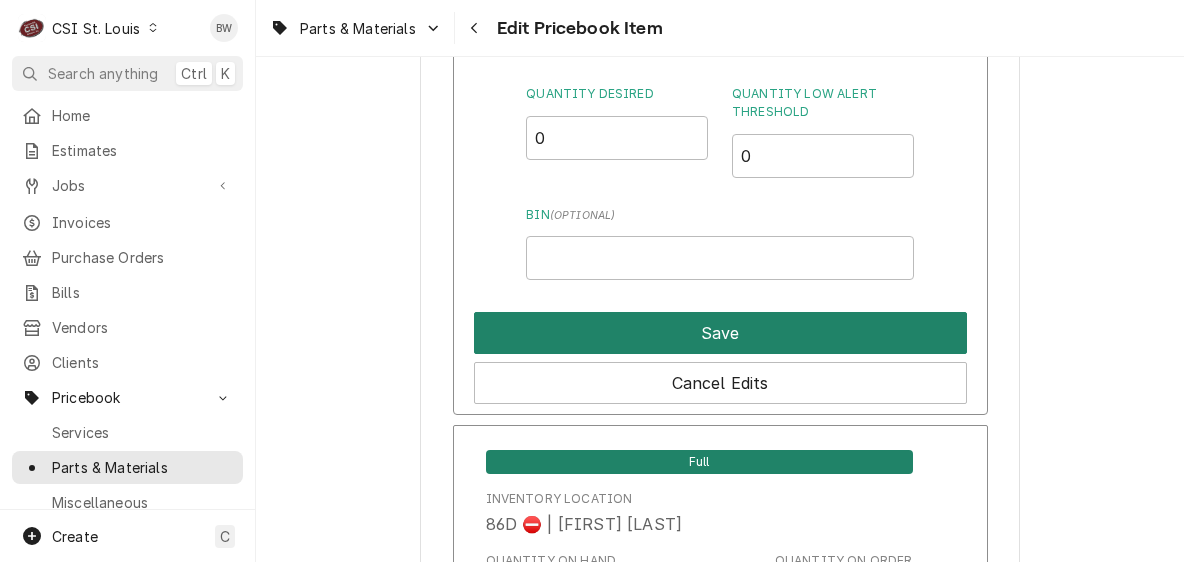 click on "Save" at bounding box center (720, 333) 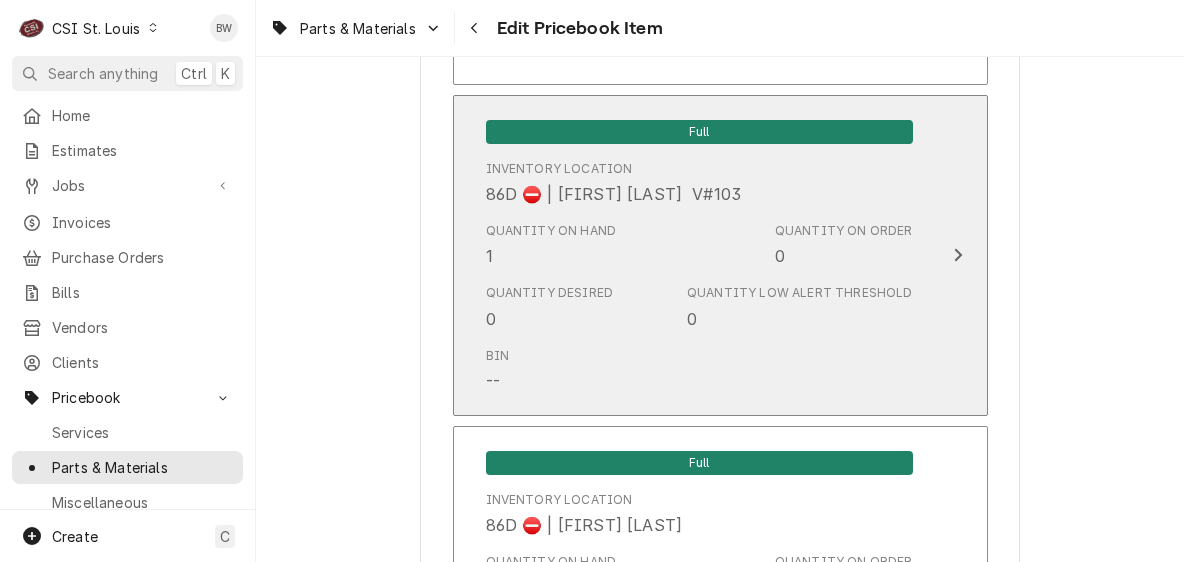 scroll, scrollTop: 17473, scrollLeft: 0, axis: vertical 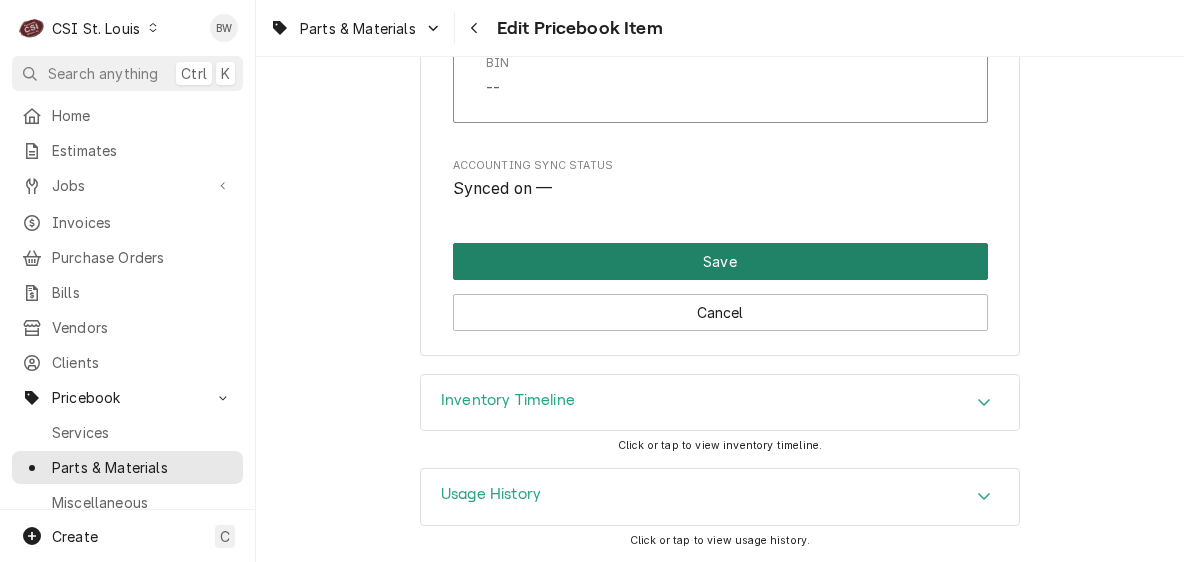 click on "Save" at bounding box center [720, 261] 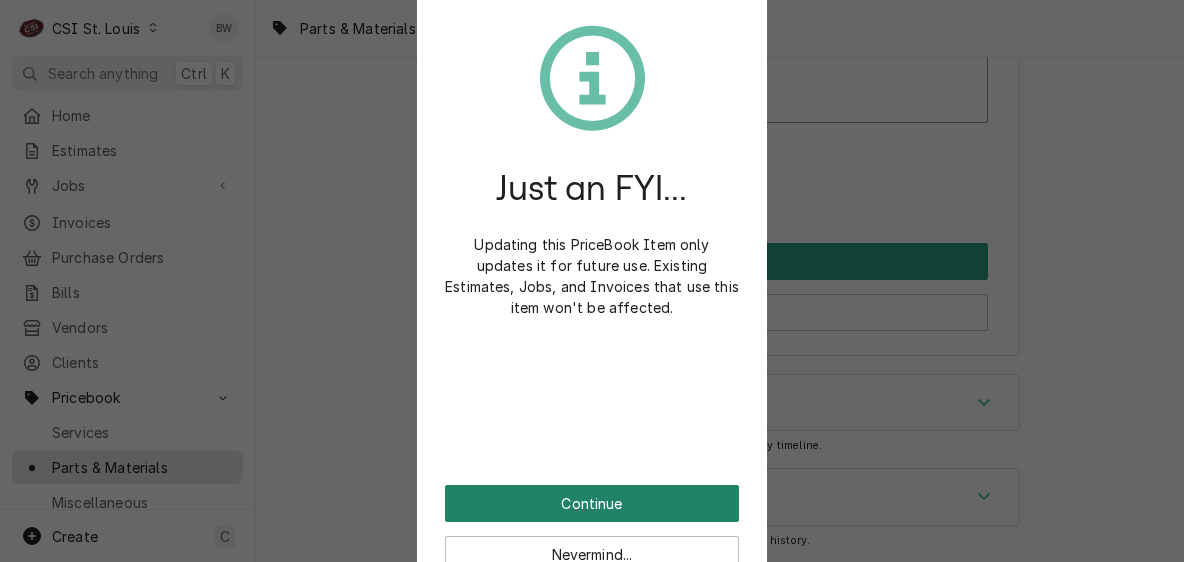 click on "Continue" at bounding box center [592, 503] 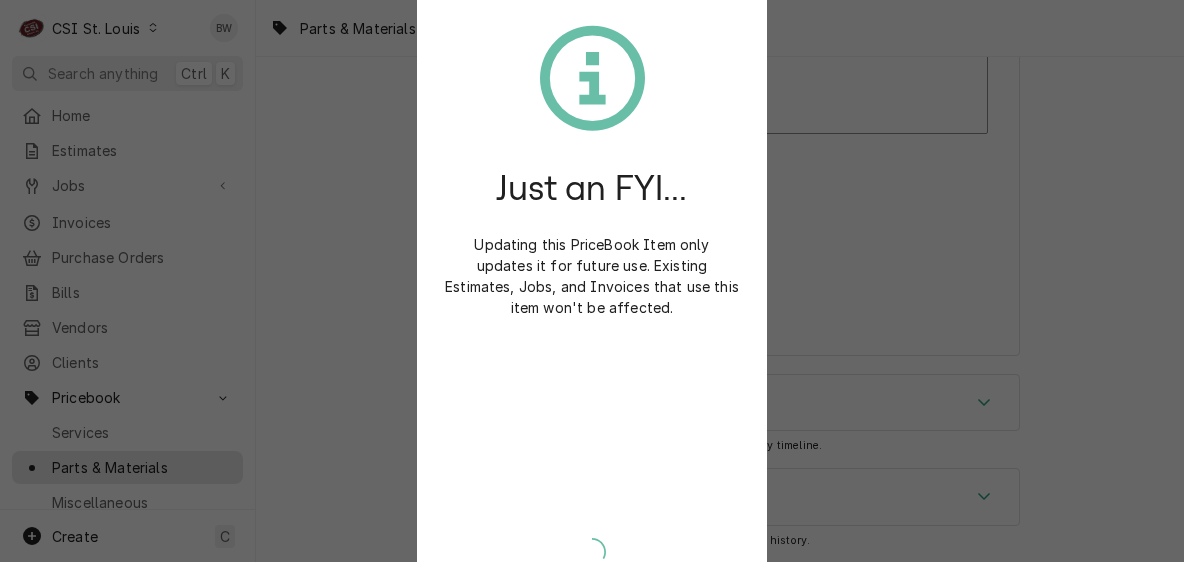 type on "x" 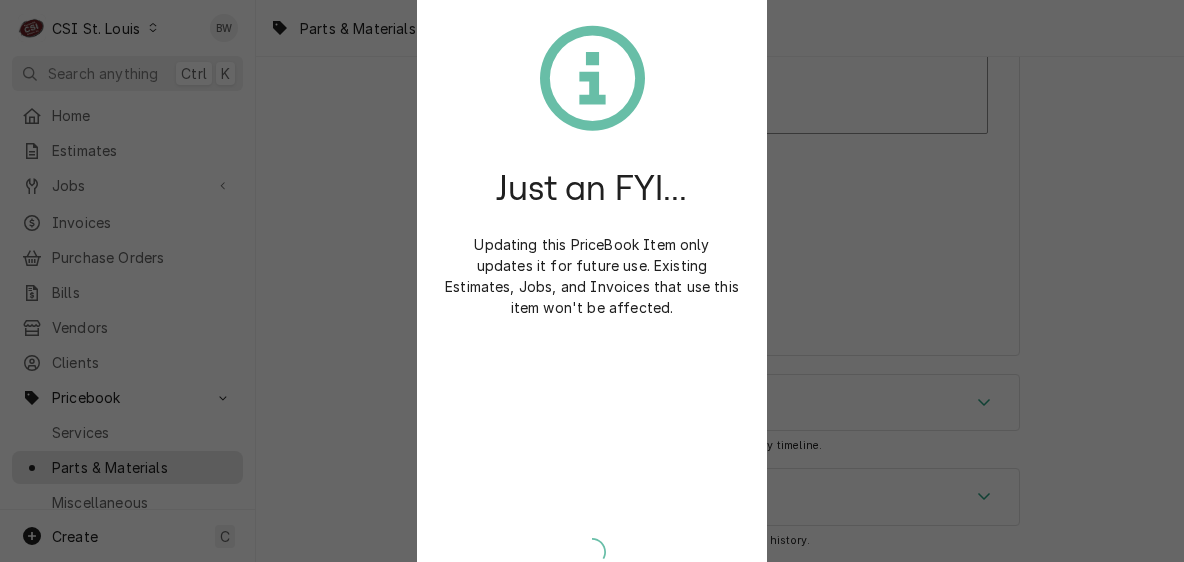 scroll, scrollTop: 1497, scrollLeft: 0, axis: vertical 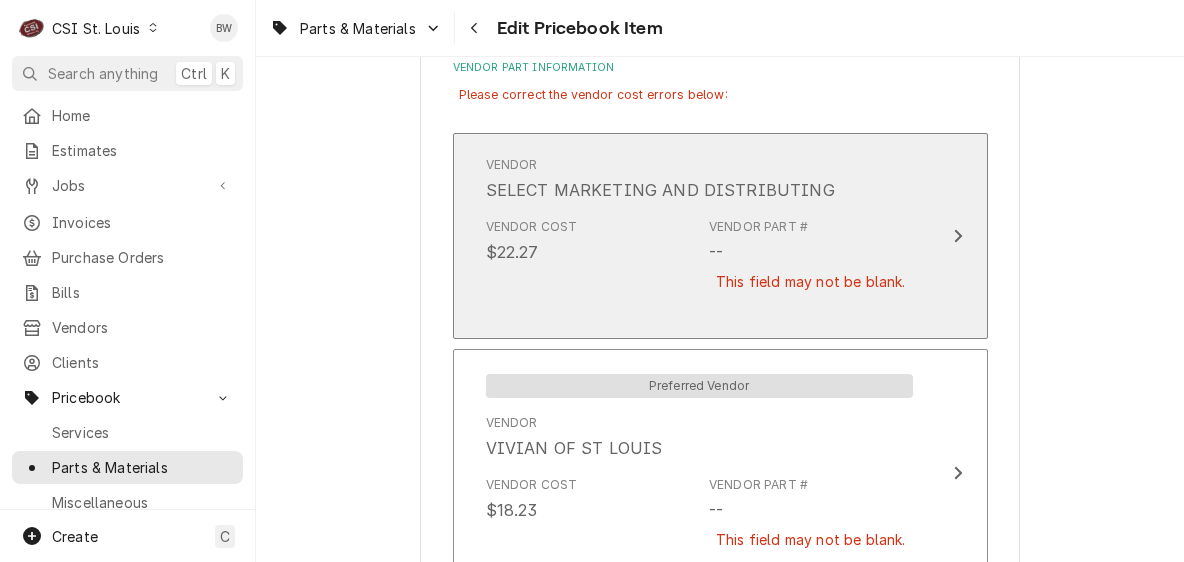 click on "Vendor Cost $22.27 Vendor Part # -- This field may not be blank." at bounding box center [699, 267] 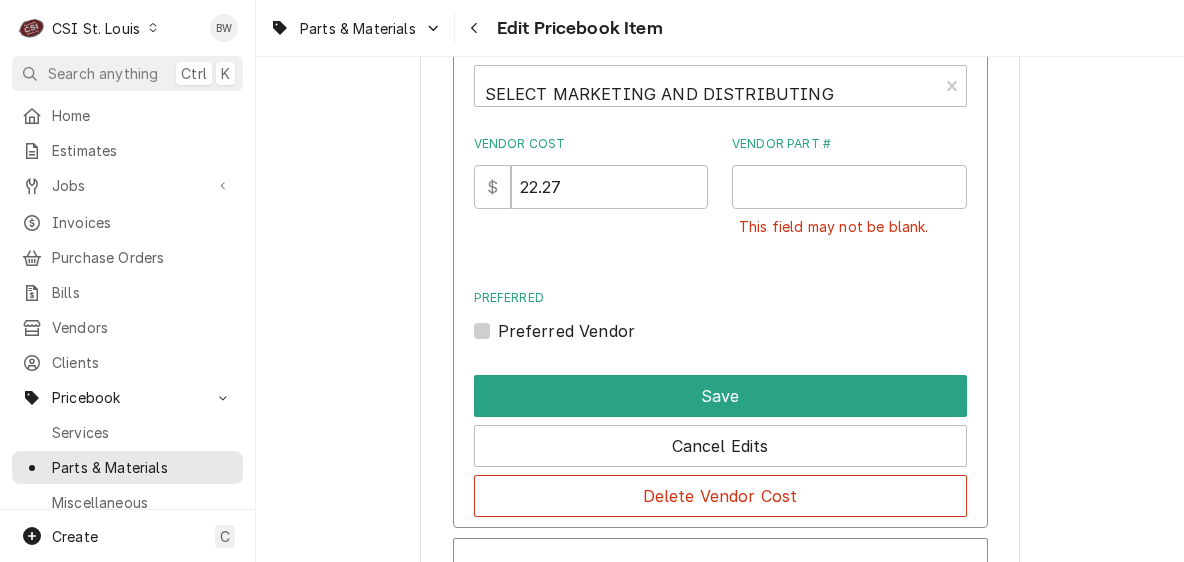 scroll, scrollTop: 1497, scrollLeft: 0, axis: vertical 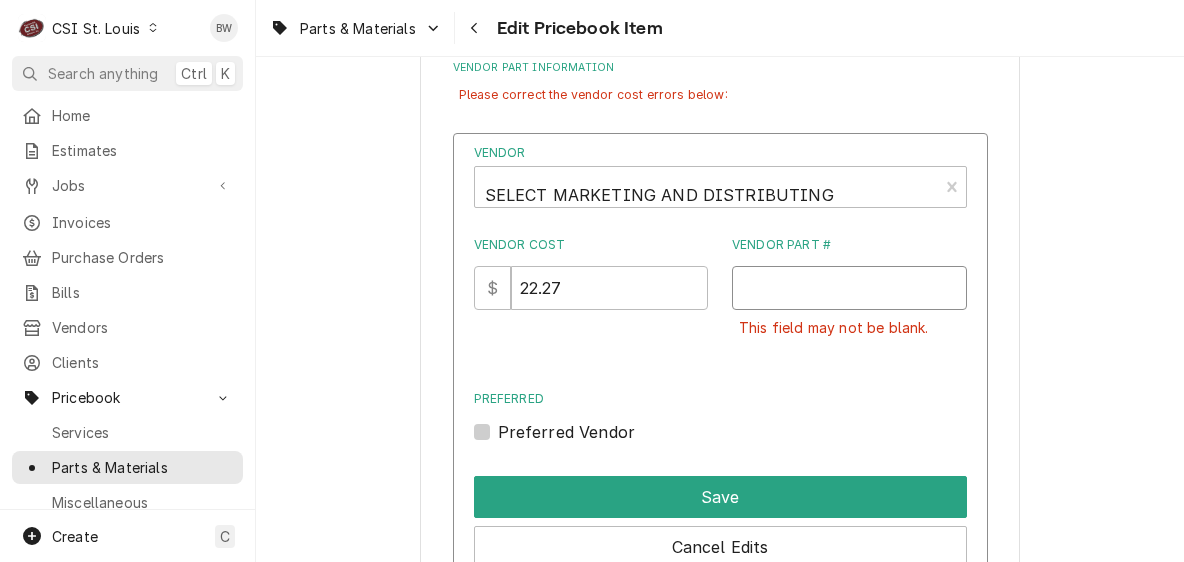click on "Vendor Part #" at bounding box center [849, 288] 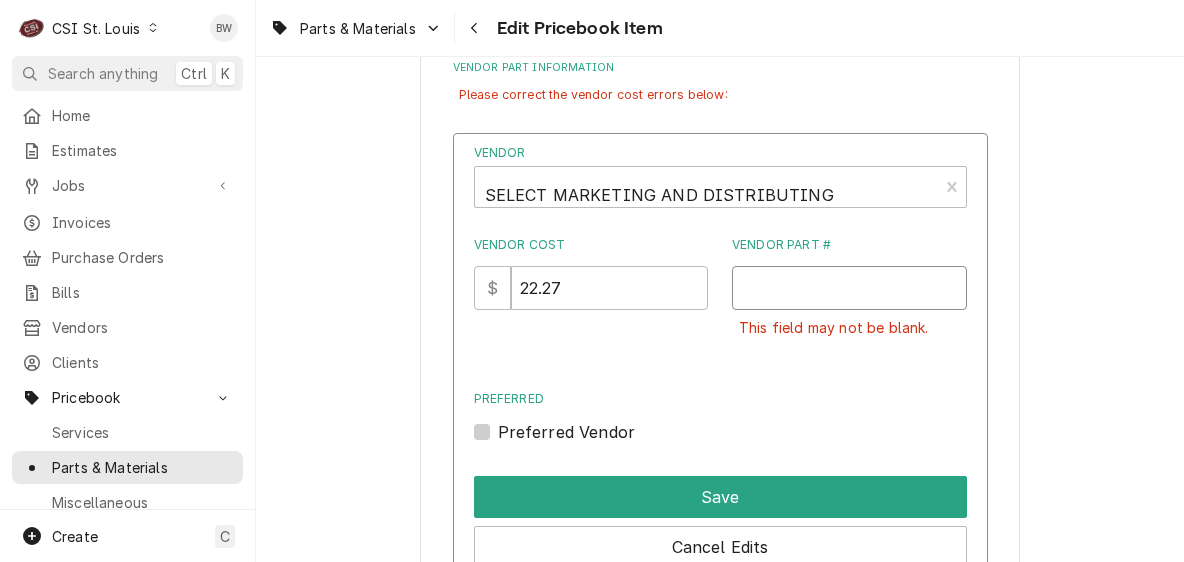 type on "T" 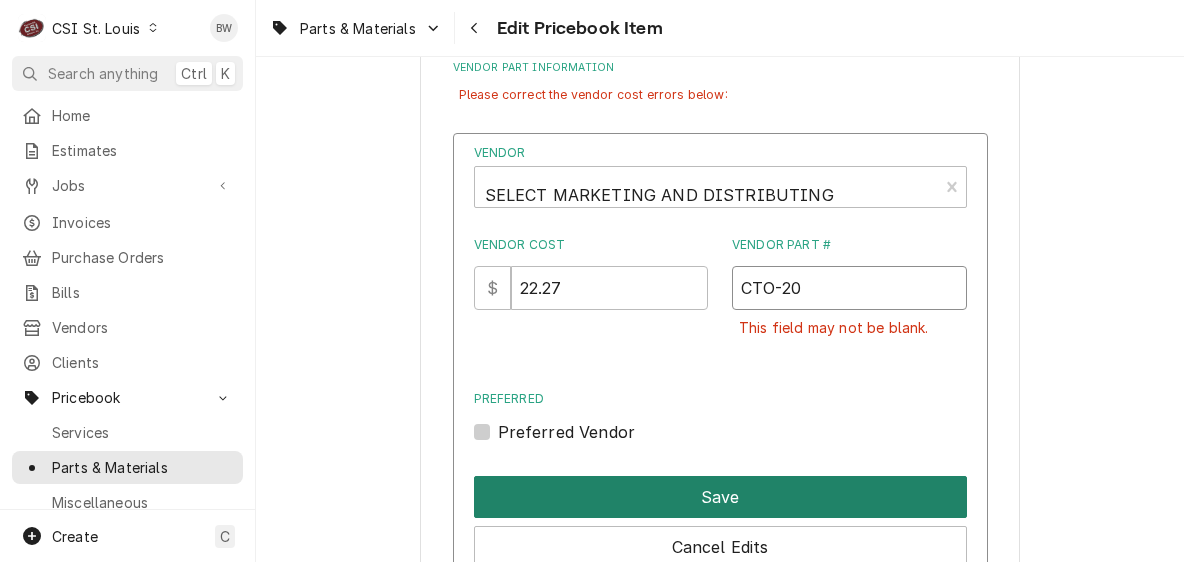 type on "CTO-20" 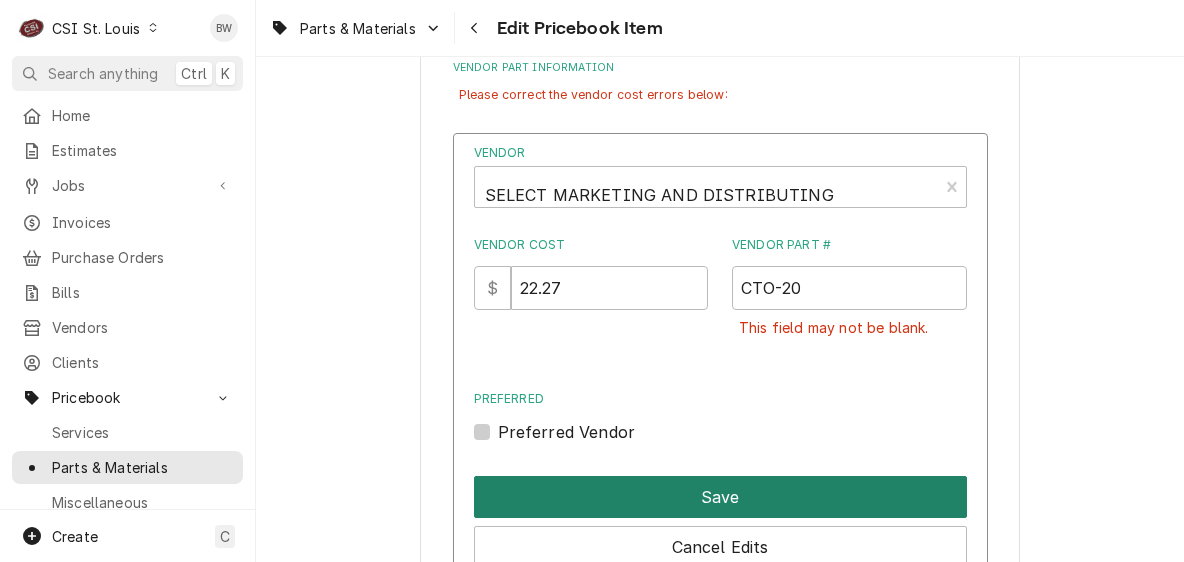 click on "Save" at bounding box center [720, 497] 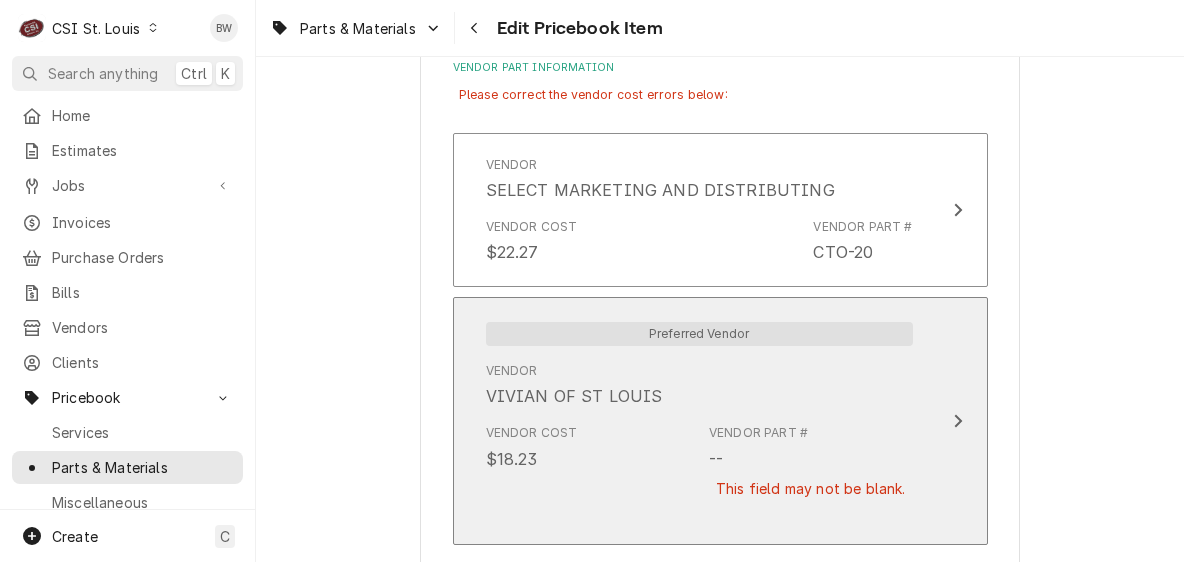 scroll, scrollTop: 1697, scrollLeft: 0, axis: vertical 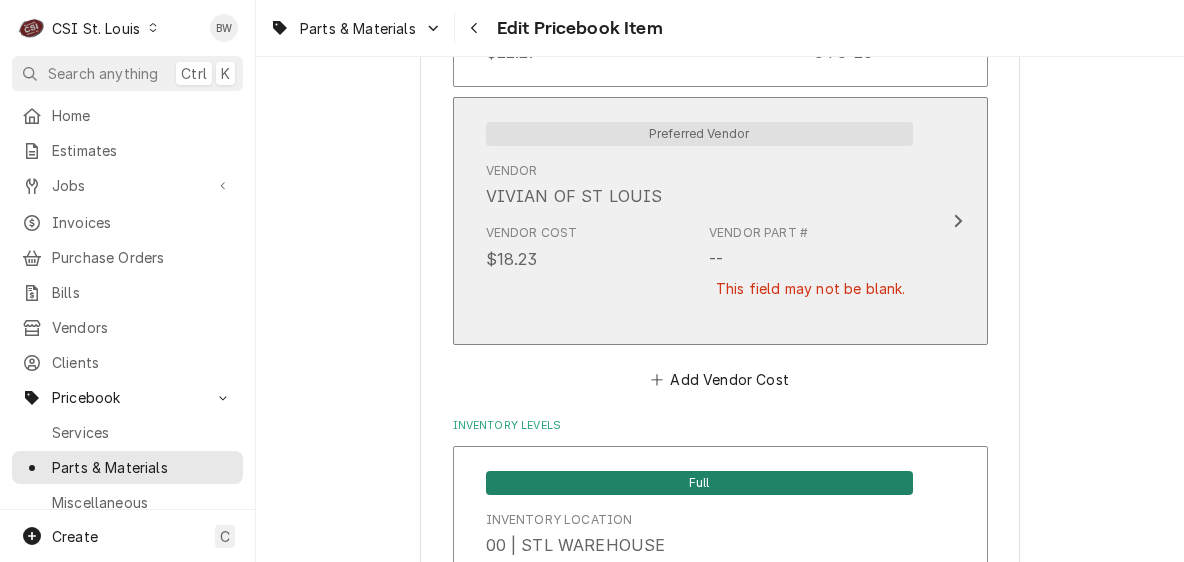 click on "Vendor Cost $18.23 Vendor Part # -- This field may not be blank." at bounding box center (699, 273) 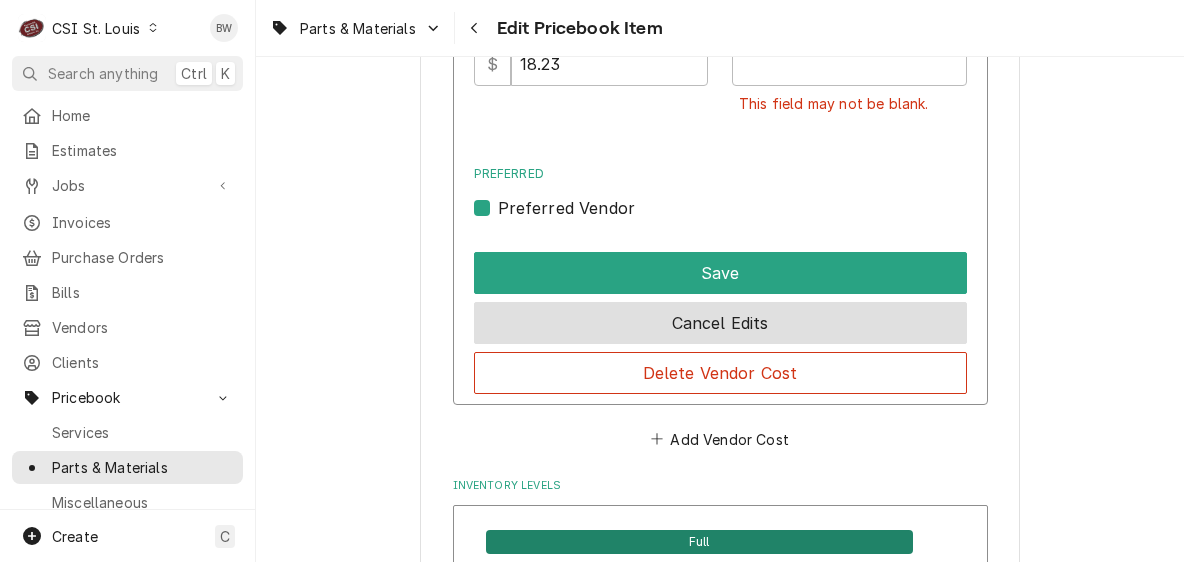 scroll, scrollTop: 1897, scrollLeft: 0, axis: vertical 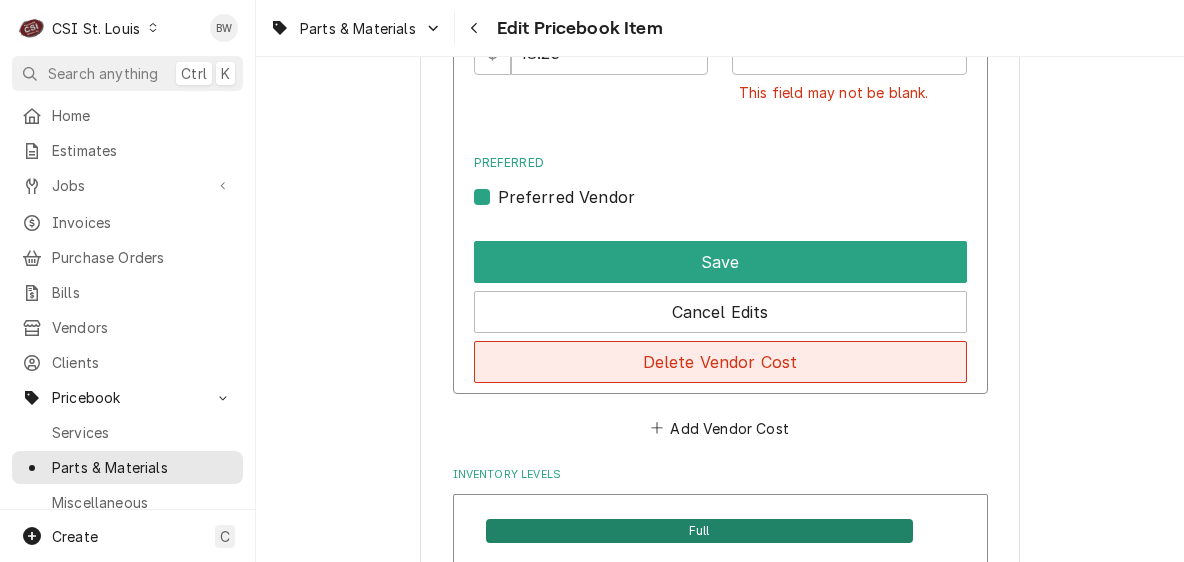 click on "Delete Vendor Cost" at bounding box center (720, 362) 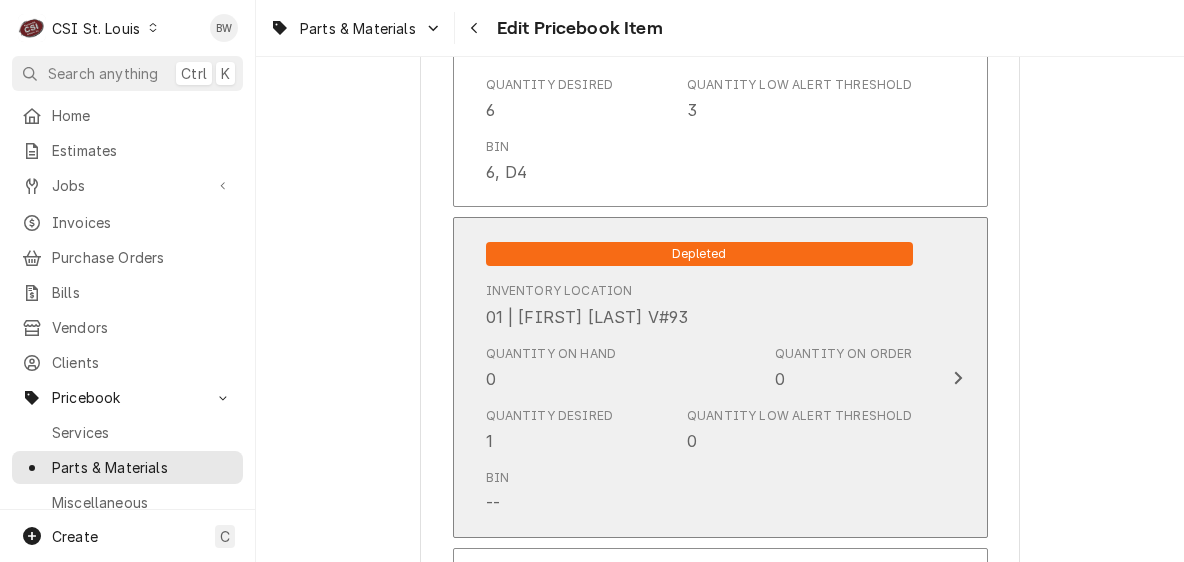 scroll, scrollTop: 17312, scrollLeft: 0, axis: vertical 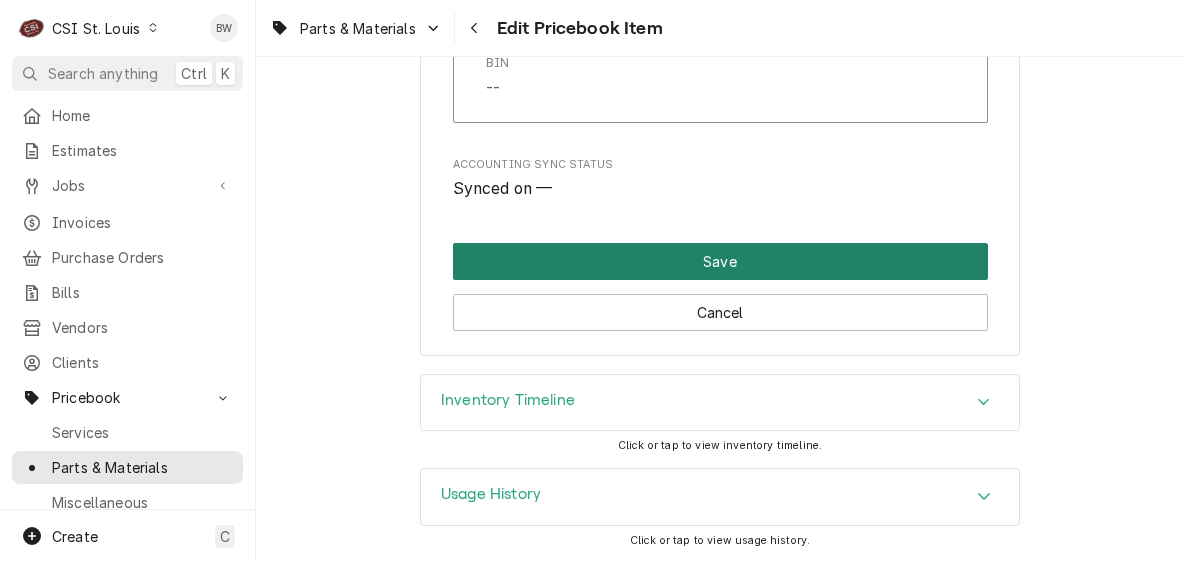 click on "Save" at bounding box center [720, 261] 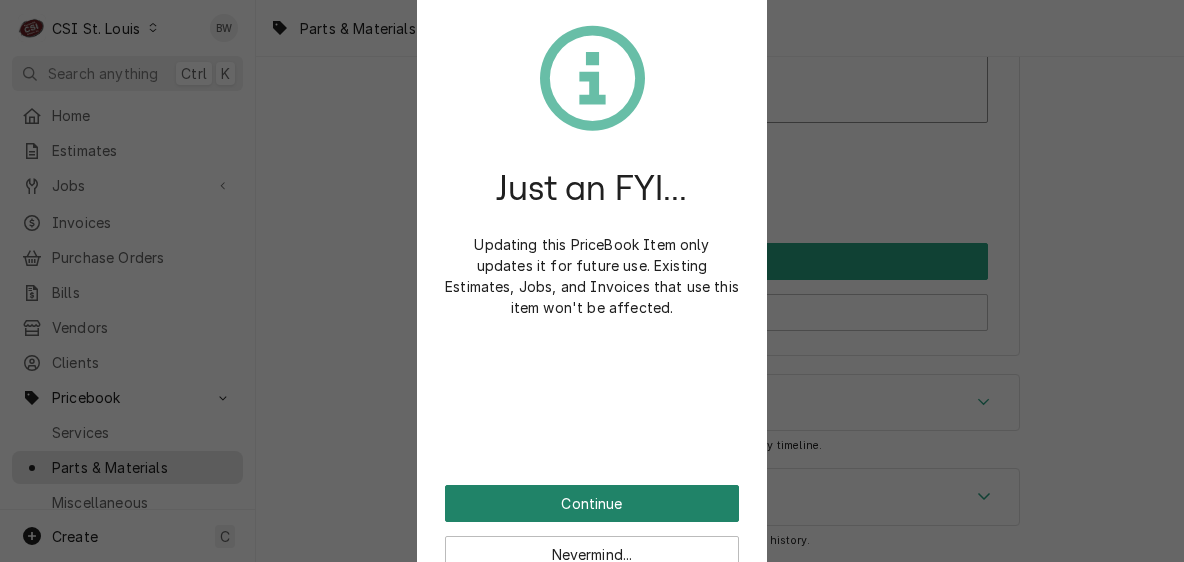 click on "Continue" at bounding box center [592, 503] 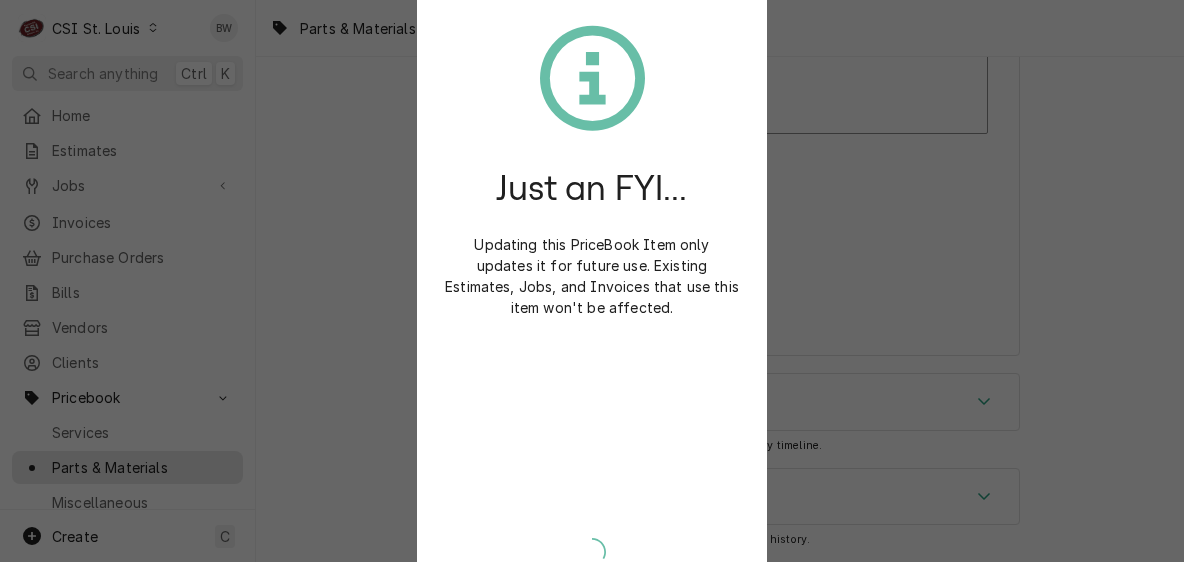 scroll, scrollTop: 17255, scrollLeft: 0, axis: vertical 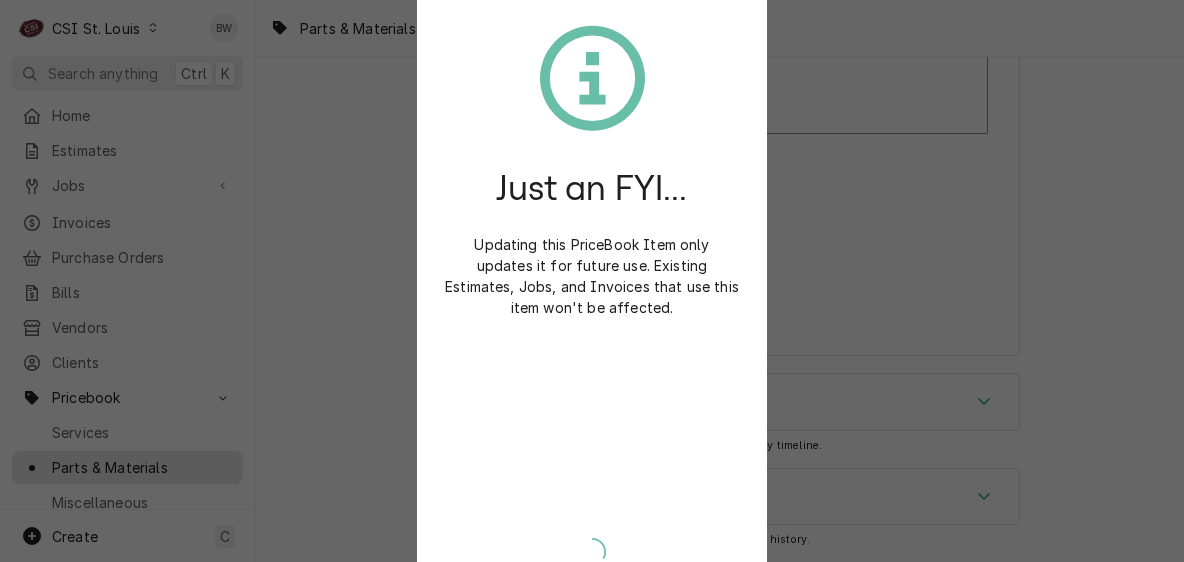 type on "x" 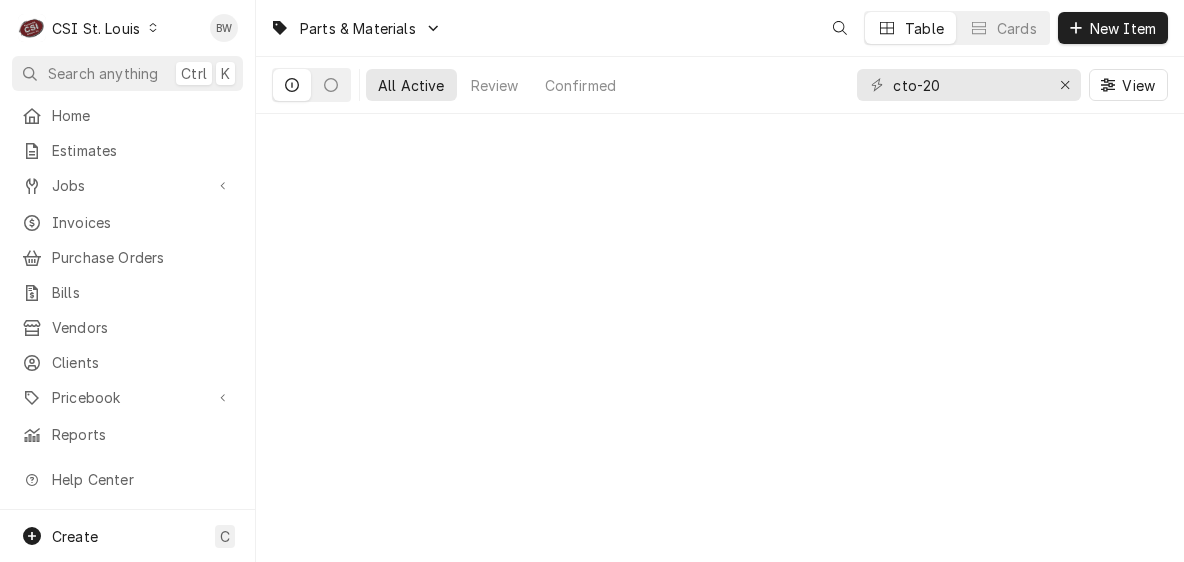 scroll, scrollTop: 0, scrollLeft: 0, axis: both 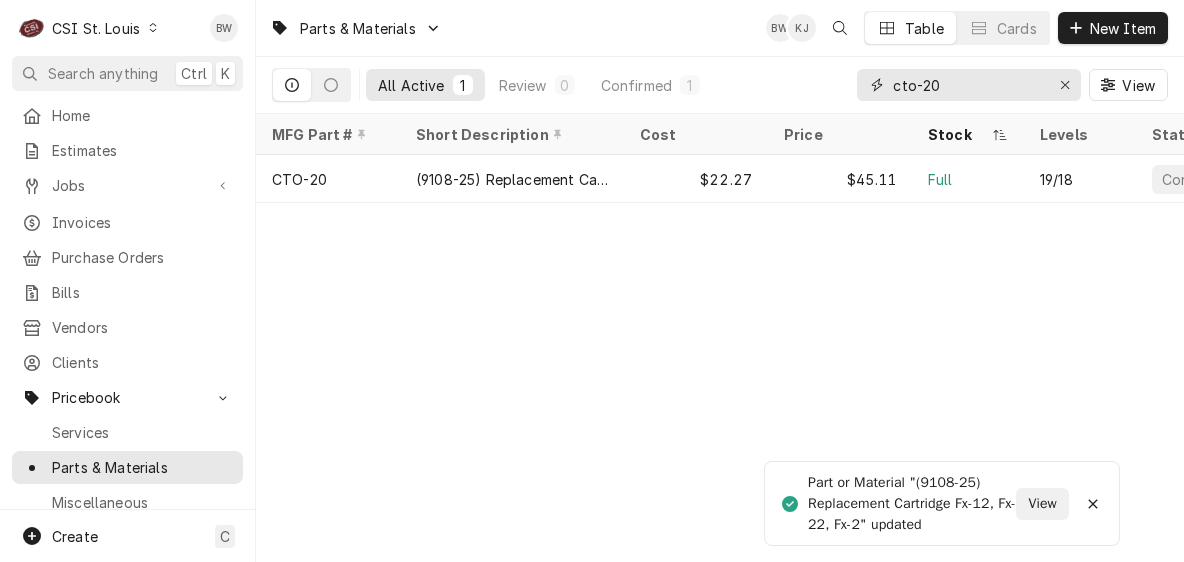 click on "cto-20" at bounding box center [968, 85] 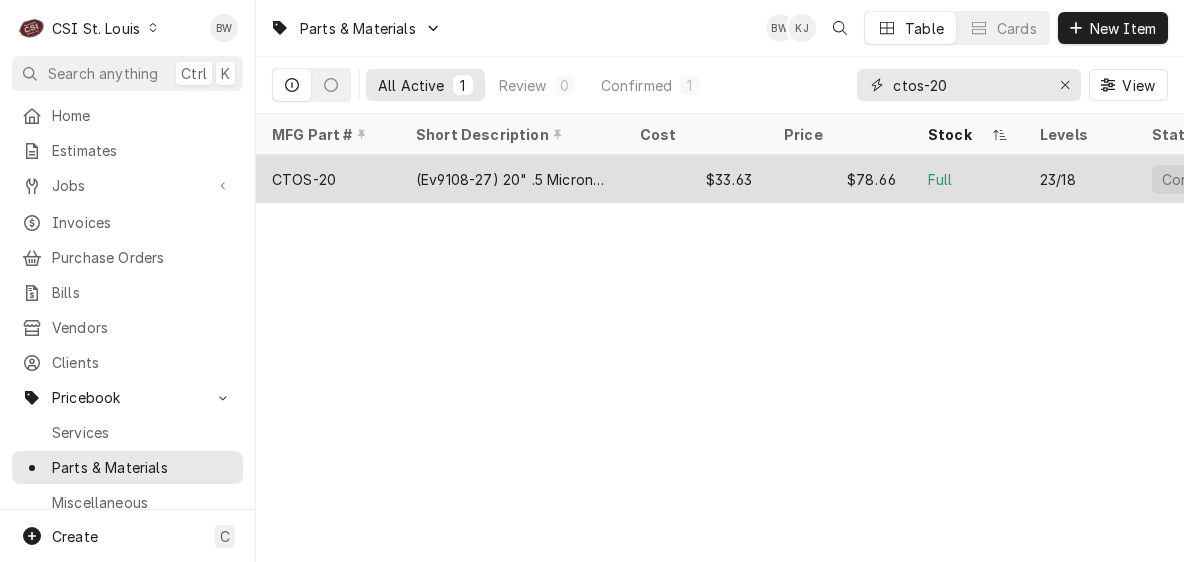 type on "ctos-20" 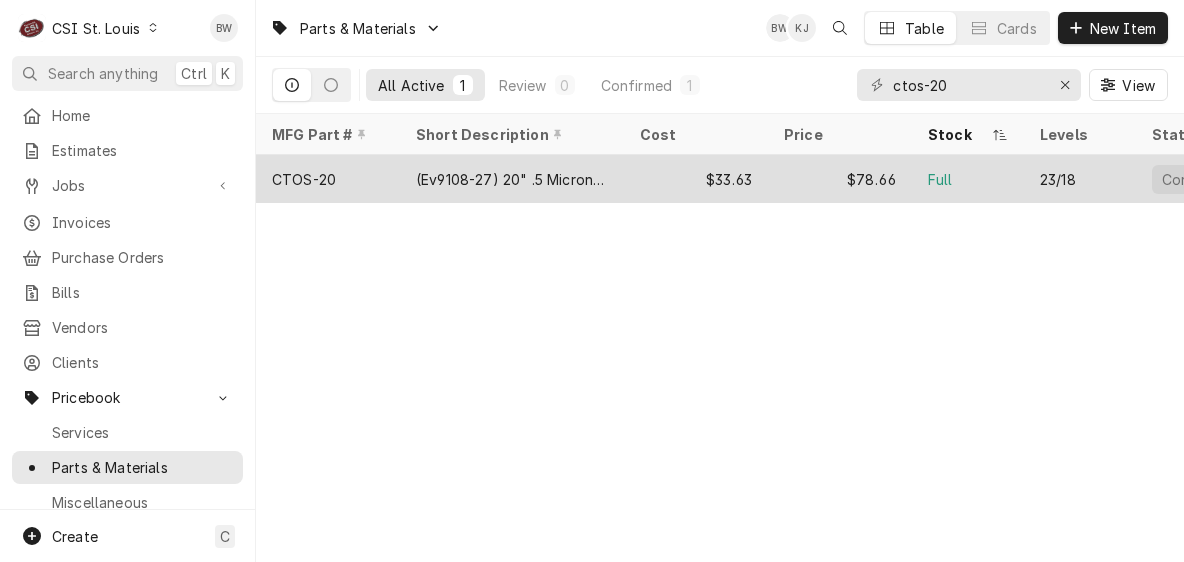 click on "CTOS-20" at bounding box center [328, 179] 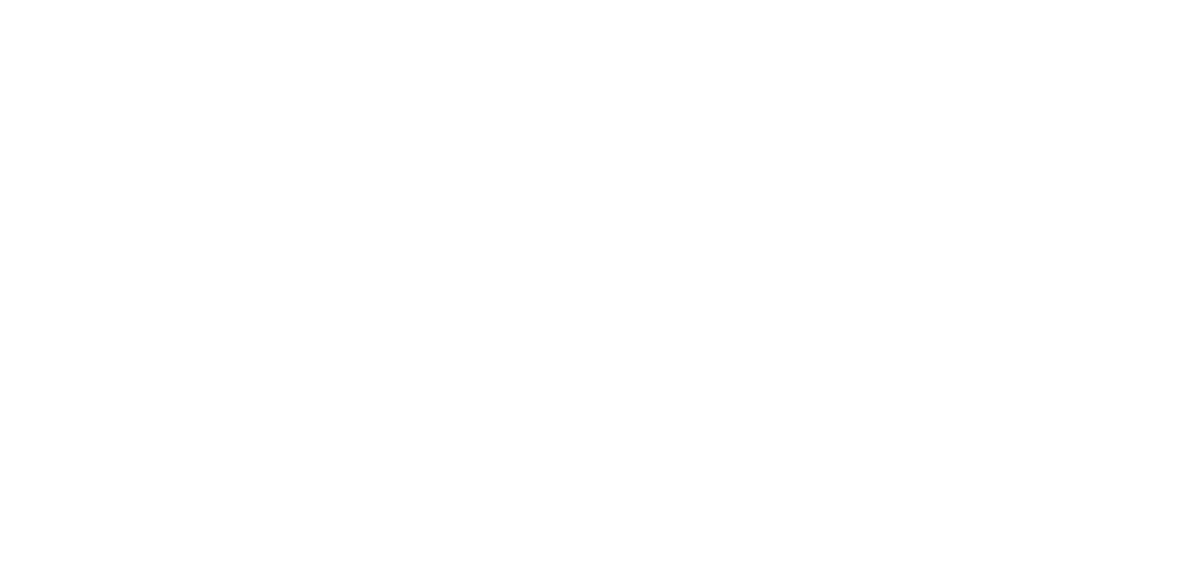 scroll, scrollTop: 0, scrollLeft: 0, axis: both 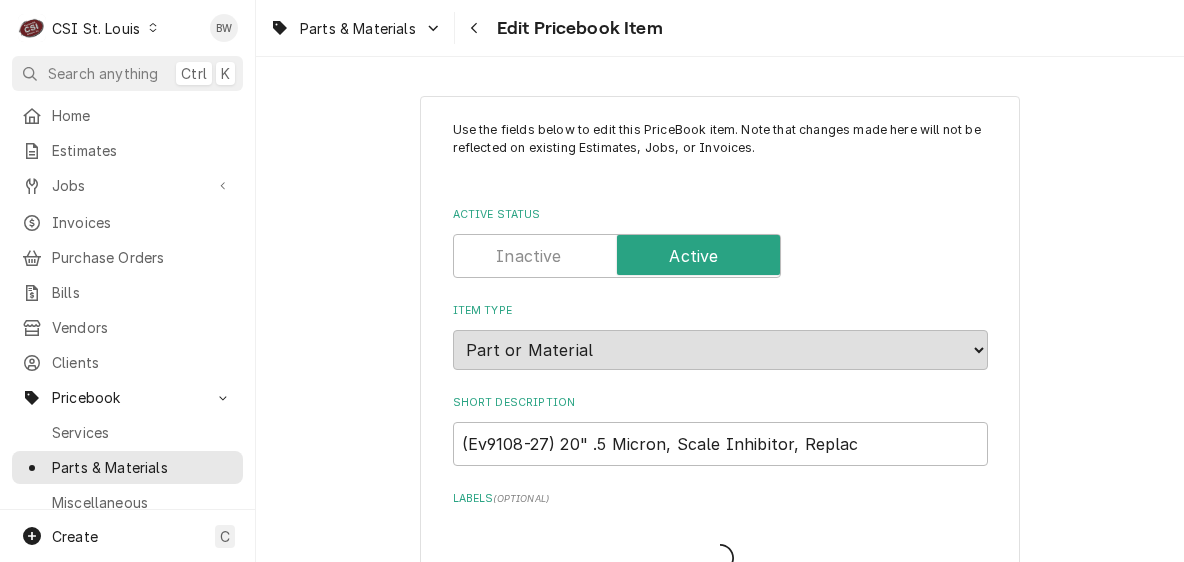 type on "x" 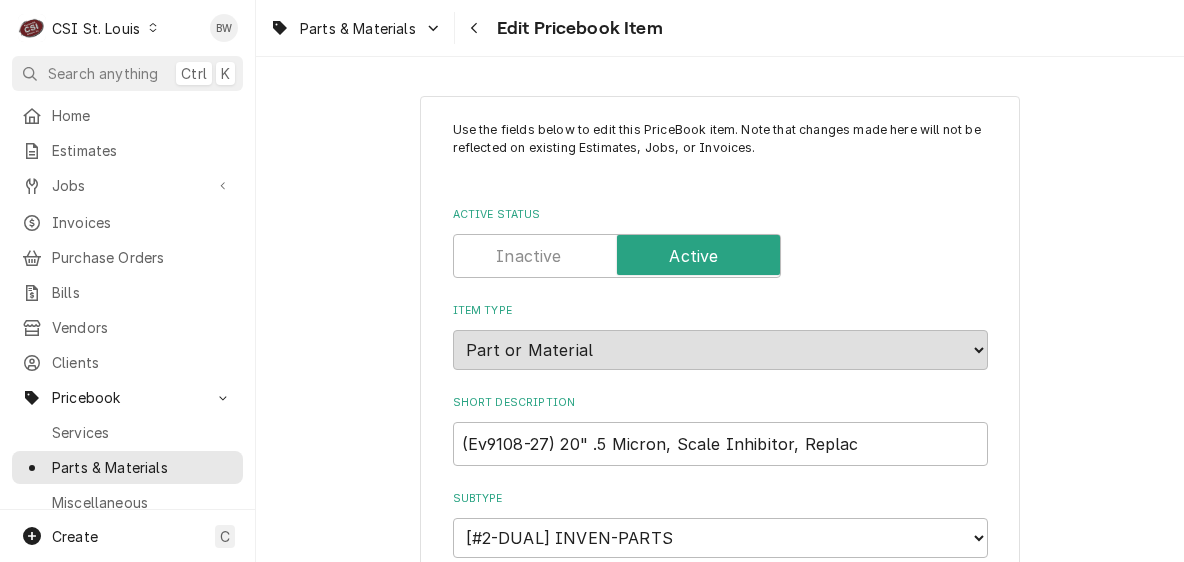 click on "Parts & Materials   Edit Pricebook Item" at bounding box center [720, 28] 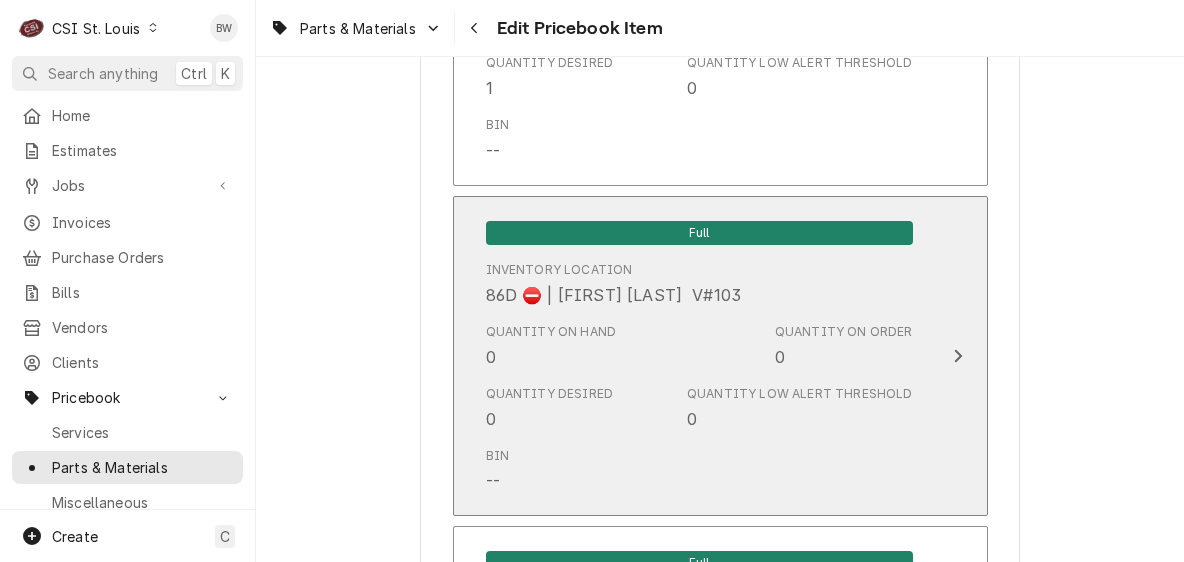 click on "Quantity on Hand 0" at bounding box center [551, 346] 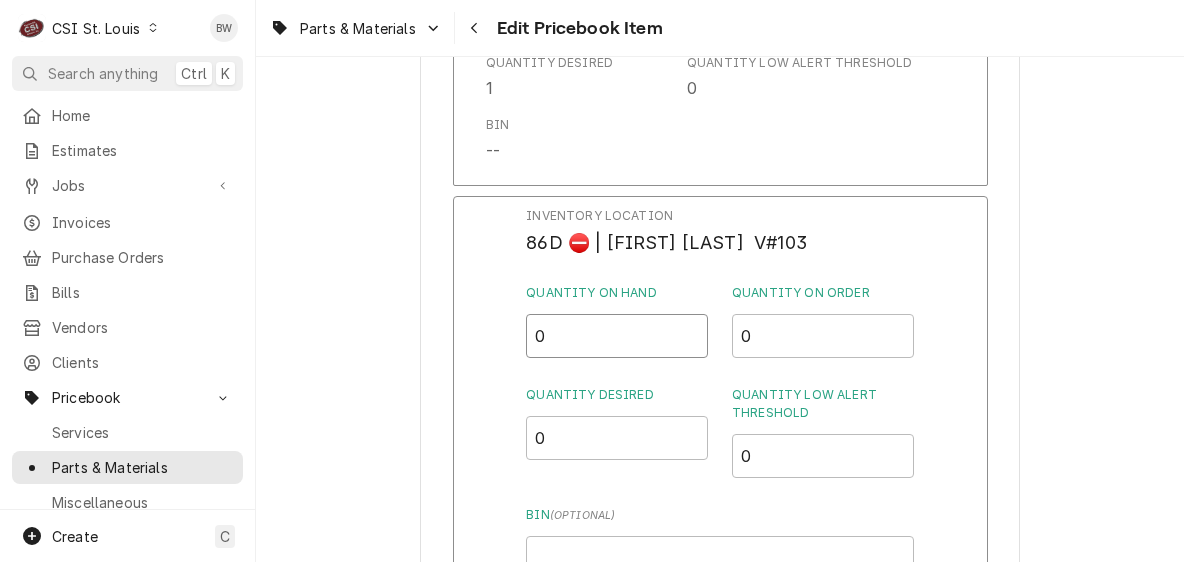 drag, startPoint x: 544, startPoint y: 360, endPoint x: 531, endPoint y: 358, distance: 13.152946 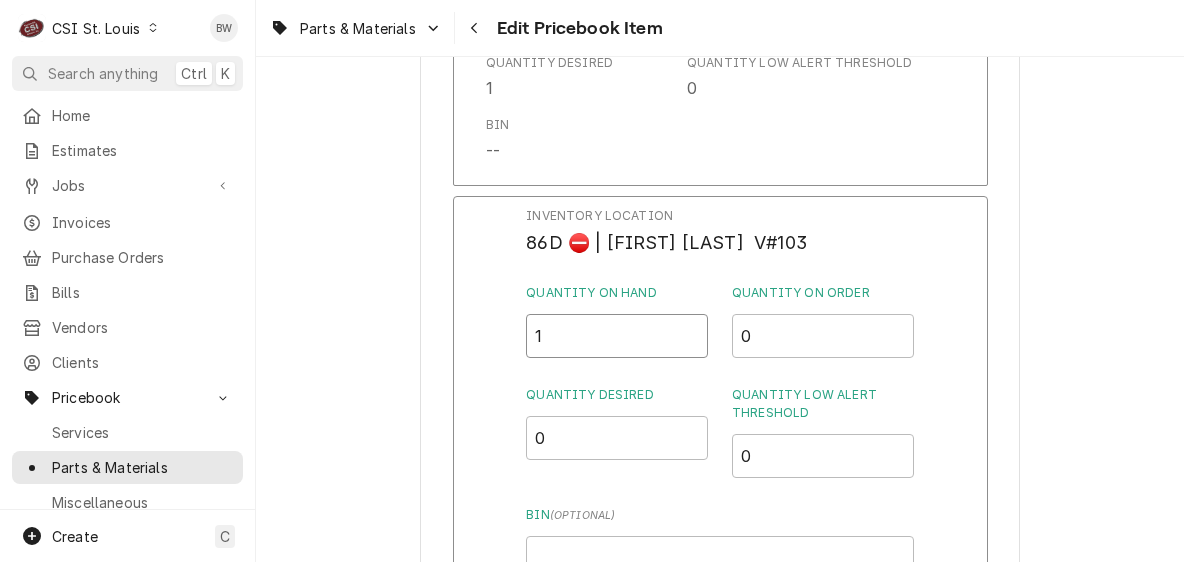 type on "1" 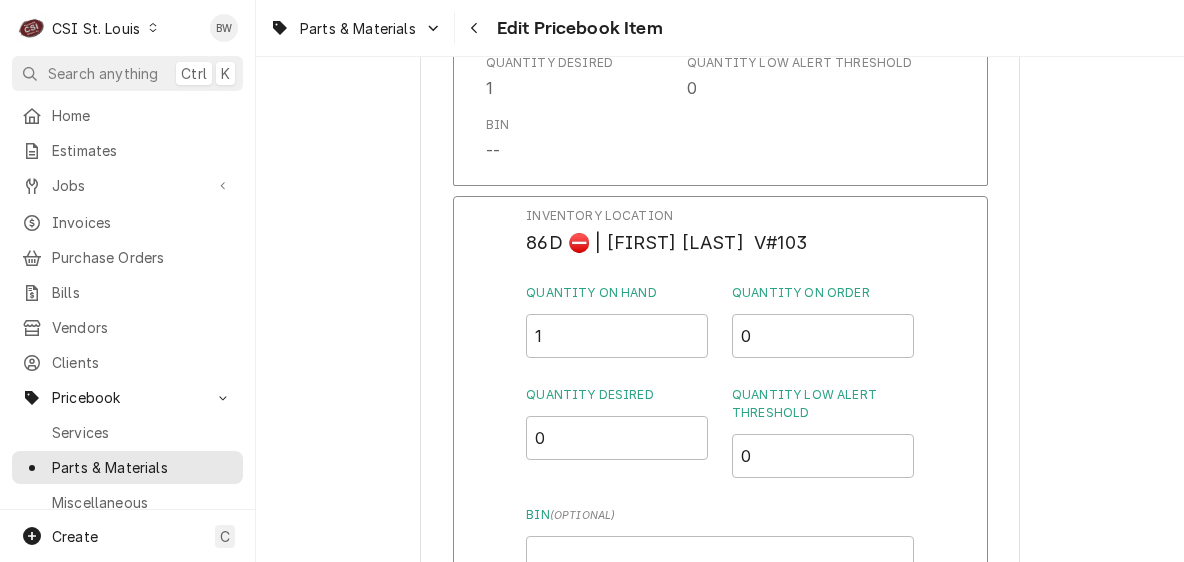 click on "Inventory Location 86D ⛔️ | RICH VESTAL  V#103 Quantity on Hand 1 Quantity on Order 0 Quantity Desired 0 Quantity Low Alert Threshold 0 Bin  ( optional ) Save Cancel Edits" at bounding box center (720, 456) 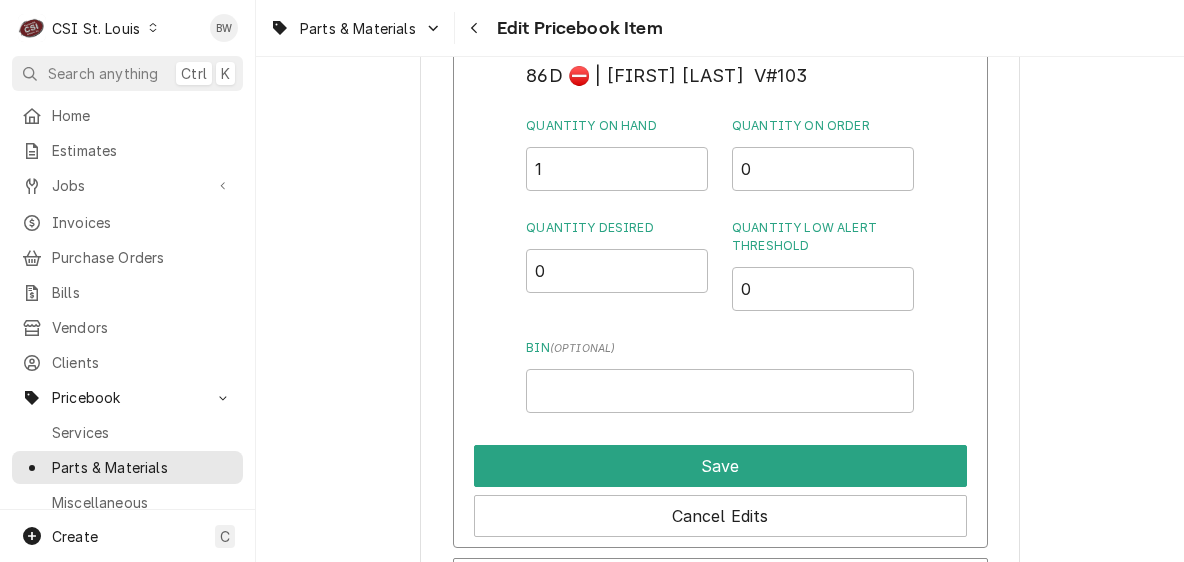 scroll, scrollTop: 16208, scrollLeft: 0, axis: vertical 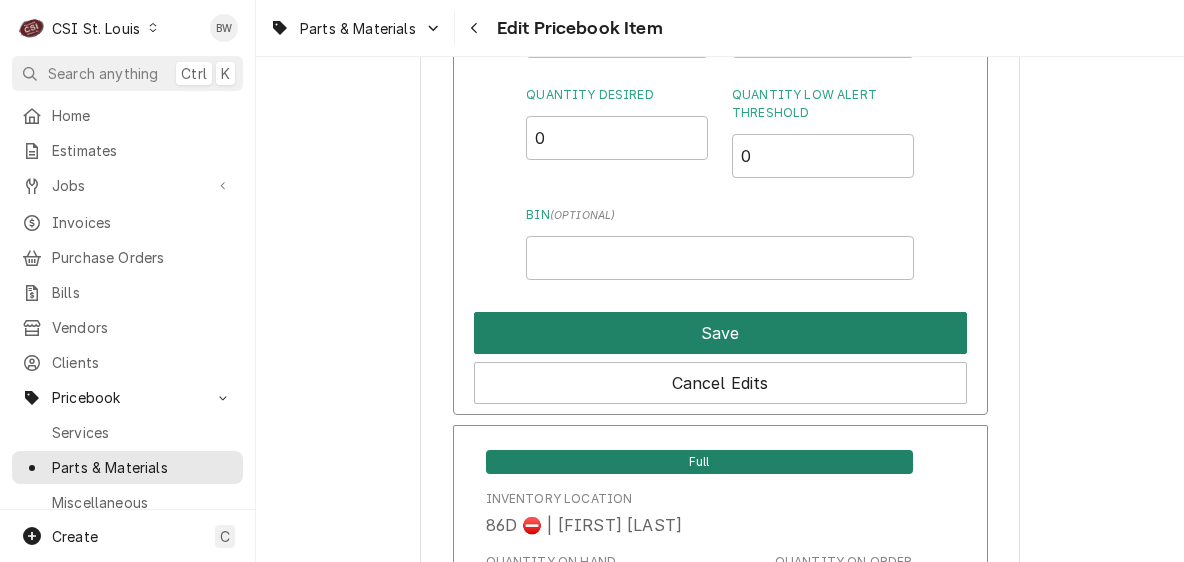 click on "Save" at bounding box center (720, 333) 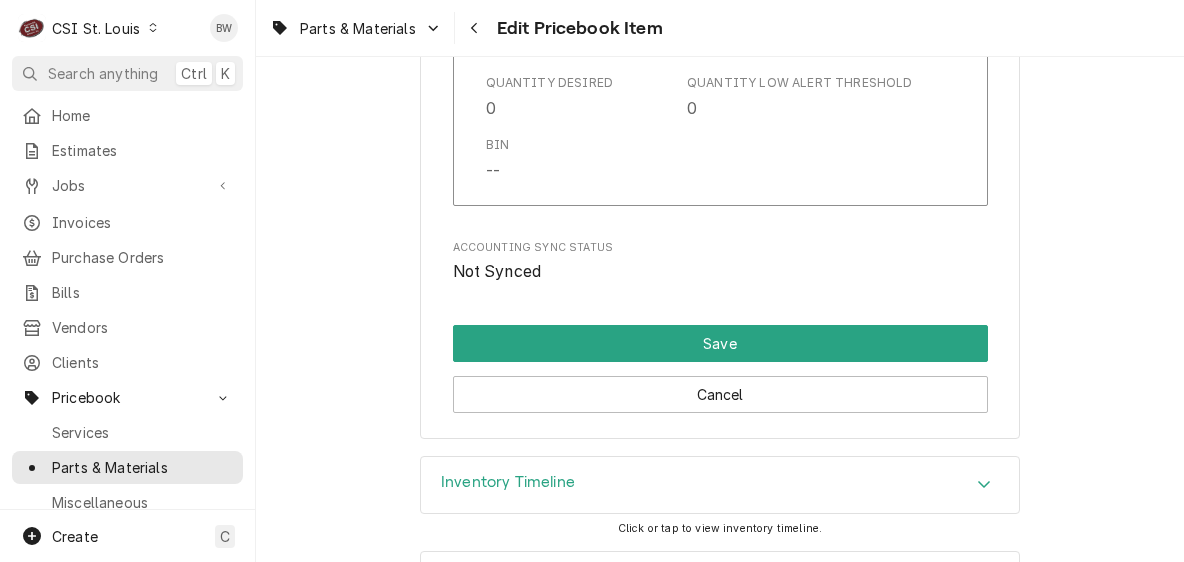 scroll, scrollTop: 17308, scrollLeft: 0, axis: vertical 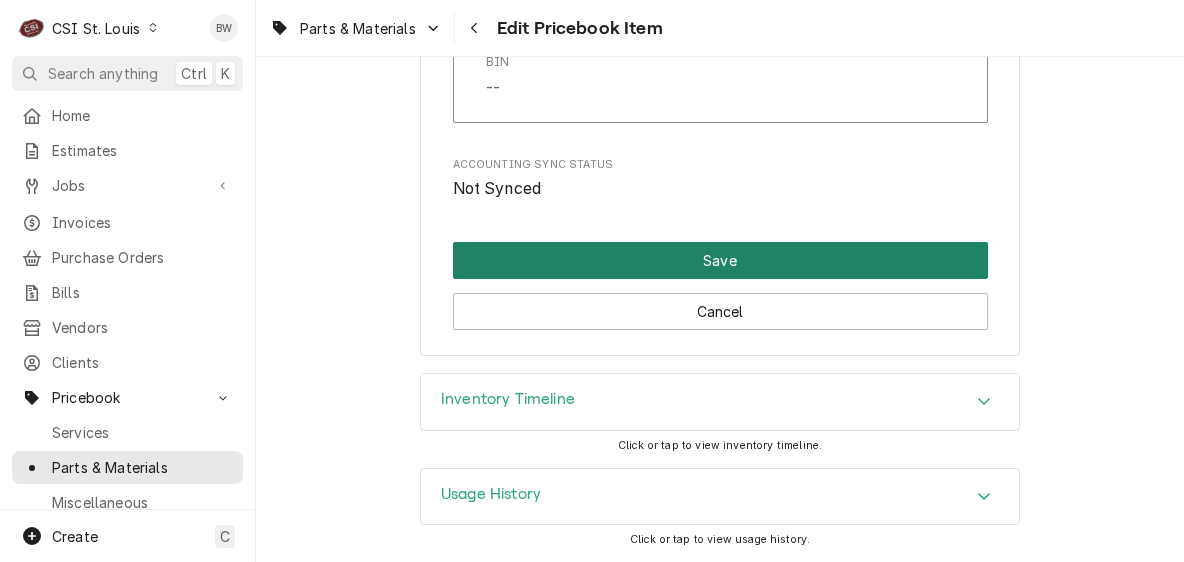 click on "Save" at bounding box center [720, 260] 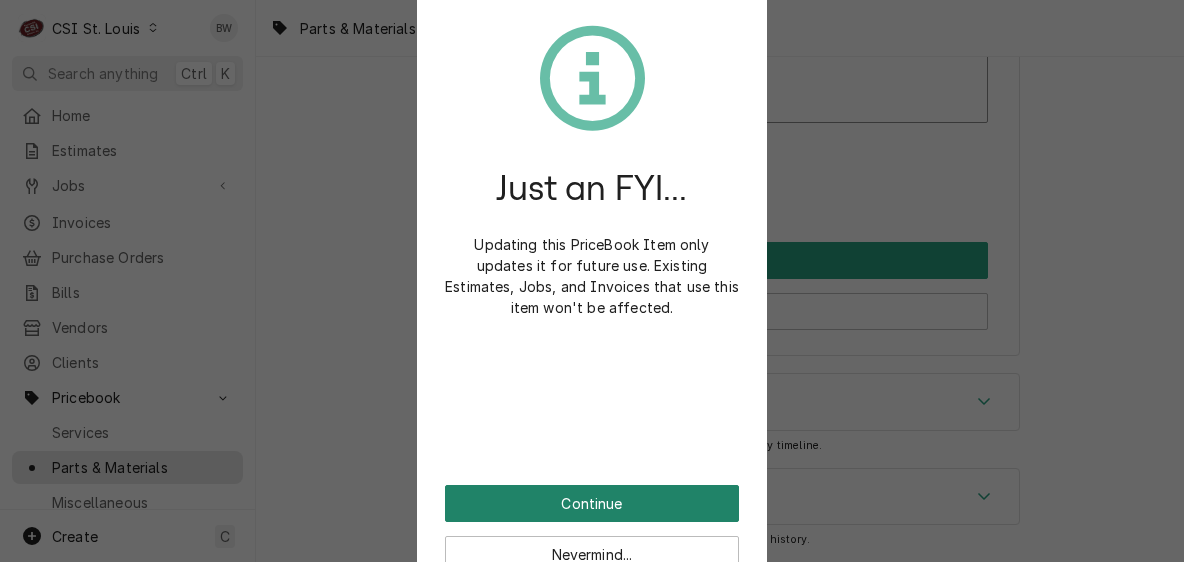 click on "Continue" at bounding box center (592, 503) 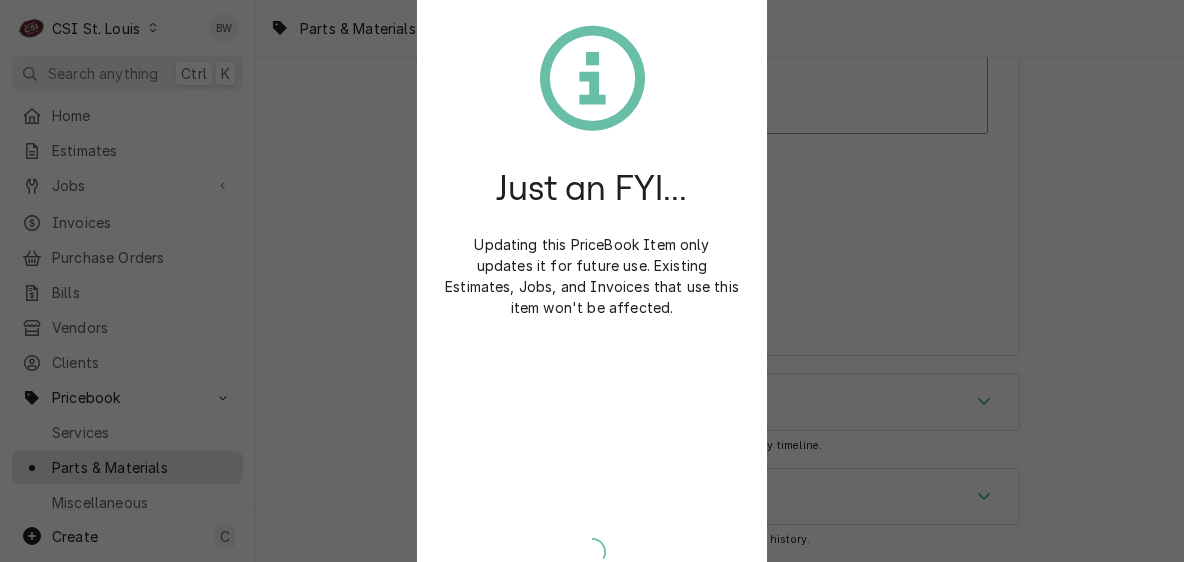 scroll, scrollTop: 17297, scrollLeft: 0, axis: vertical 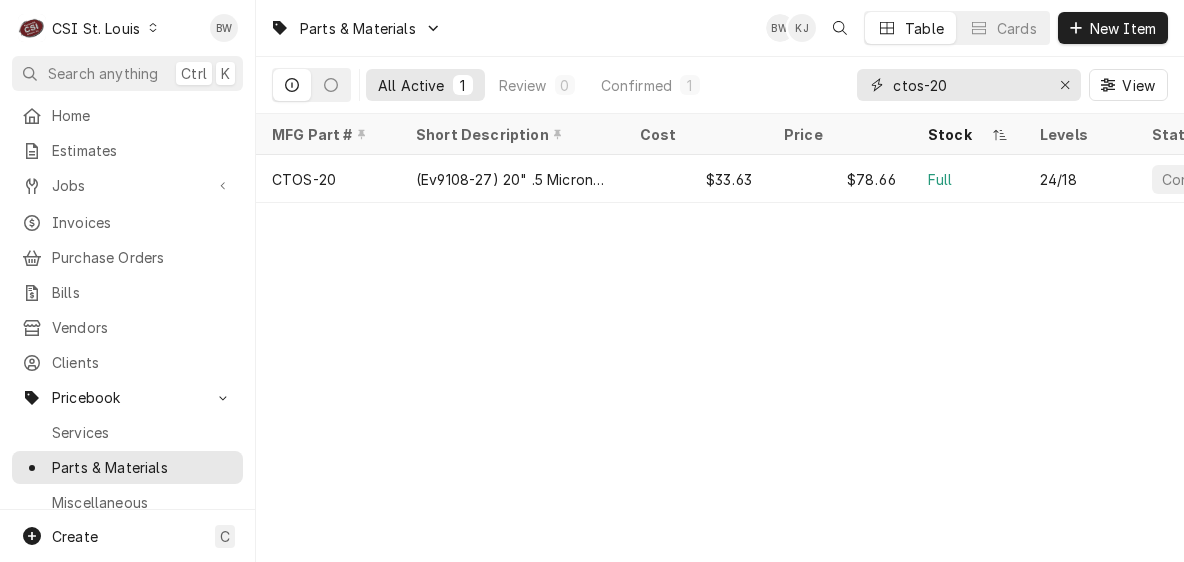 drag, startPoint x: 959, startPoint y: 92, endPoint x: 851, endPoint y: 88, distance: 108.07405 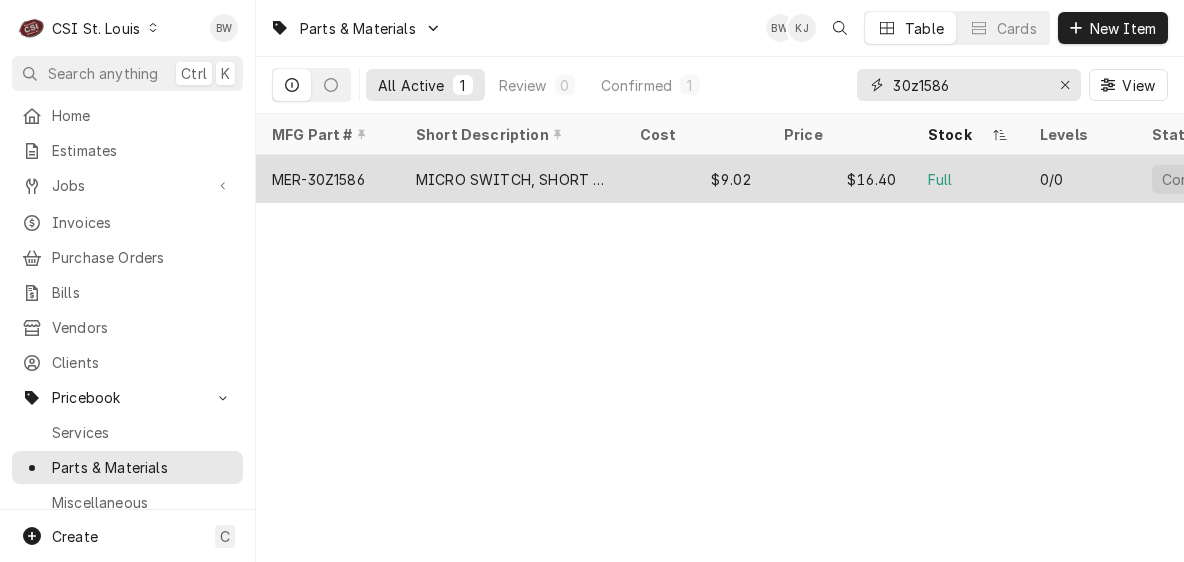 type on "30z1586" 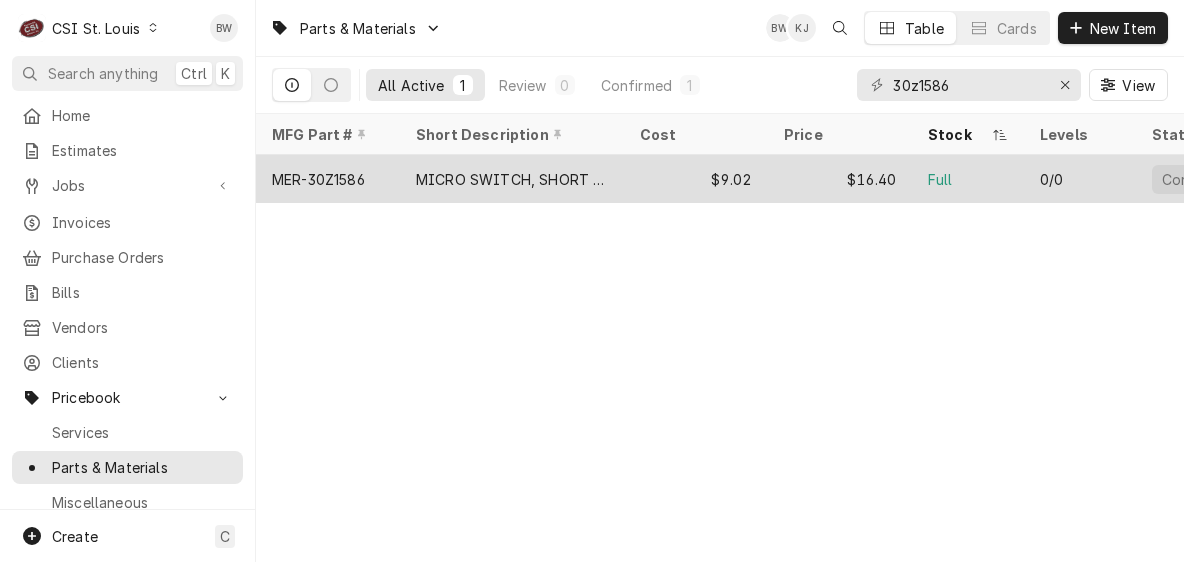click on "MER-30Z1586" at bounding box center (318, 179) 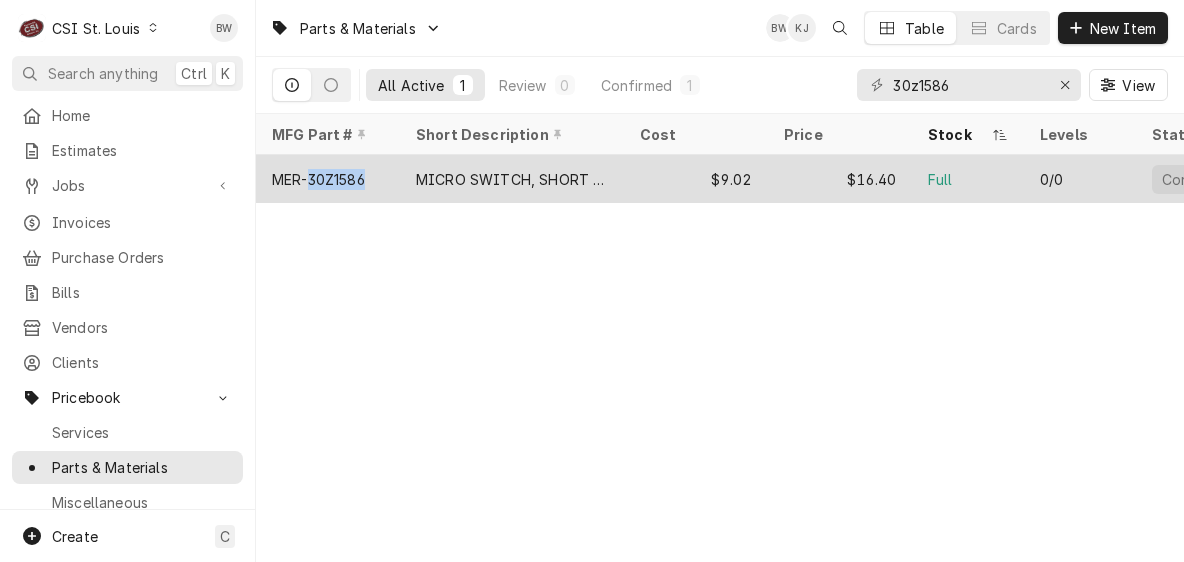 click on "MER-30Z1586" at bounding box center [318, 179] 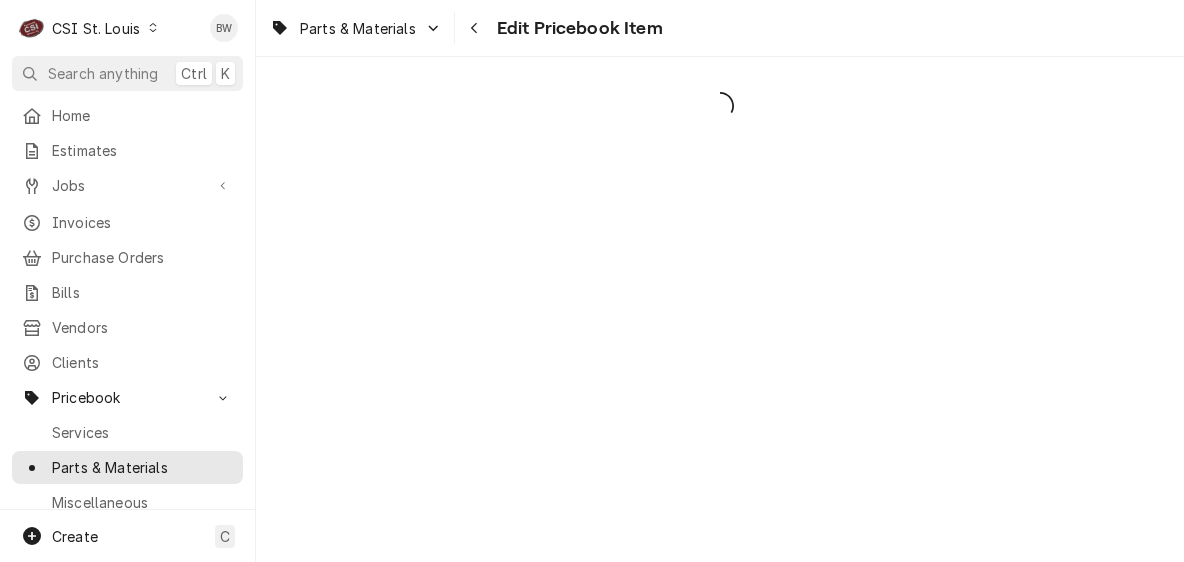 scroll, scrollTop: 0, scrollLeft: 0, axis: both 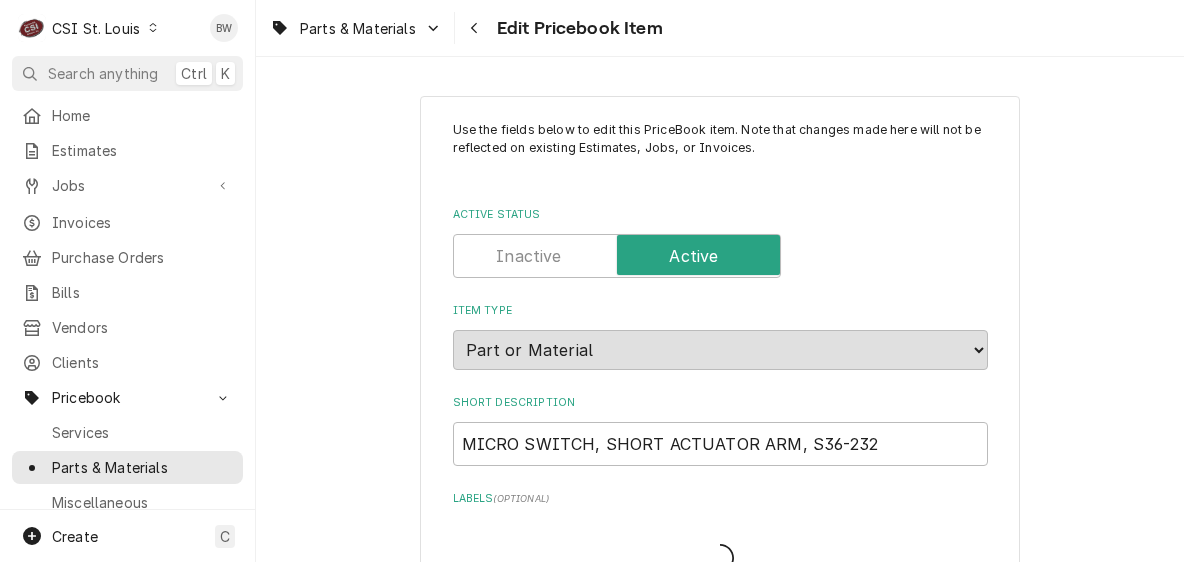 click on "Parts & Materials   Edit Pricebook Item" at bounding box center [720, 28] 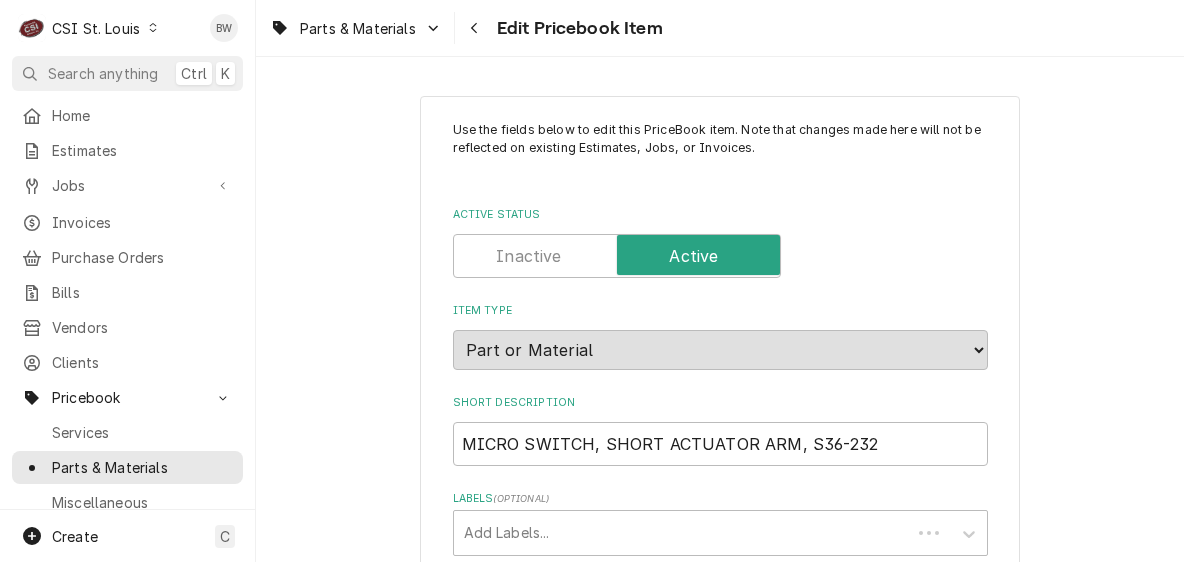 type on "x" 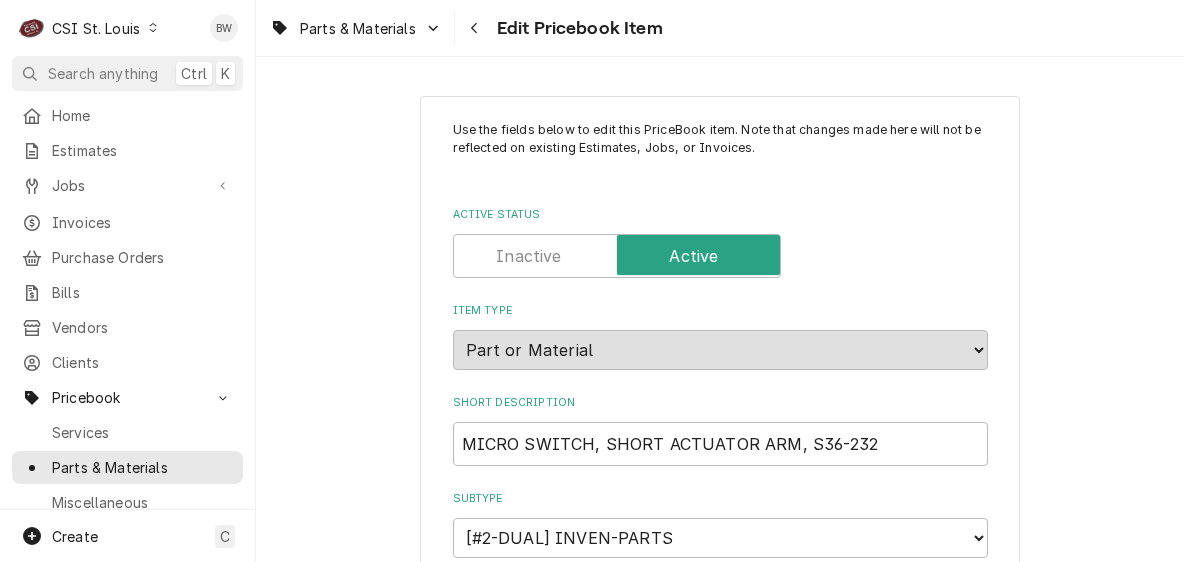 scroll, scrollTop: 15908, scrollLeft: 0, axis: vertical 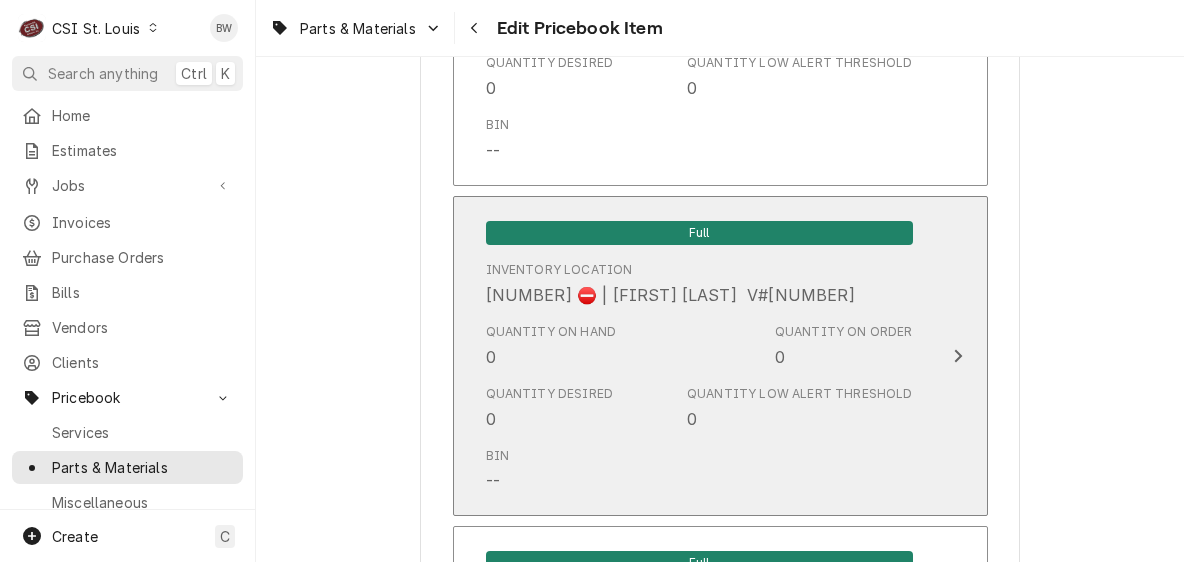 click on "Quantity on Hand 0" at bounding box center [551, 346] 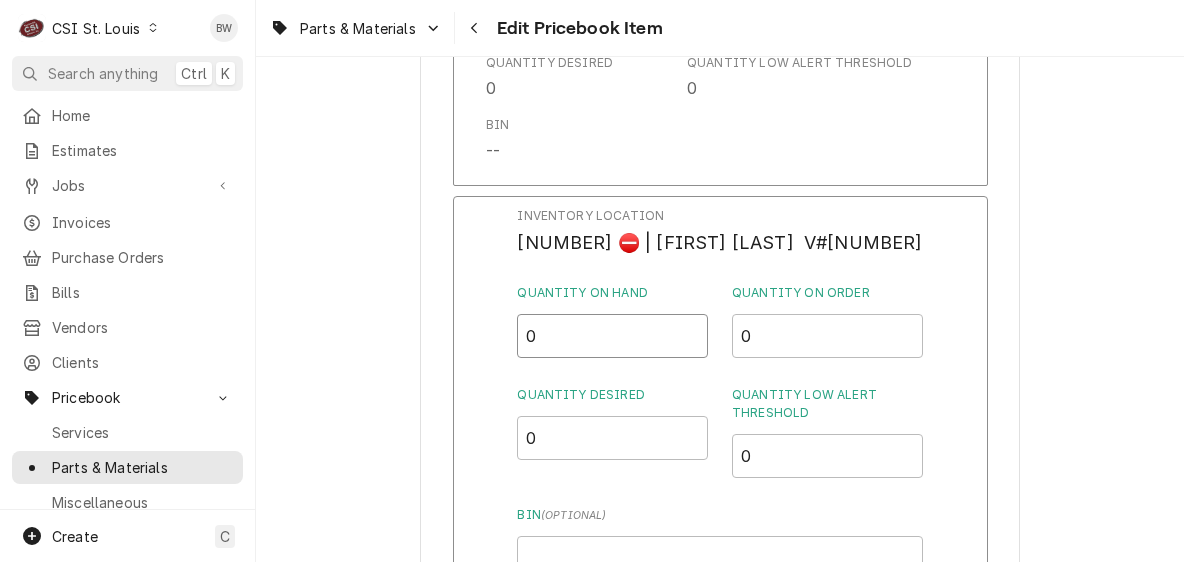 drag, startPoint x: 550, startPoint y: 359, endPoint x: 532, endPoint y: 357, distance: 18.110771 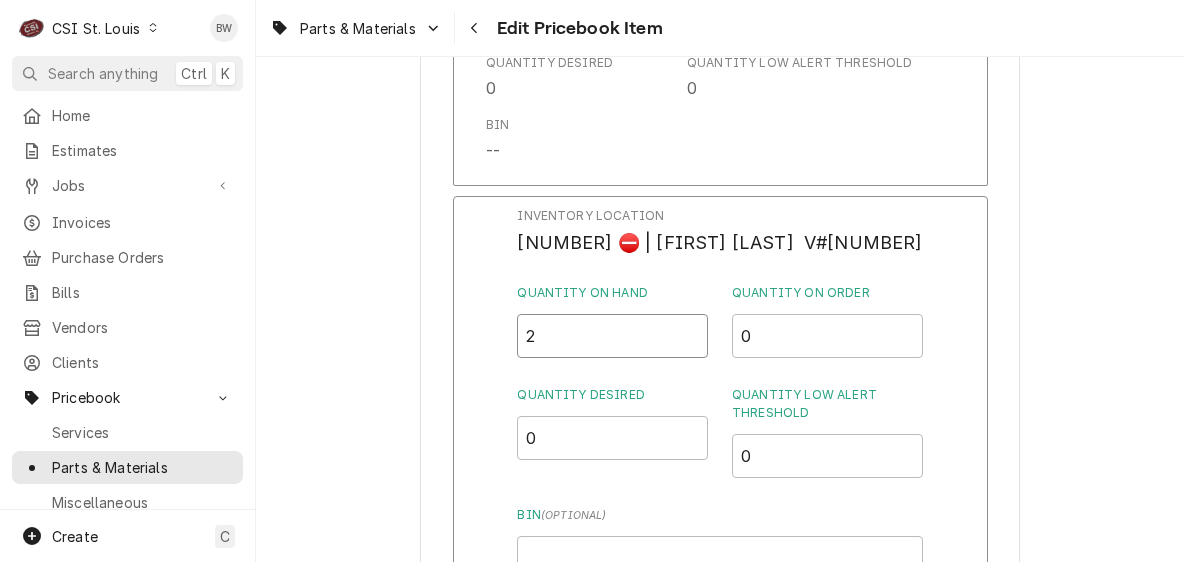 type on "2" 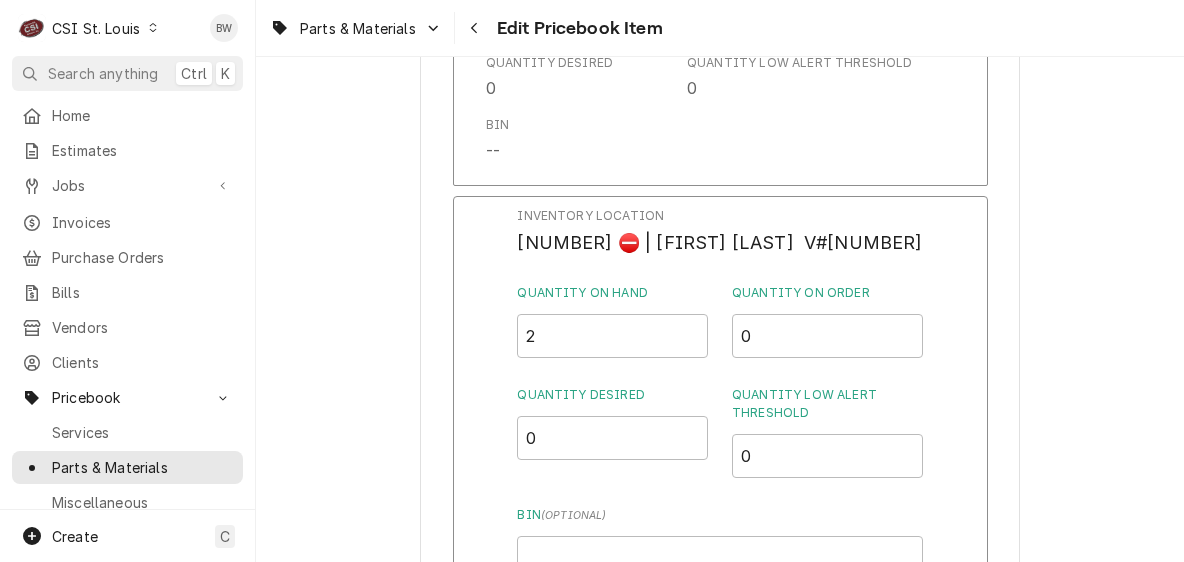 click on "Inventory Location 86D ⛔️ | RICH VESTAL  V#103 Quantity on Hand 2 Quantity on Order 0 Quantity Desired 0 Quantity Low Alert Threshold 0 Bin  ( optional ) Save Cancel Edits" at bounding box center [720, 456] 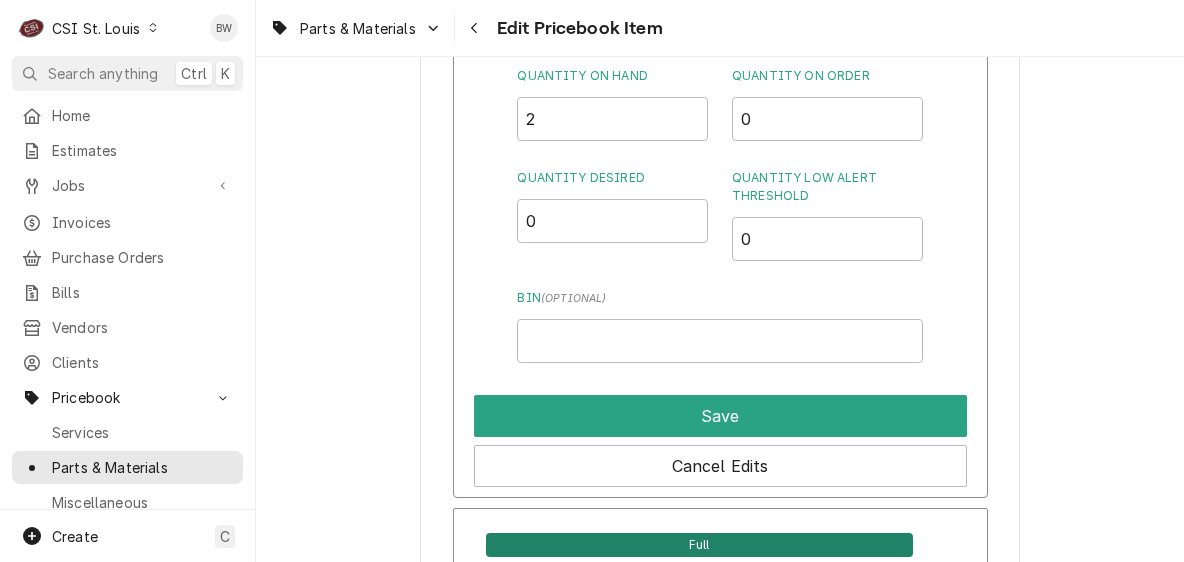 scroll, scrollTop: 16208, scrollLeft: 0, axis: vertical 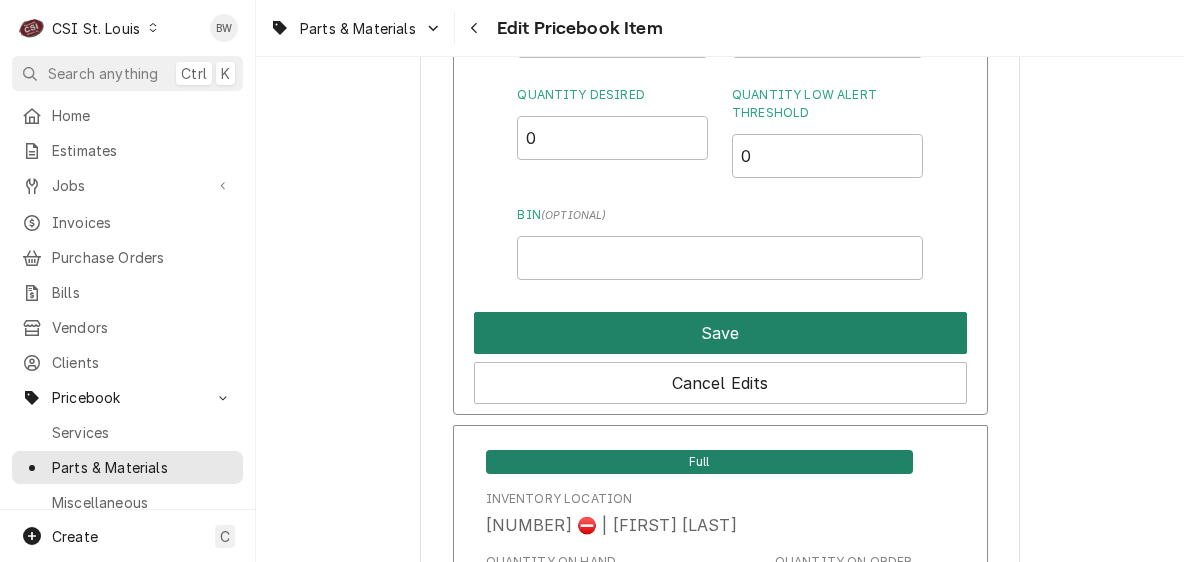 click on "Save" at bounding box center (720, 333) 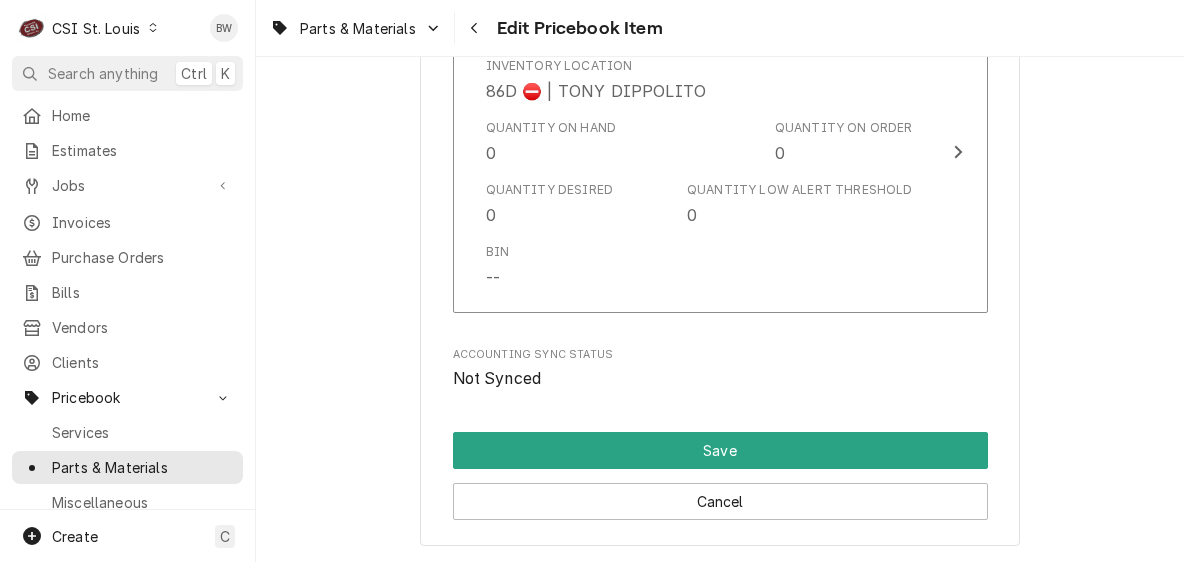 scroll, scrollTop: 17308, scrollLeft: 0, axis: vertical 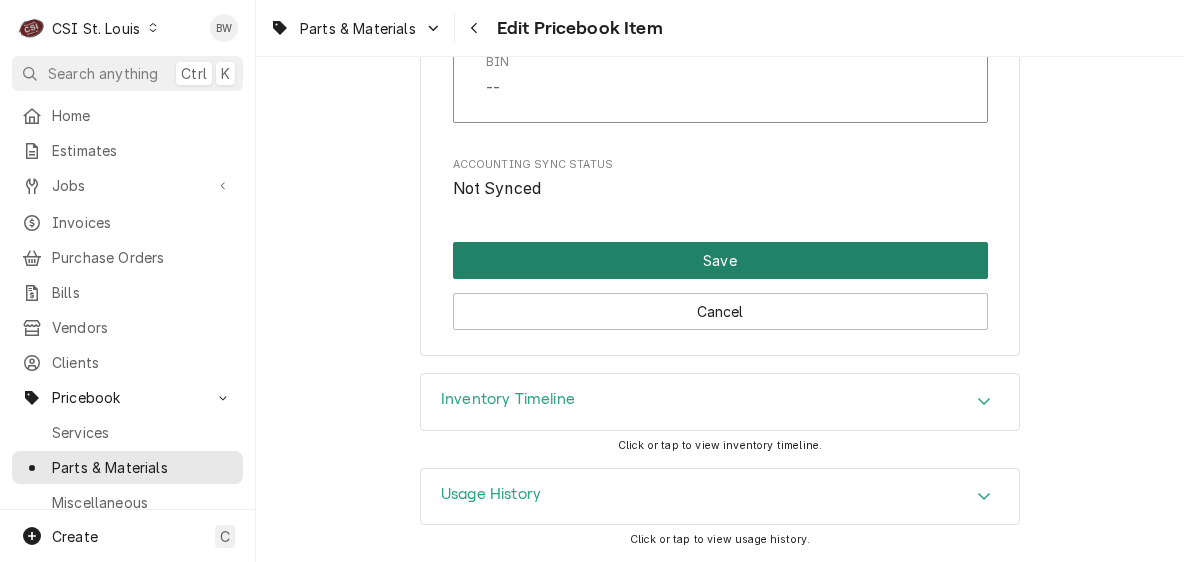 click on "Save" at bounding box center [720, 260] 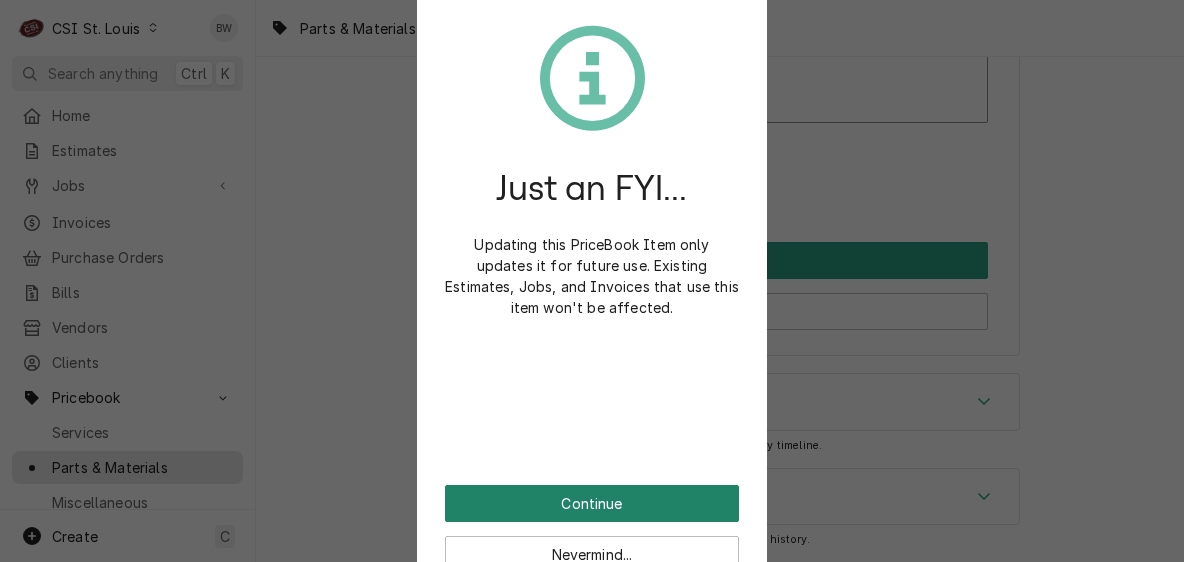 click on "Continue" at bounding box center [592, 503] 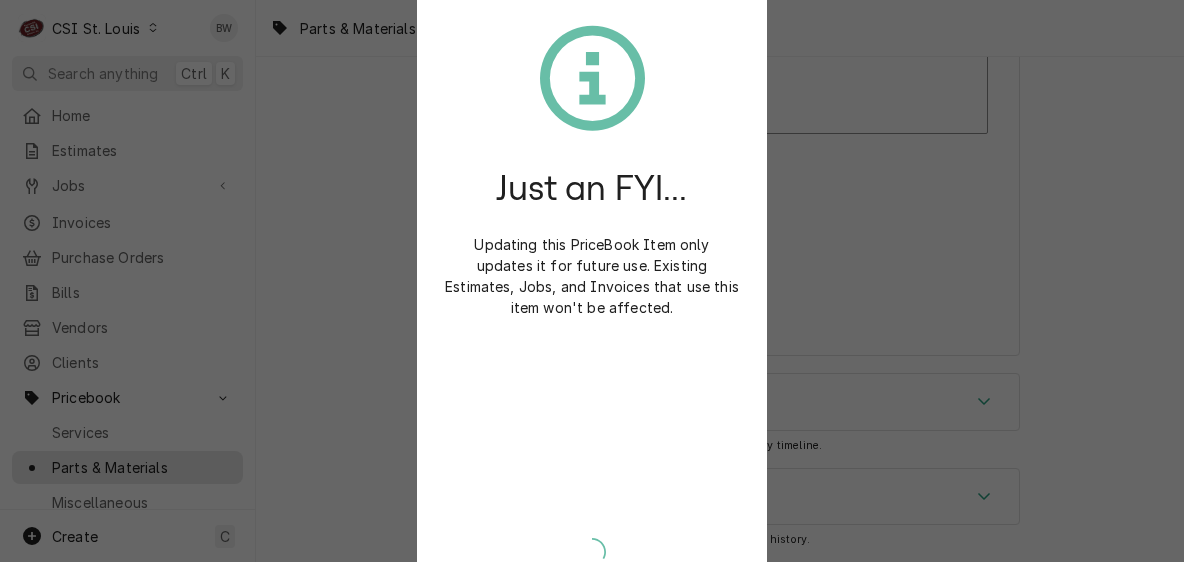 scroll, scrollTop: 17297, scrollLeft: 0, axis: vertical 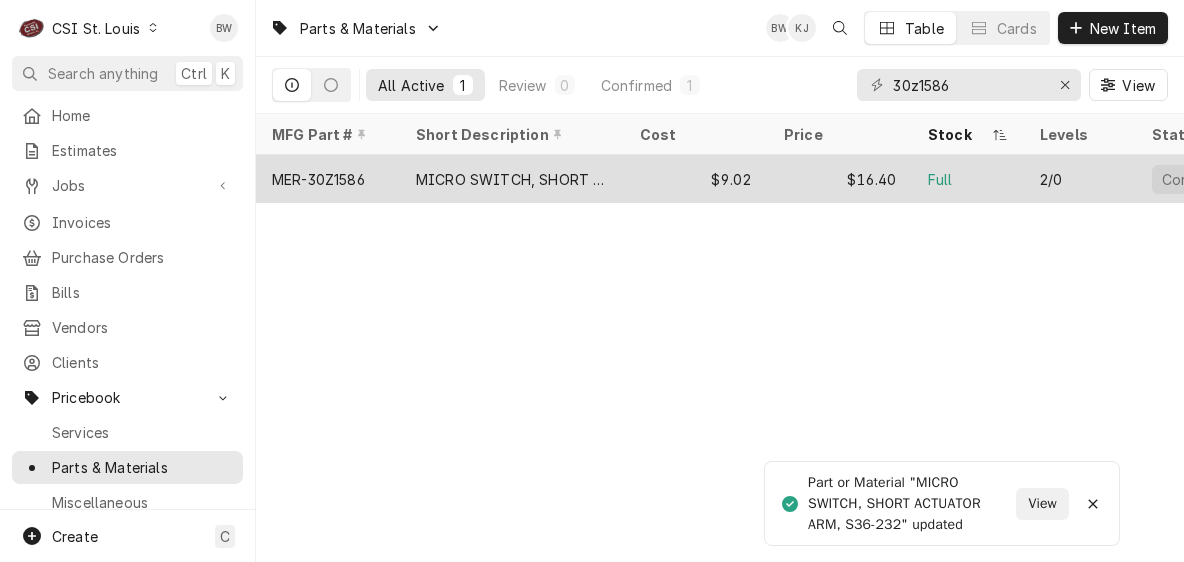 click on "MER-30Z1586" at bounding box center (328, 179) 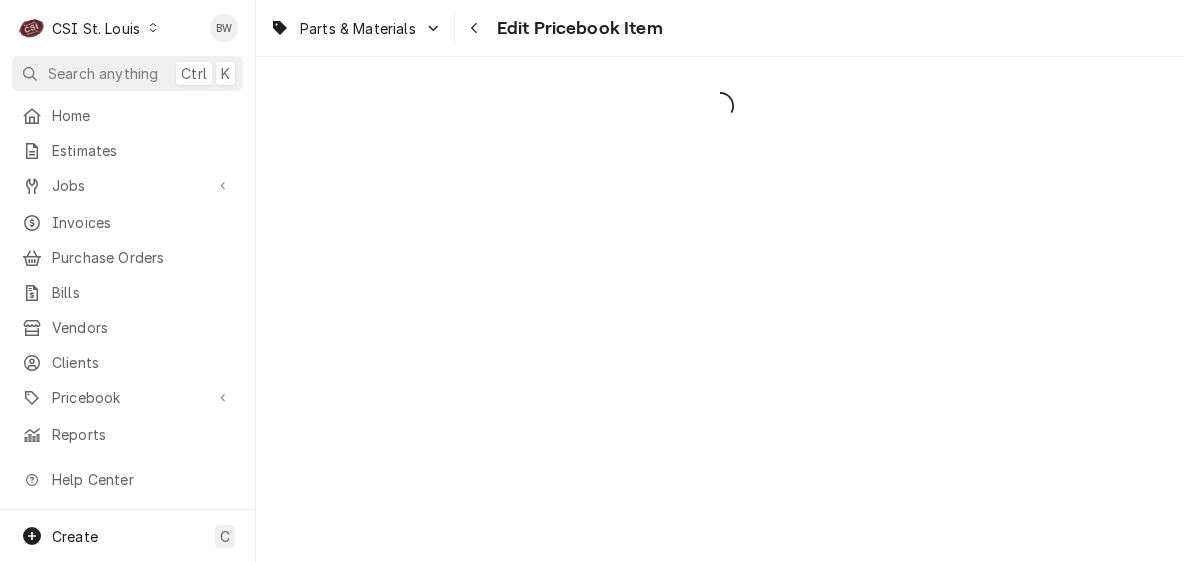 scroll, scrollTop: 0, scrollLeft: 0, axis: both 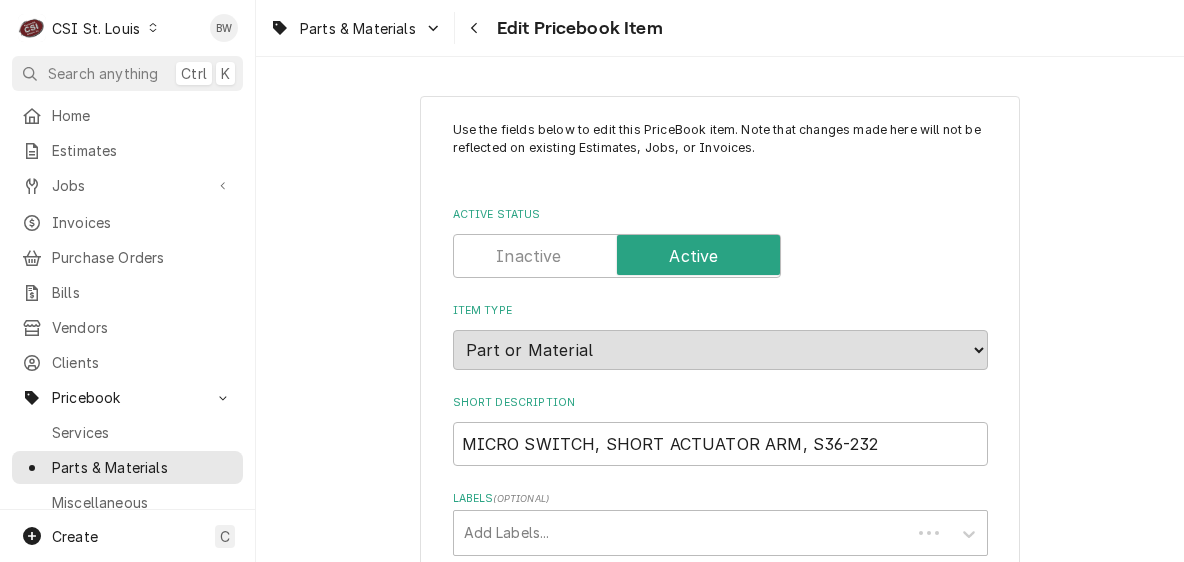 type on "x" 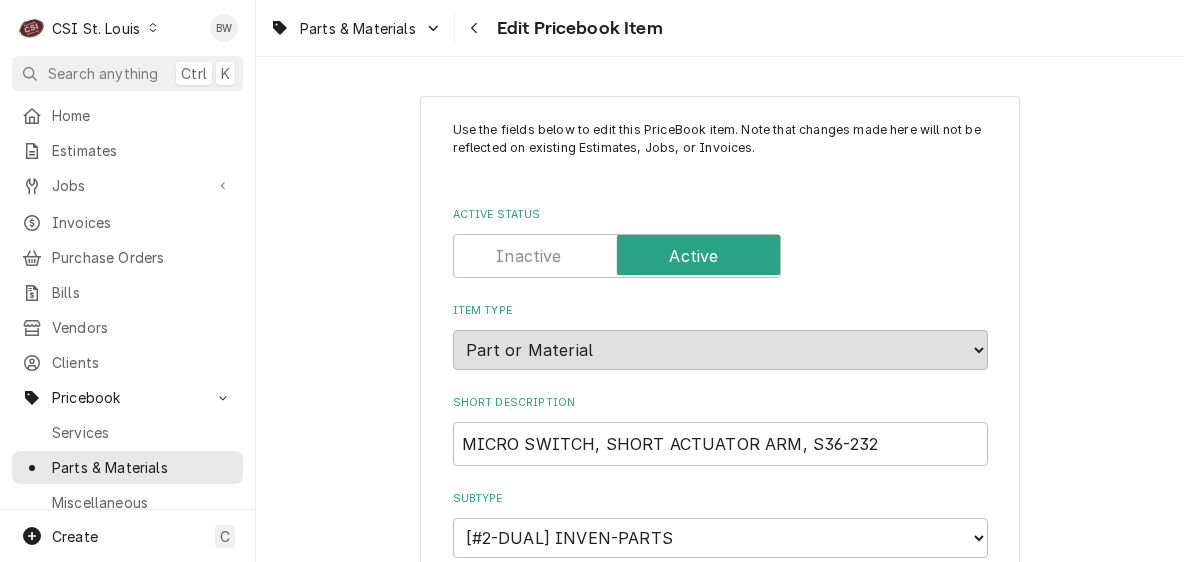 click on "Parts & Materials   Edit Pricebook Item" at bounding box center (720, 28) 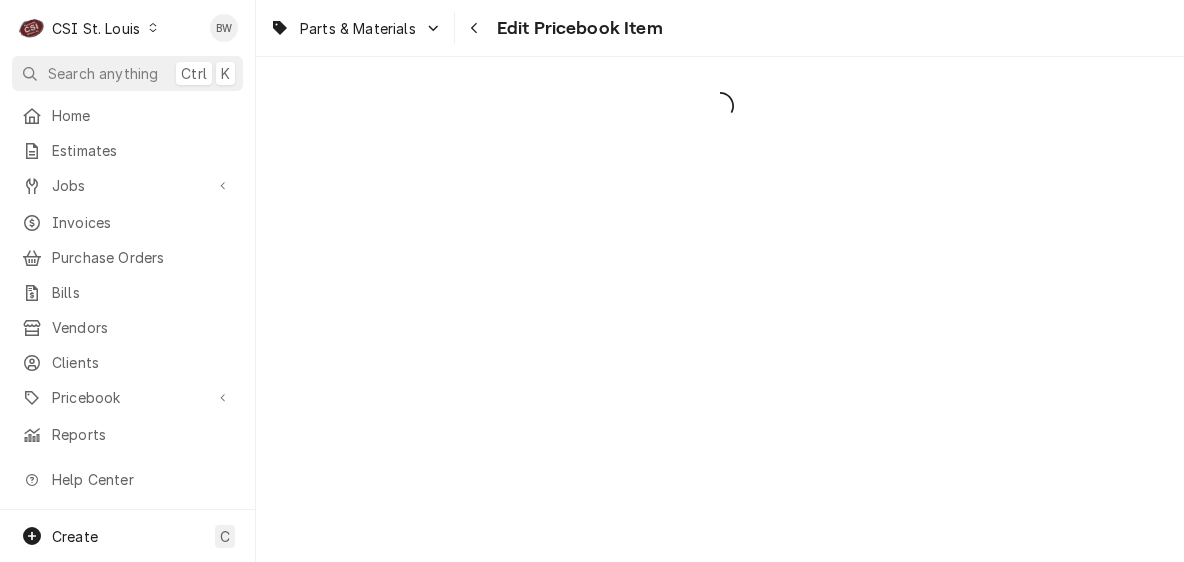 scroll, scrollTop: 0, scrollLeft: 0, axis: both 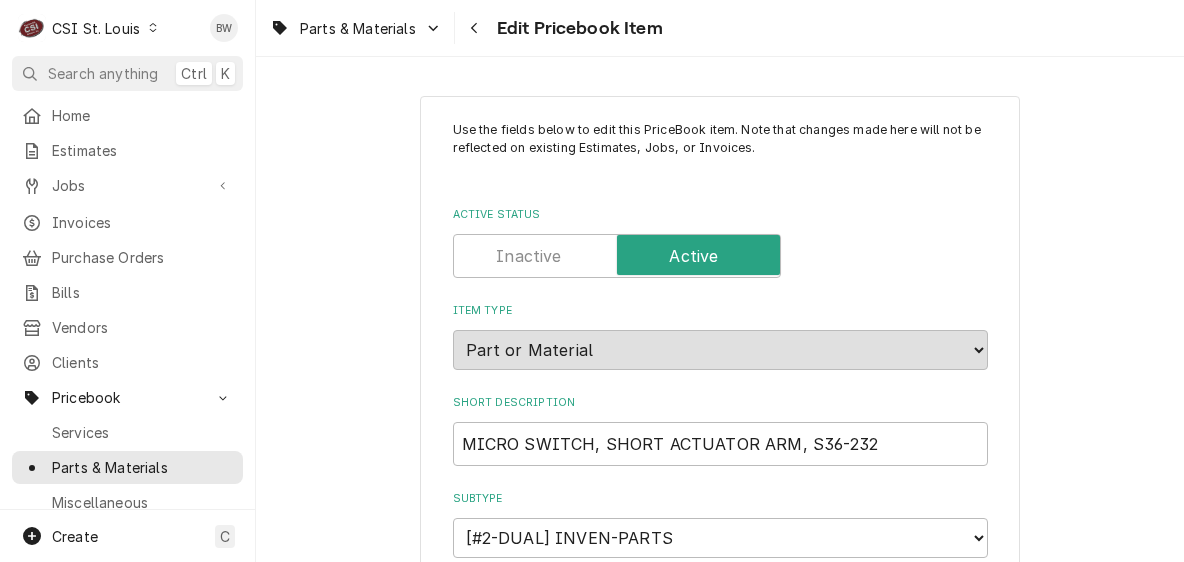 type on "x" 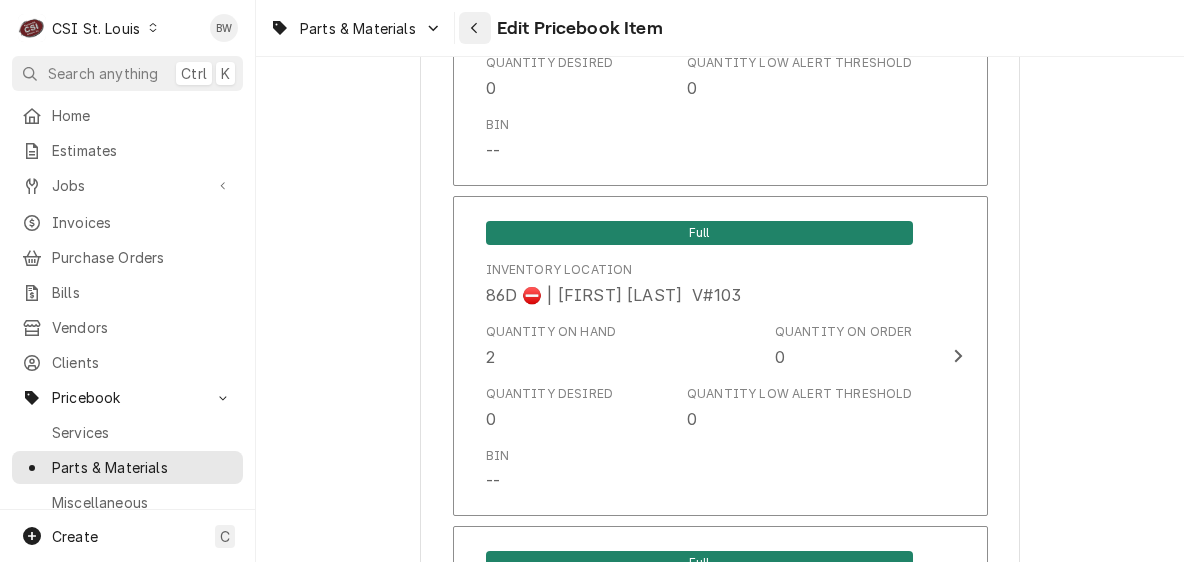 click at bounding box center (475, 28) 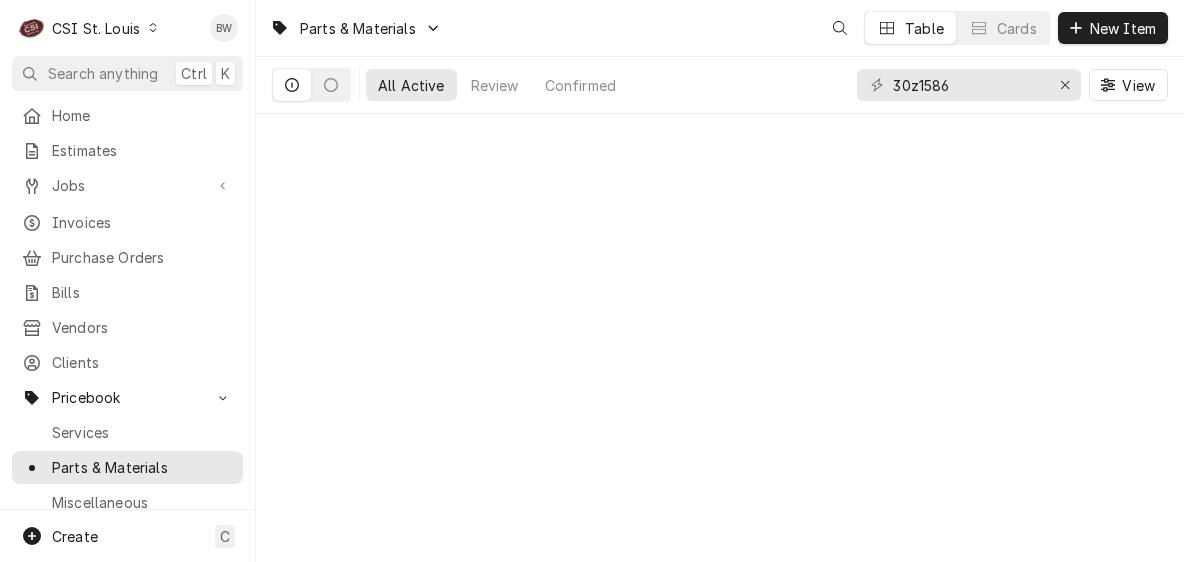 scroll, scrollTop: 0, scrollLeft: 0, axis: both 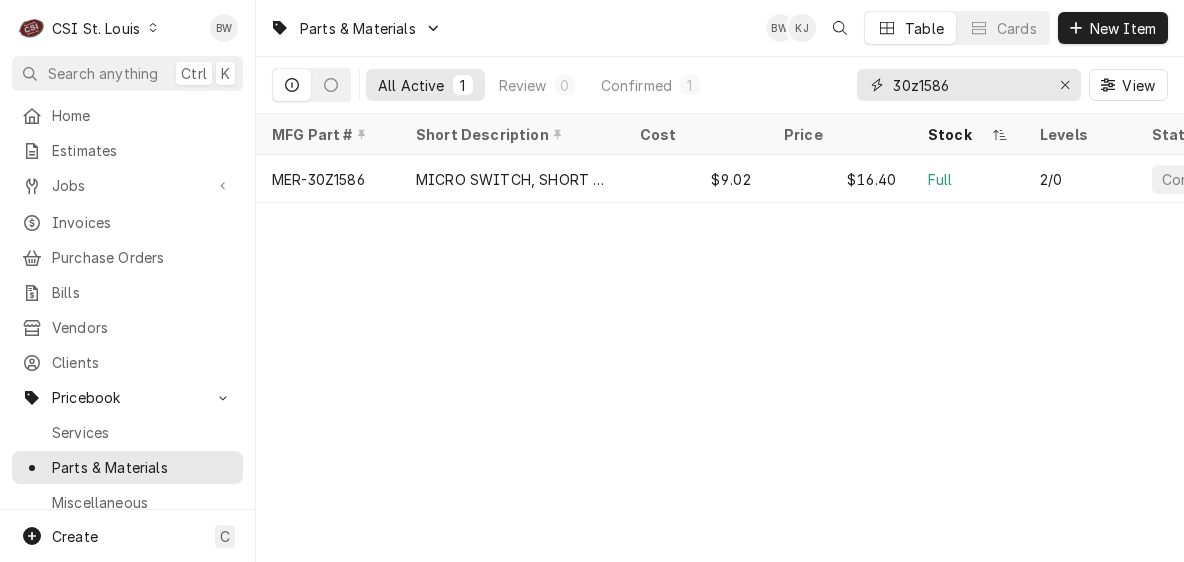 drag, startPoint x: 981, startPoint y: 82, endPoint x: 852, endPoint y: 79, distance: 129.03488 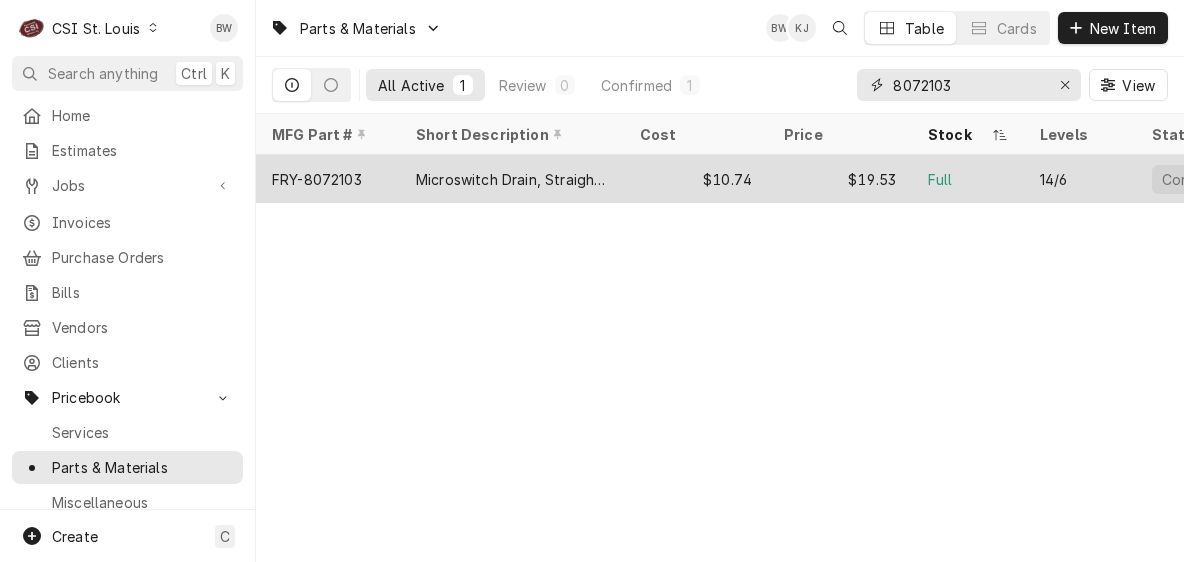 type on "8072103" 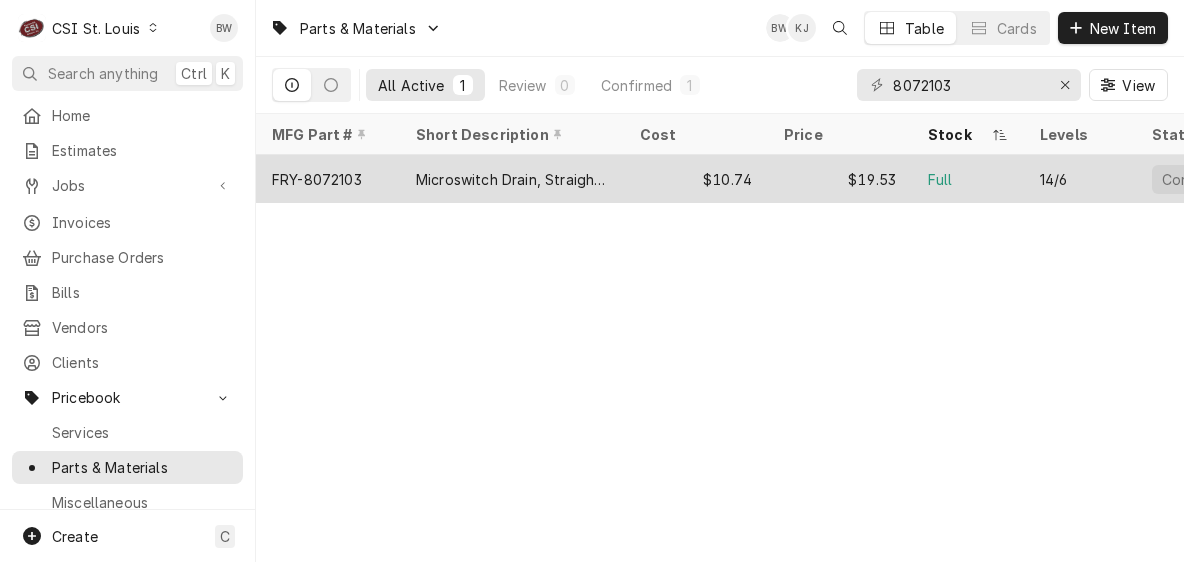 click on "FRY-8072103" at bounding box center (317, 179) 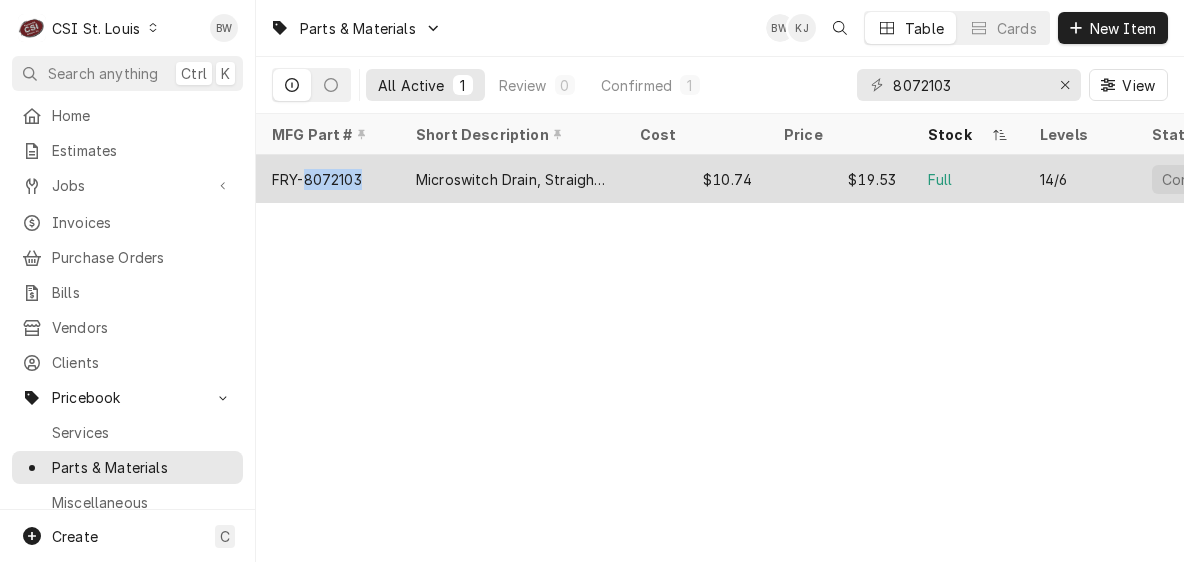 click on "FRY-8072103" at bounding box center (317, 179) 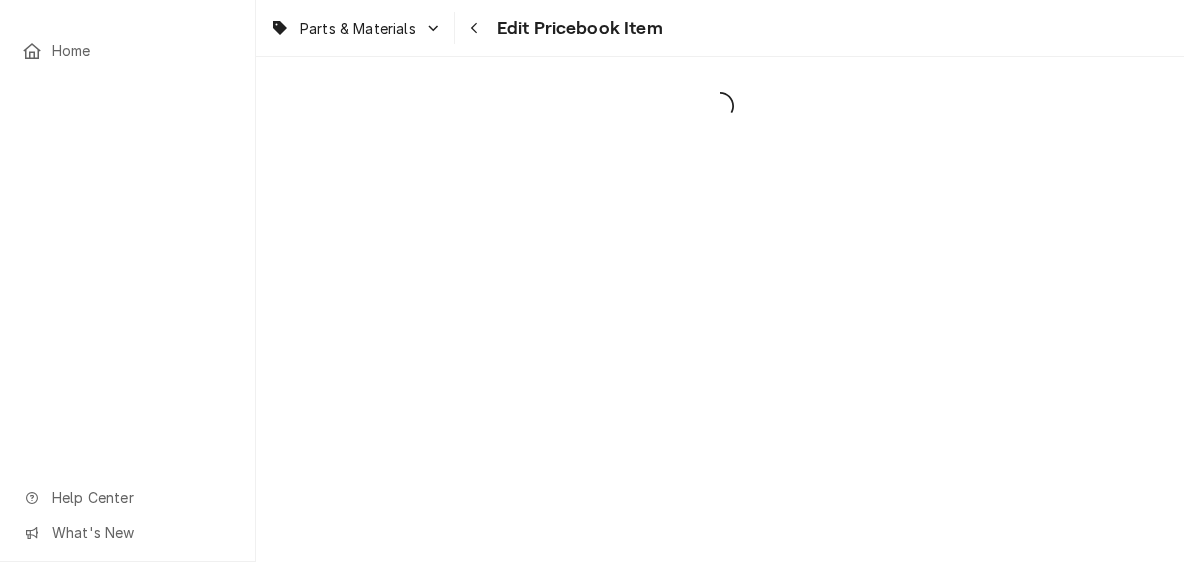 scroll, scrollTop: 0, scrollLeft: 0, axis: both 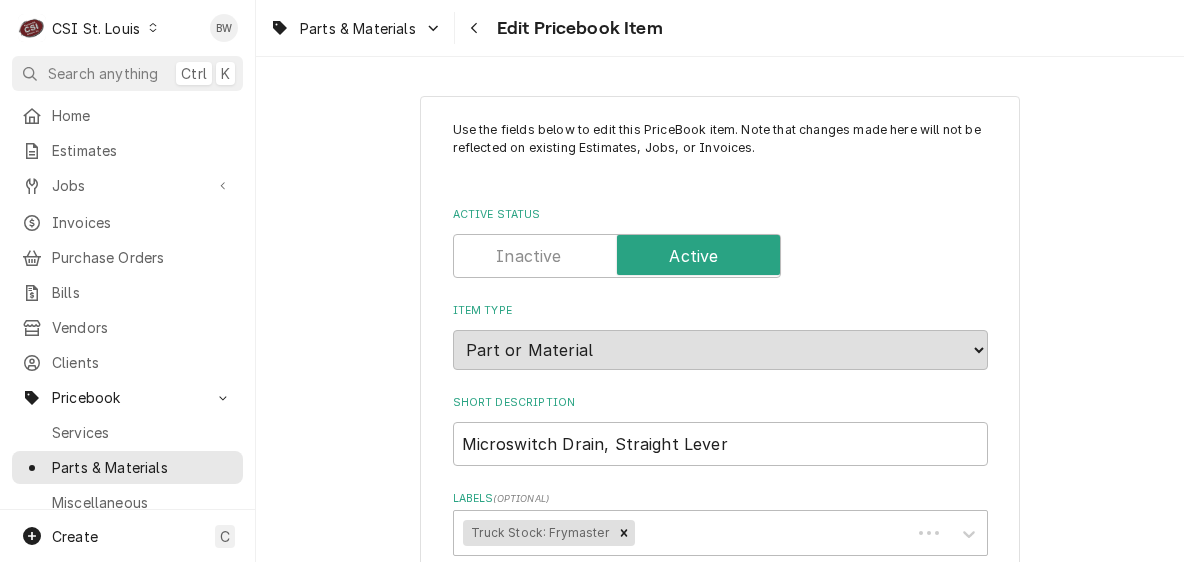 type on "x" 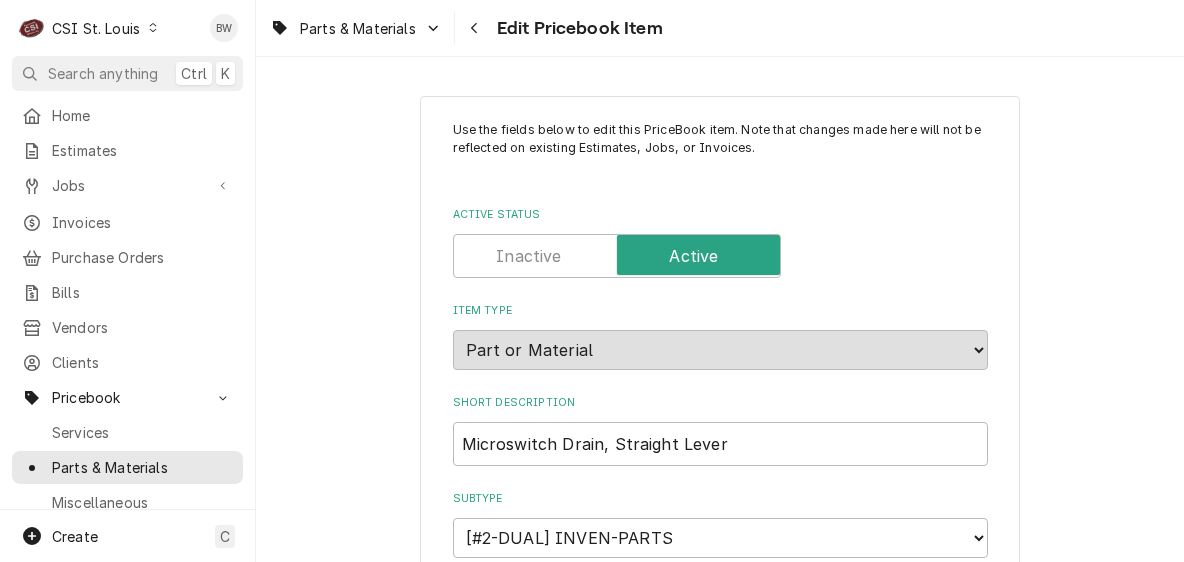 click on "Use the fields below to edit this PriceBook item. Note that changes made here will not be reflected on existing Estimates, Jobs, or Invoices. Active Status Item Type Choose PriceBook item type... Service Charge Part or Material Miscellaneous Charge Discount Tax Short Description Microswitch Drain, Straight Lever Subtype Choose a subtype... [#2-DUAL] AFTERHRS-WH-CHG-2 [#2-DUAL] BEV-EQUIP [#2-DUAL] BEV-MATS [#2-DUAL] CONT-LABR-2 [#2-DUAL] CRANE-LIFT-2 [#2-DUAL] EQUIP-RENT-2 [#2-DUAL] INVEN-PARTS [#2-DUAL] MAINT-SUPPLY [#2-DUAL] MISC-EQUIP [#2-DUAL] MISC-NON-INVEN [#2-DUAL] PROJ-CONT-LABR-2 [#2-DUAL] PROJ-EQUIP [#2-DUAL] PROJ-MATS [#3-BILL] SHOP-TOOLS Labels  ( optional ) Truck Stock: Frymaster Part Type Your connected accounting system does not support changing a part from inventory to non-inventory. Please deactivate this part and create another if you wish to switch to non-inventory. Unit Cost  ( optional ) $ 10.74 Default Unit Price $ 19.53 Tax Manufacturer  ( optional ) Manufacturer Part #  ( optional )  (" at bounding box center (720, 309) 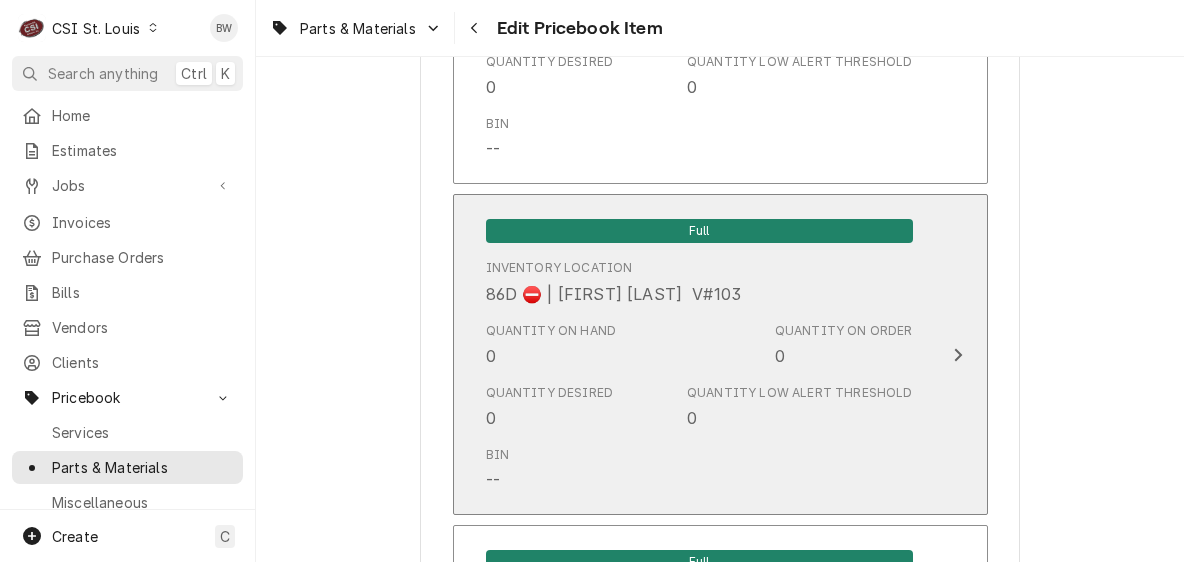click on "Quantity on Hand 0 Quantity on Order 0" at bounding box center [699, 345] 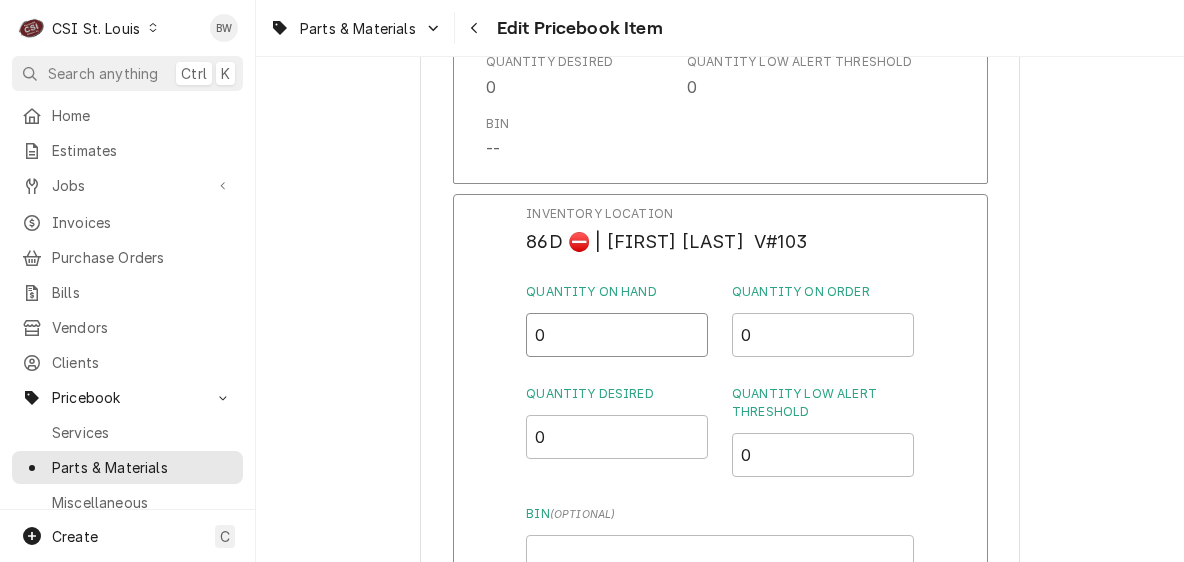 drag, startPoint x: 560, startPoint y: 358, endPoint x: 479, endPoint y: 349, distance: 81.49847 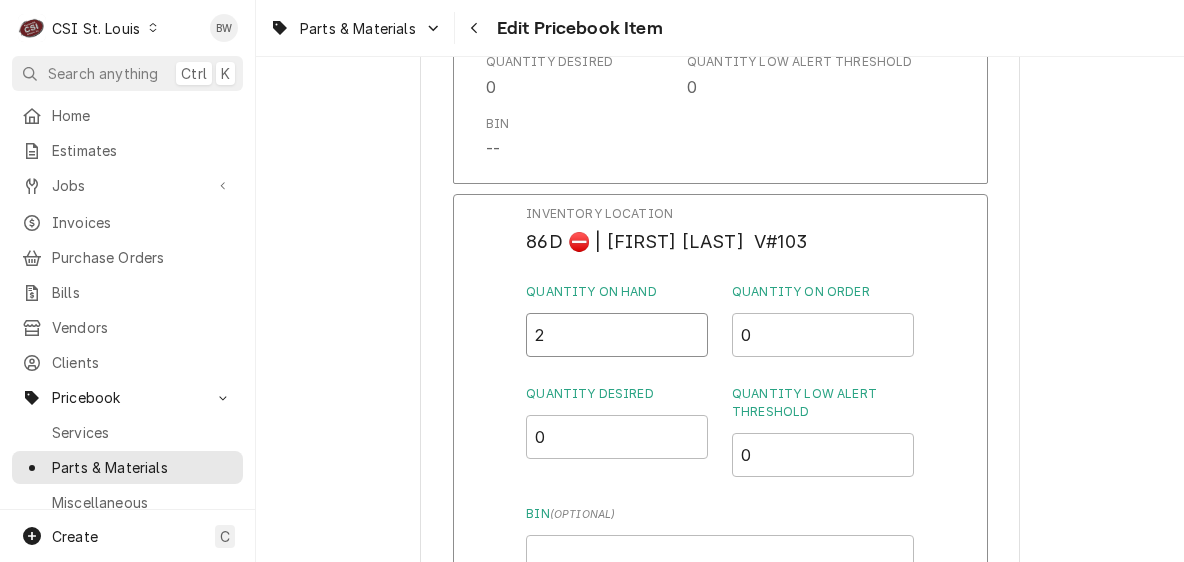 type on "2" 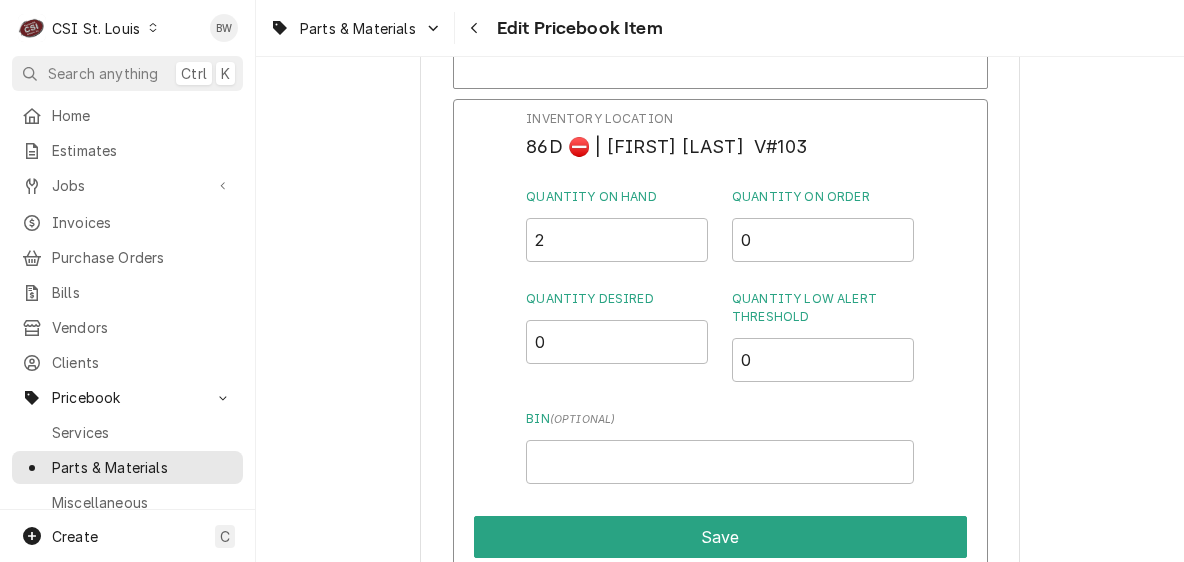 scroll, scrollTop: 16538, scrollLeft: 0, axis: vertical 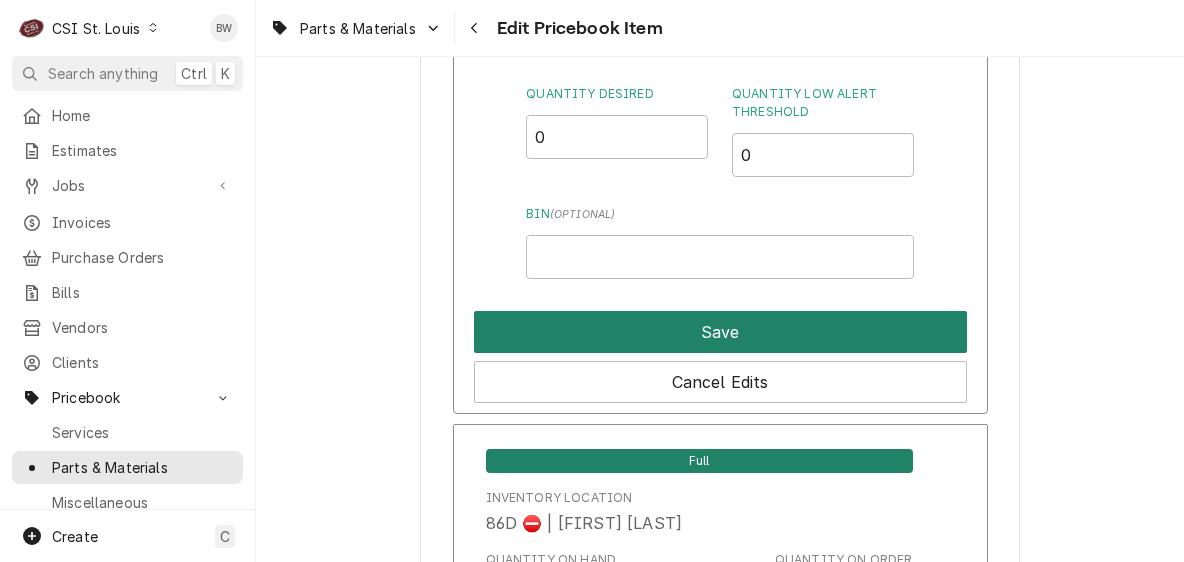 click on "Save" at bounding box center [720, 332] 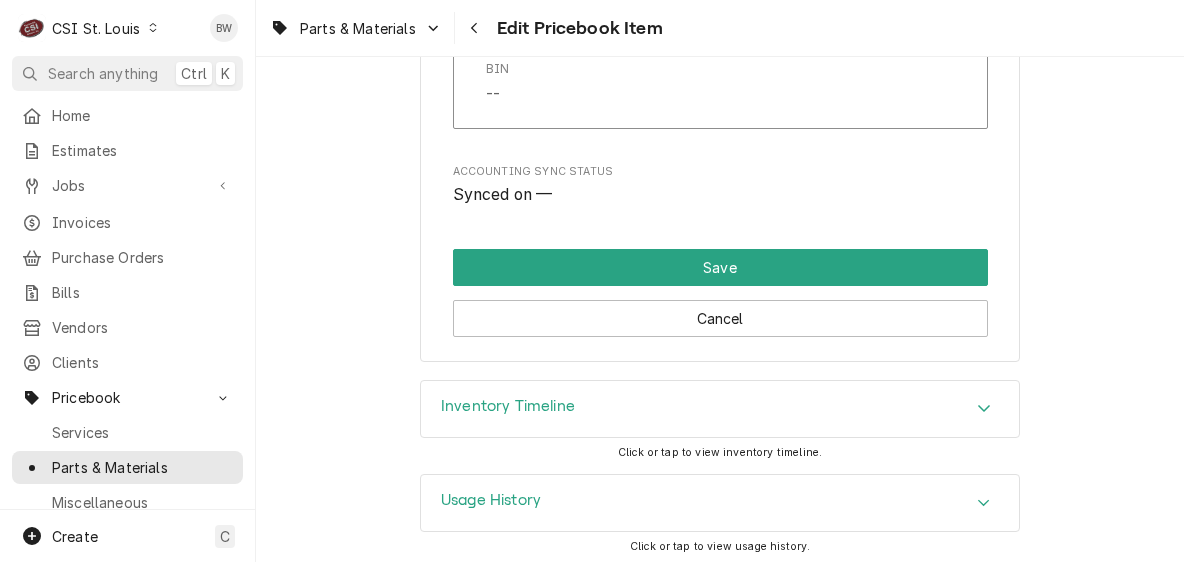 scroll, scrollTop: 17638, scrollLeft: 0, axis: vertical 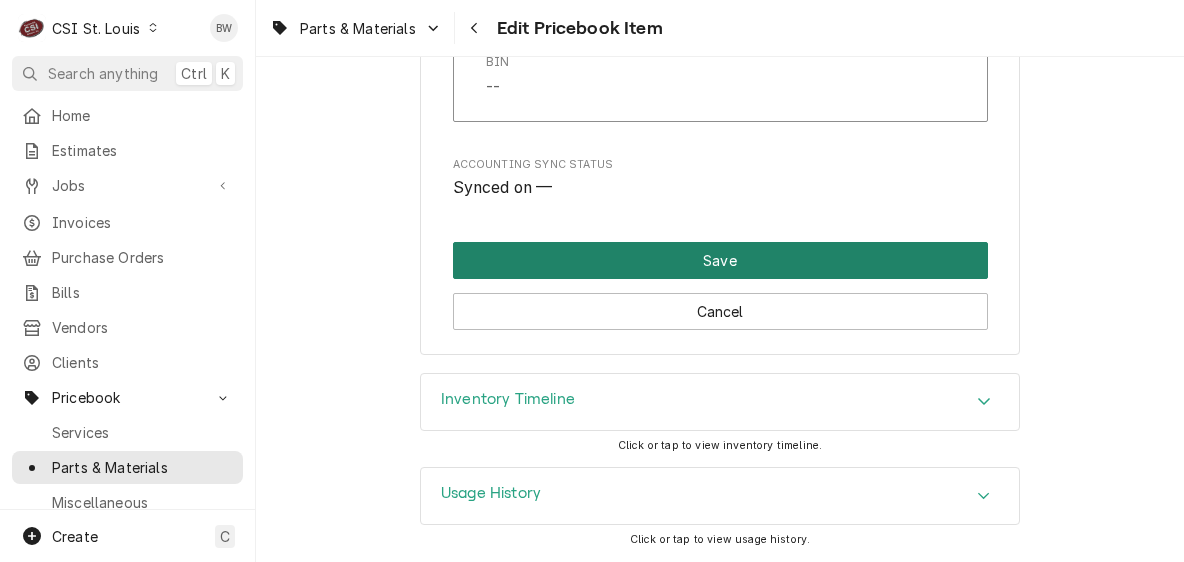 click on "Save" at bounding box center [720, 260] 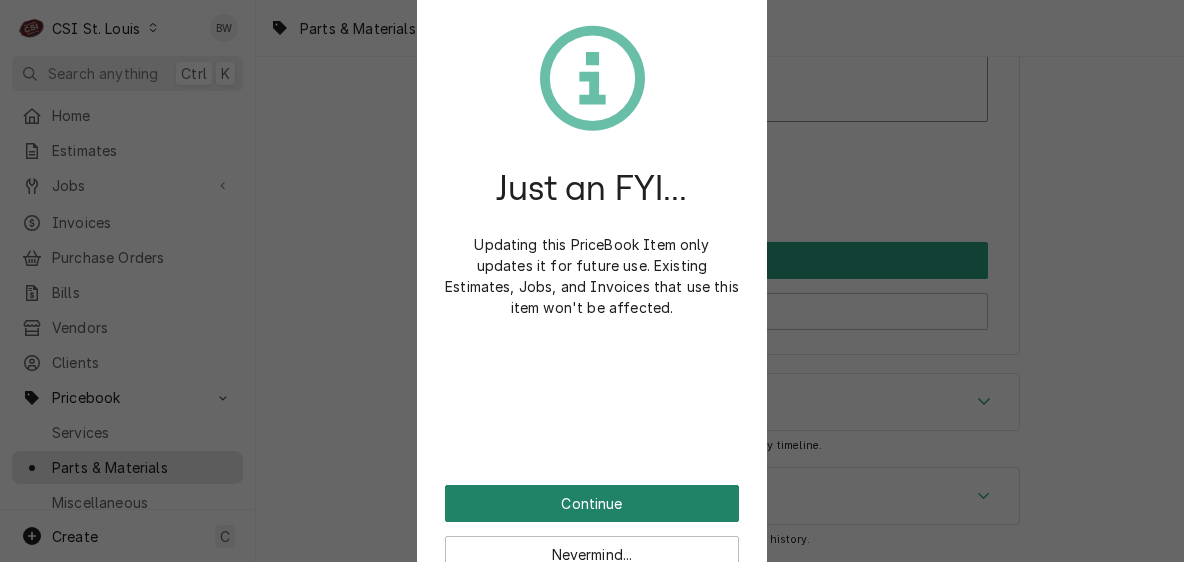 click on "Continue" at bounding box center [592, 503] 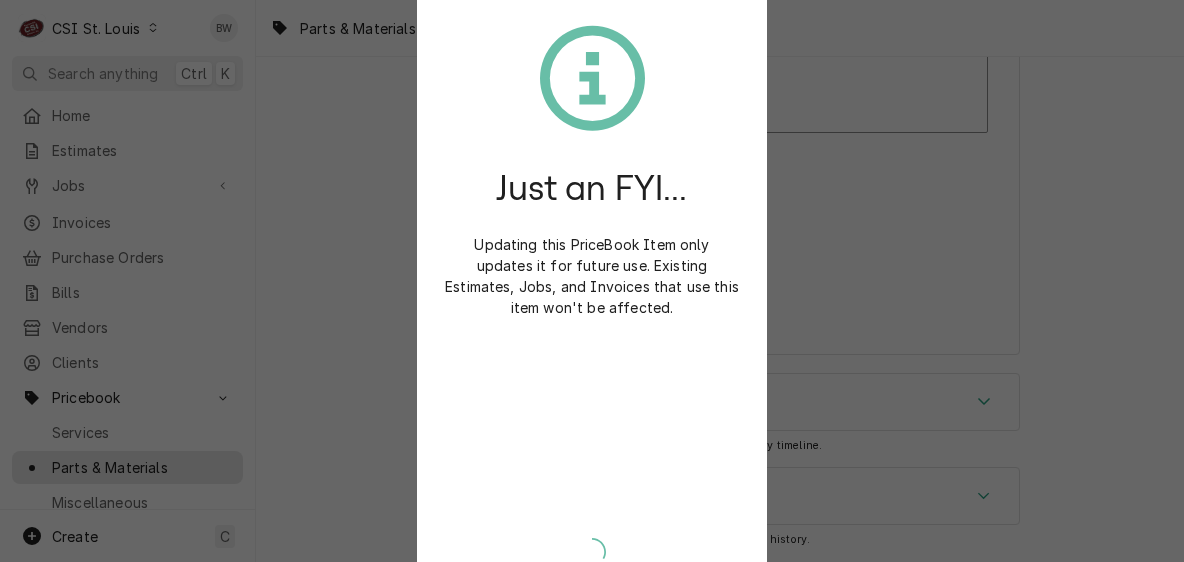 type on "x" 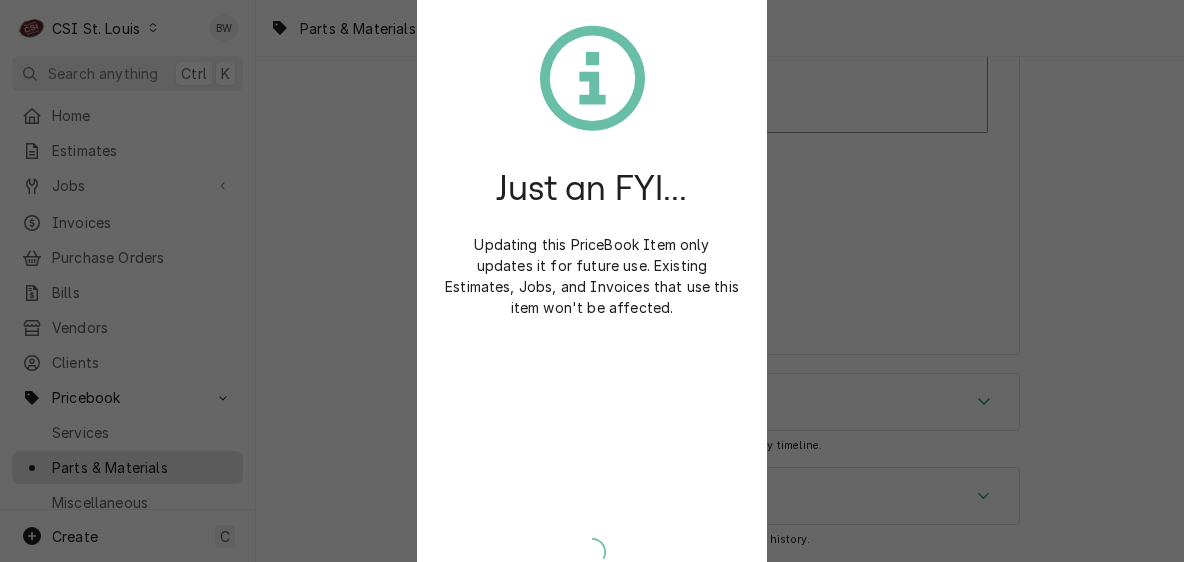 scroll, scrollTop: 1497, scrollLeft: 0, axis: vertical 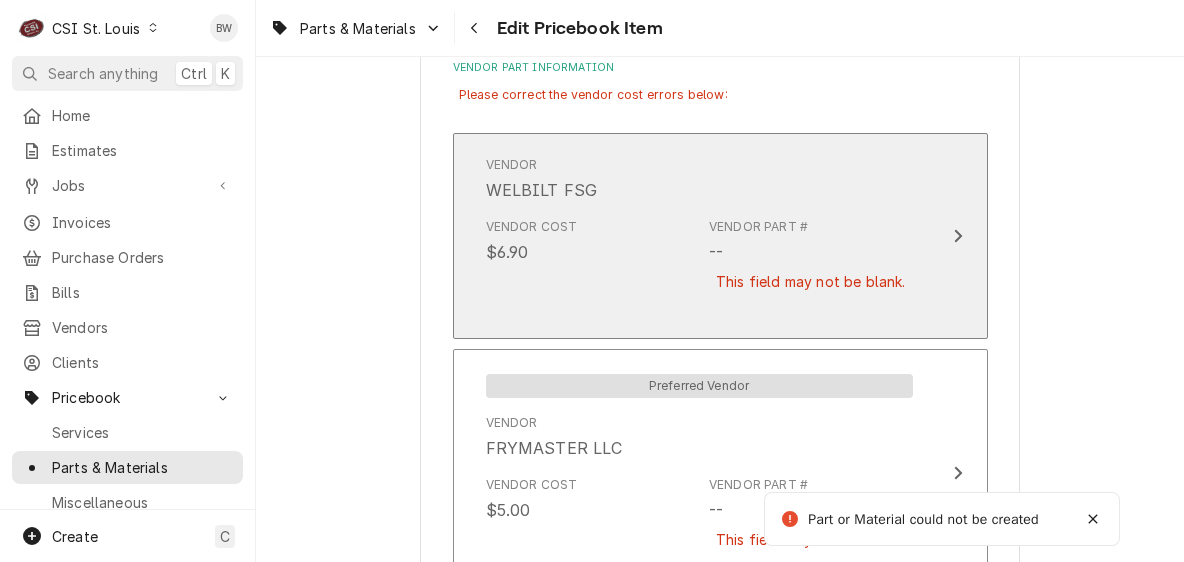 click on "Vendor Cost $6.90 Vendor Part # -- This field may not be blank." at bounding box center [699, 267] 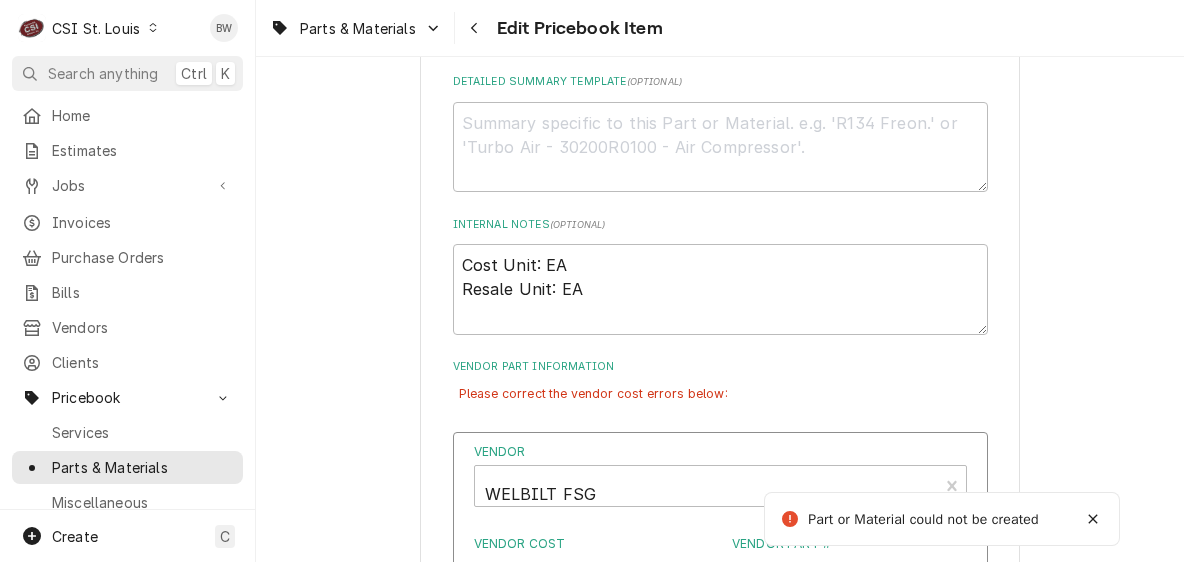 scroll, scrollTop: 998, scrollLeft: 0, axis: vertical 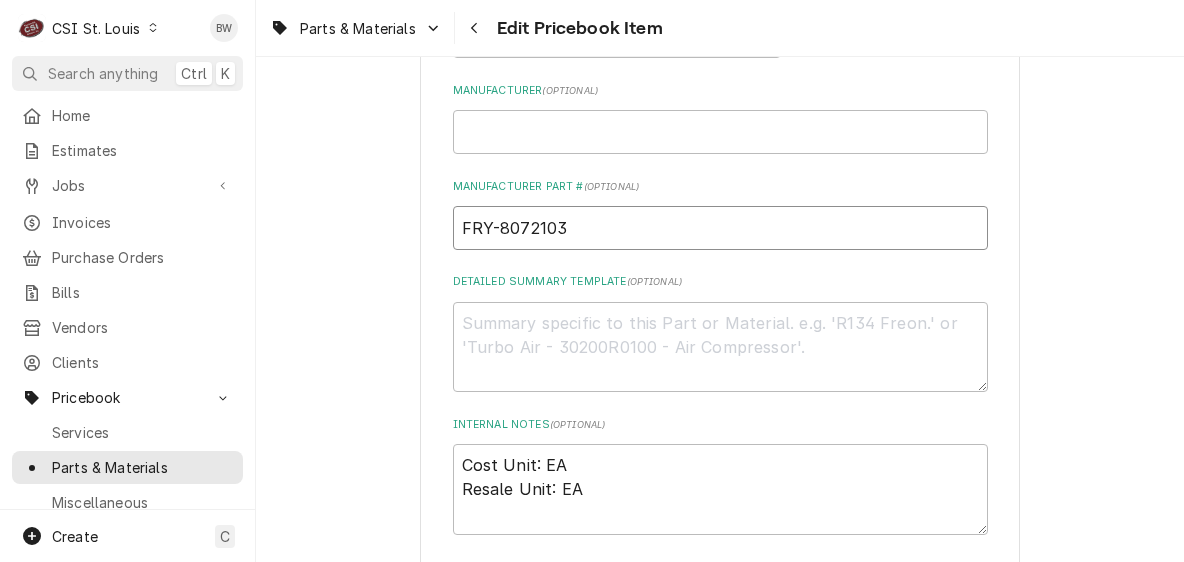 drag, startPoint x: 580, startPoint y: 216, endPoint x: 453, endPoint y: 229, distance: 127.66362 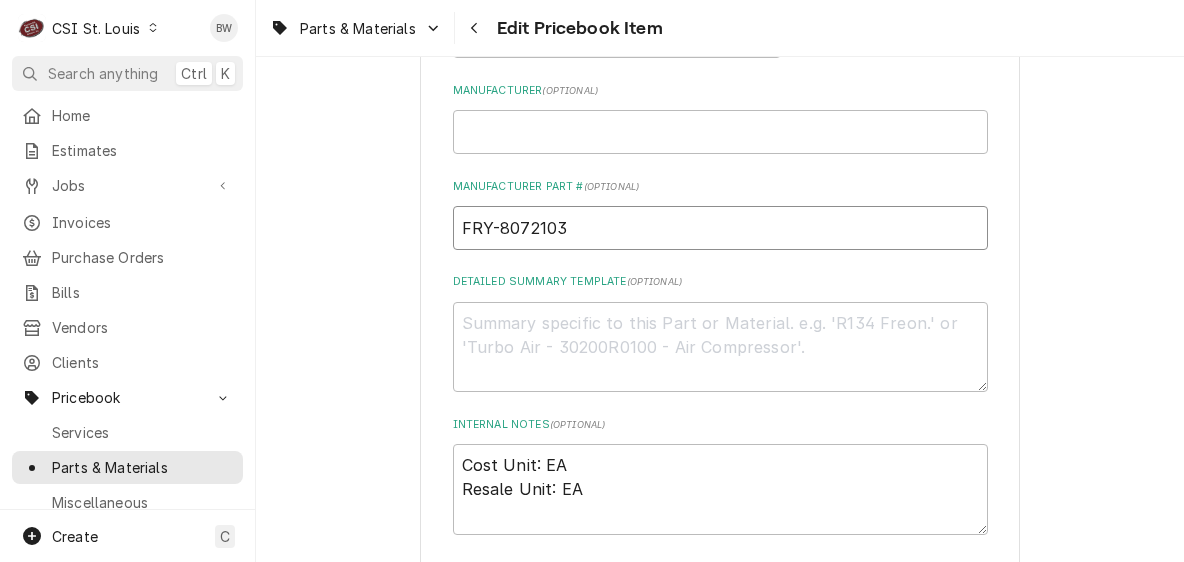 click on "FRY-8072103" at bounding box center [720, 228] 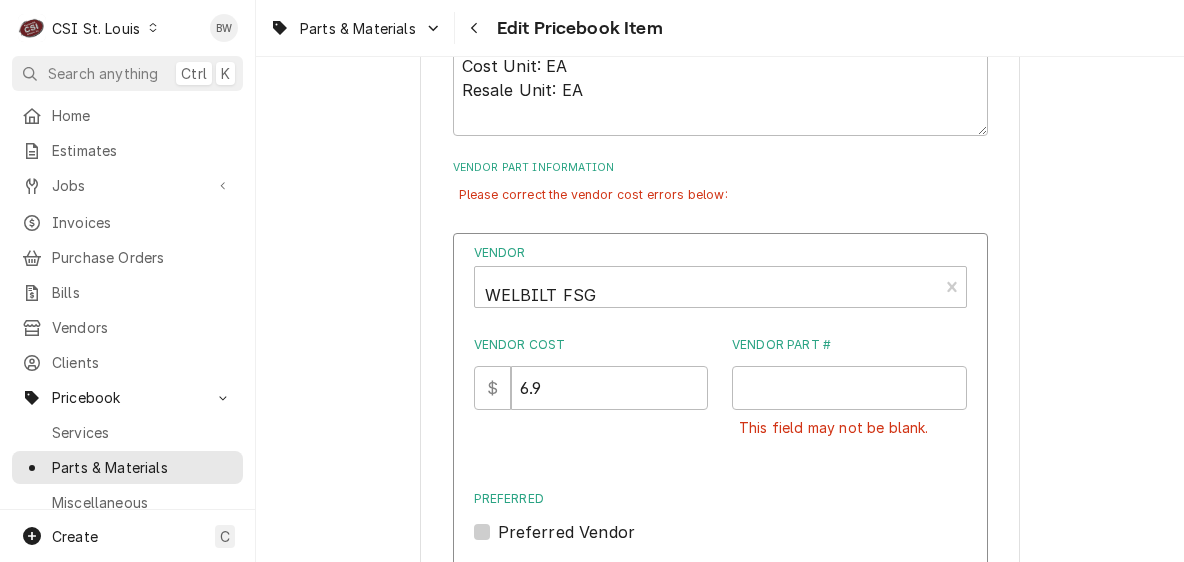 scroll, scrollTop: 1398, scrollLeft: 0, axis: vertical 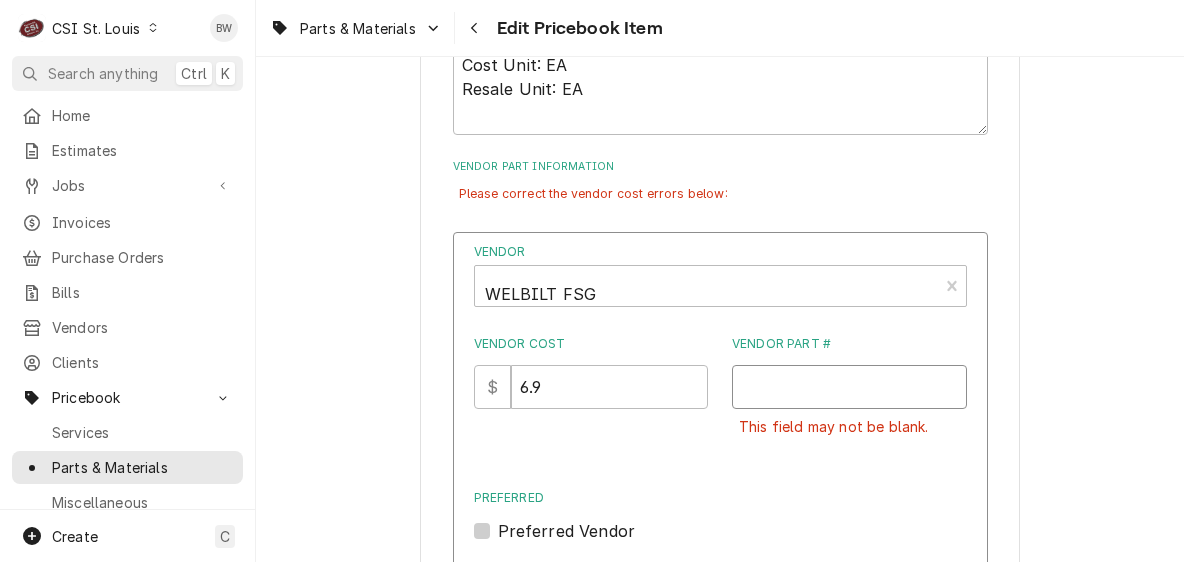 click on "Vendor Part #" at bounding box center [849, 387] 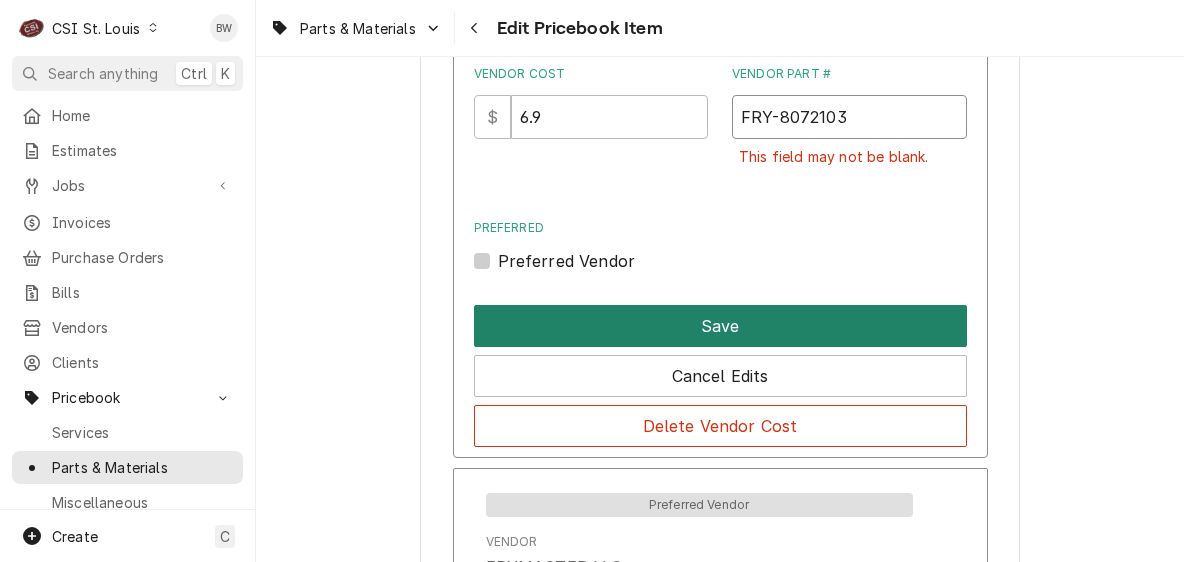 scroll, scrollTop: 1697, scrollLeft: 0, axis: vertical 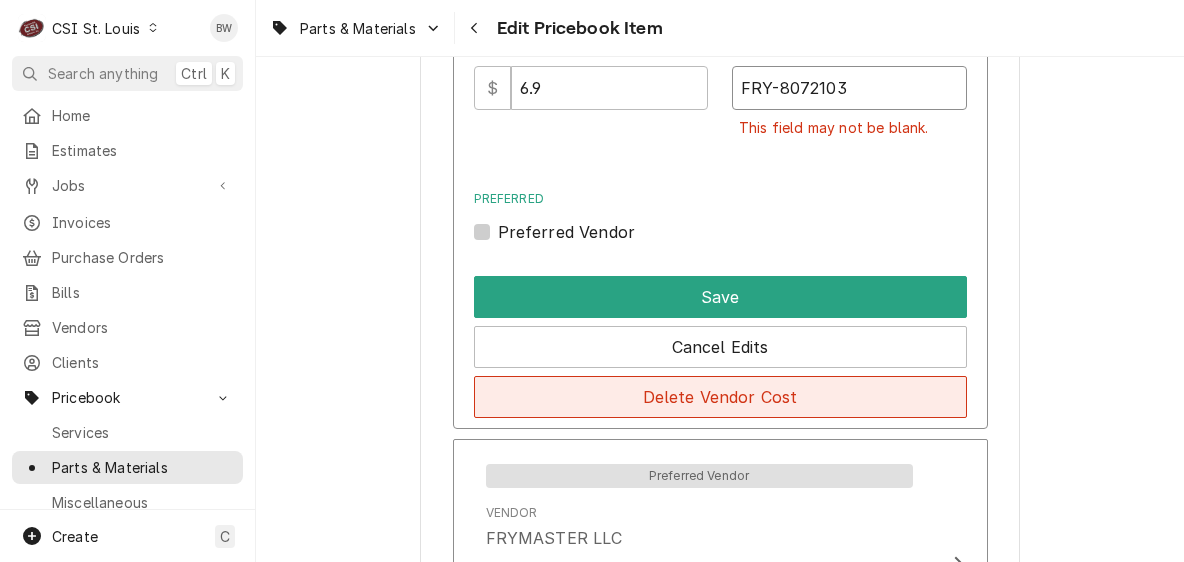 type on "FRY-8072103" 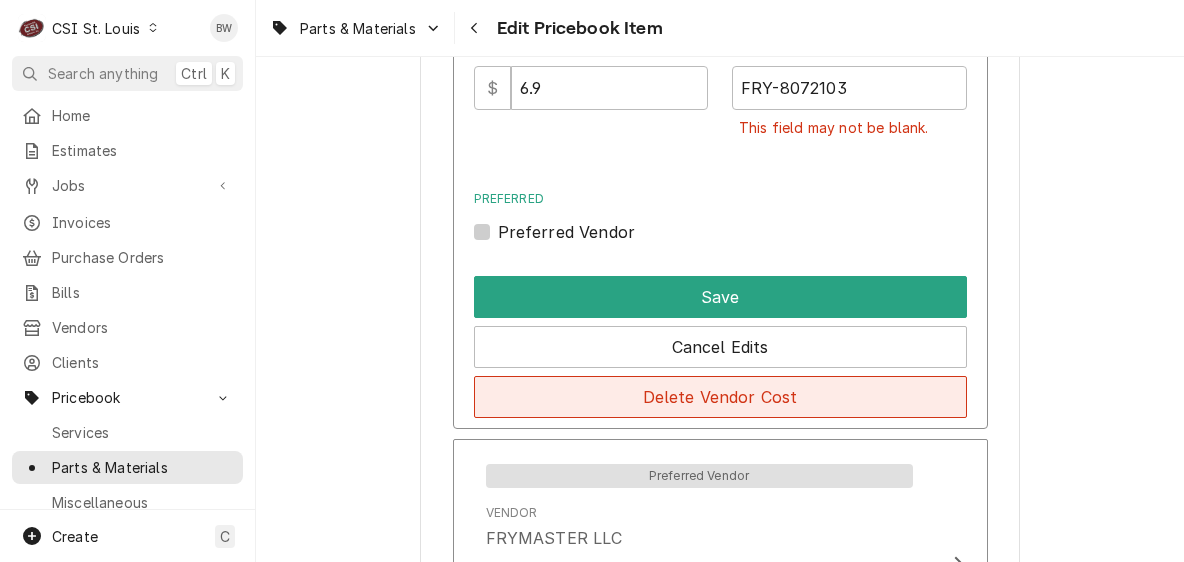 click on "Delete Vendor Cost" at bounding box center (720, 397) 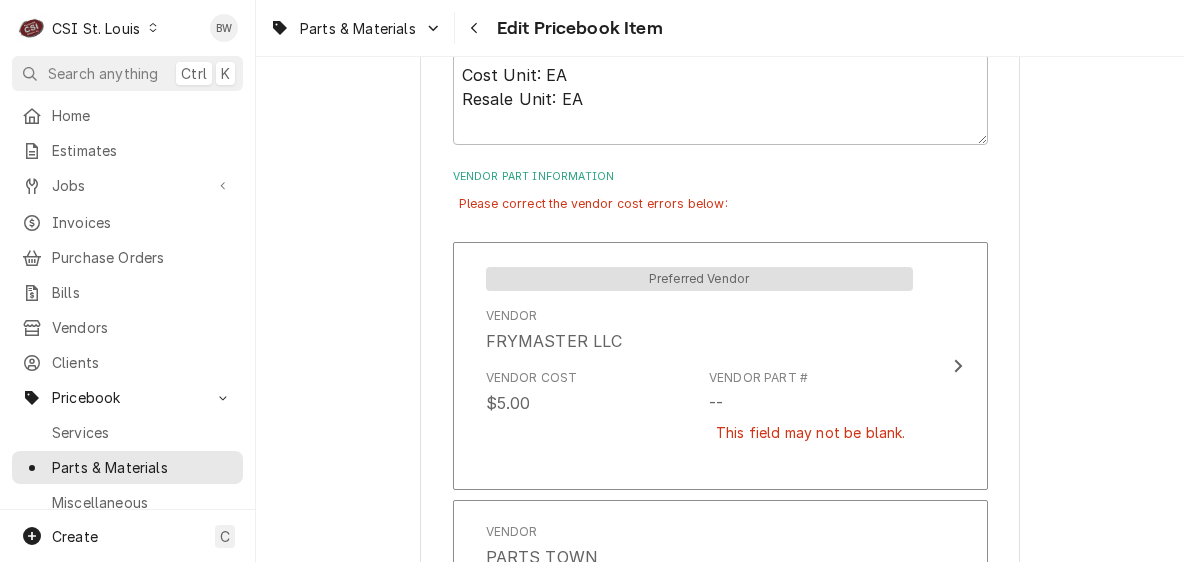 scroll, scrollTop: 1489, scrollLeft: 0, axis: vertical 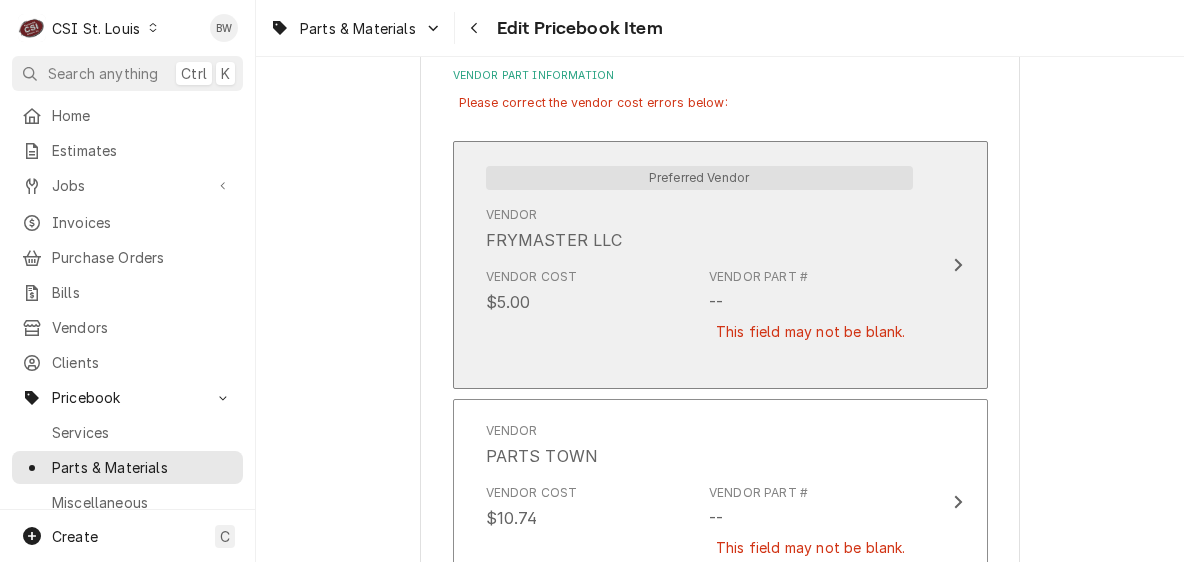 click on "This field may not be blank." at bounding box center [810, 331] 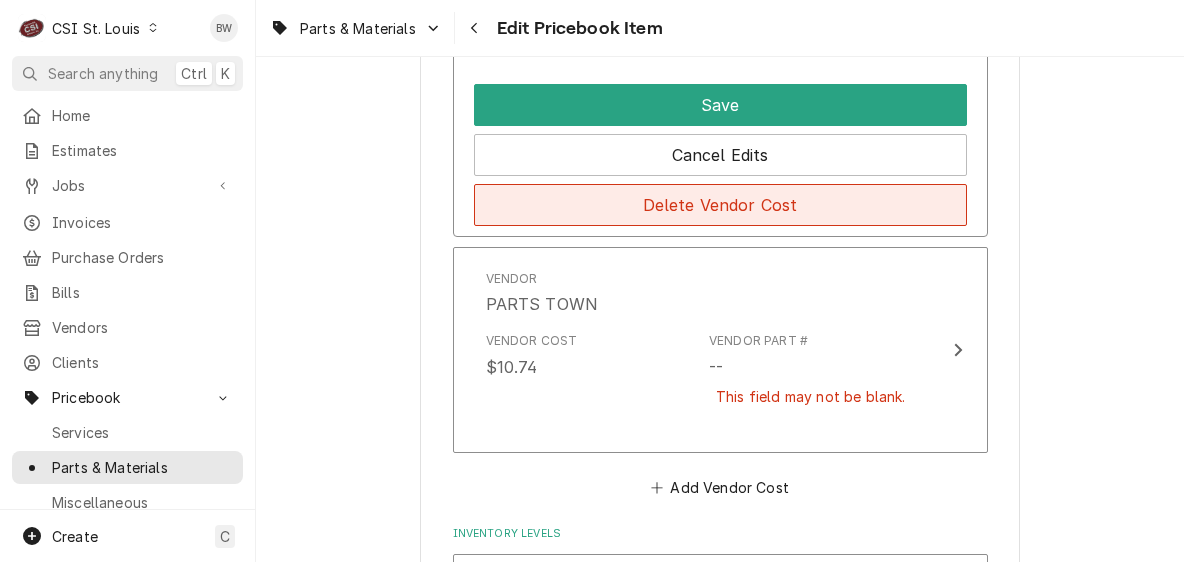 click on "Delete Vendor Cost" at bounding box center [720, 205] 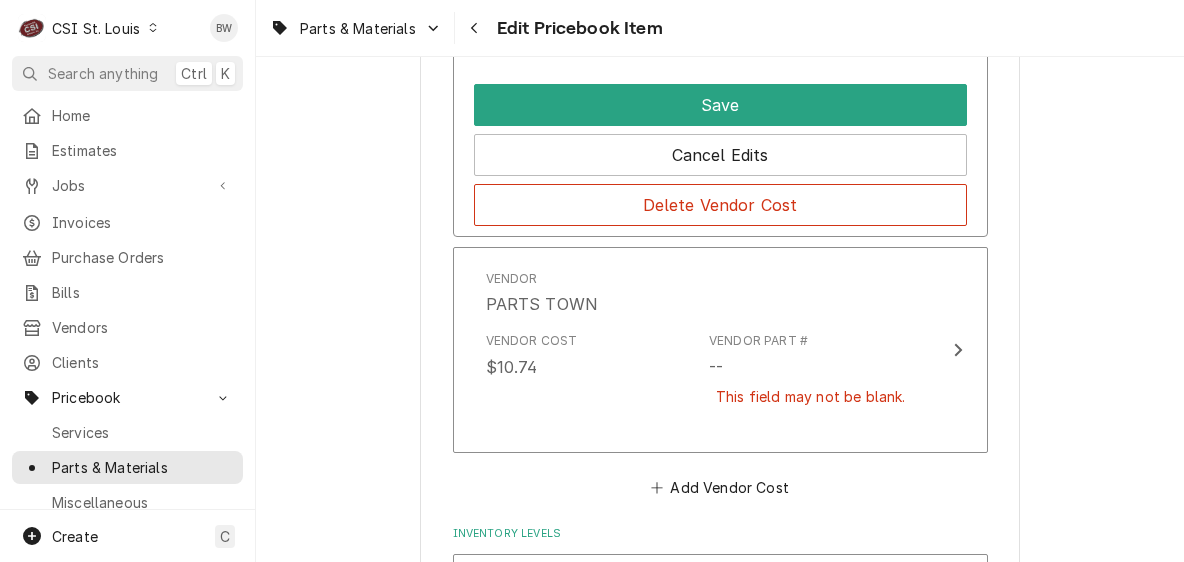 type on "x" 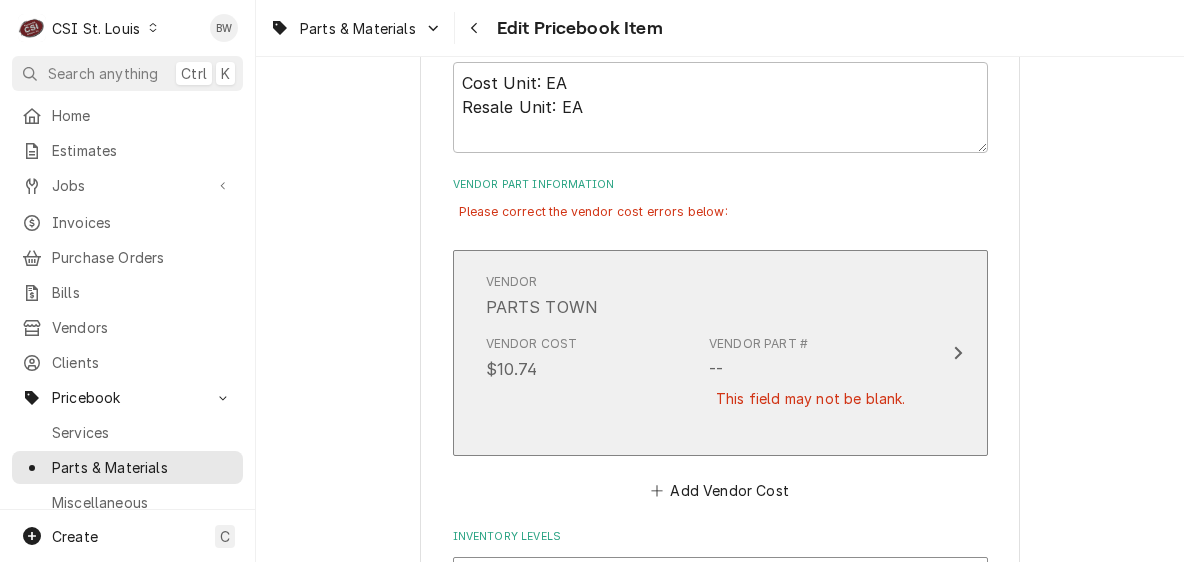click on "Vendor PARTS TOWN" at bounding box center (699, 296) 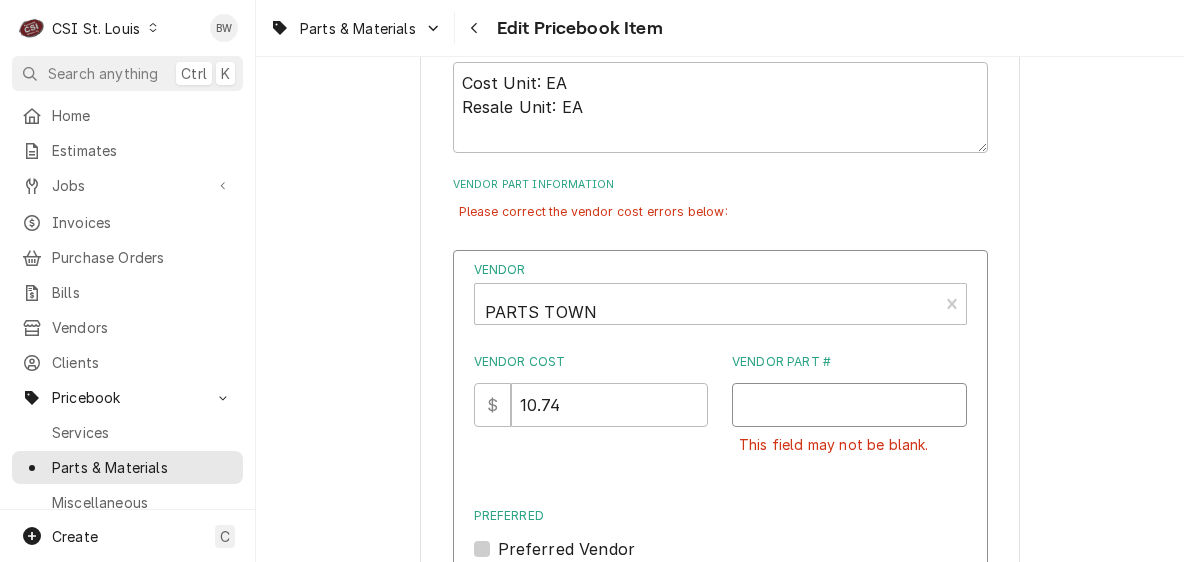 click on "Vendor Part #" at bounding box center (849, 405) 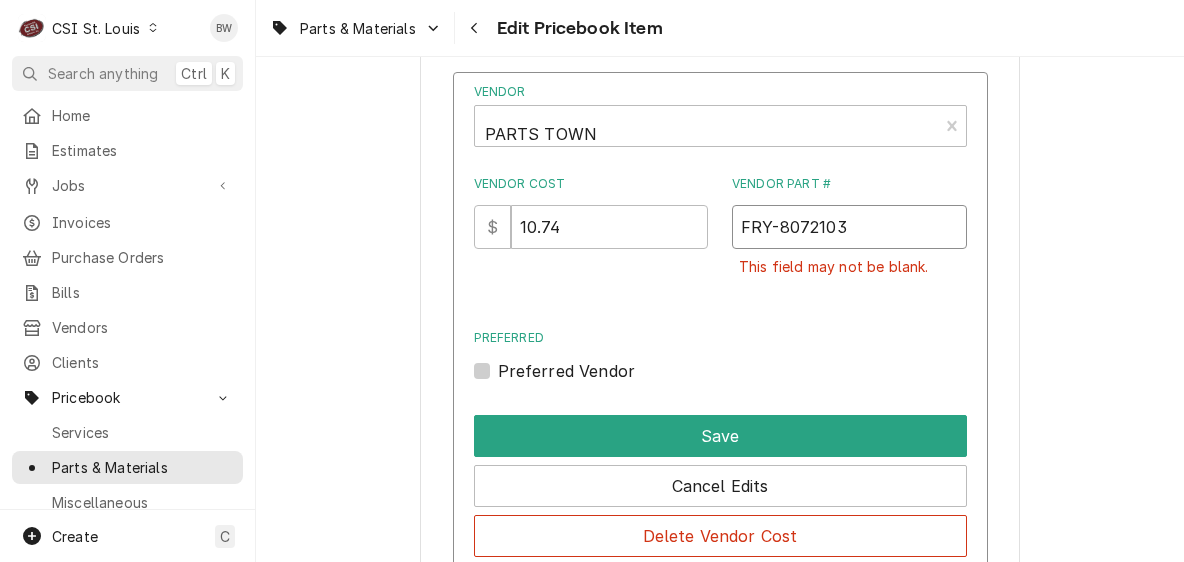 scroll, scrollTop: 1580, scrollLeft: 0, axis: vertical 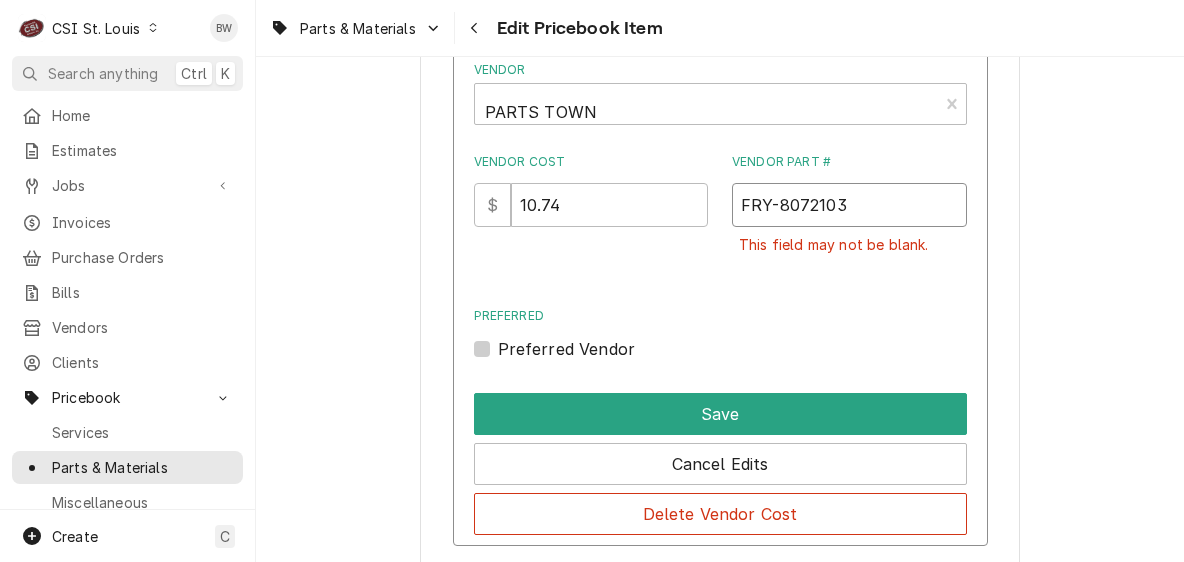 type on "FRY-8072103" 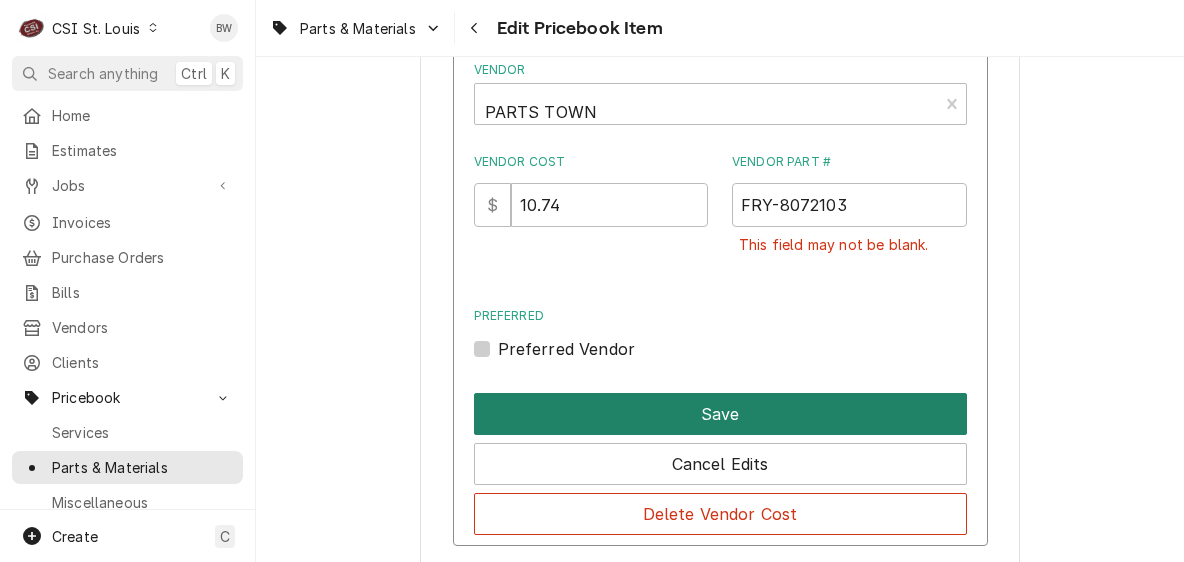 click on "Save" at bounding box center (720, 414) 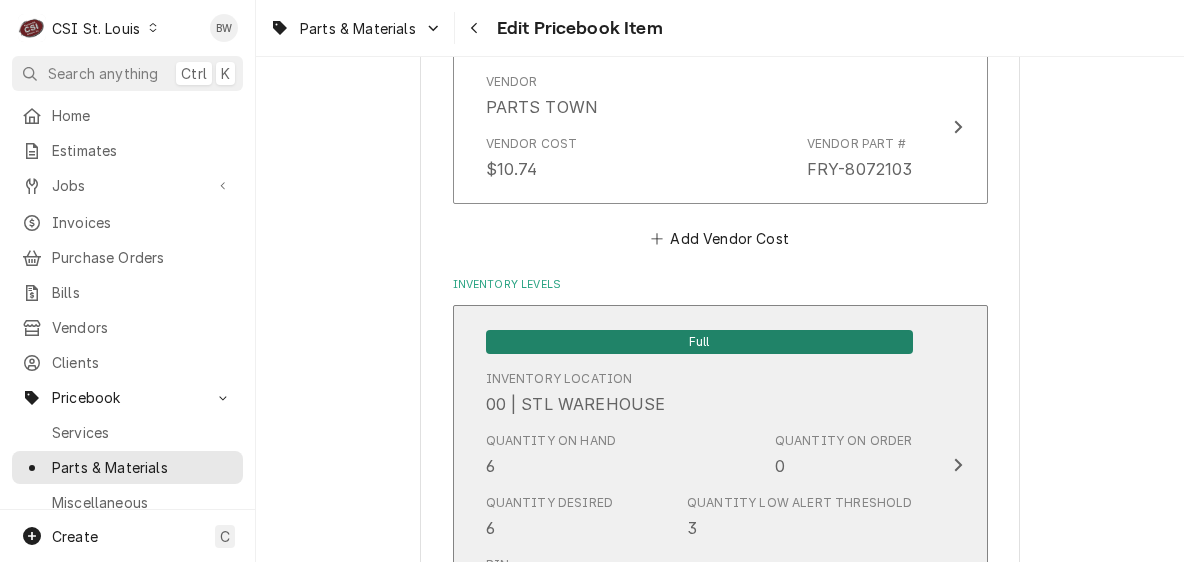 scroll, scrollTop: 17312, scrollLeft: 0, axis: vertical 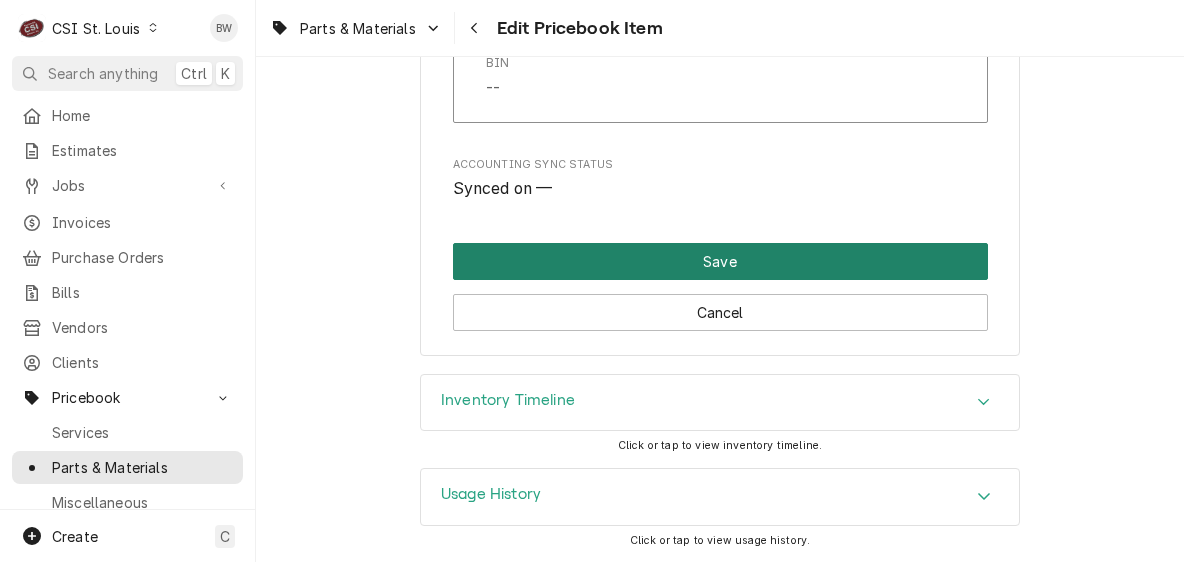 click on "Save" at bounding box center [720, 261] 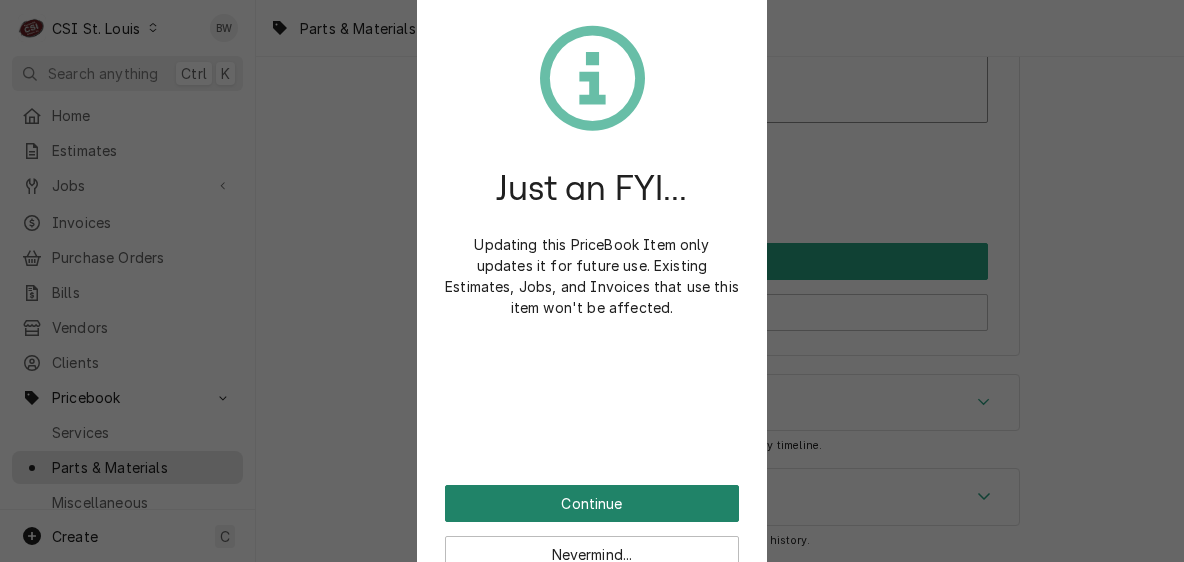 click on "Continue" at bounding box center (592, 503) 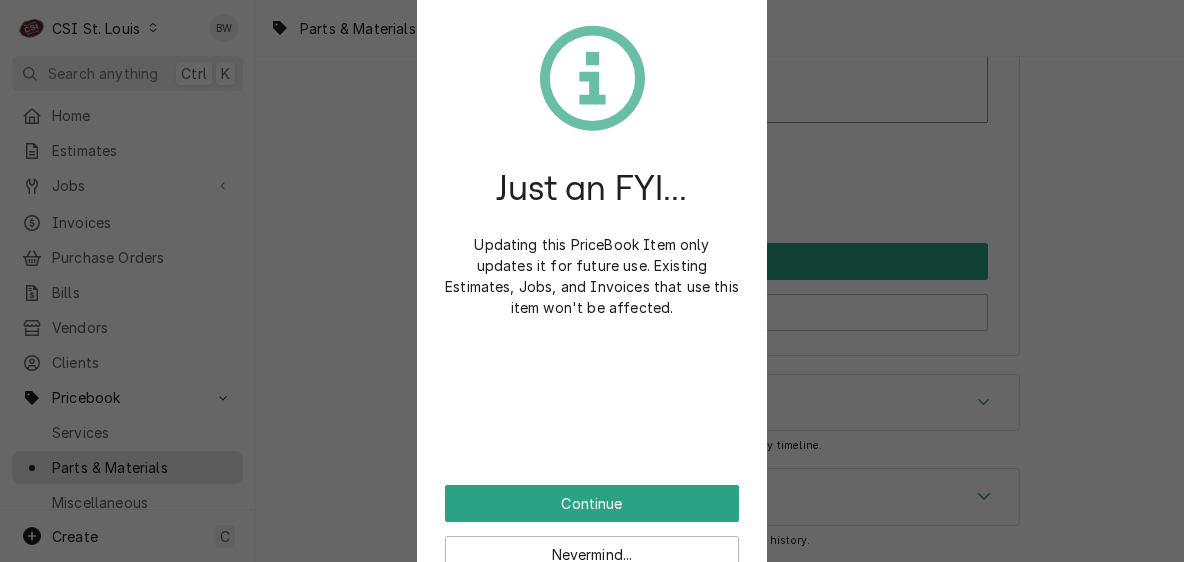scroll, scrollTop: 17255, scrollLeft: 0, axis: vertical 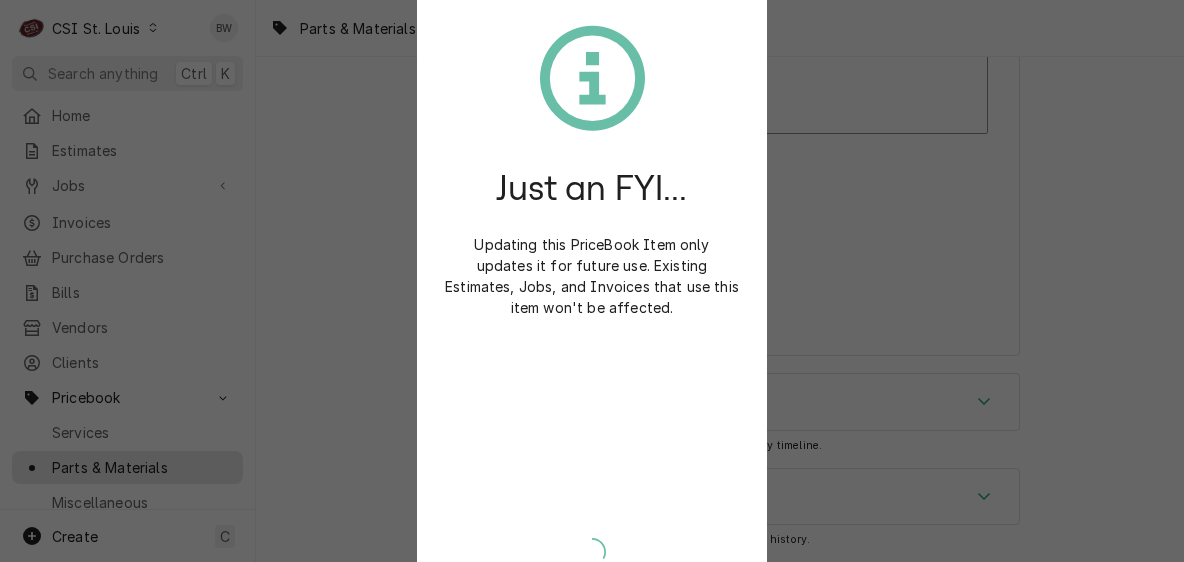 type on "x" 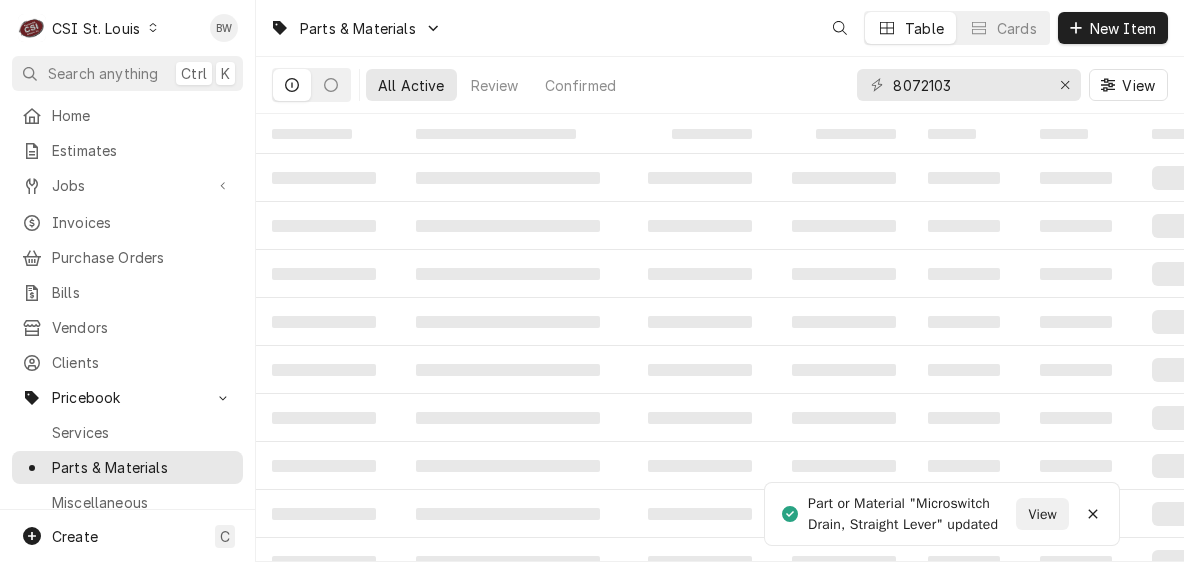 scroll, scrollTop: 0, scrollLeft: 0, axis: both 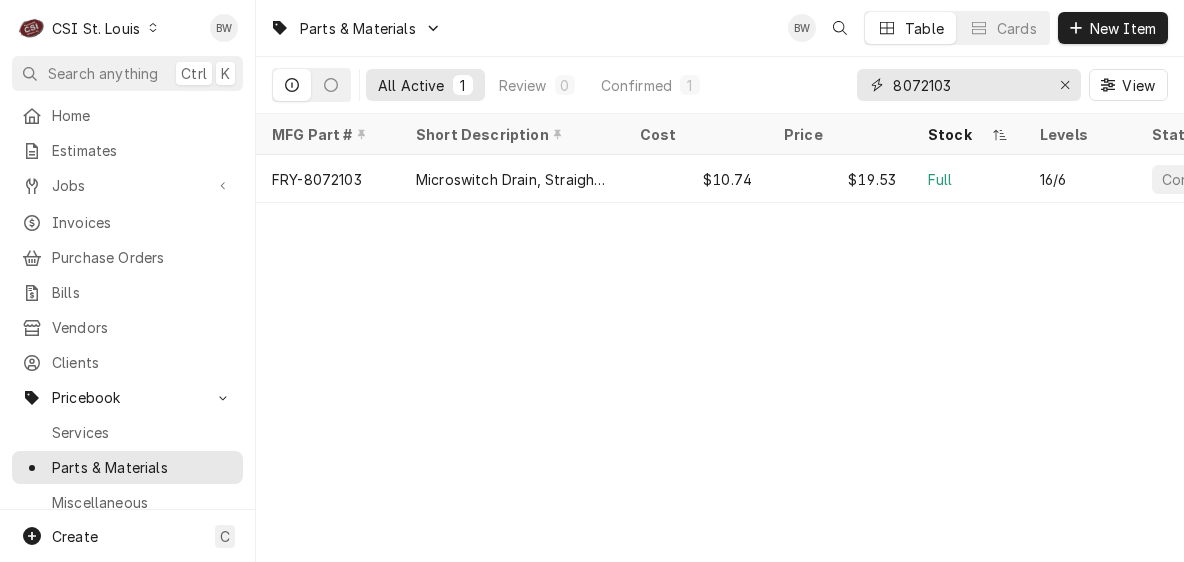 drag, startPoint x: 972, startPoint y: 84, endPoint x: 849, endPoint y: 87, distance: 123.03658 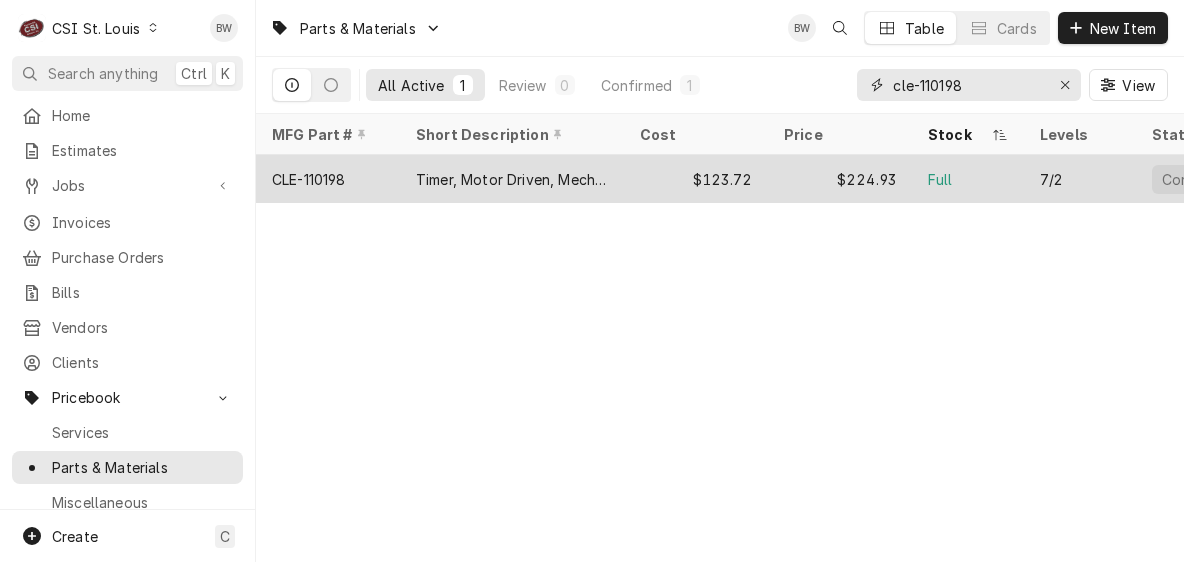 type on "cle-110198" 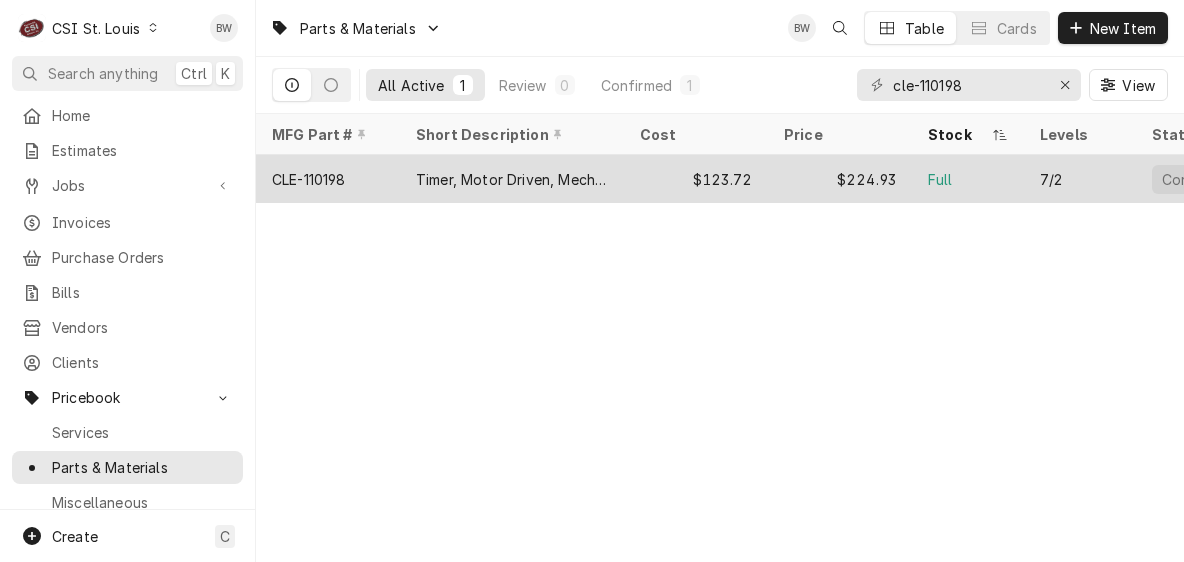 click on "CLE-110198" at bounding box center (328, 179) 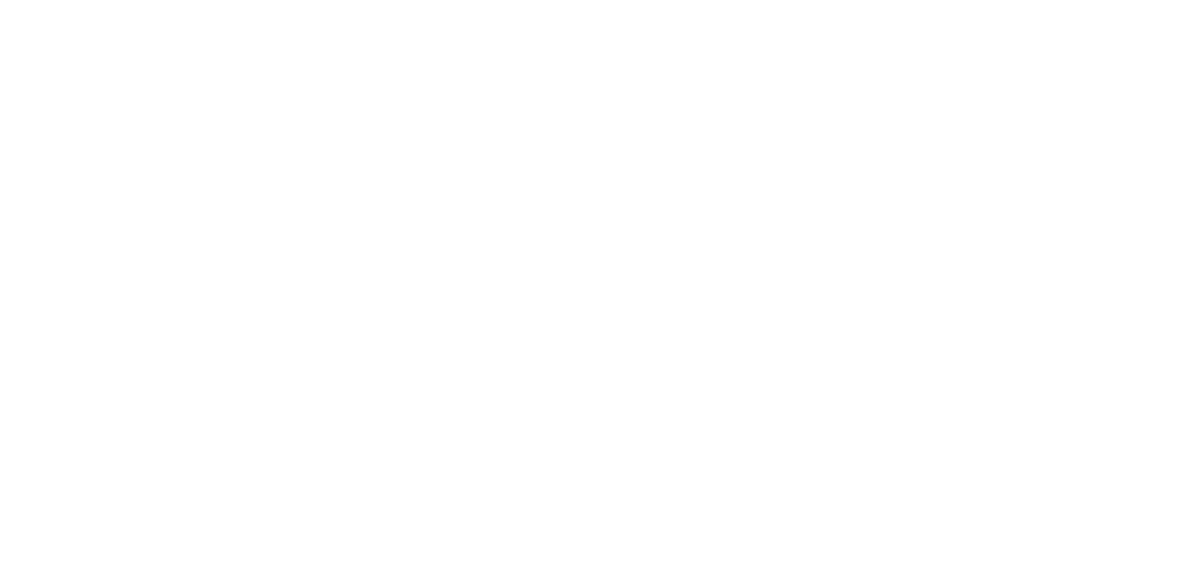 scroll, scrollTop: 0, scrollLeft: 0, axis: both 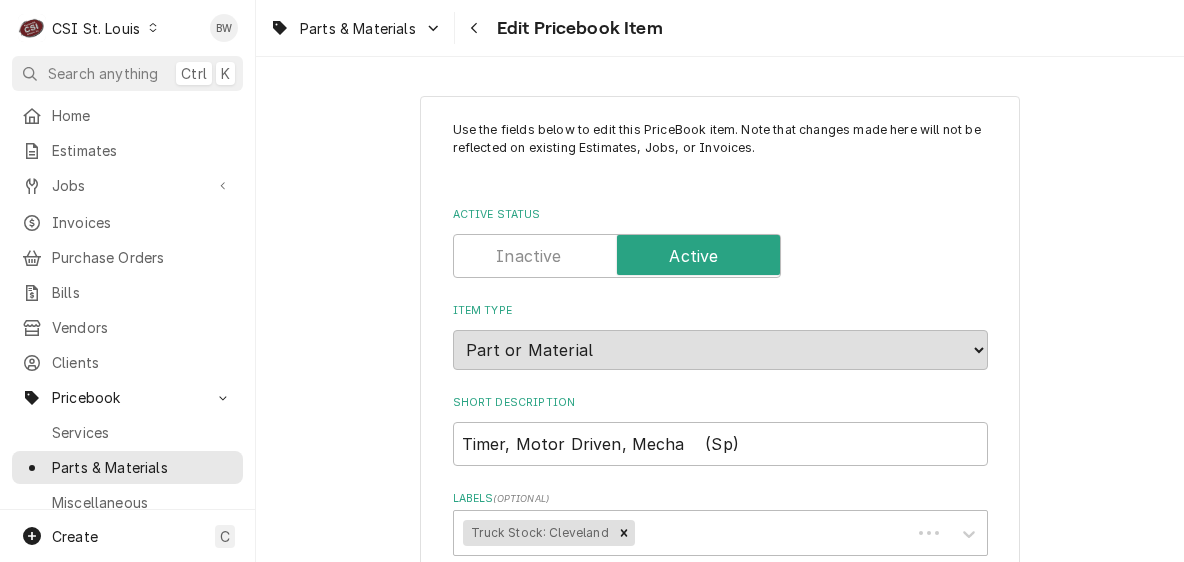 click on "Parts & Materials   Edit Pricebook Item" at bounding box center (720, 28) 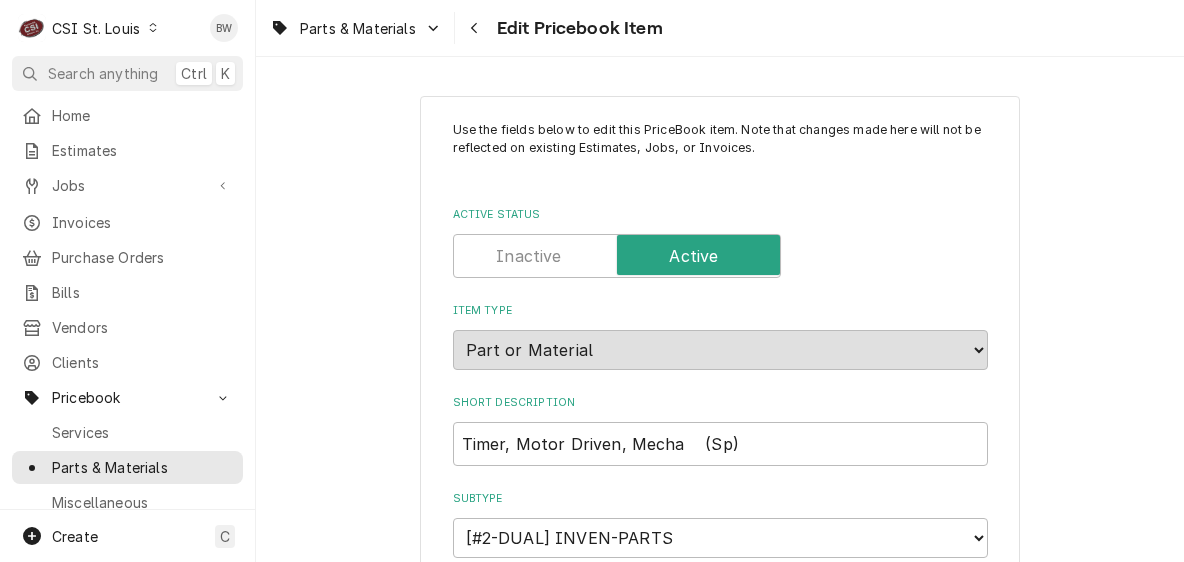 scroll, scrollTop: 15908, scrollLeft: 0, axis: vertical 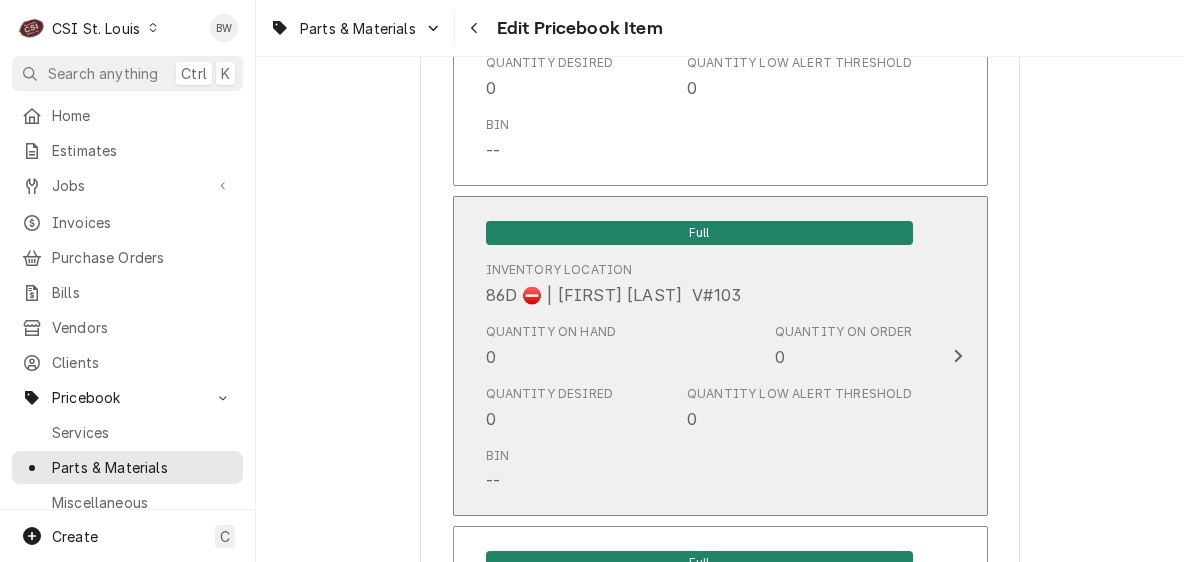 click on "Quantity on Hand 0" at bounding box center [551, 346] 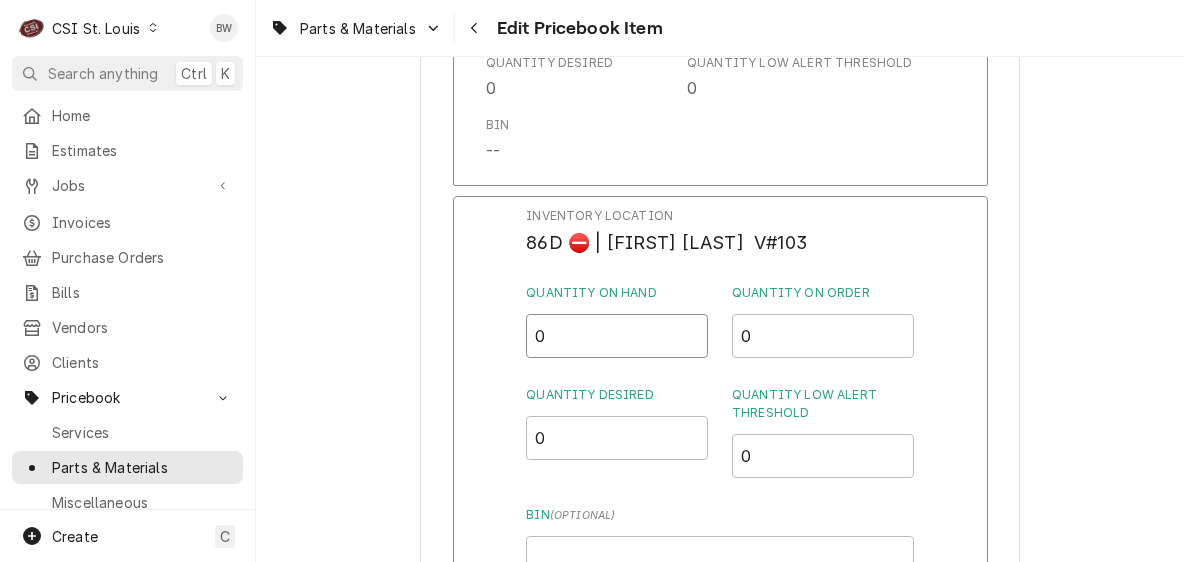 drag, startPoint x: 547, startPoint y: 358, endPoint x: 524, endPoint y: 358, distance: 23 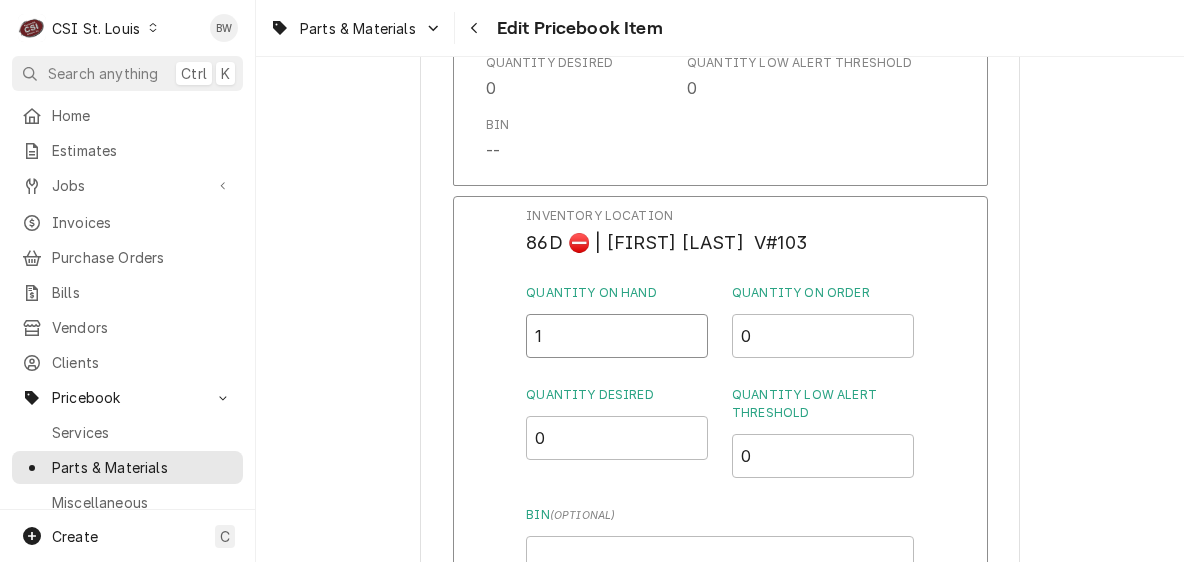 type on "1" 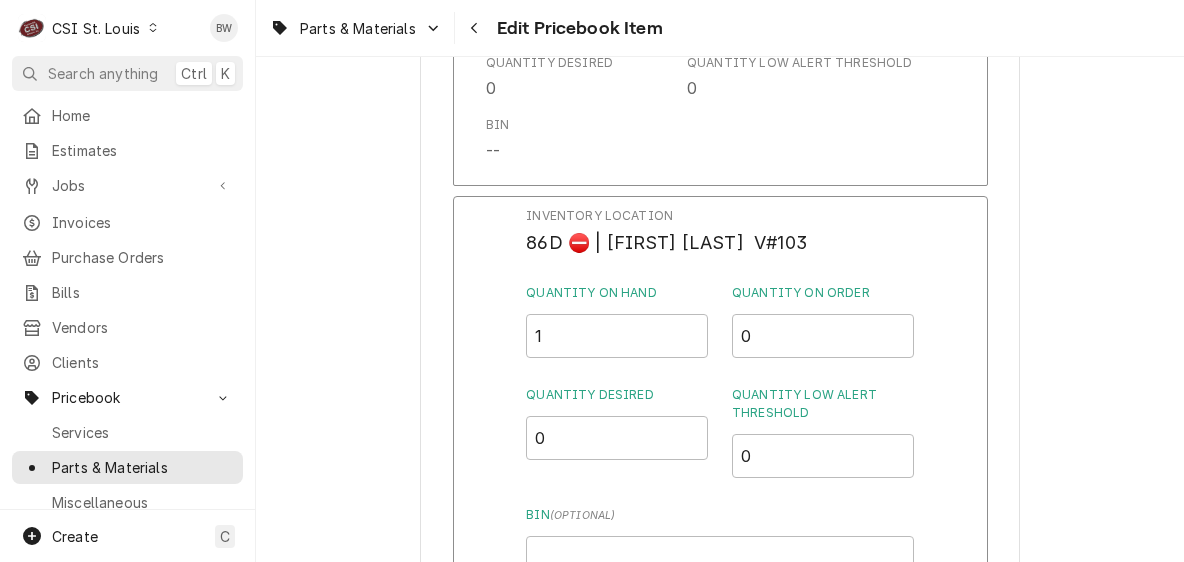click on "Inventory Location 86D ⛔️ | RICH VESTAL  V#103 Quantity on Hand 1 Quantity on Order 0 Quantity Desired 0 Quantity Low Alert Threshold 0 Bin  ( optional ) Save Cancel Edits" at bounding box center [720, 456] 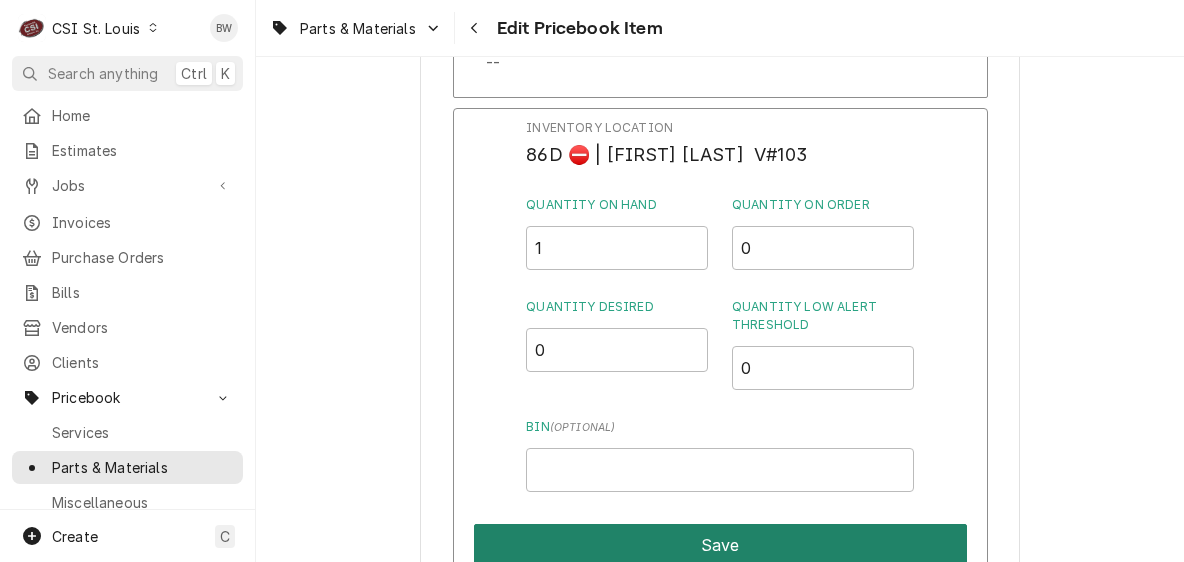 scroll, scrollTop: 16308, scrollLeft: 0, axis: vertical 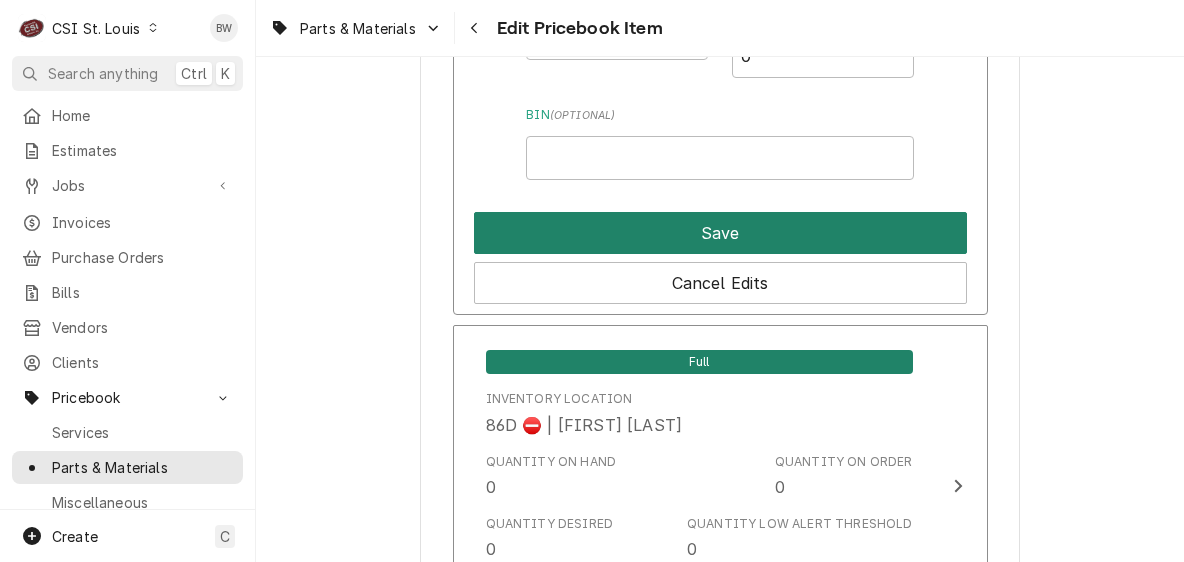 click on "Save" at bounding box center [720, 233] 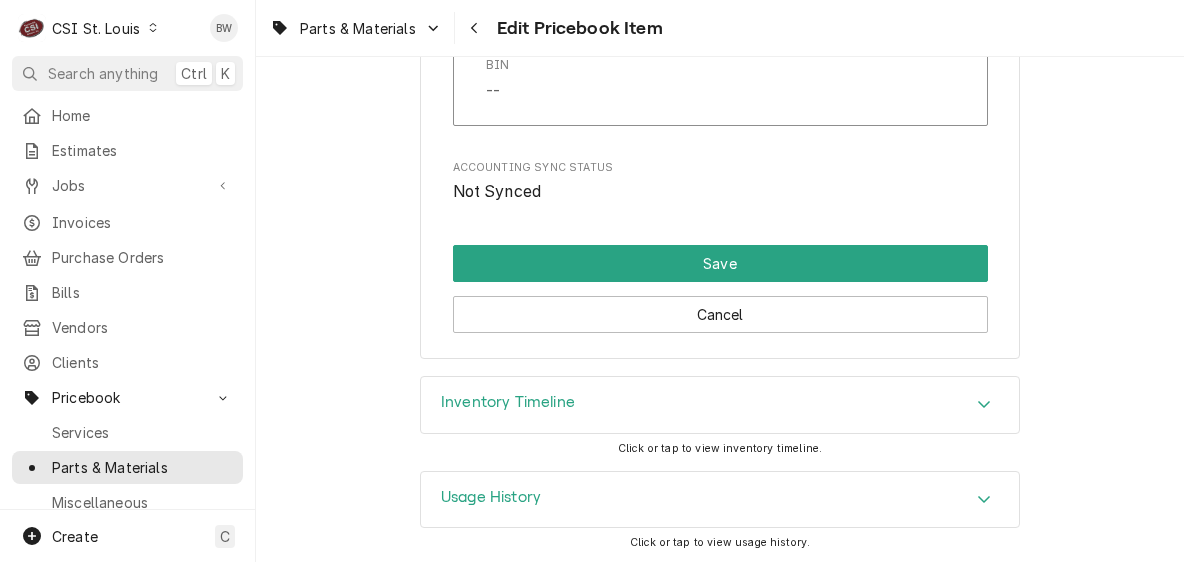 scroll, scrollTop: 17308, scrollLeft: 0, axis: vertical 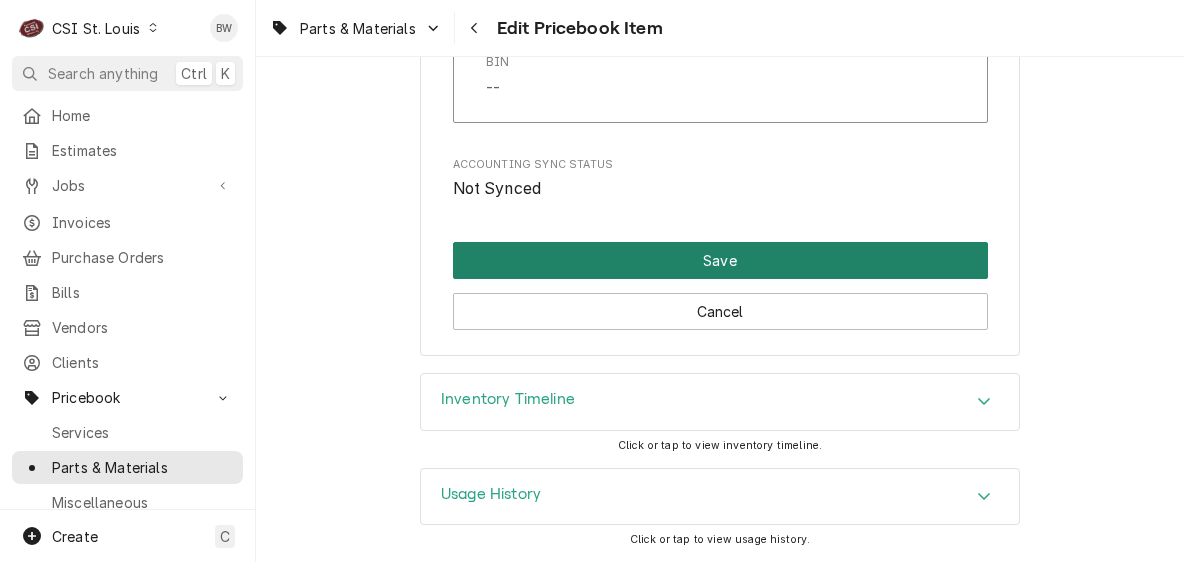 click on "Save" at bounding box center [720, 260] 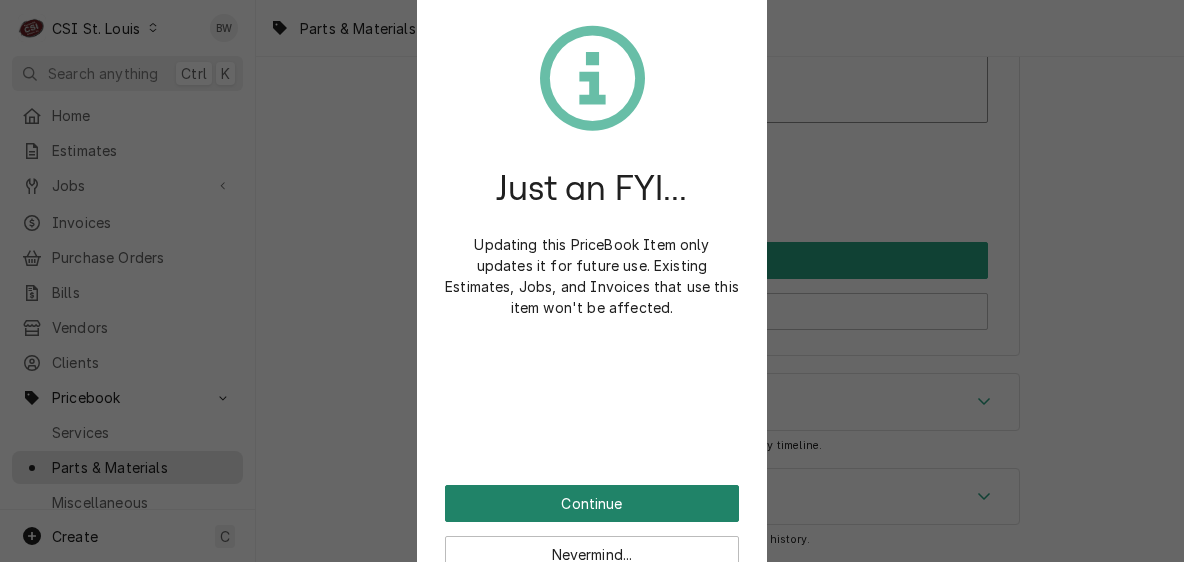 click on "Continue" at bounding box center (592, 503) 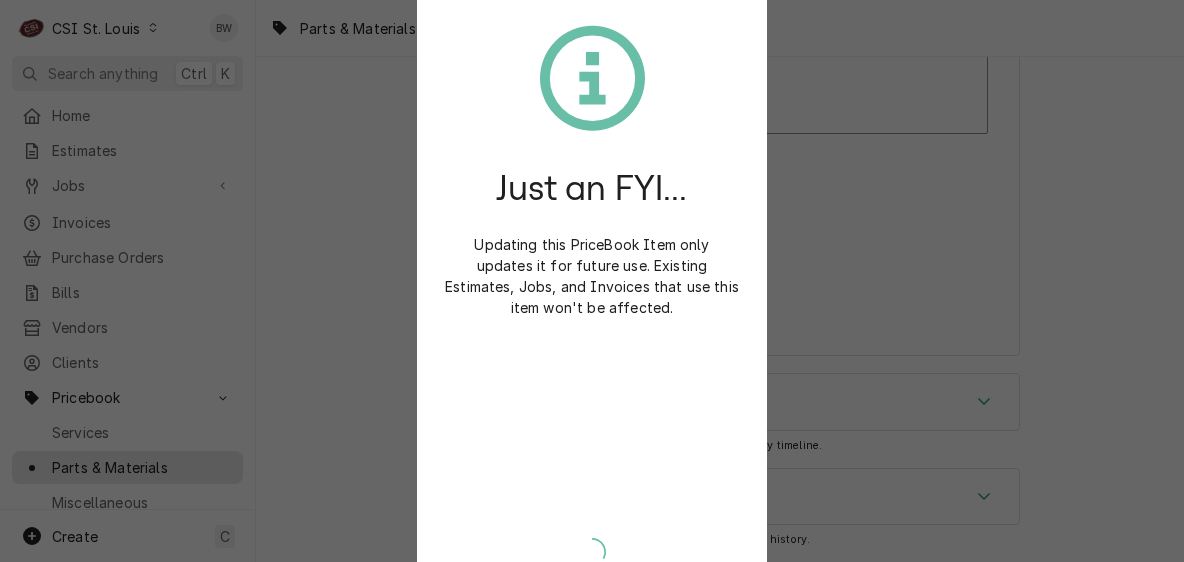 scroll, scrollTop: 17297, scrollLeft: 0, axis: vertical 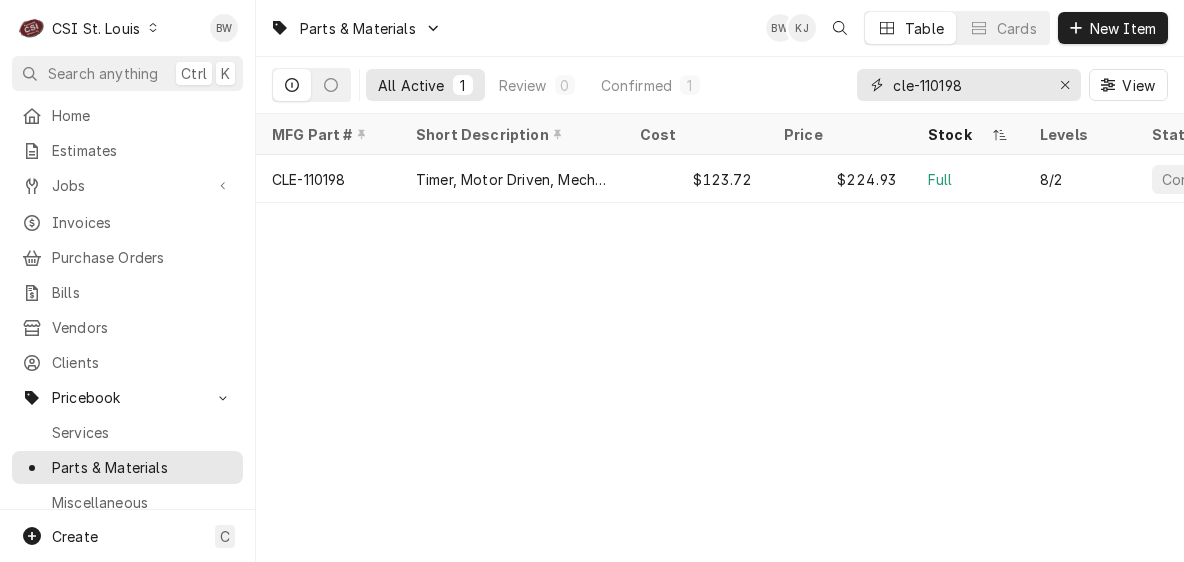 drag, startPoint x: 999, startPoint y: 85, endPoint x: 868, endPoint y: 88, distance: 131.03435 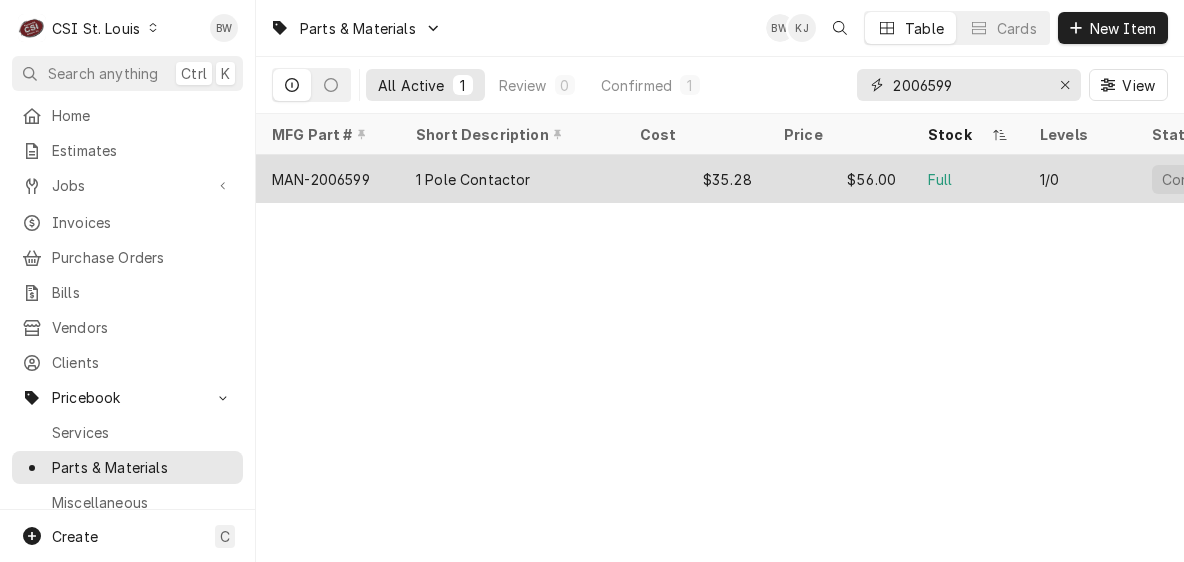 type on "2006599" 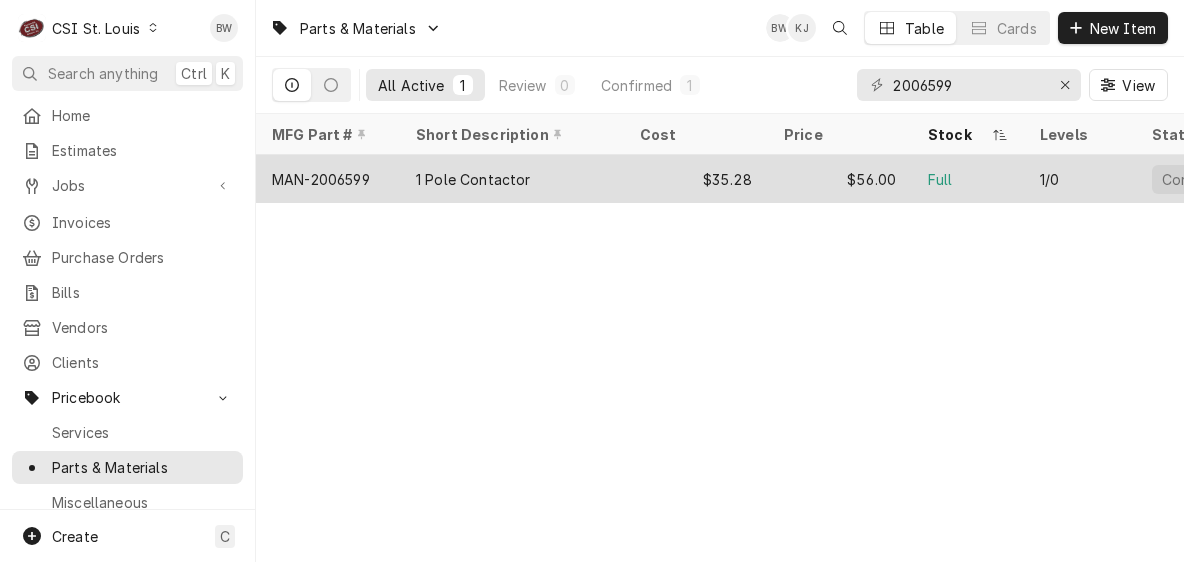 click on "MAN-2006599" at bounding box center (328, 179) 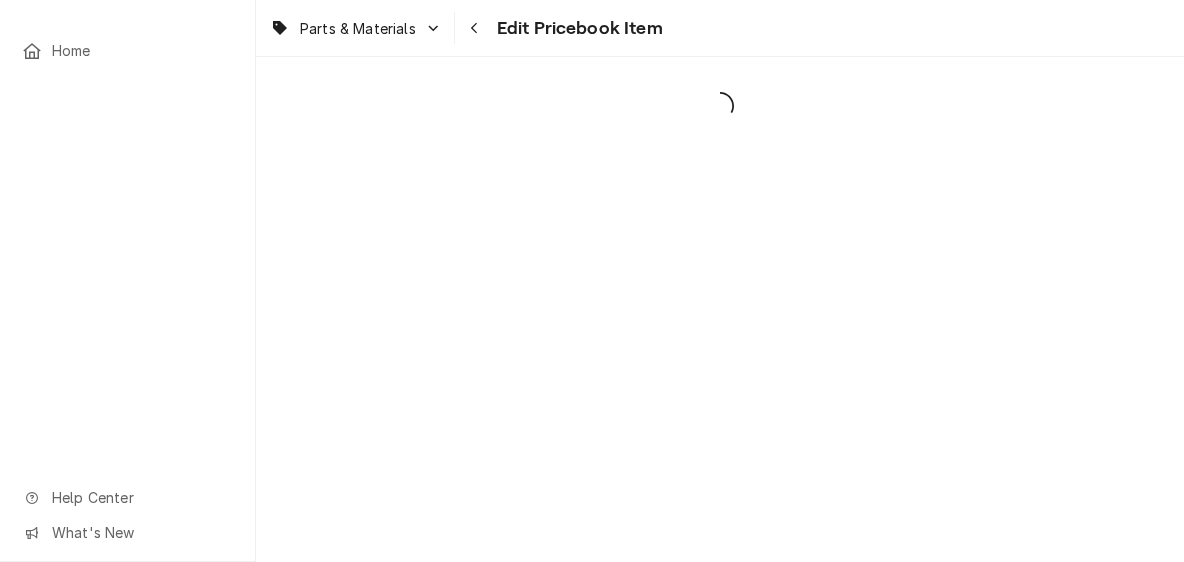 scroll, scrollTop: 0, scrollLeft: 0, axis: both 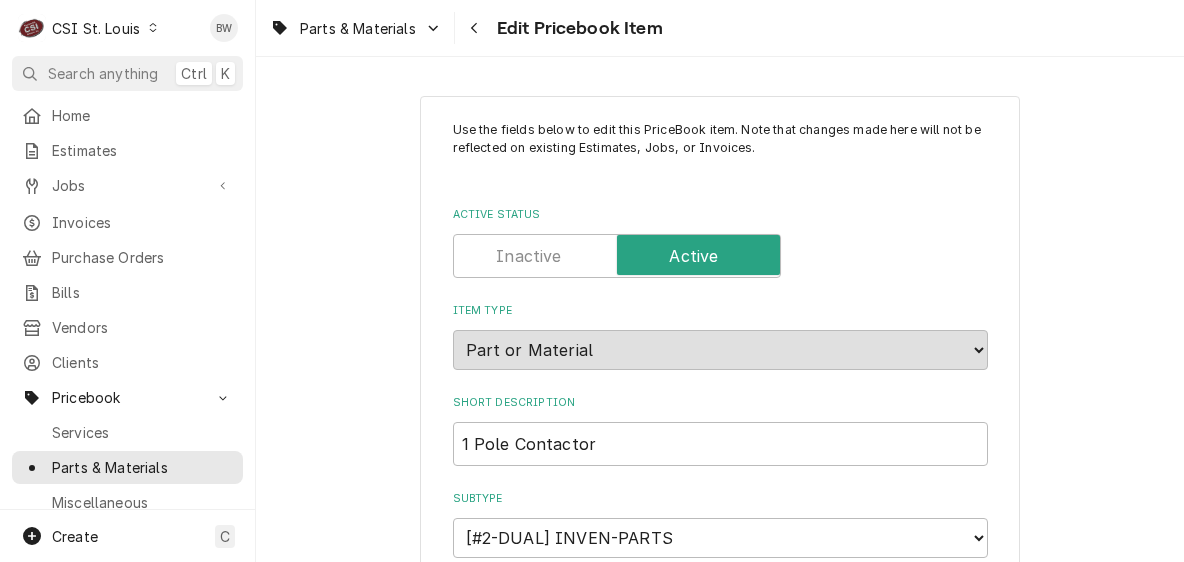 type on "x" 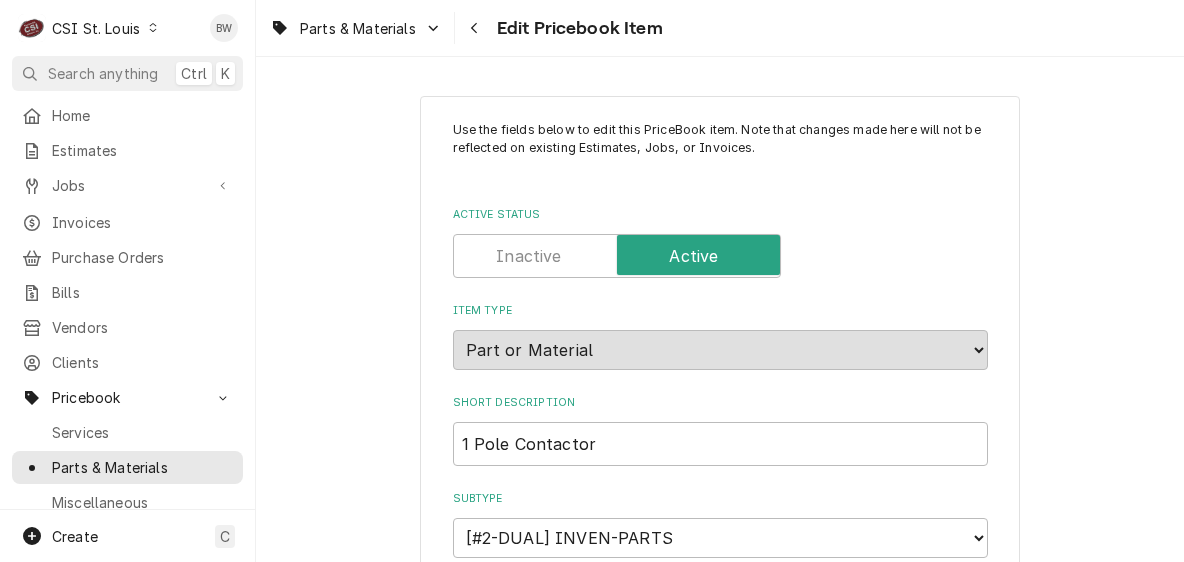 click on "Parts & Materials   Edit Pricebook Item" at bounding box center (720, 28) 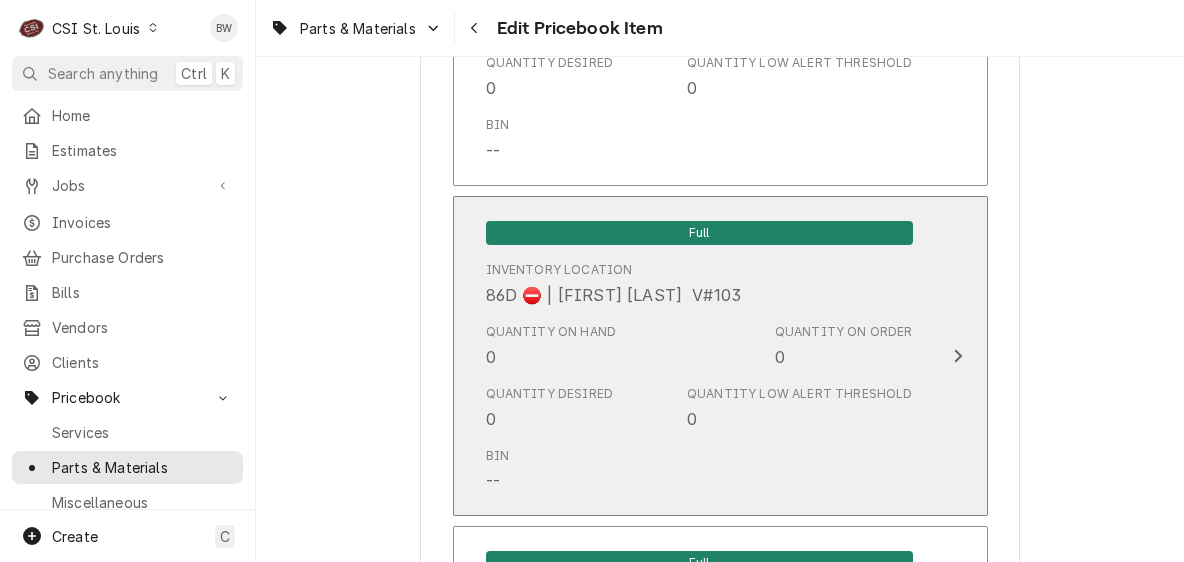 click on "Quantity on Hand 0" at bounding box center [551, 346] 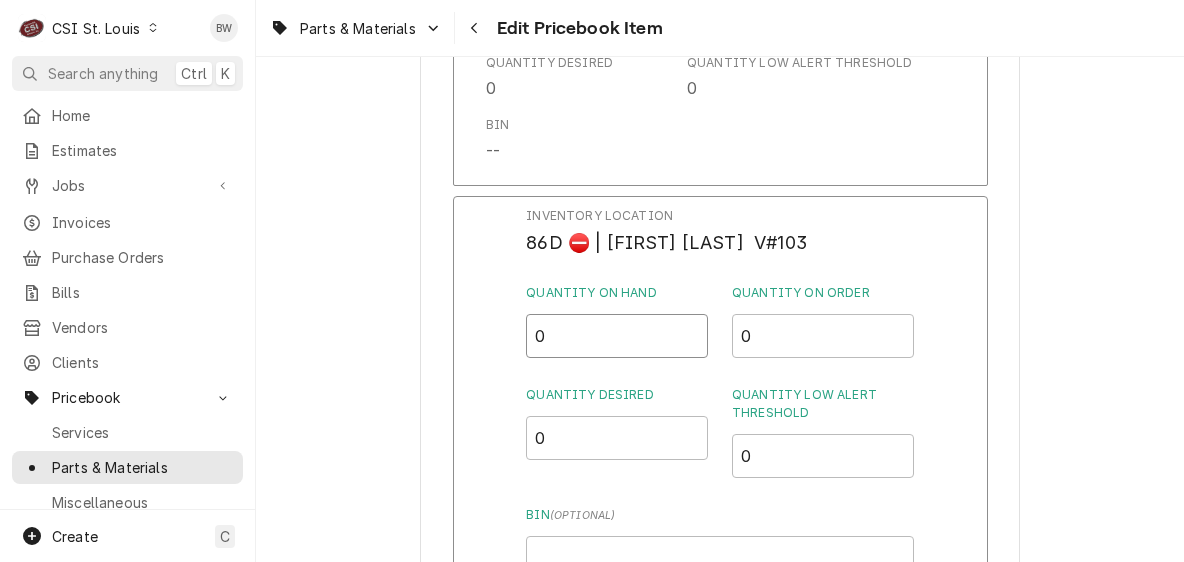 drag, startPoint x: 564, startPoint y: 355, endPoint x: 530, endPoint y: 354, distance: 34.0147 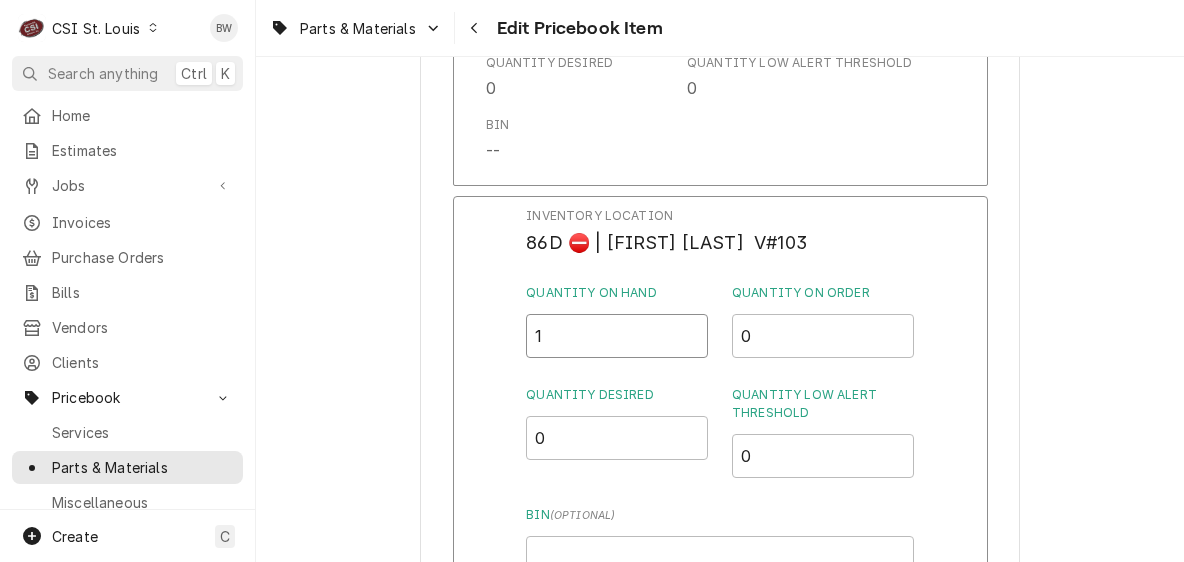 type on "1" 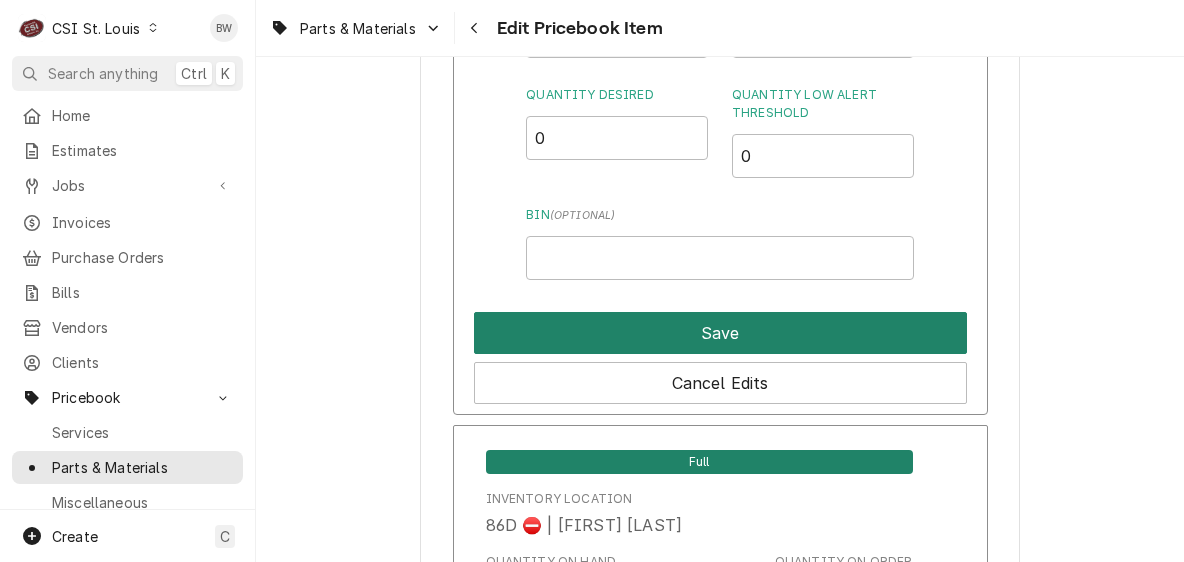 click on "Save" at bounding box center (720, 333) 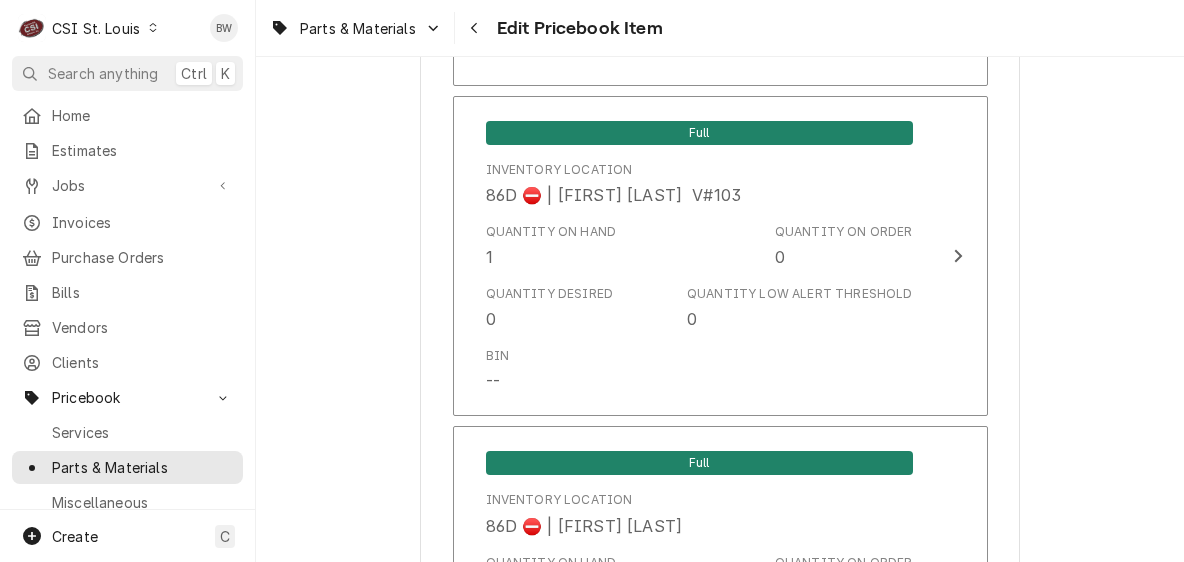 scroll, scrollTop: 17308, scrollLeft: 0, axis: vertical 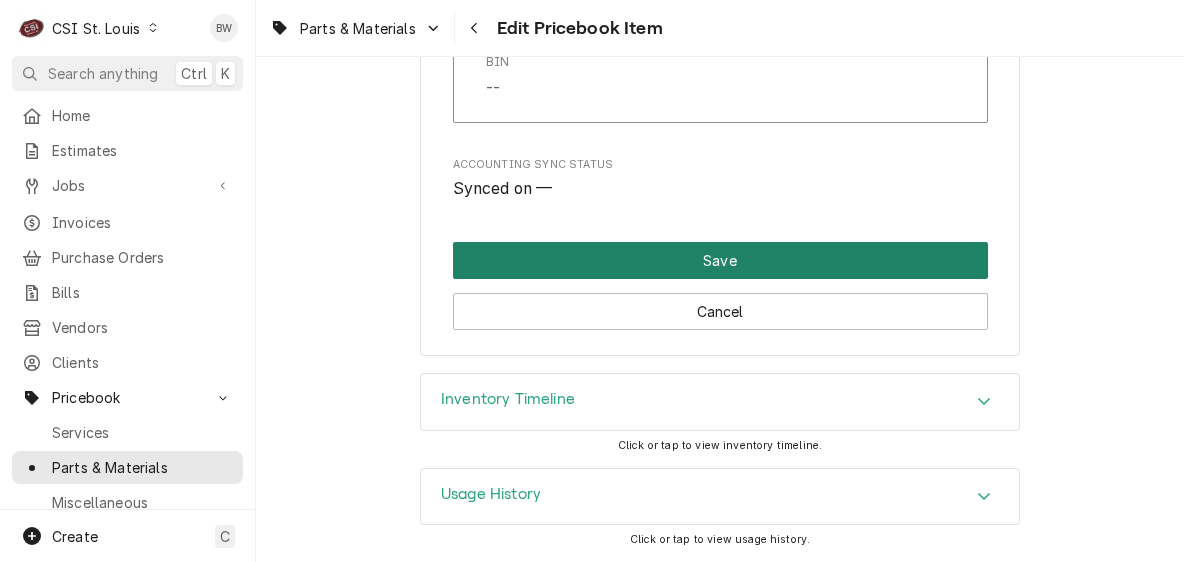 click on "Save" at bounding box center (720, 260) 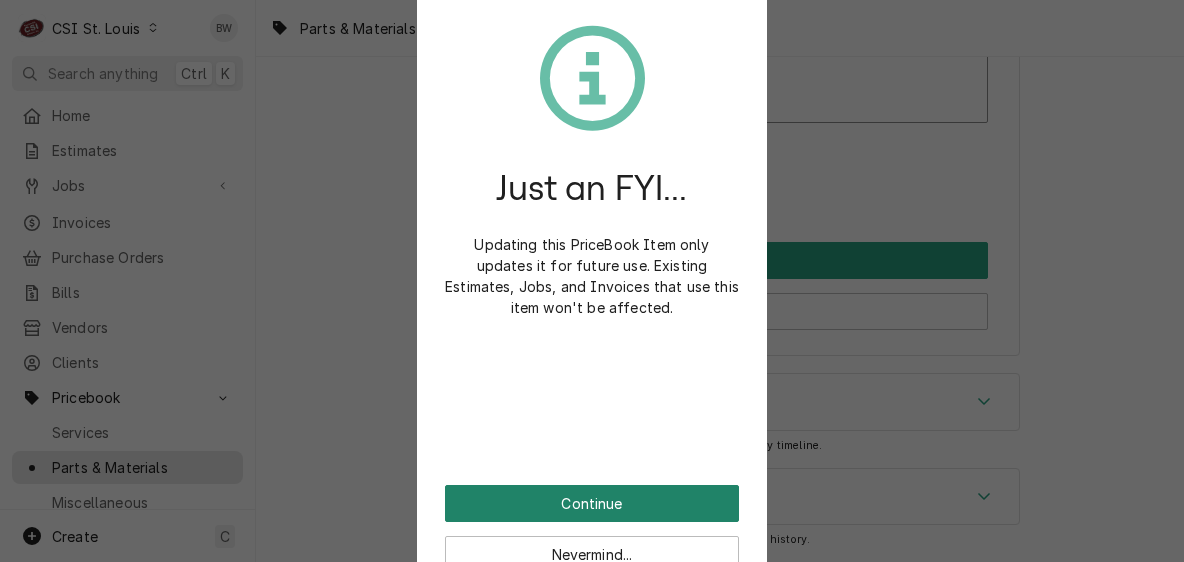 click on "Continue" at bounding box center [592, 503] 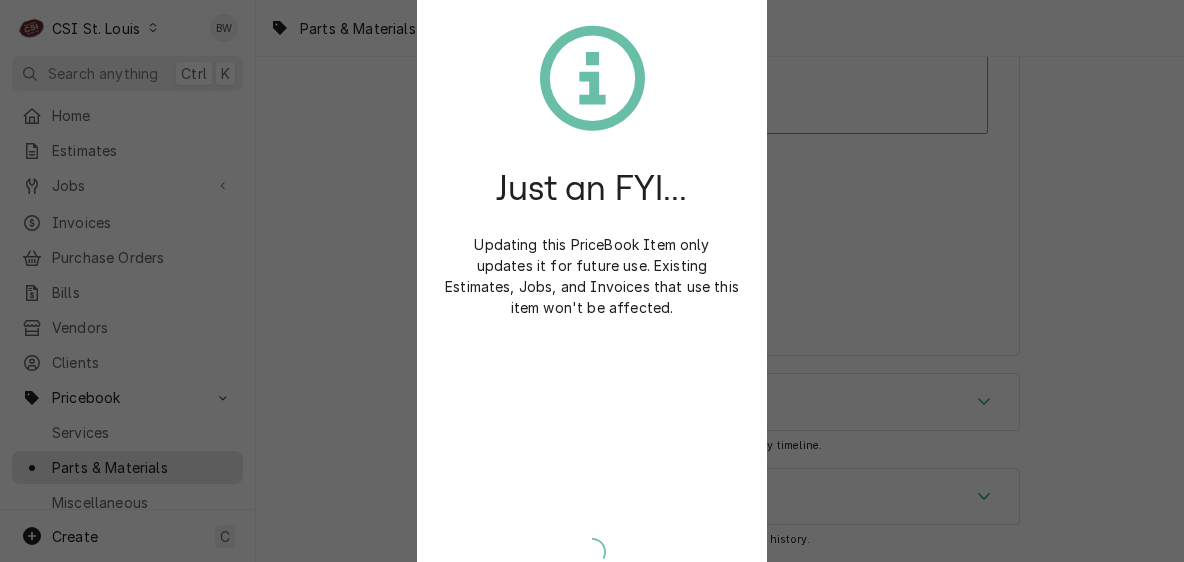 scroll, scrollTop: 17297, scrollLeft: 0, axis: vertical 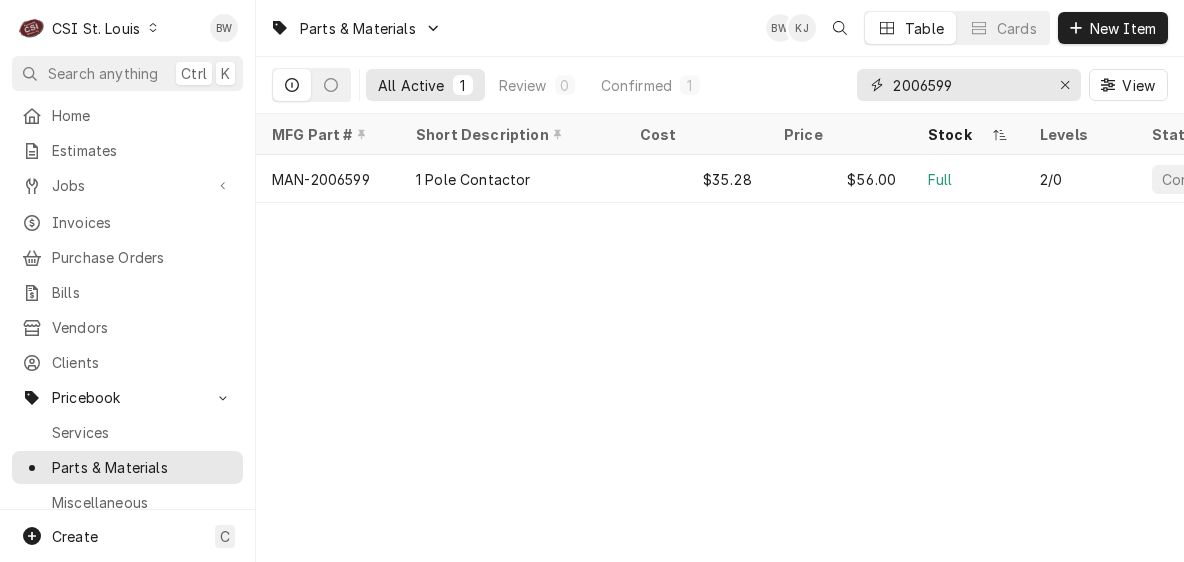 drag, startPoint x: 1021, startPoint y: 92, endPoint x: 888, endPoint y: 96, distance: 133.06013 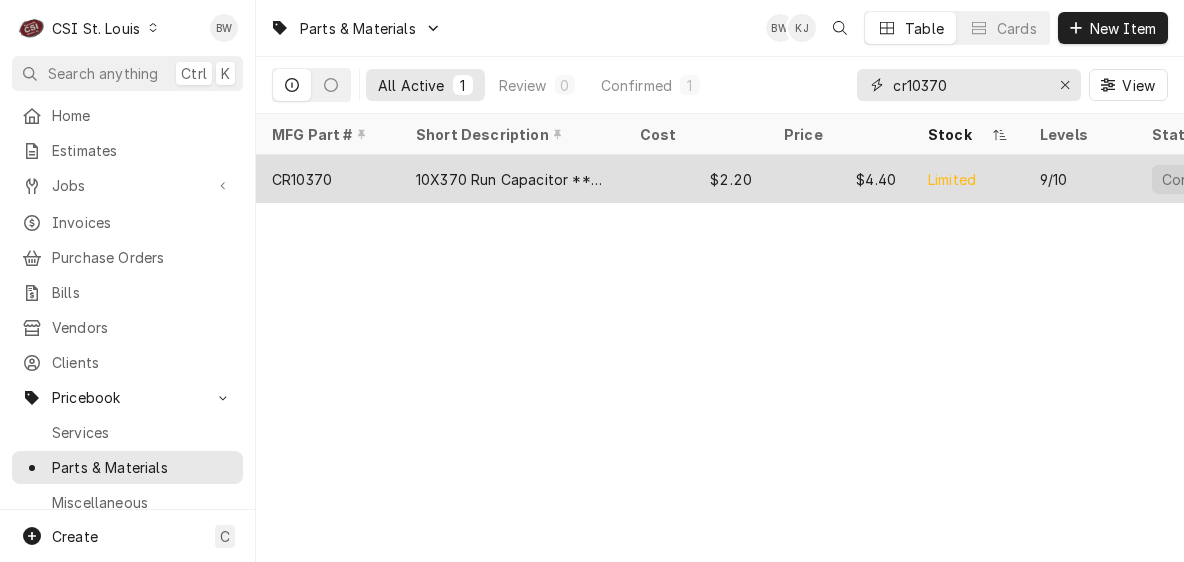 type on "cr10370" 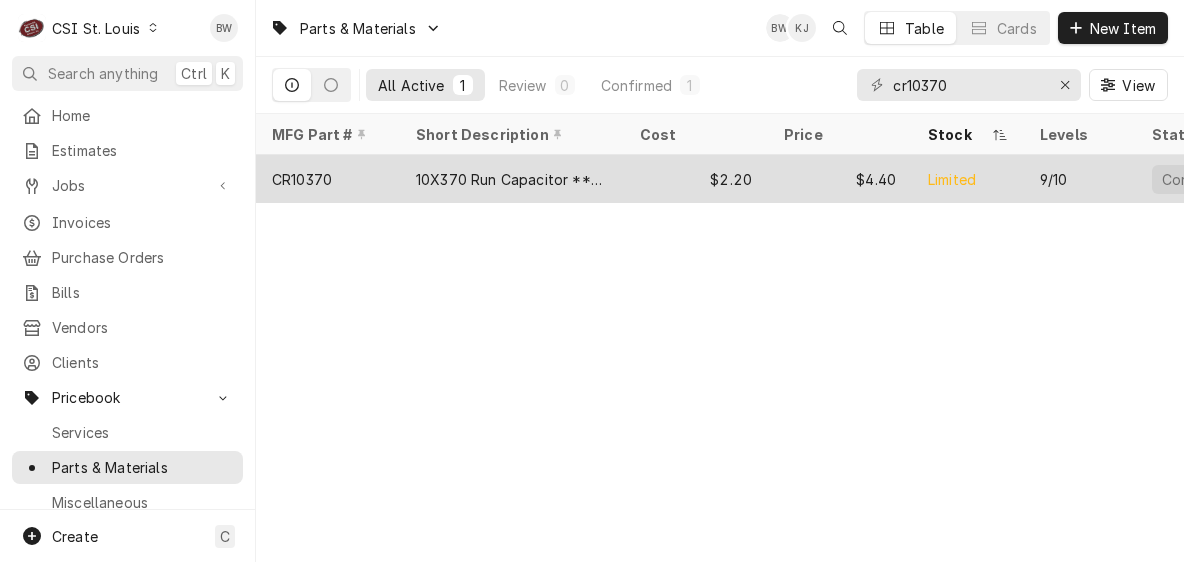 click on "CR10370" at bounding box center [328, 179] 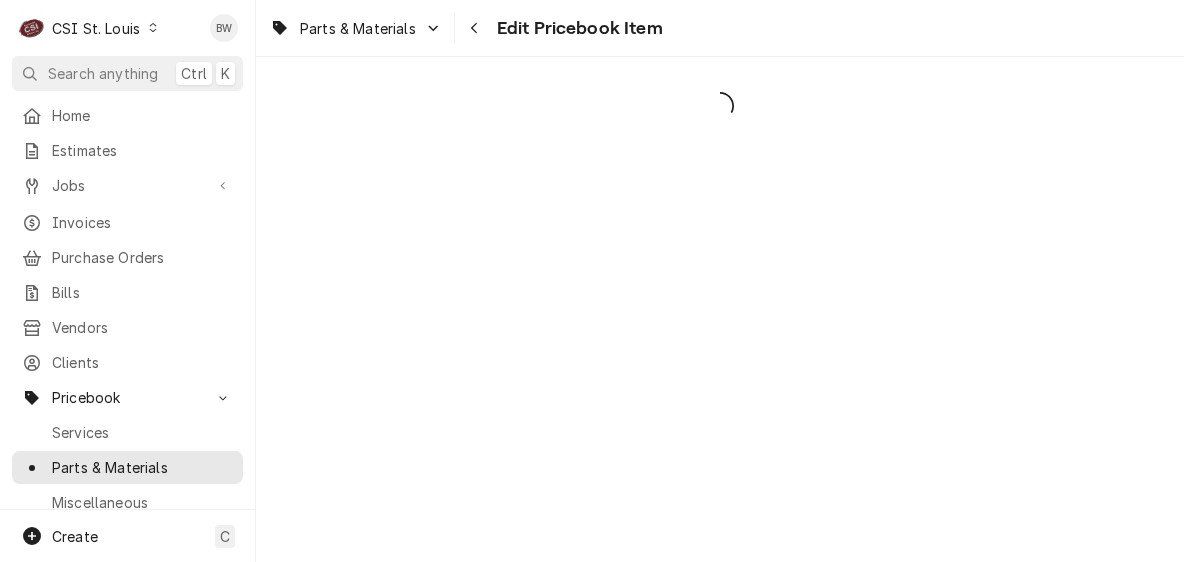 scroll, scrollTop: 0, scrollLeft: 0, axis: both 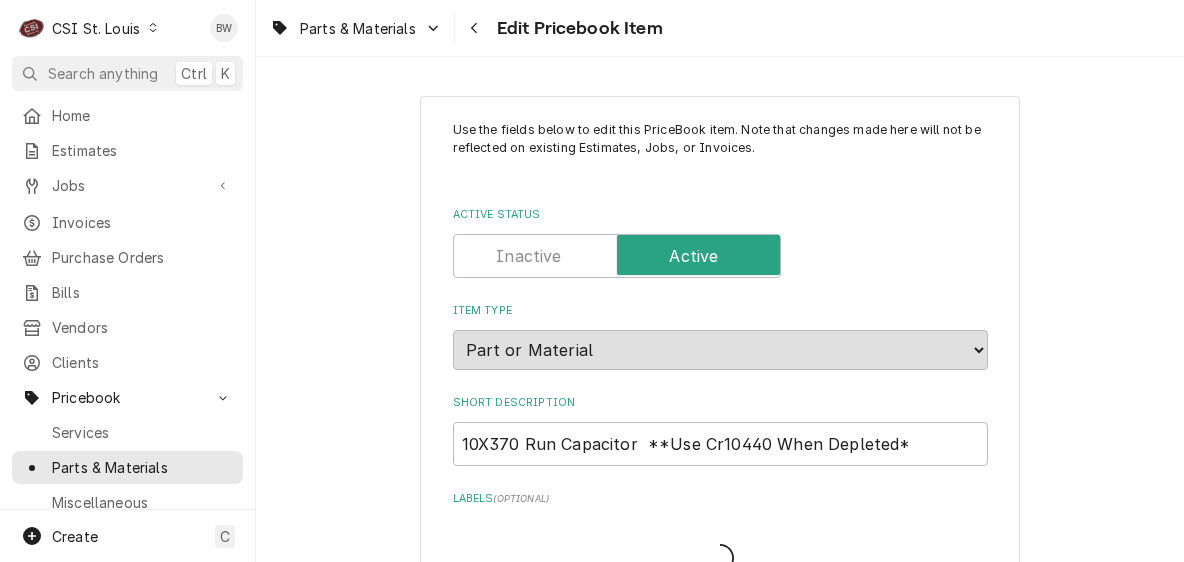 click on "Parts & Materials   Edit Pricebook Item" at bounding box center [720, 28] 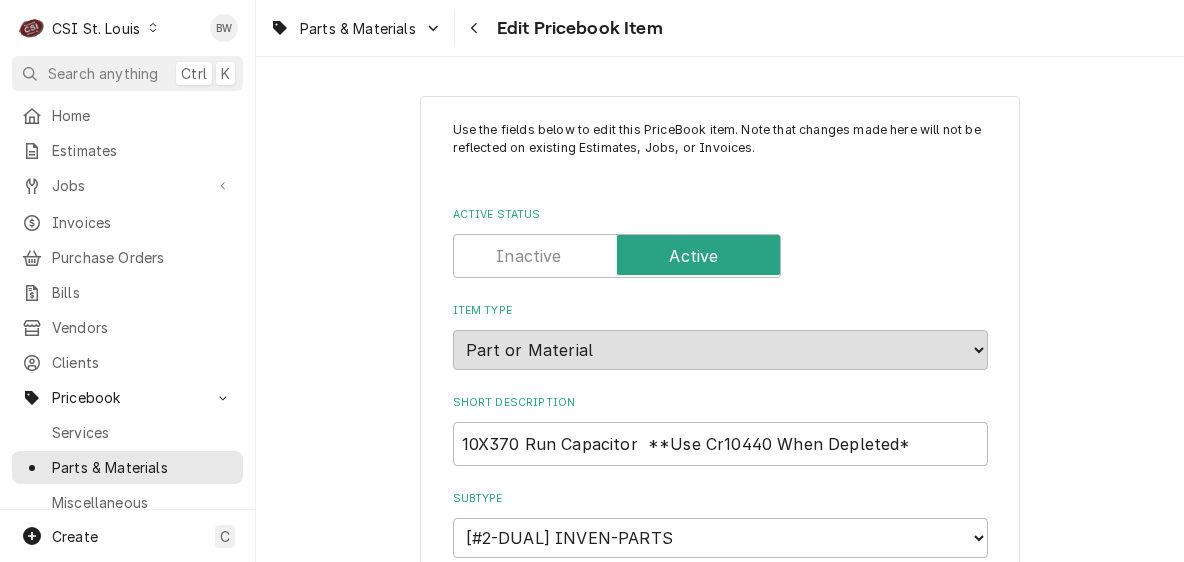 scroll, scrollTop: 16238, scrollLeft: 0, axis: vertical 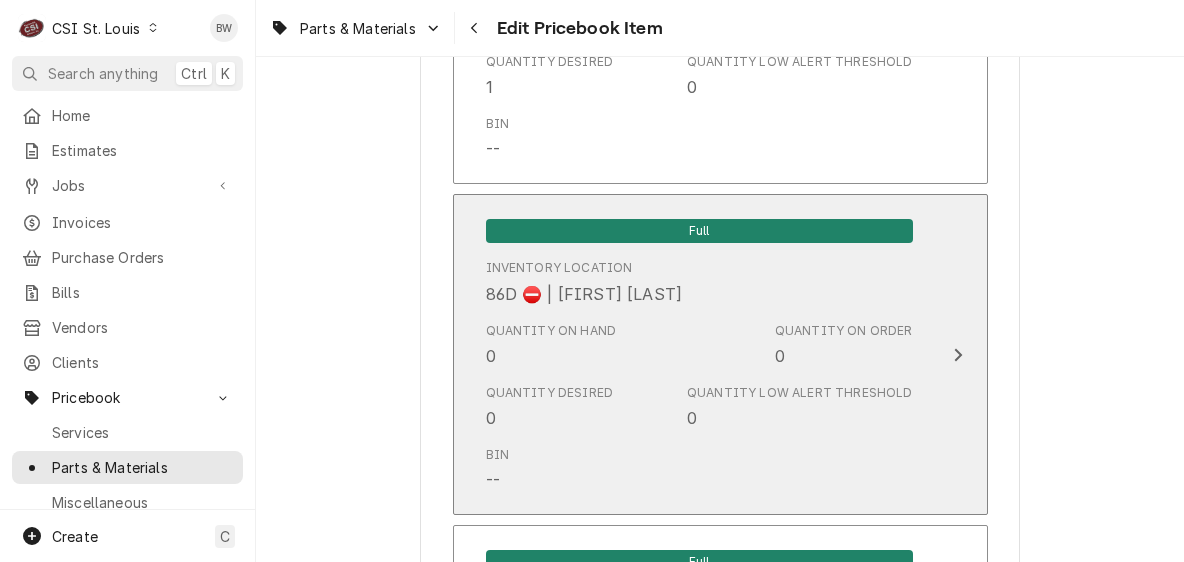 click on "Quantity on Hand 0" at bounding box center (551, 345) 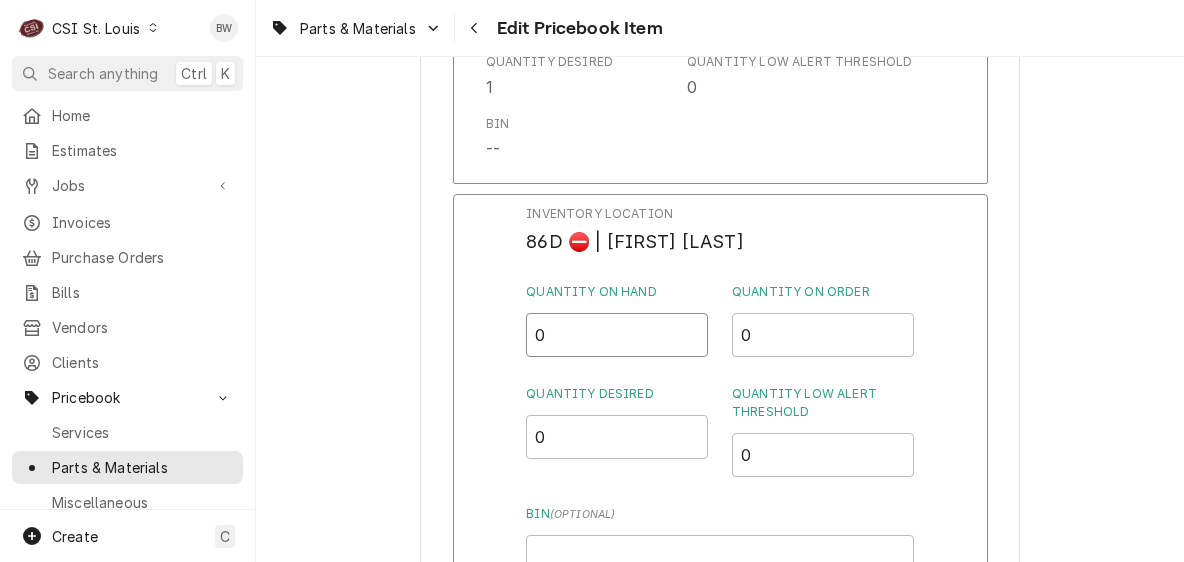 drag, startPoint x: 548, startPoint y: 357, endPoint x: 514, endPoint y: 357, distance: 34 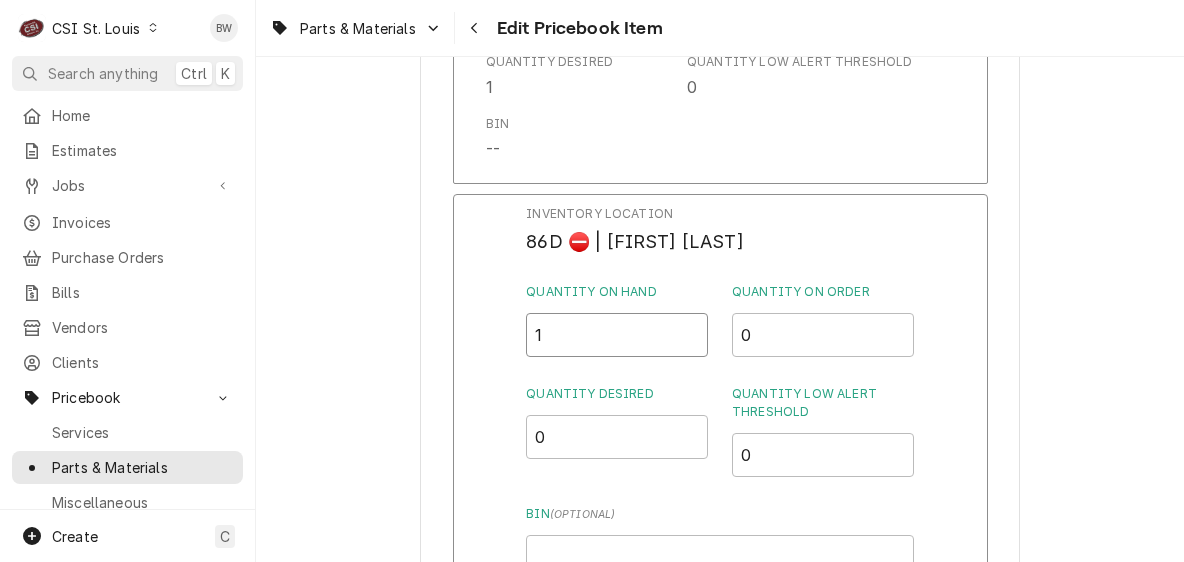 type on "1" 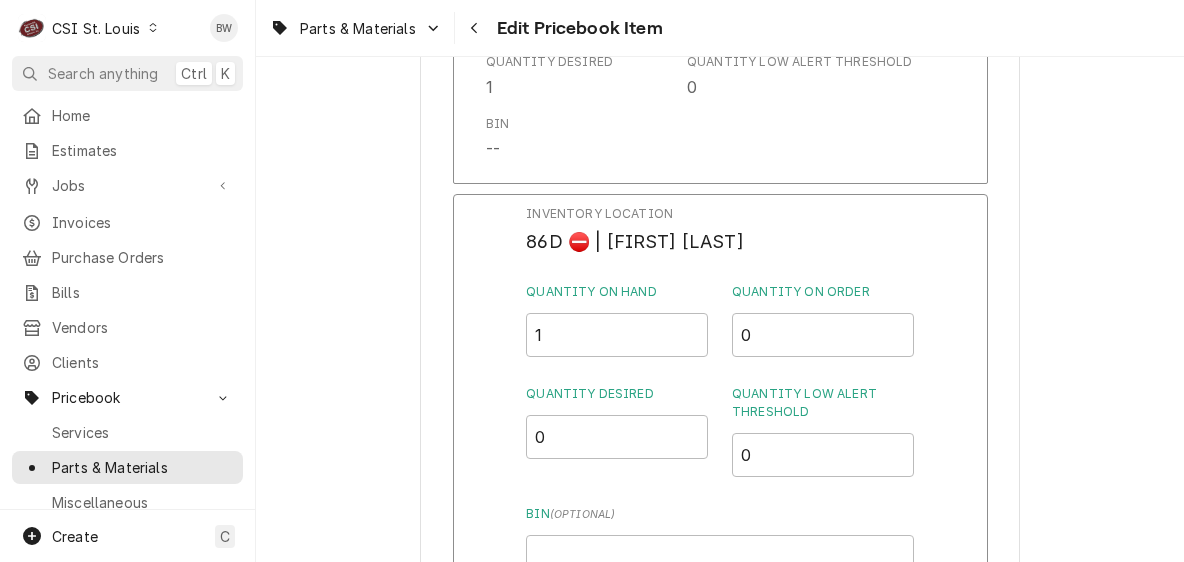 click on "Inventory Location 86D ⛔️ | RICH VESTAL  V#103 Quantity on Hand 1 Quantity on Order 0 Quantity Desired 0 Quantity Low Alert Threshold 0 Bin  ( optional ) Save Cancel Edits" at bounding box center (720, 454) 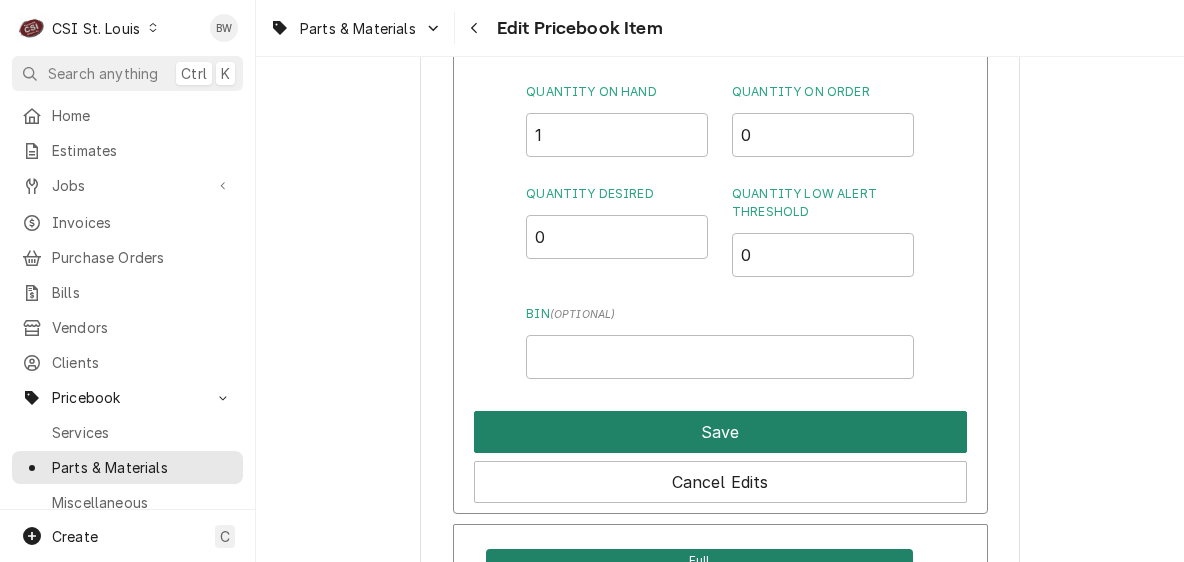 click on "Save" at bounding box center [720, 432] 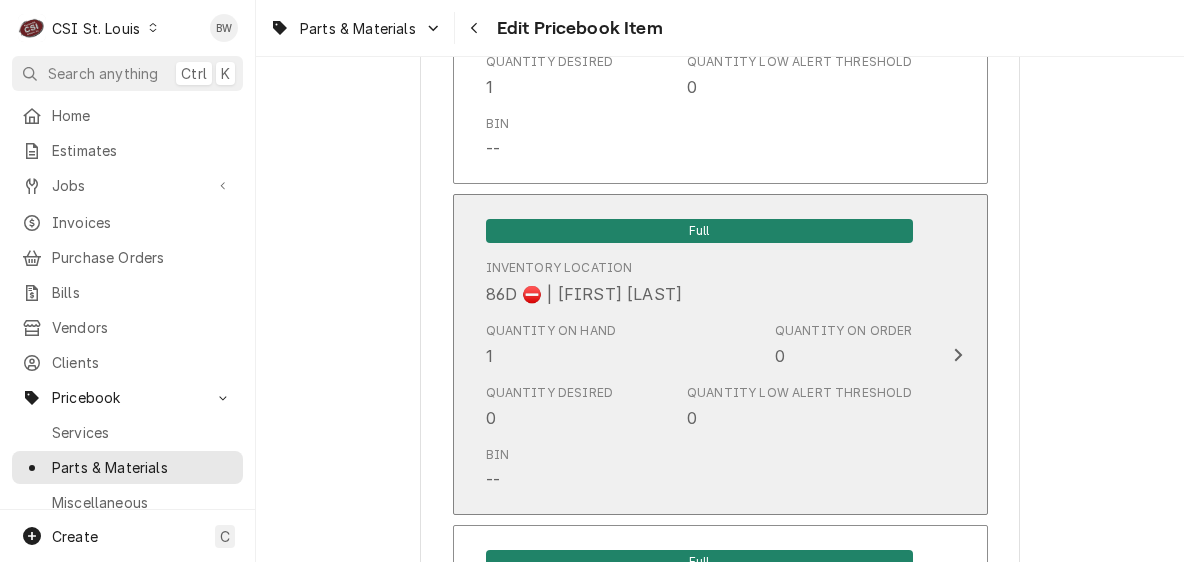 scroll, scrollTop: 17638, scrollLeft: 0, axis: vertical 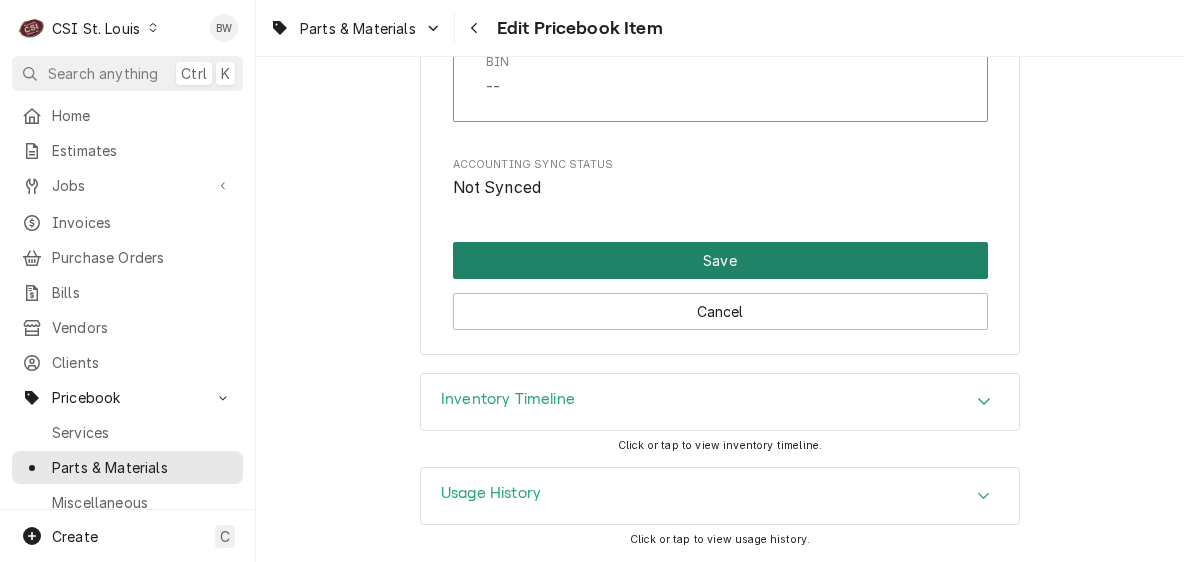 click on "Save" at bounding box center (720, 260) 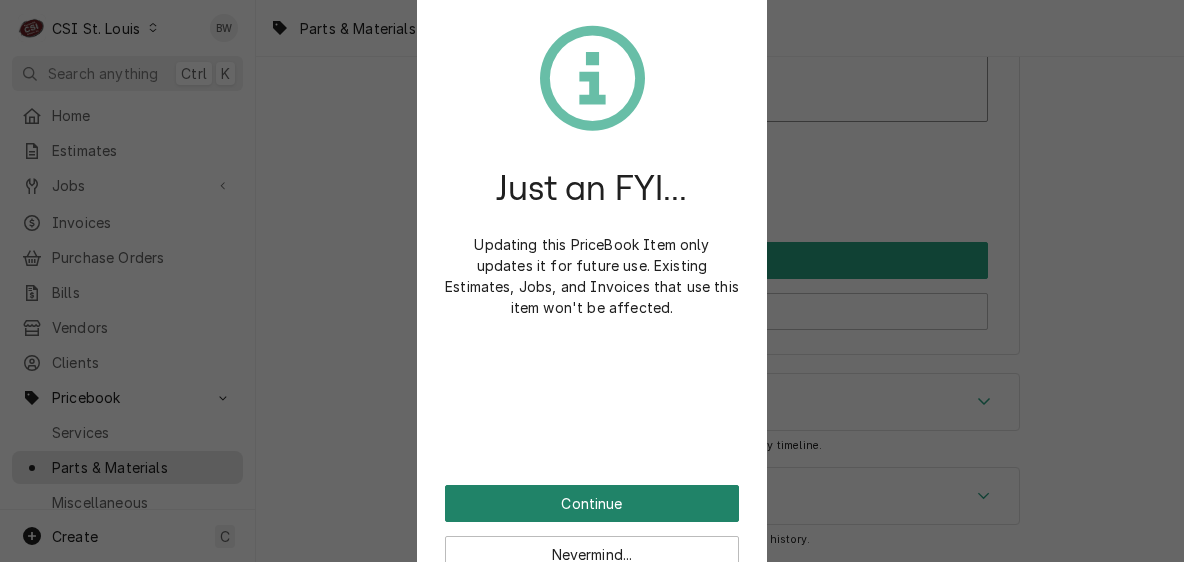 click on "Continue" at bounding box center (592, 503) 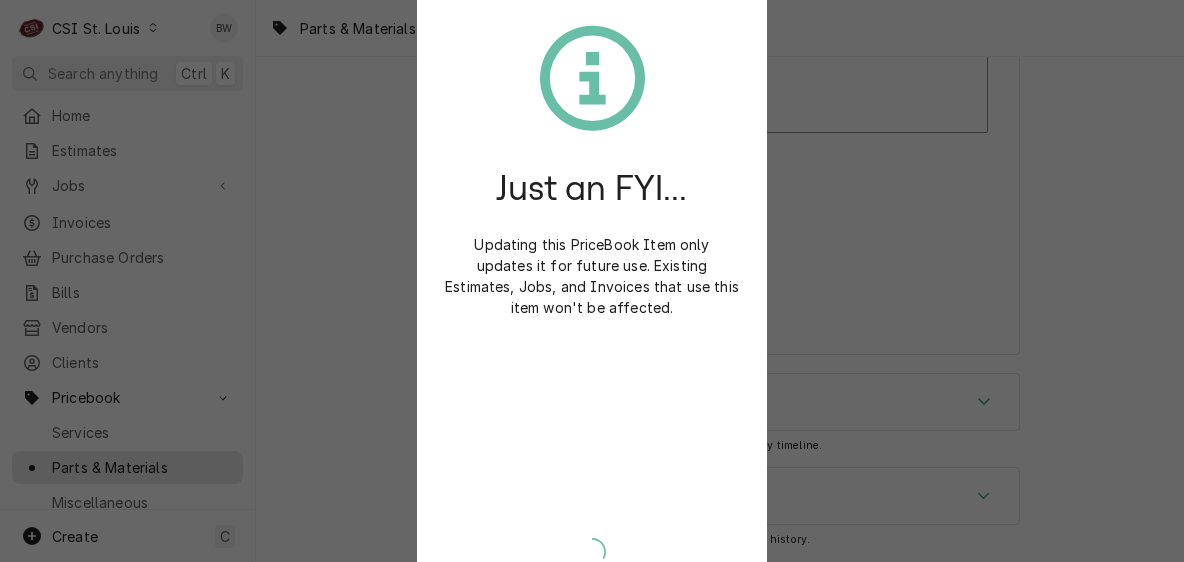 scroll, scrollTop: 17627, scrollLeft: 0, axis: vertical 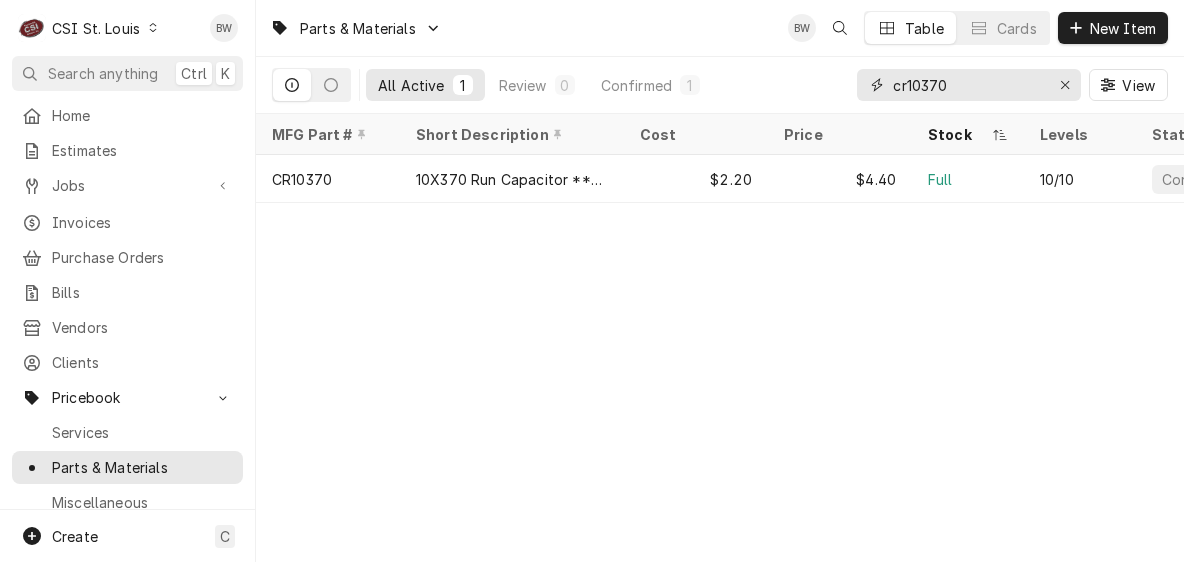 drag, startPoint x: 962, startPoint y: 85, endPoint x: 850, endPoint y: 83, distance: 112.01785 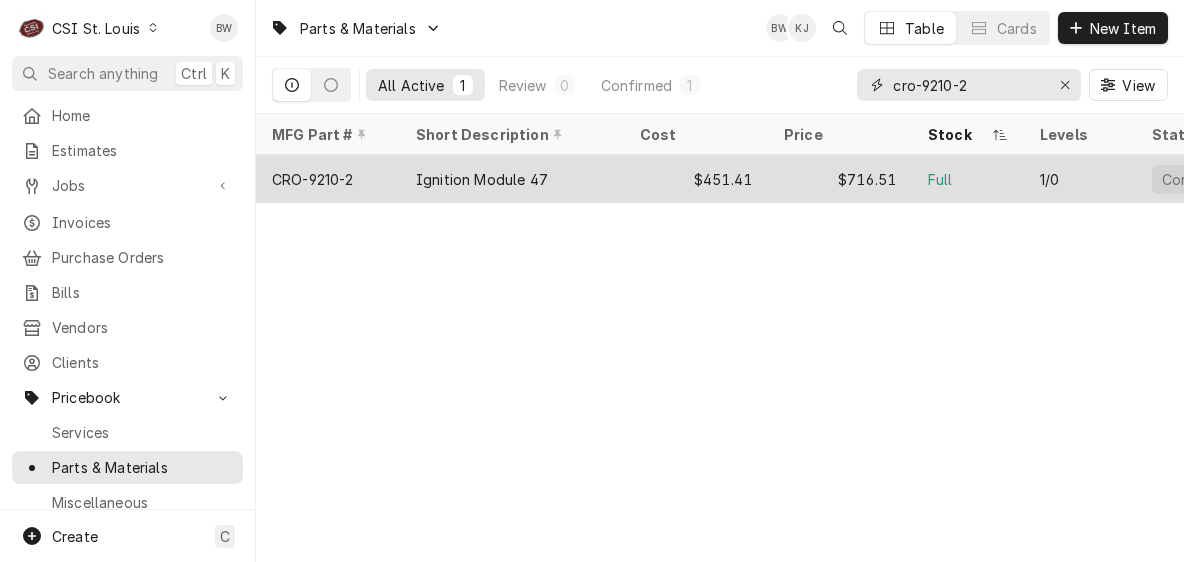 type on "cro-9210-2" 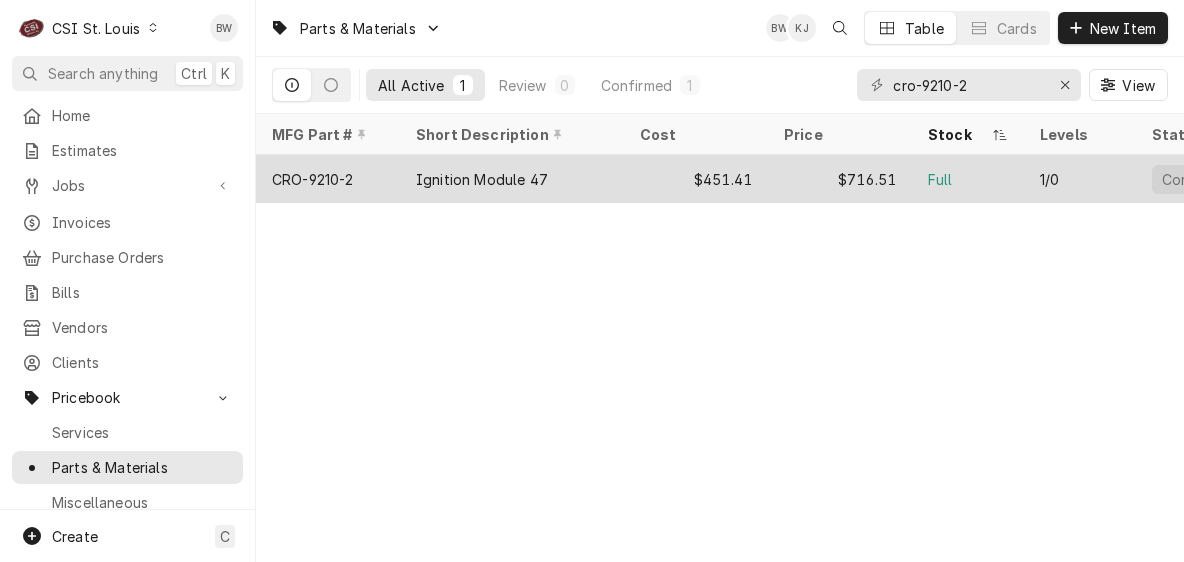 click on "CRO-9210-2" at bounding box center (328, 179) 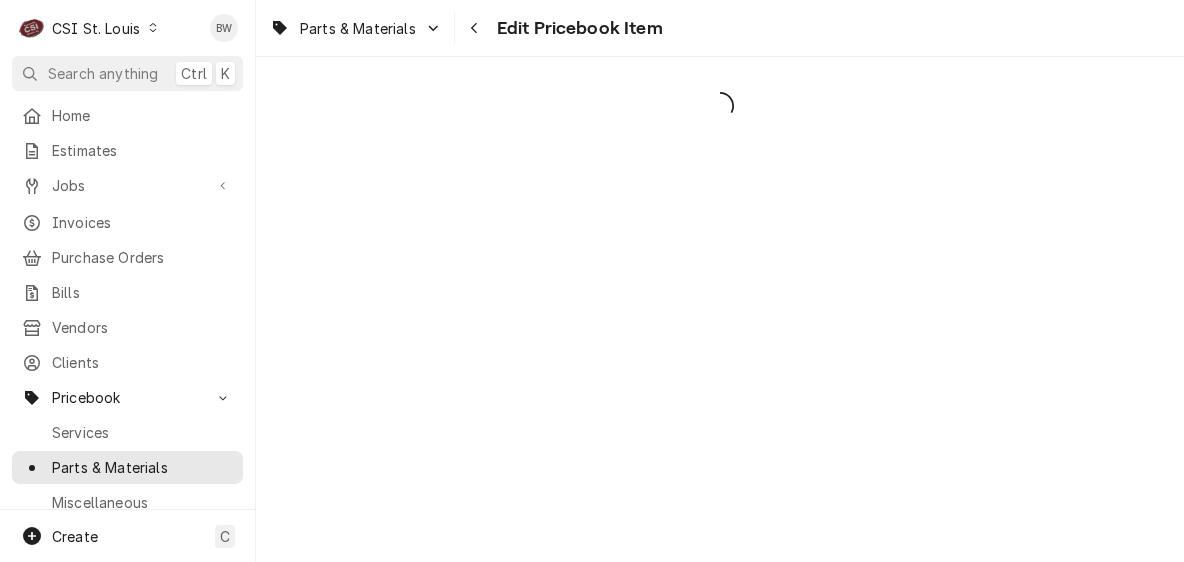 scroll, scrollTop: 0, scrollLeft: 0, axis: both 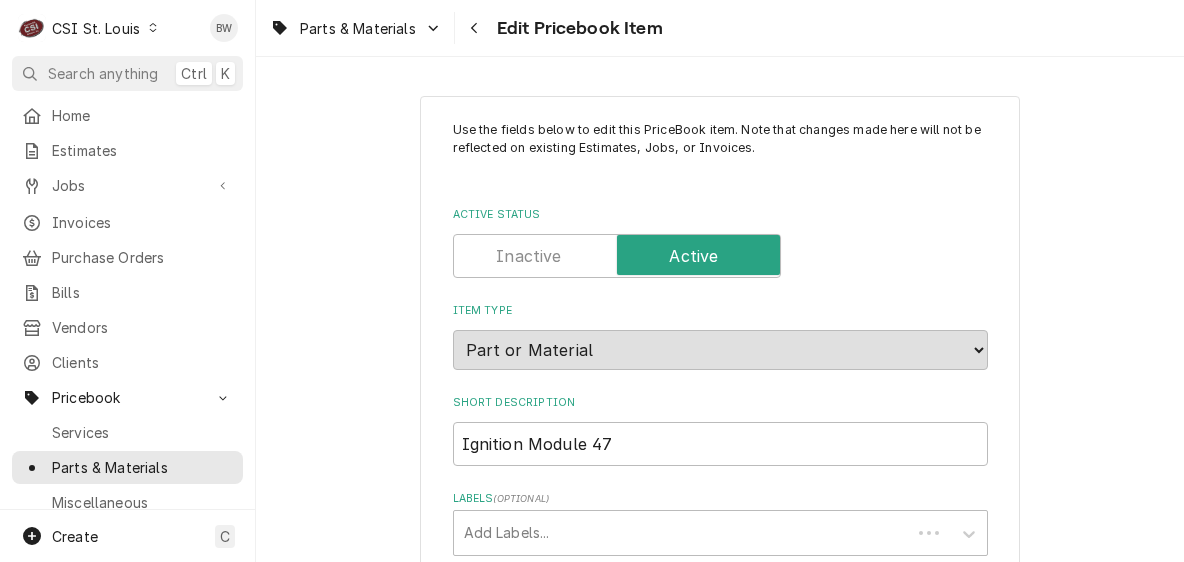 type on "x" 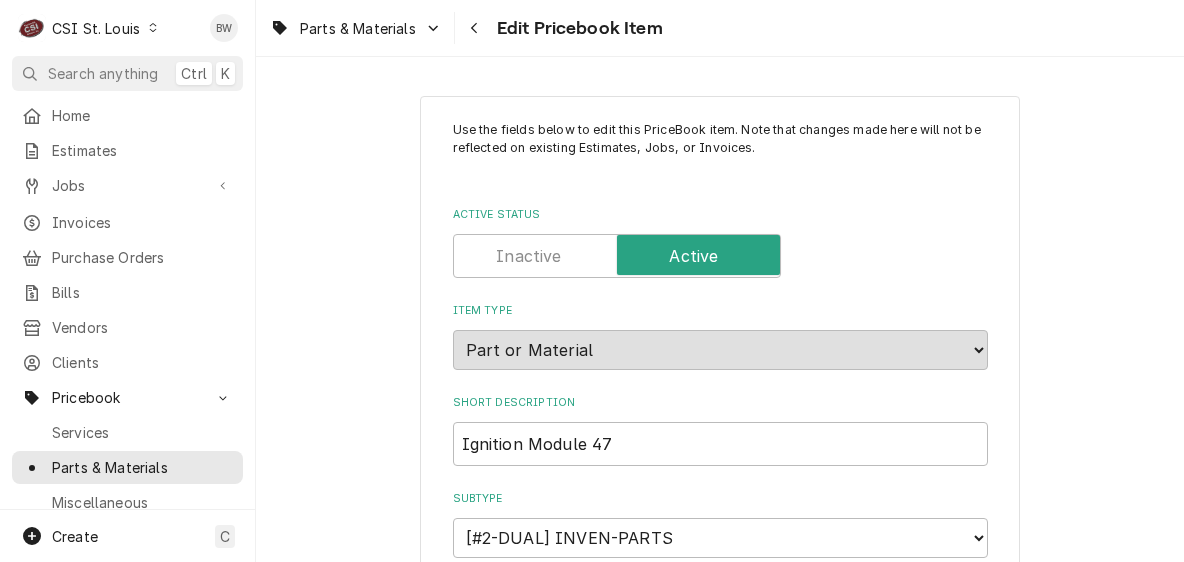 click on "Parts & Materials   Edit Pricebook Item" at bounding box center (720, 28) 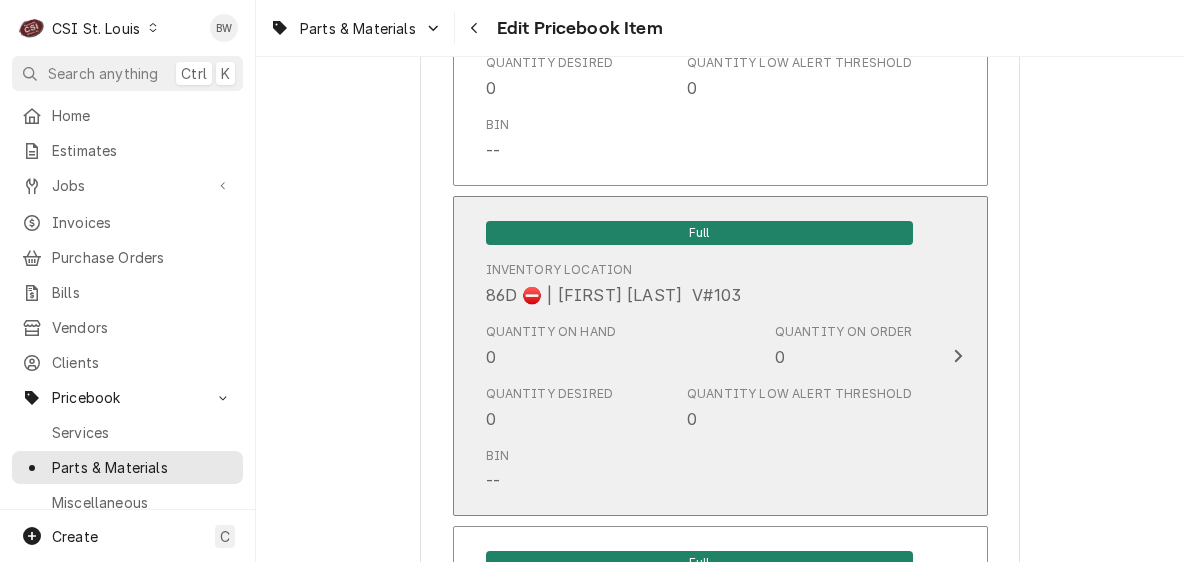 click on "Quantity on Hand 0" at bounding box center (551, 346) 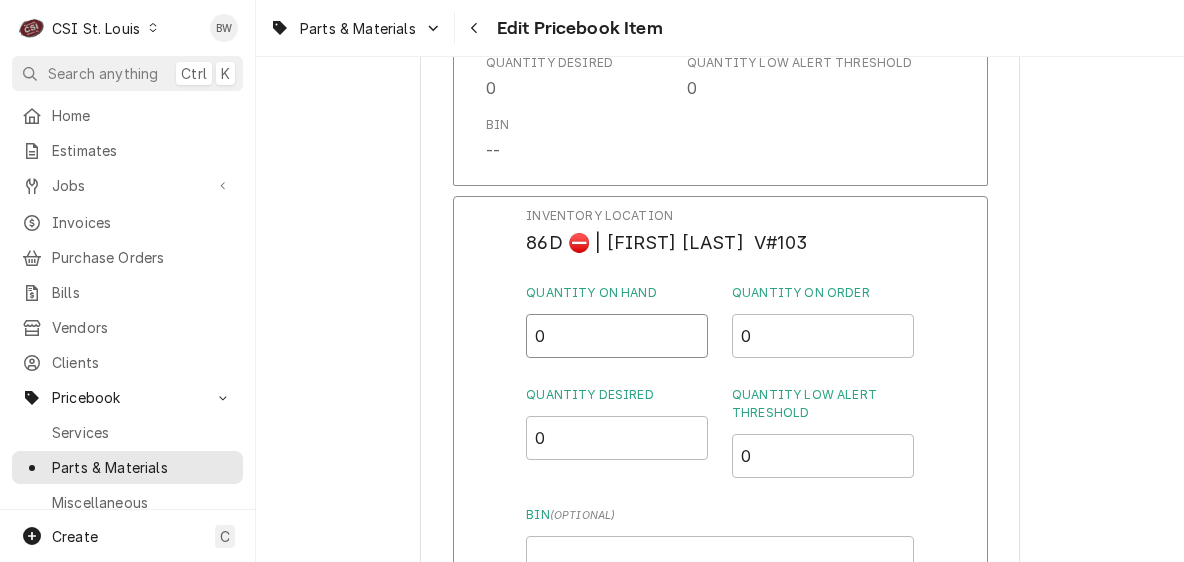 drag, startPoint x: 546, startPoint y: 356, endPoint x: 522, endPoint y: 355, distance: 24.020824 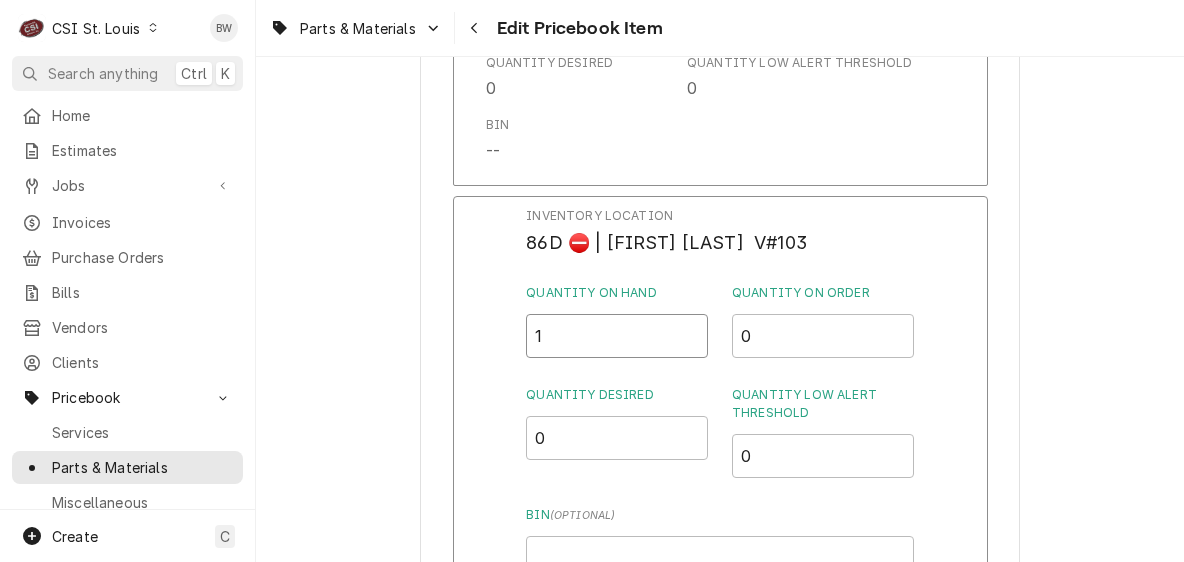 type on "1" 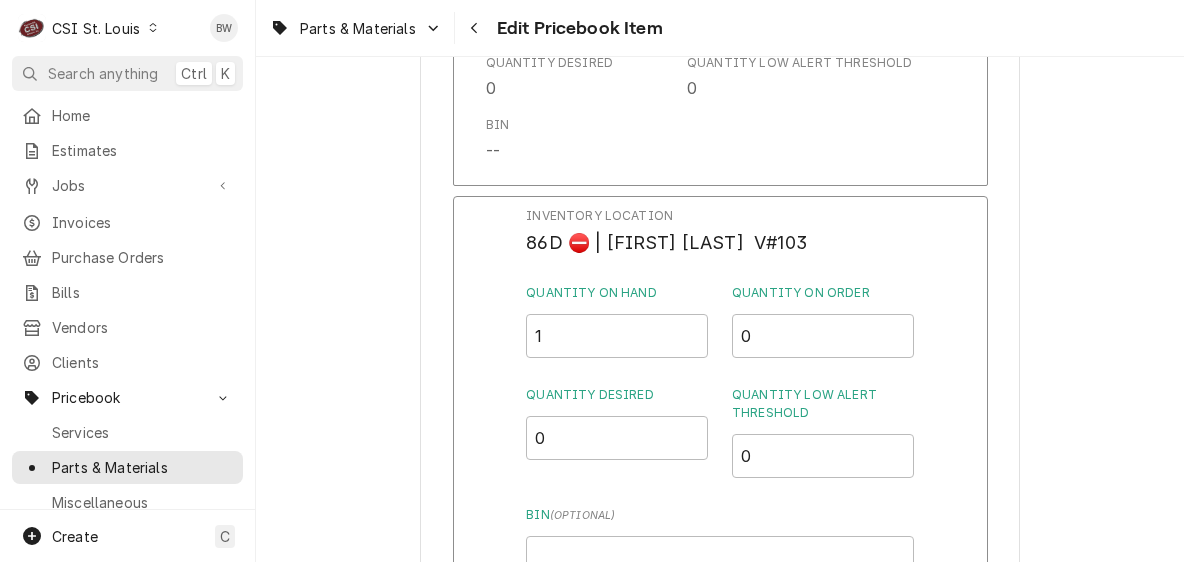 click on "Inventory Location 86D ⛔️ | RICH VESTAL  V#103 Quantity on Hand 1 Quantity on Order 0 Quantity Desired 0 Quantity Low Alert Threshold 0 Bin  ( optional ) Save Cancel Edits" at bounding box center [720, 456] 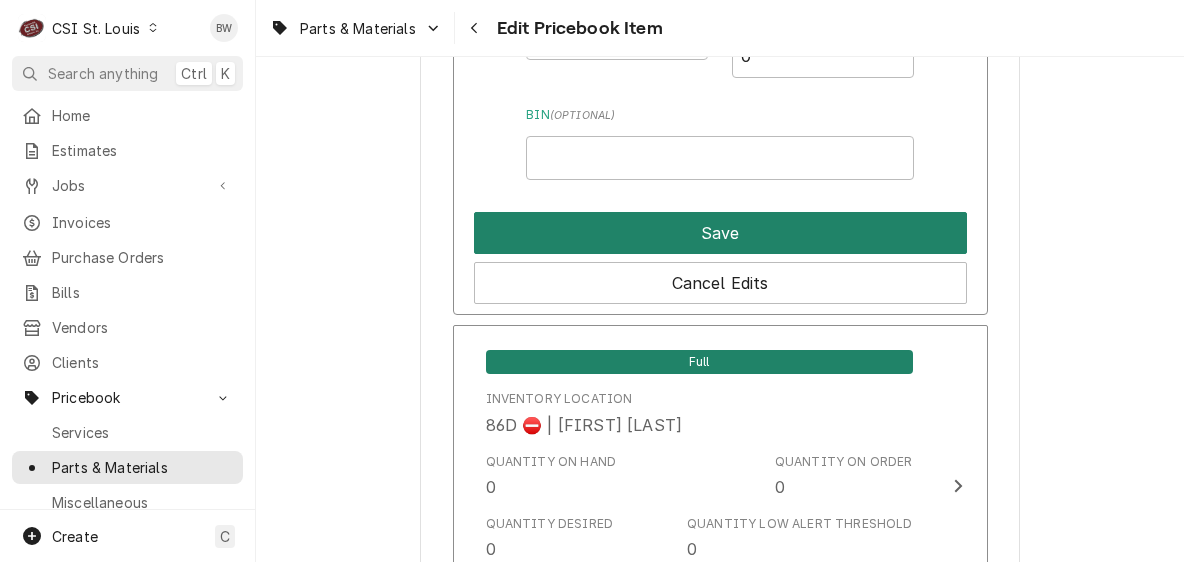 click on "Save" at bounding box center (720, 233) 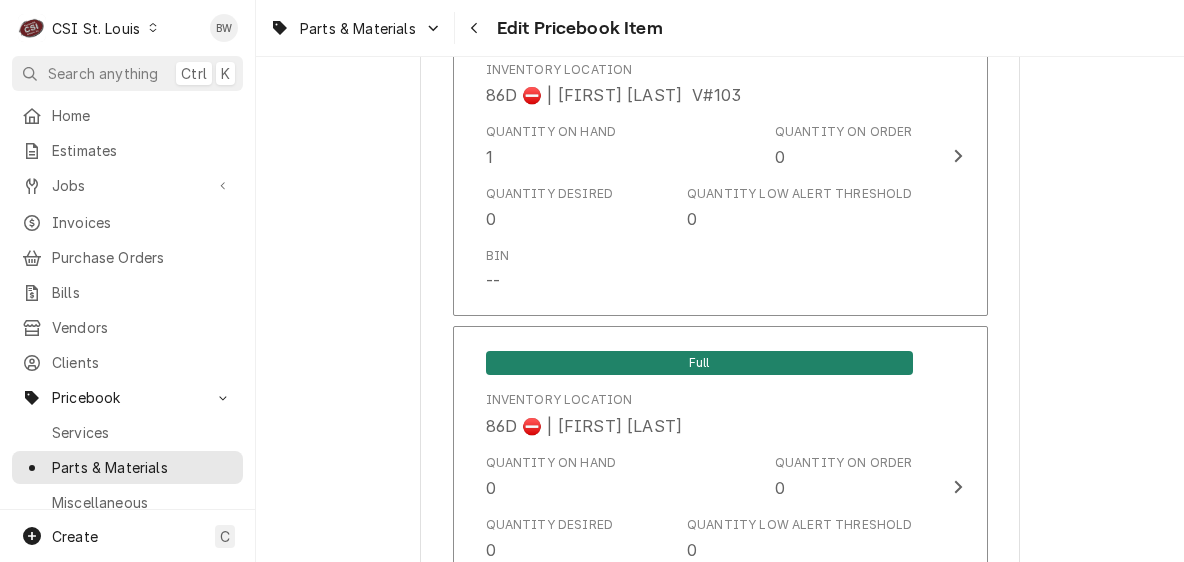 scroll, scrollTop: 17308, scrollLeft: 0, axis: vertical 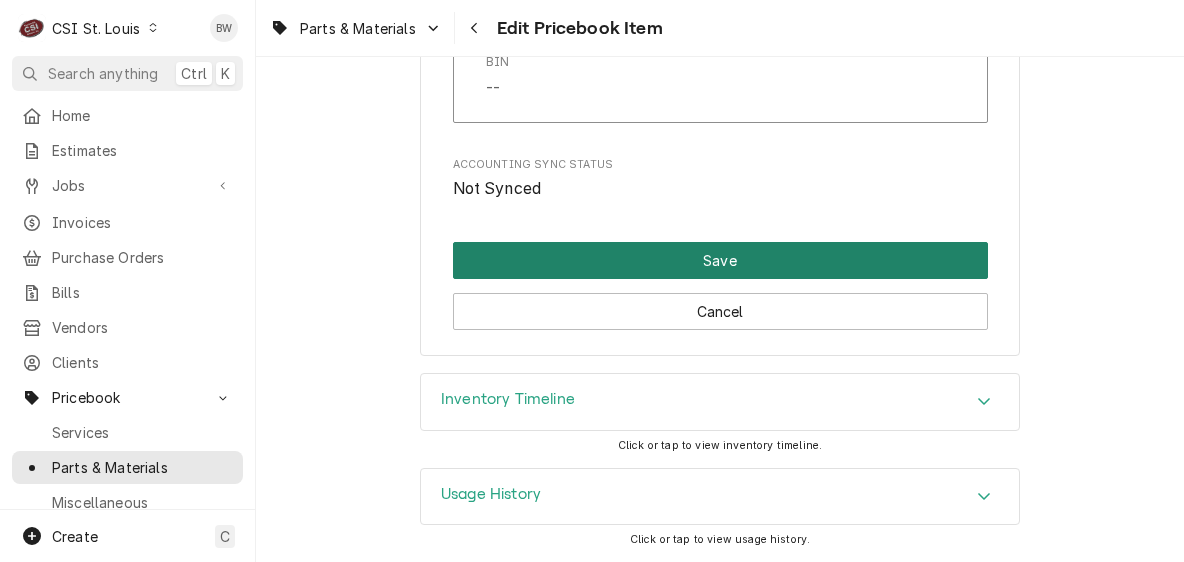 click on "Save" at bounding box center (720, 260) 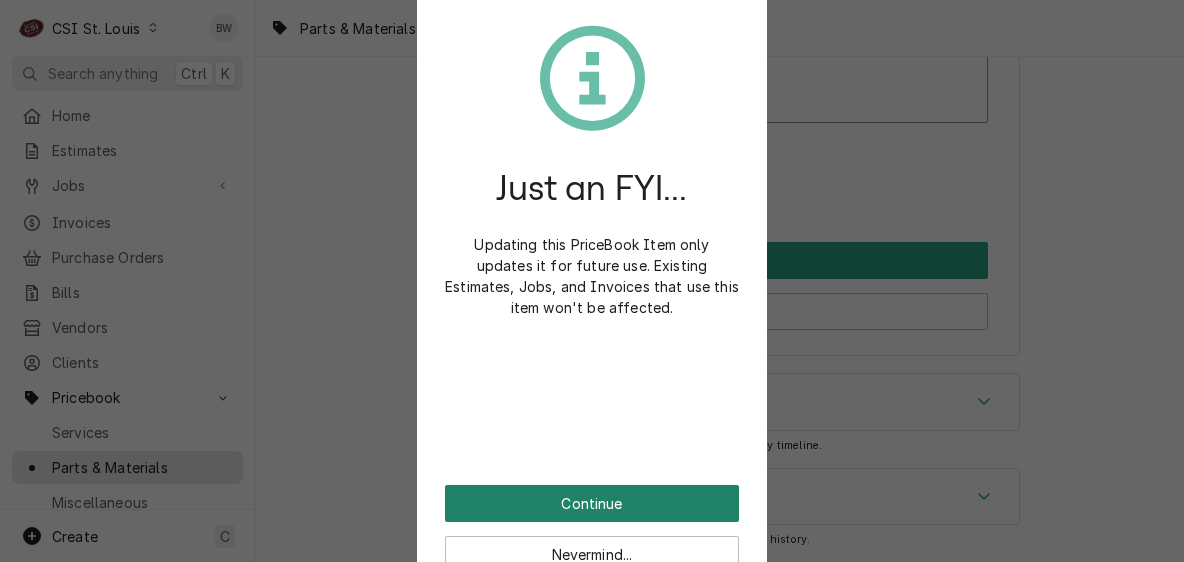 click on "Continue" at bounding box center [592, 503] 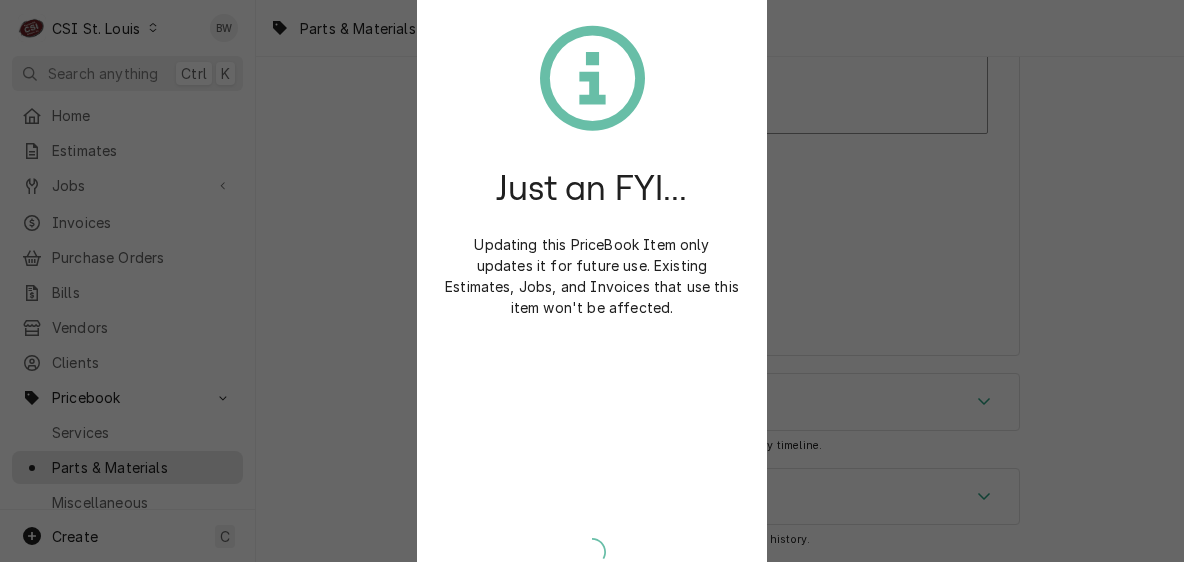 scroll, scrollTop: 17297, scrollLeft: 0, axis: vertical 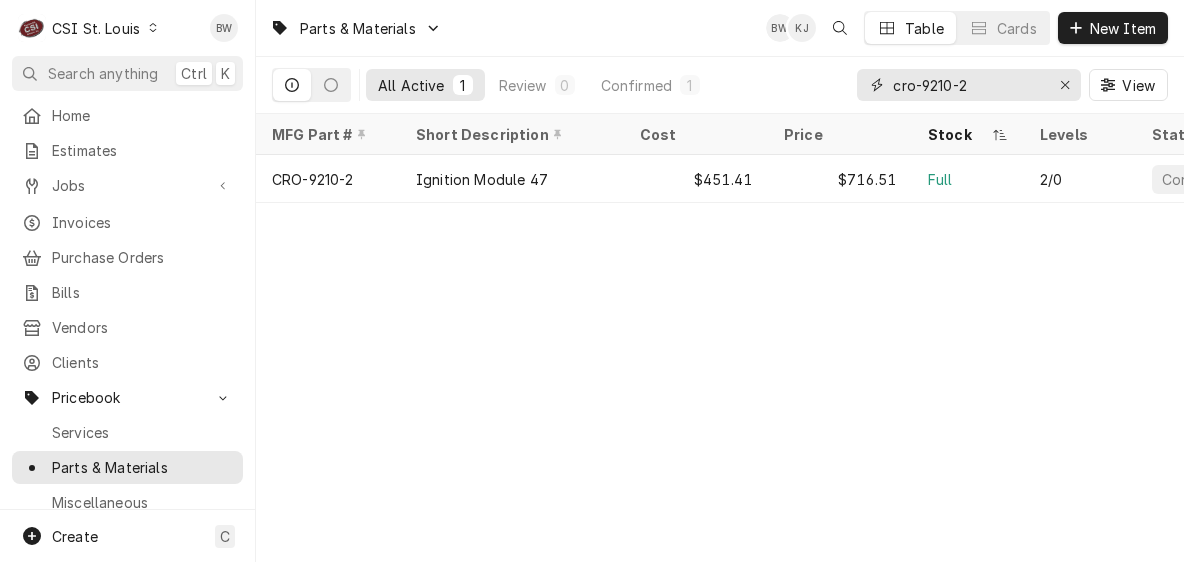 drag, startPoint x: 979, startPoint y: 98, endPoint x: 834, endPoint y: 104, distance: 145.12408 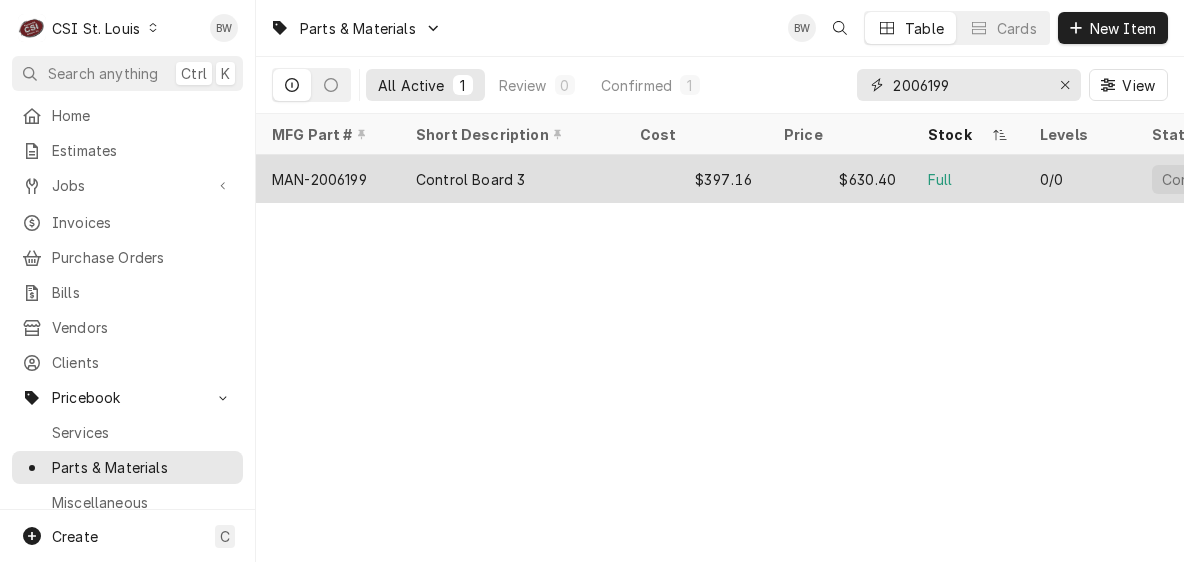 type on "2006199" 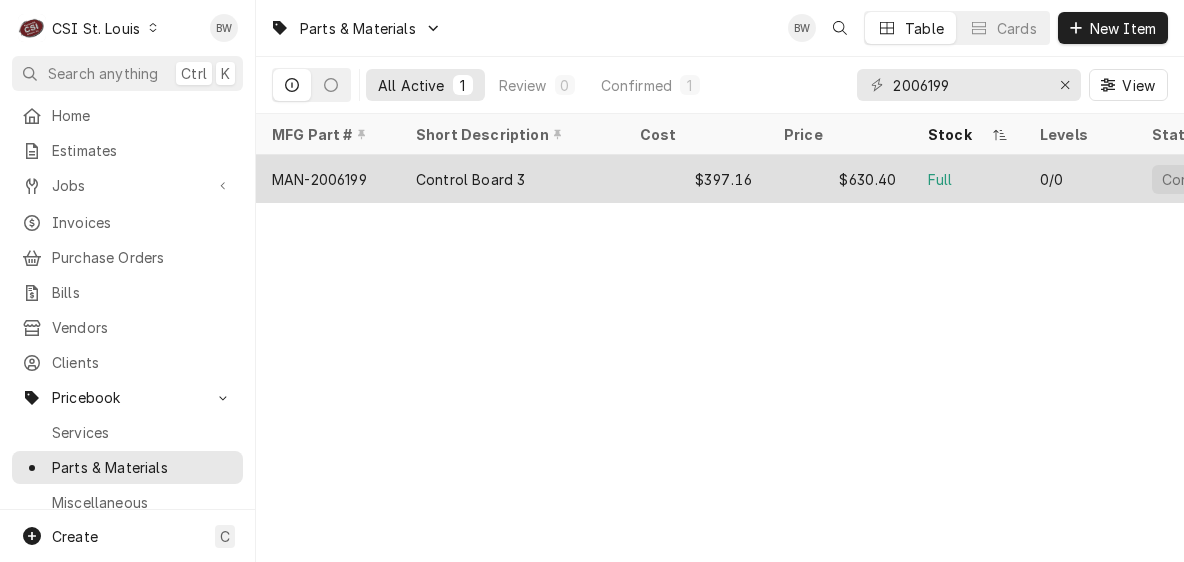 click on "MAN-2006199" at bounding box center (319, 179) 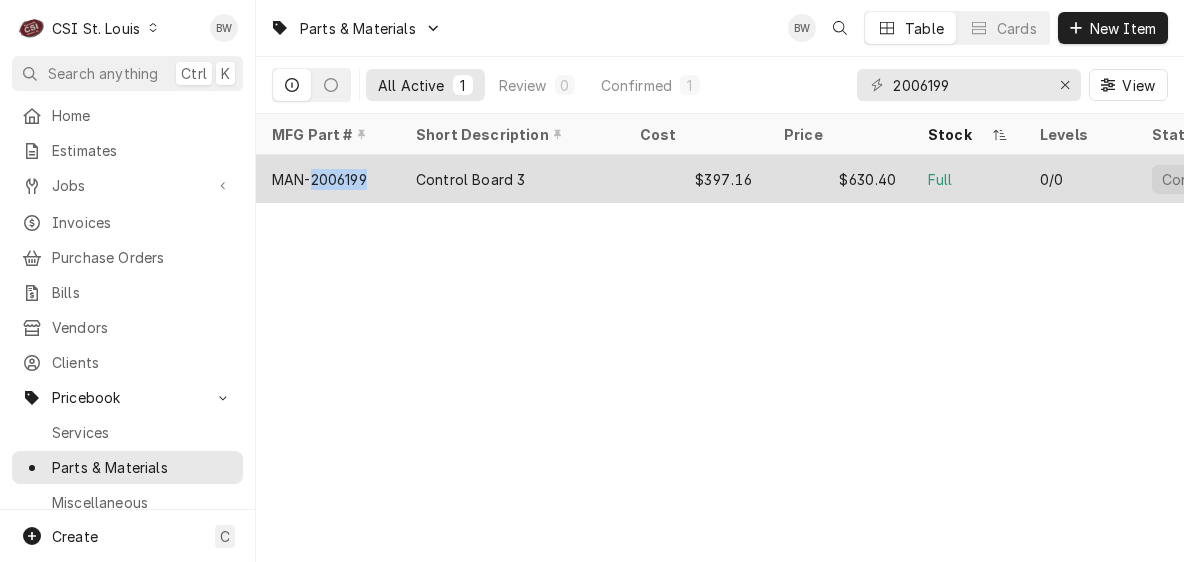 click on "MAN-2006199" at bounding box center (319, 179) 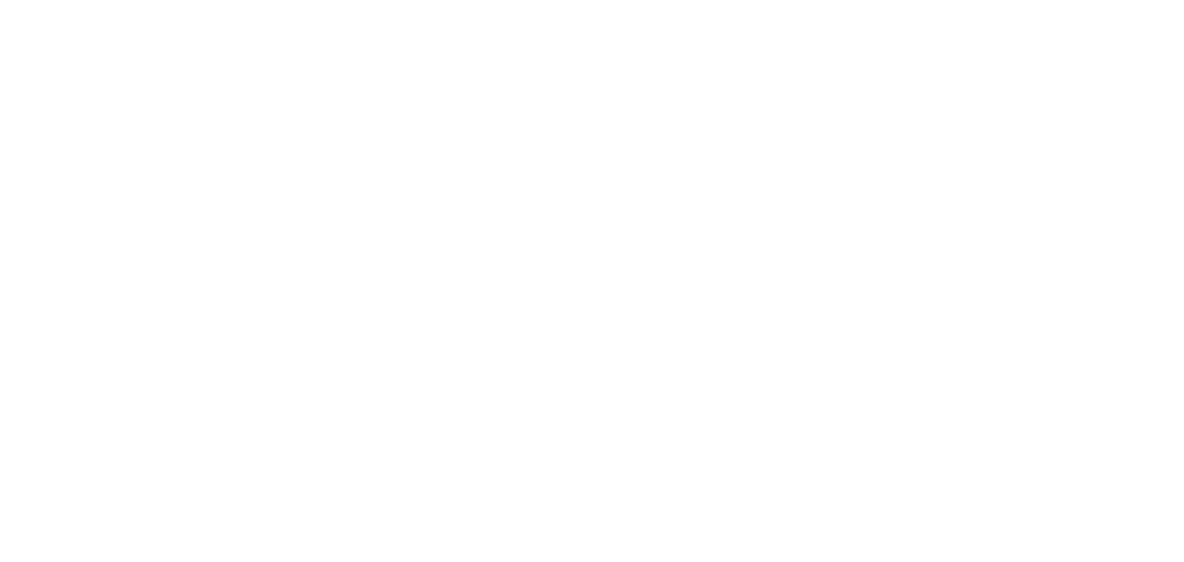 scroll, scrollTop: 0, scrollLeft: 0, axis: both 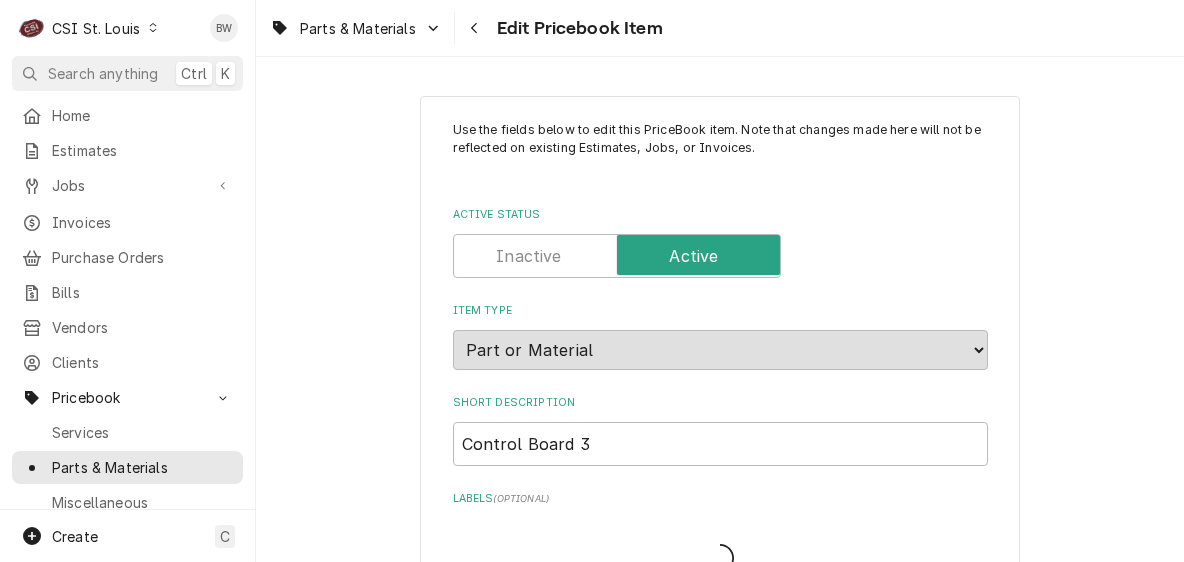 type on "x" 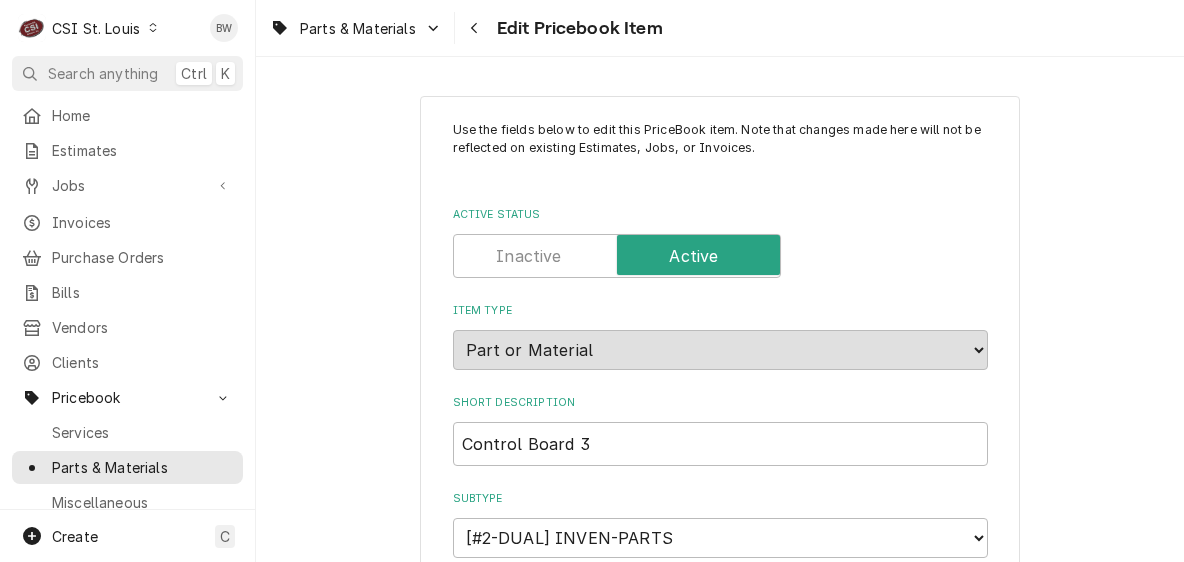 click on "Parts & Materials   Edit Pricebook Item" at bounding box center [720, 28] 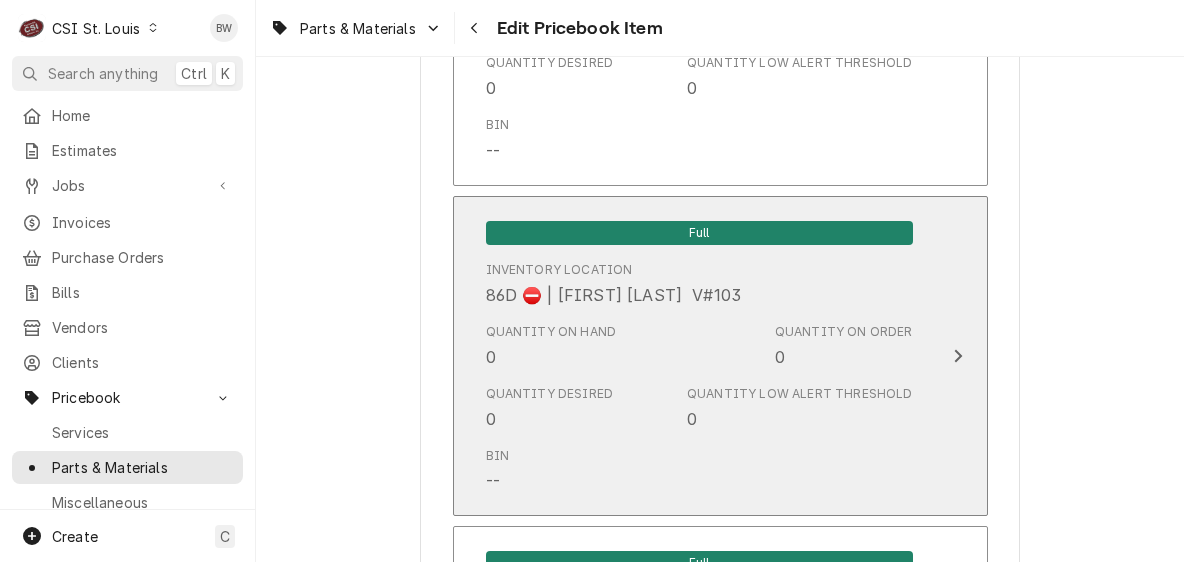 click on "Quantity Desired 0 Quantity Low Alert Threshold 0" at bounding box center (699, 408) 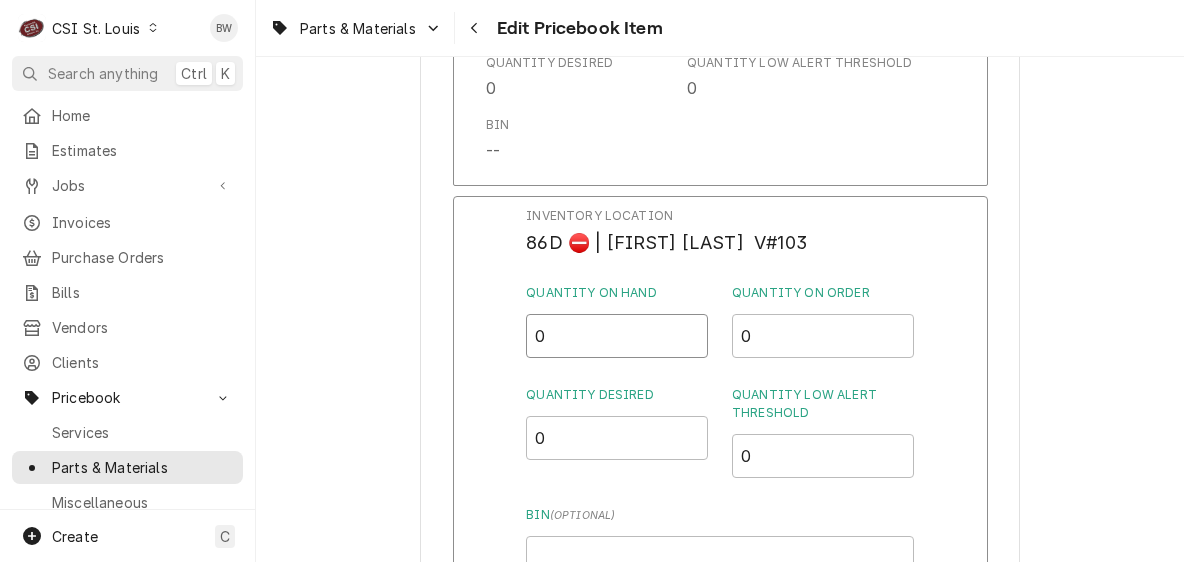 drag, startPoint x: 561, startPoint y: 346, endPoint x: 520, endPoint y: 346, distance: 41 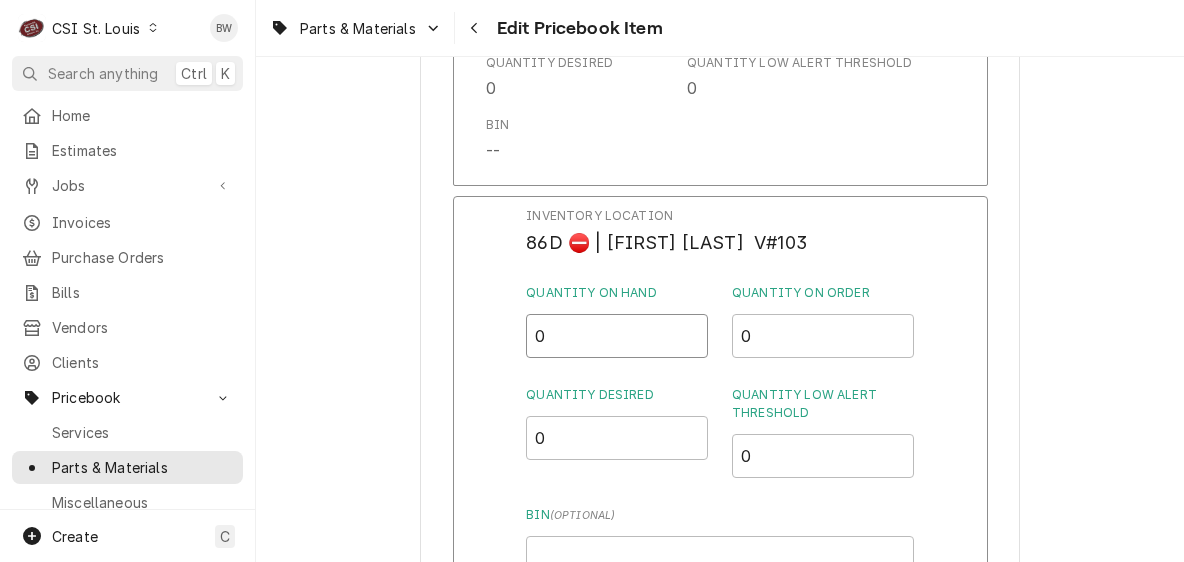 click on "Inventory Location 86D ⛔️ | RICH VESTAL  V#103 Quantity on Hand 0 Quantity on Order 0 Quantity Desired 0 Quantity Low Alert Threshold 0 Bin  ( optional ) Save Cancel Edits" at bounding box center (720, 456) 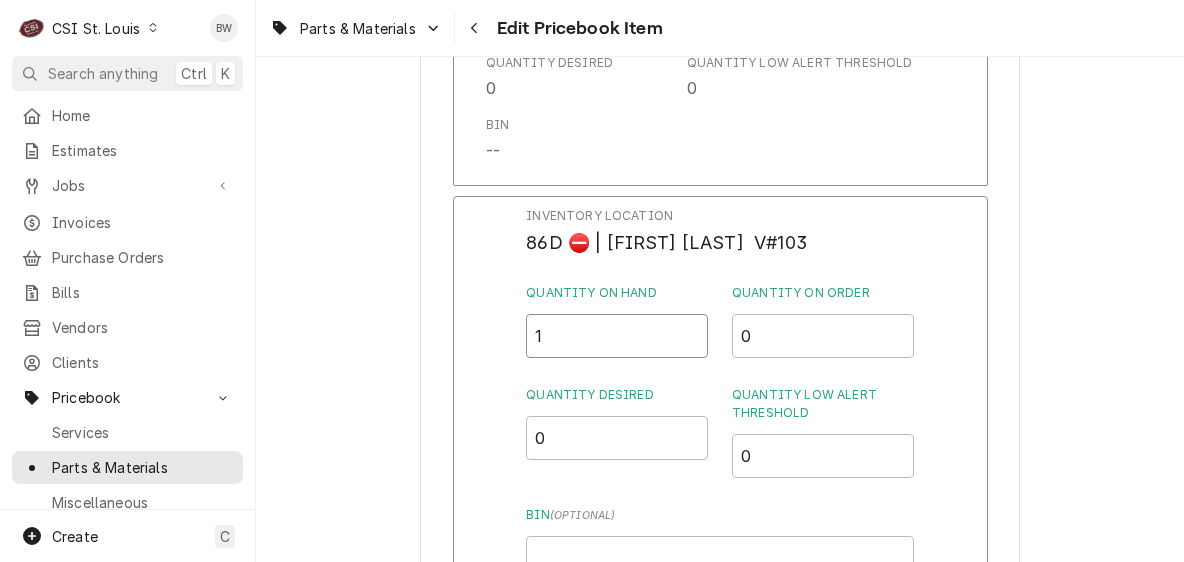 type on "1" 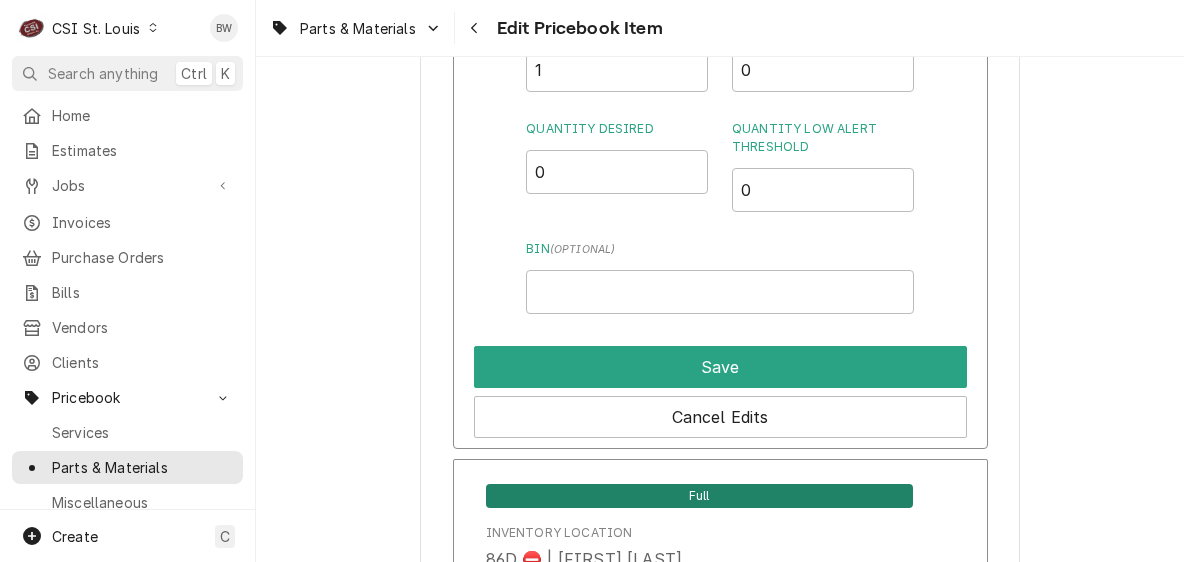 scroll, scrollTop: 16208, scrollLeft: 0, axis: vertical 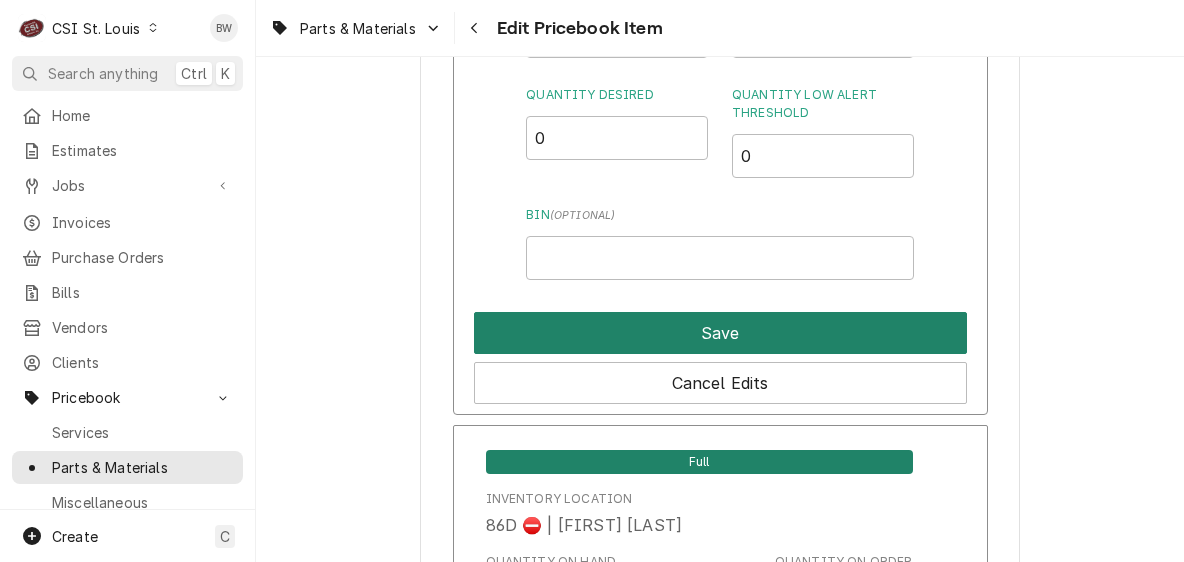 click on "Save" at bounding box center [720, 333] 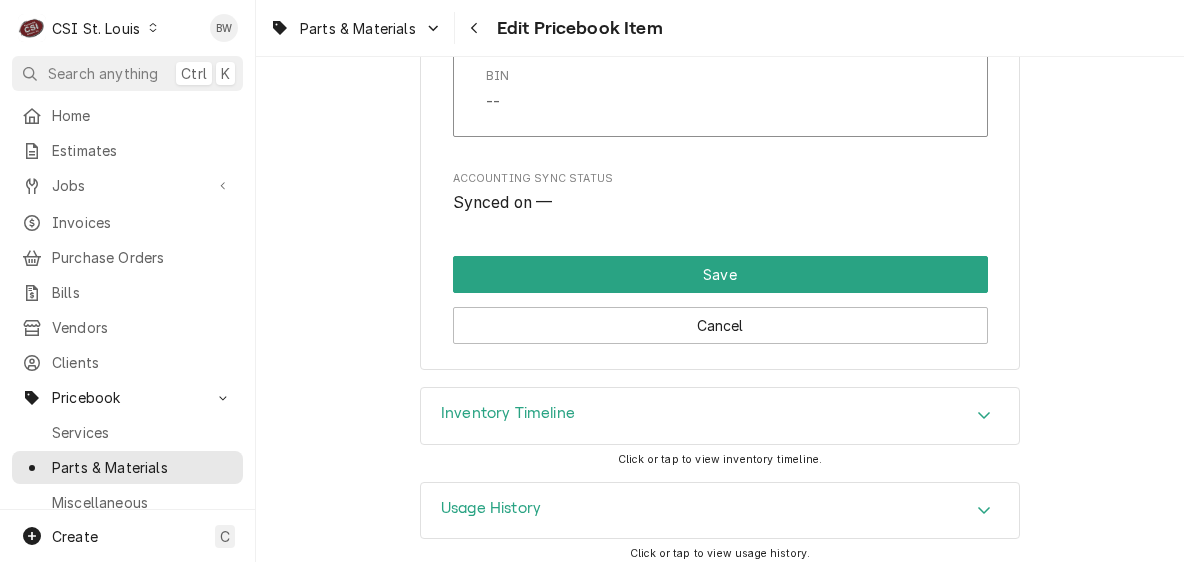 scroll, scrollTop: 17308, scrollLeft: 0, axis: vertical 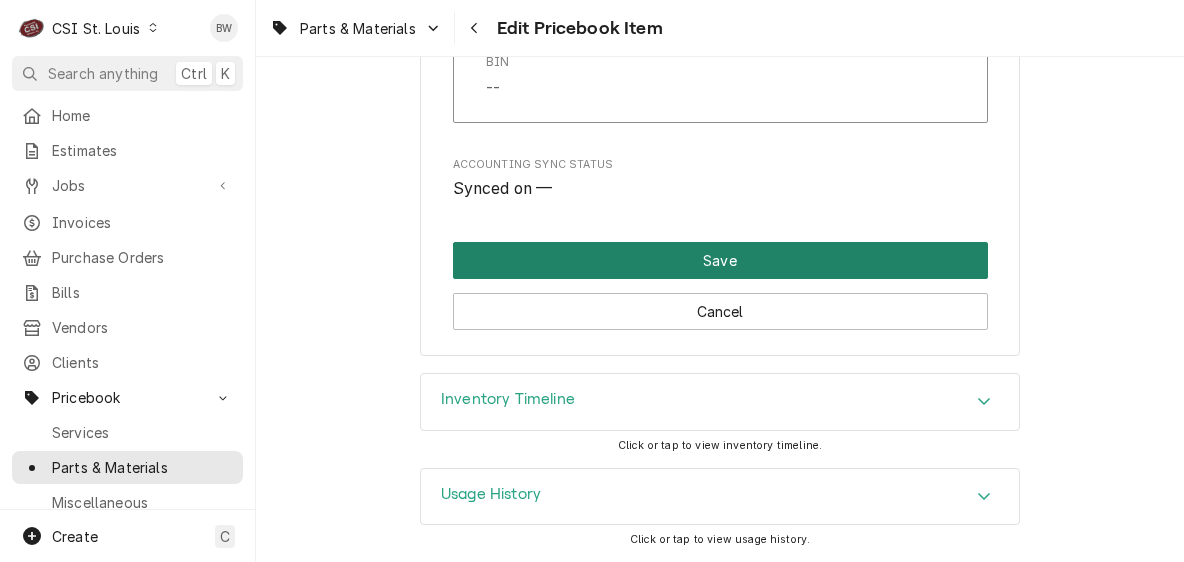 click on "Save" at bounding box center (720, 260) 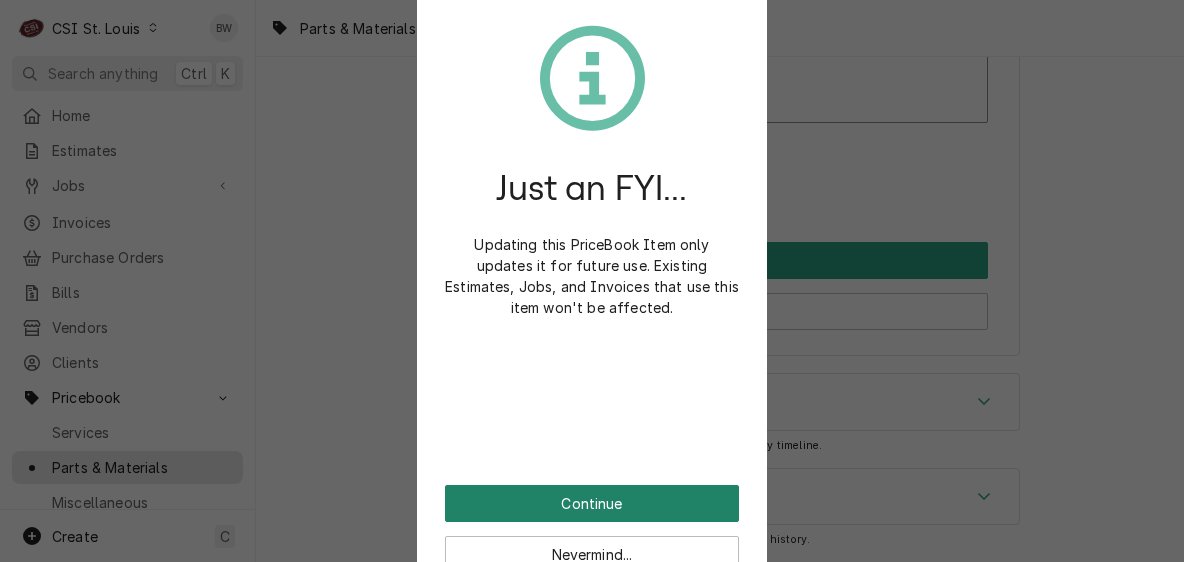 click on "Continue" at bounding box center (592, 503) 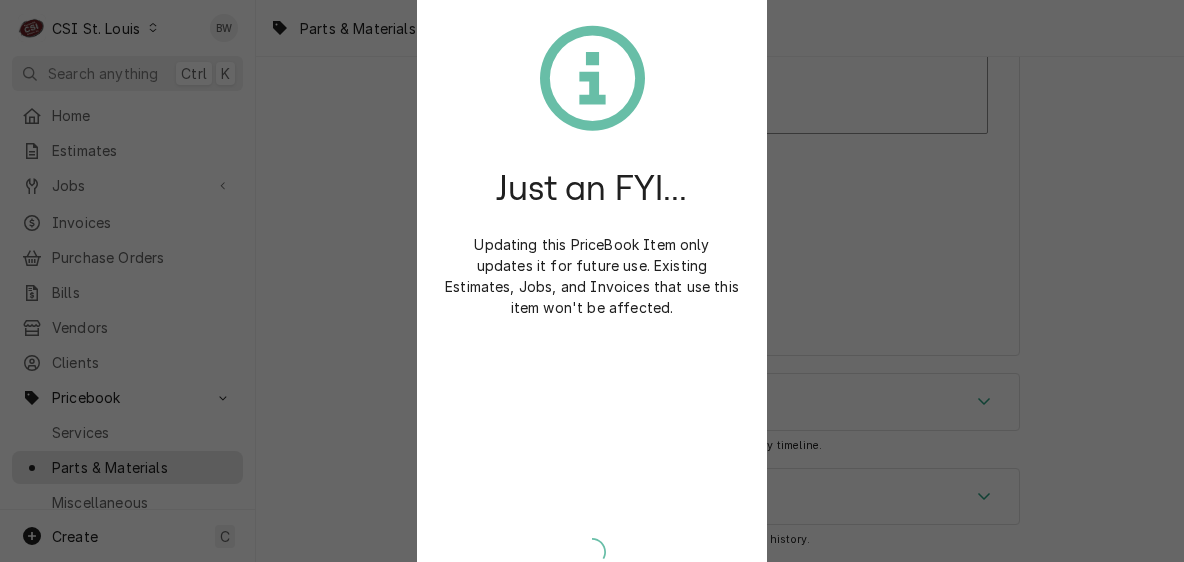 type on "x" 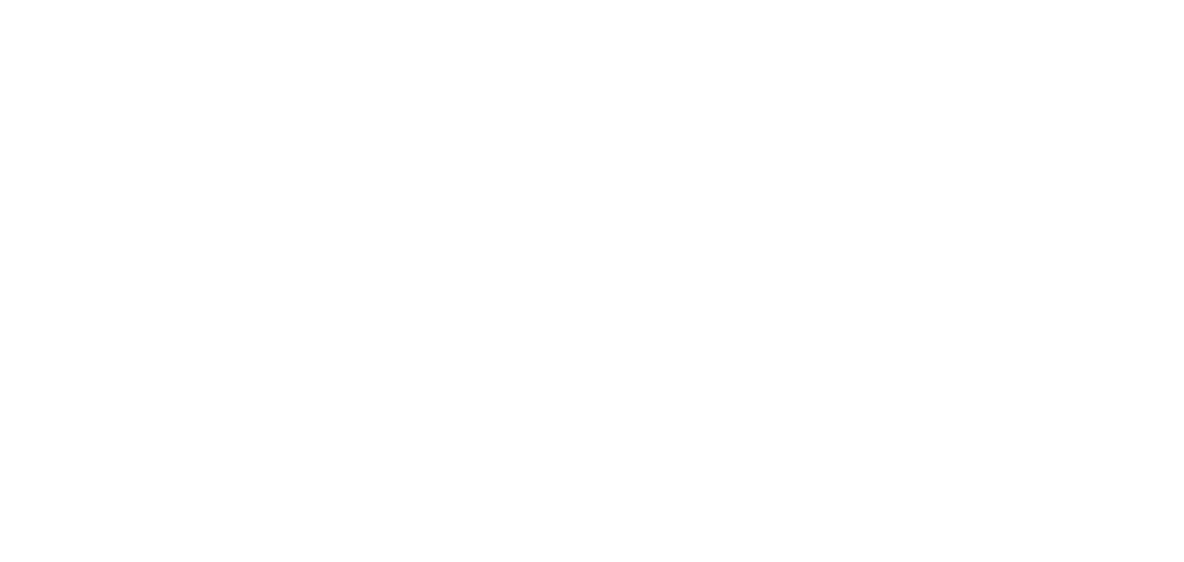 scroll, scrollTop: 0, scrollLeft: 0, axis: both 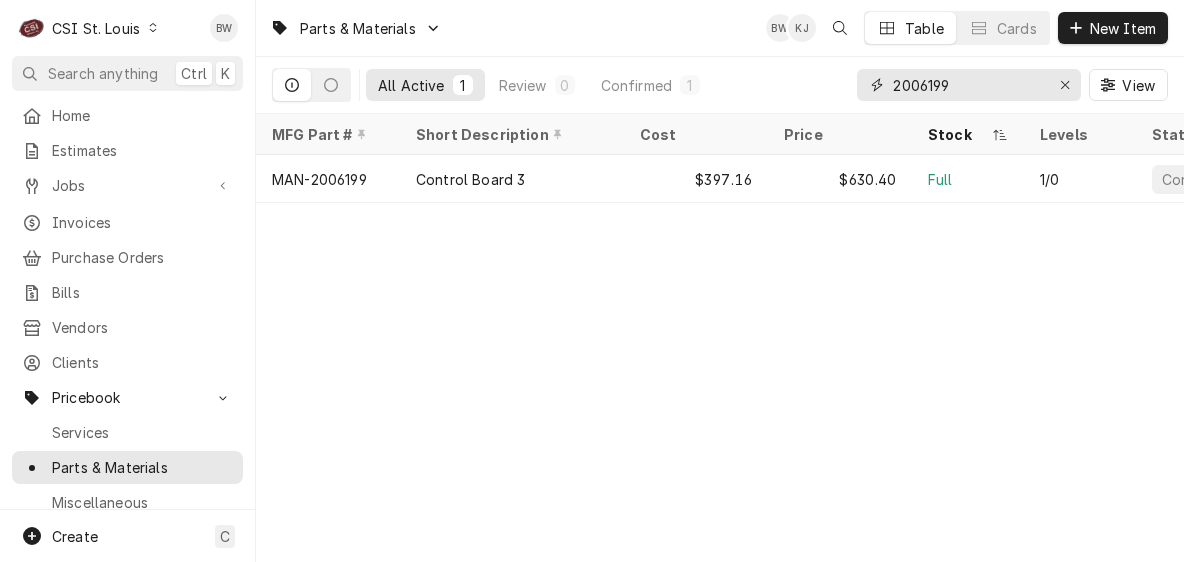 drag, startPoint x: 981, startPoint y: 91, endPoint x: 829, endPoint y: 84, distance: 152.1611 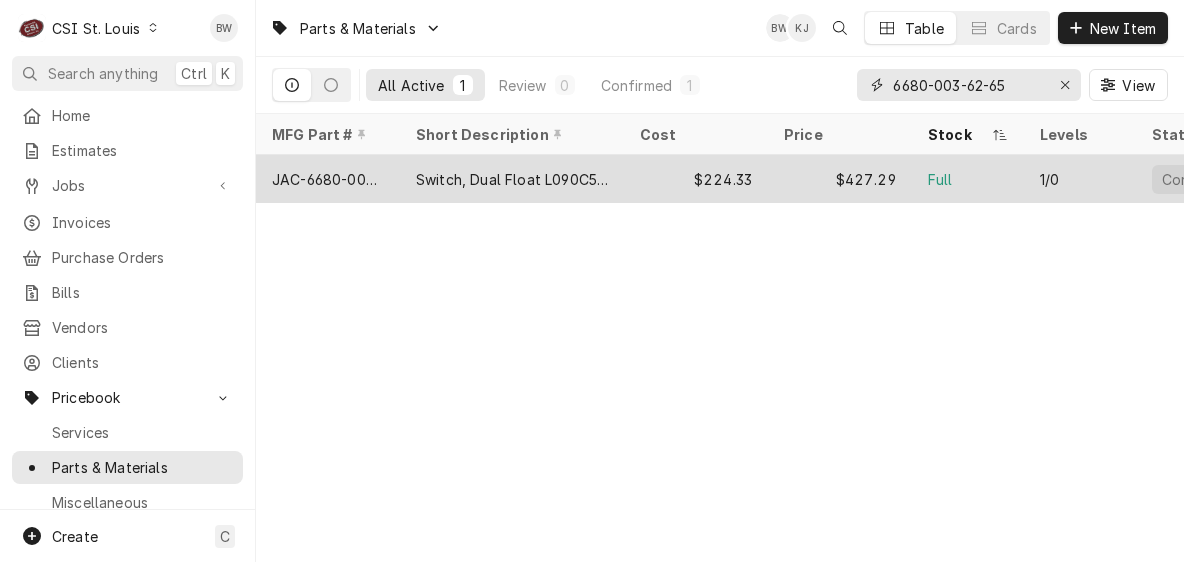 type on "6680-003-62-65" 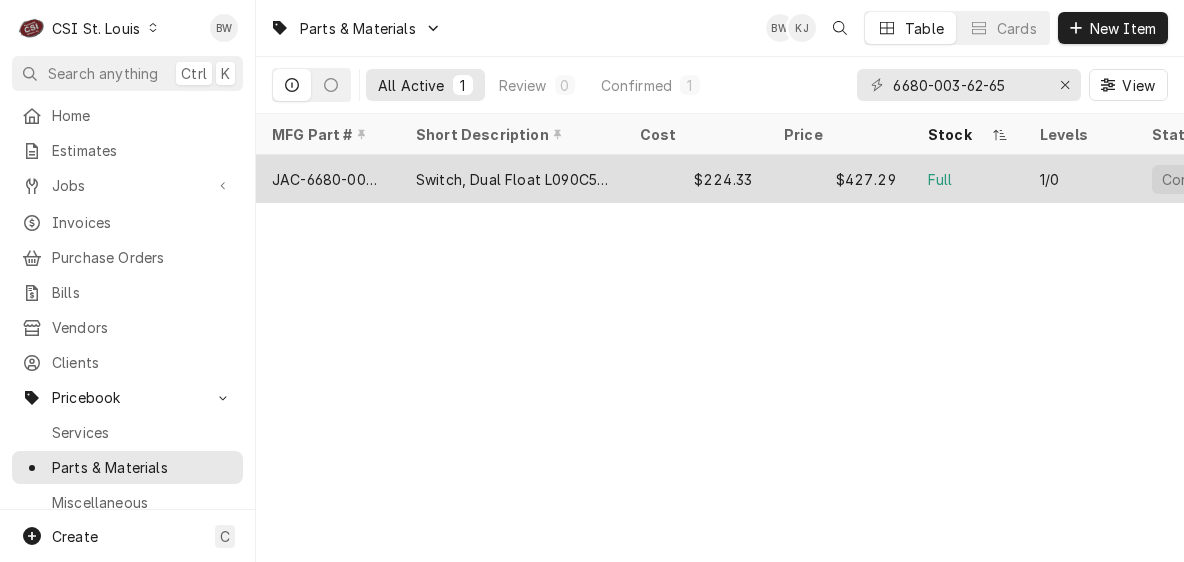 click on "JAC-6680-003-62-65" at bounding box center [328, 179] 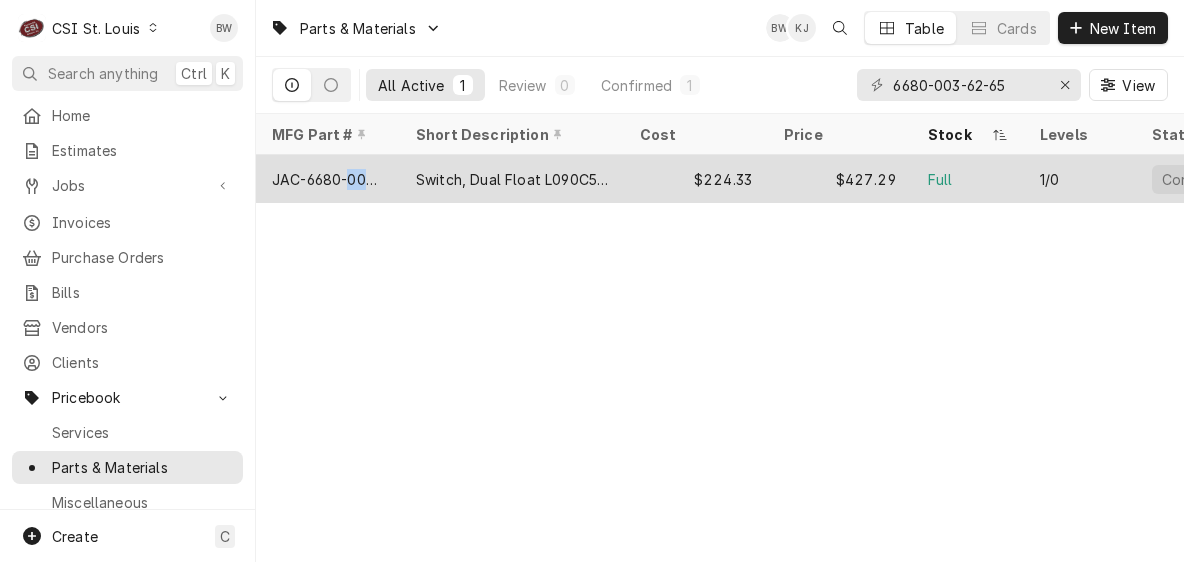click on "JAC-6680-003-62-65" at bounding box center [328, 179] 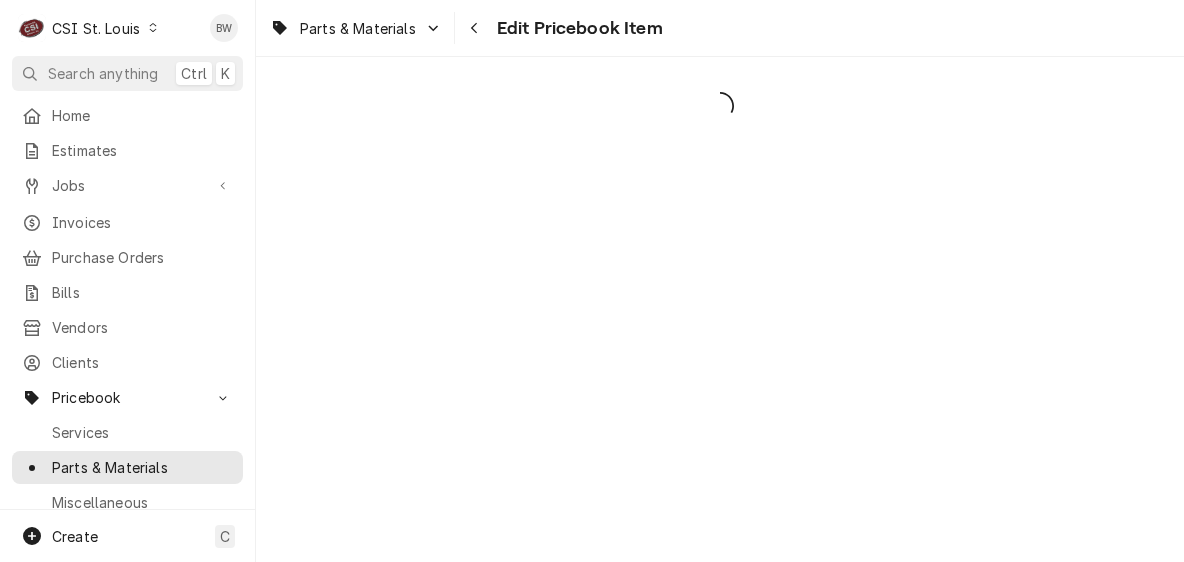 scroll, scrollTop: 0, scrollLeft: 0, axis: both 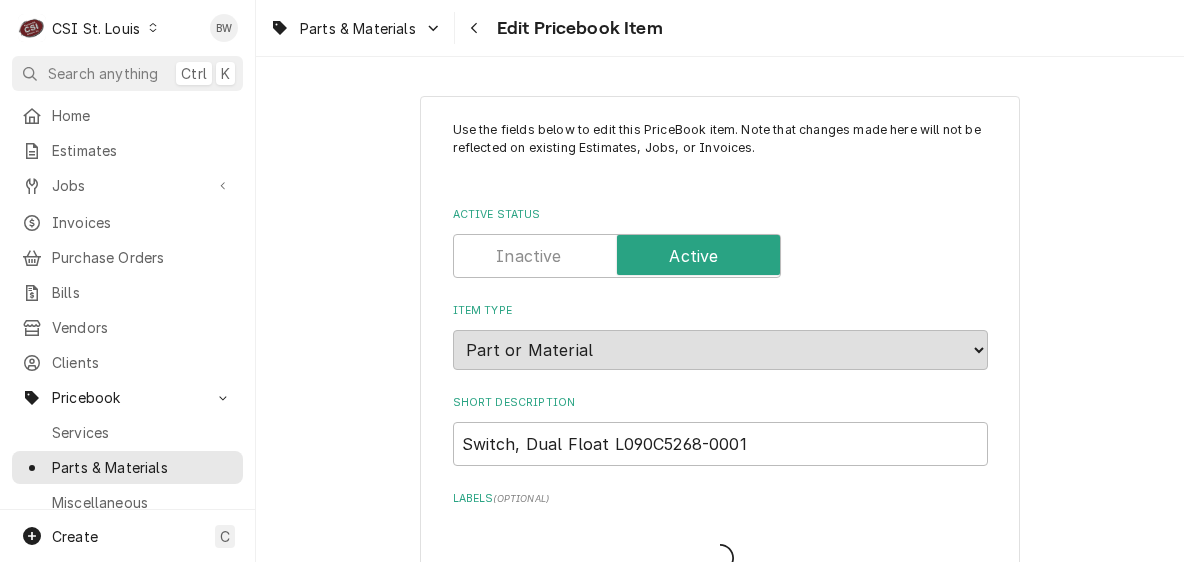 type on "x" 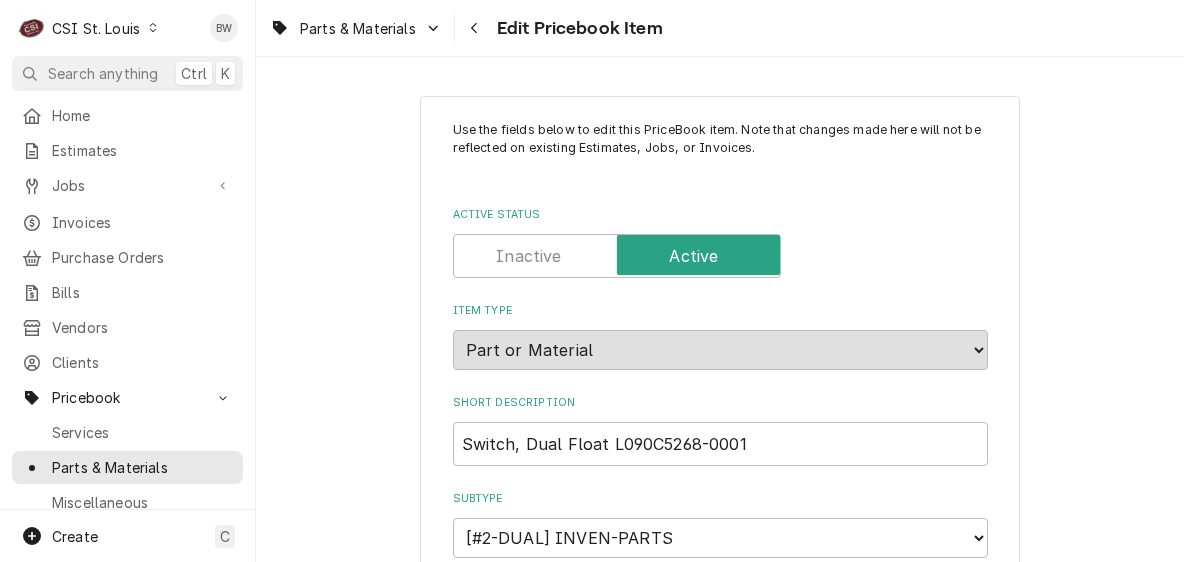 click on "Use the fields below to edit this PriceBook item. Note that changes made here will not be reflected on existing Estimates, Jobs, or Invoices. Active Status Item Type Choose PriceBook item type... Service Charge Part or Material Miscellaneous Charge Discount Tax Short Description Switch, Dual Float L090C5268-0001 Subtype Choose a subtype... [#2-DUAL] AFTERHRS-WH-CHG-2 [#2-DUAL] BEV-EQUIP [#2-DUAL] BEV-MATS [#2-DUAL] CONT-LABR-2 [#2-DUAL] CRANE-LIFT-2 [#2-DUAL] EQUIP-RENT-2 [#2-DUAL] INVEN-PARTS [#2-DUAL] MAINT-SUPPLY [#2-DUAL] MISC-EQUIP [#2-DUAL] MISC-NON-INVEN [#2-DUAL] PROJ-CONT-LABR-2 [#2-DUAL] PROJ-EQUIP [#2-DUAL] PROJ-MATS [#3-BILL] SHOP-TOOLS Labels  ( optional ) Add Labels... Part Type Your connected accounting system does not support changing a part from inventory to non-inventory. Please deactivate this part and create another if you wish to switch to non-inventory. Unit Cost  ( optional ) $ 224.33 Default Unit Price $ 427.29 Tax Manufacturer  ( optional ) Manufacturer Part #  ( optional )  ( )  ( )" at bounding box center [720, 309] 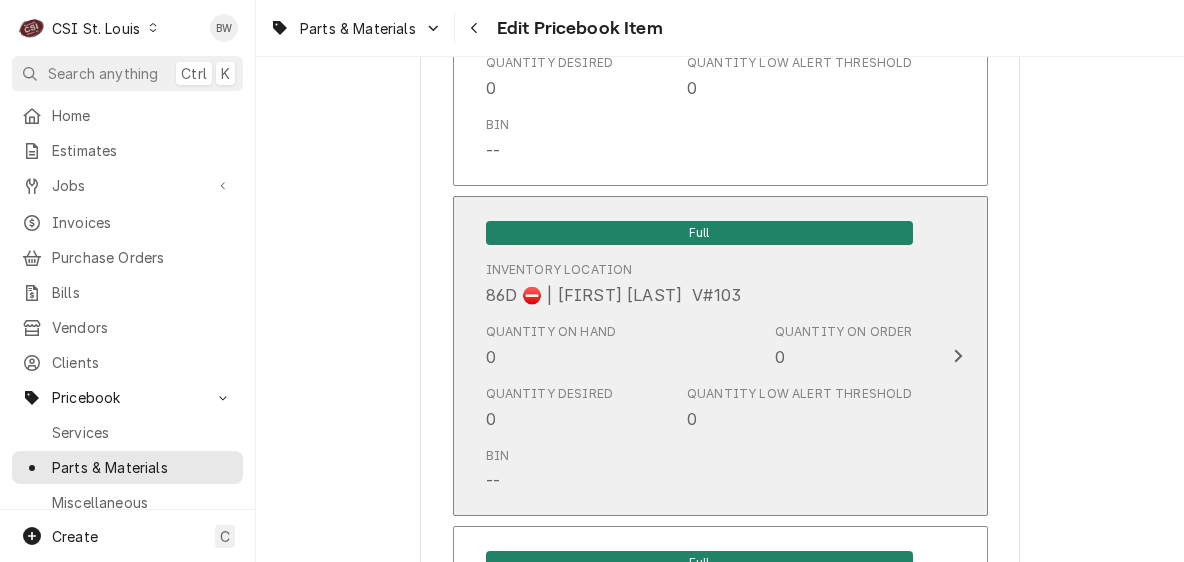 click on "Quantity on Hand 0" at bounding box center [551, 346] 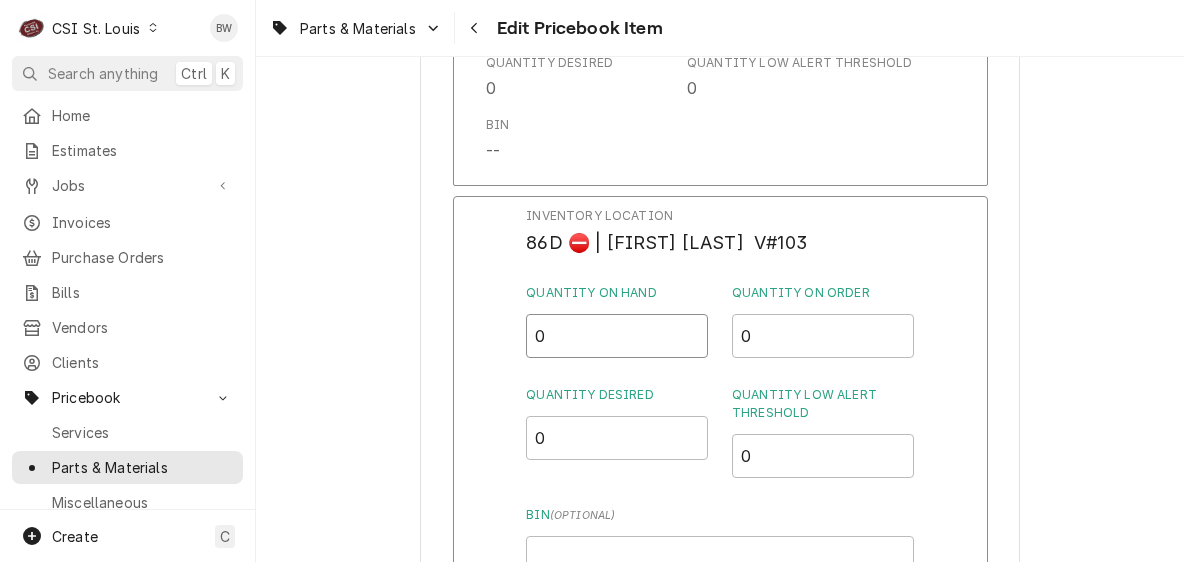 drag, startPoint x: 545, startPoint y: 356, endPoint x: 529, endPoint y: 355, distance: 16.03122 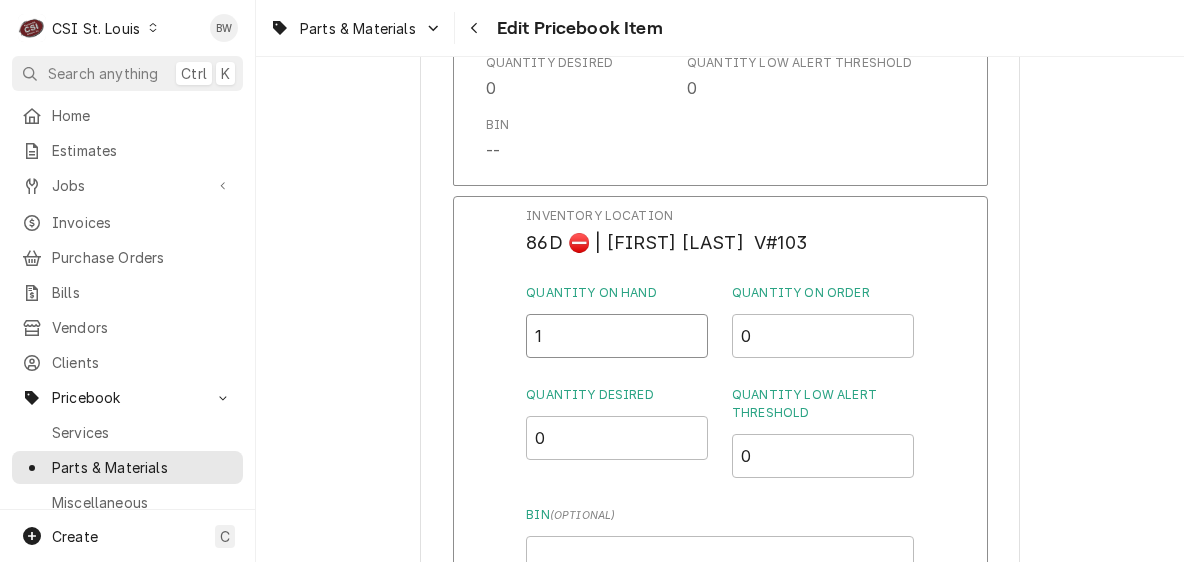 type on "1" 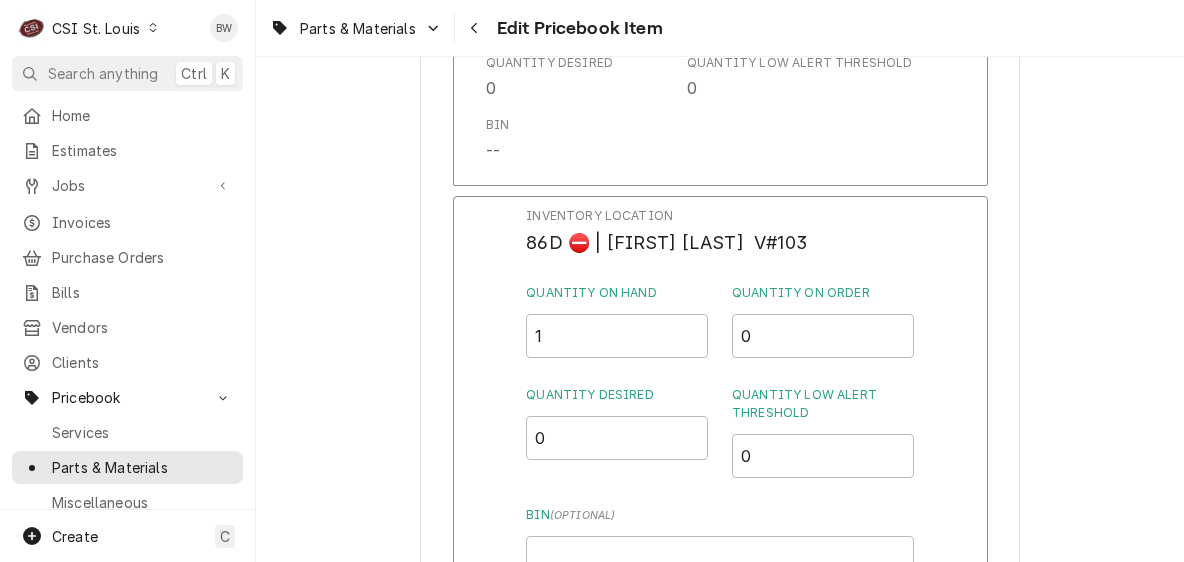 click on "Inventory Location 86D ⛔️ | RICH VESTAL  V#103 Quantity on Hand 1 Quantity on Order 0 Quantity Desired 0 Quantity Low Alert Threshold 0 Bin  ( optional ) Save Cancel Edits" at bounding box center (720, 456) 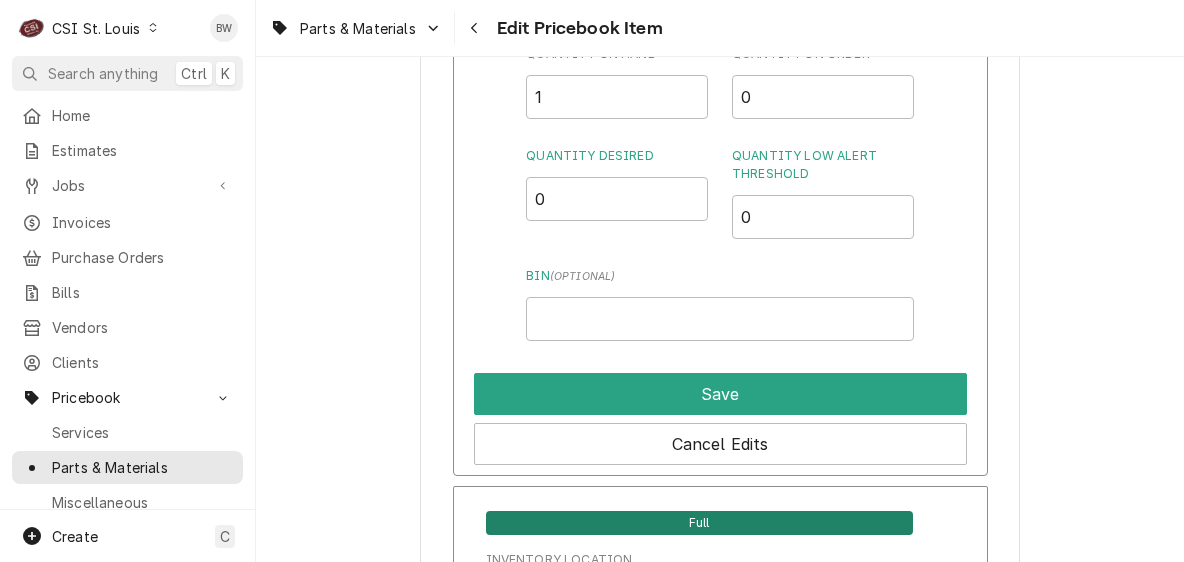 scroll, scrollTop: 16208, scrollLeft: 0, axis: vertical 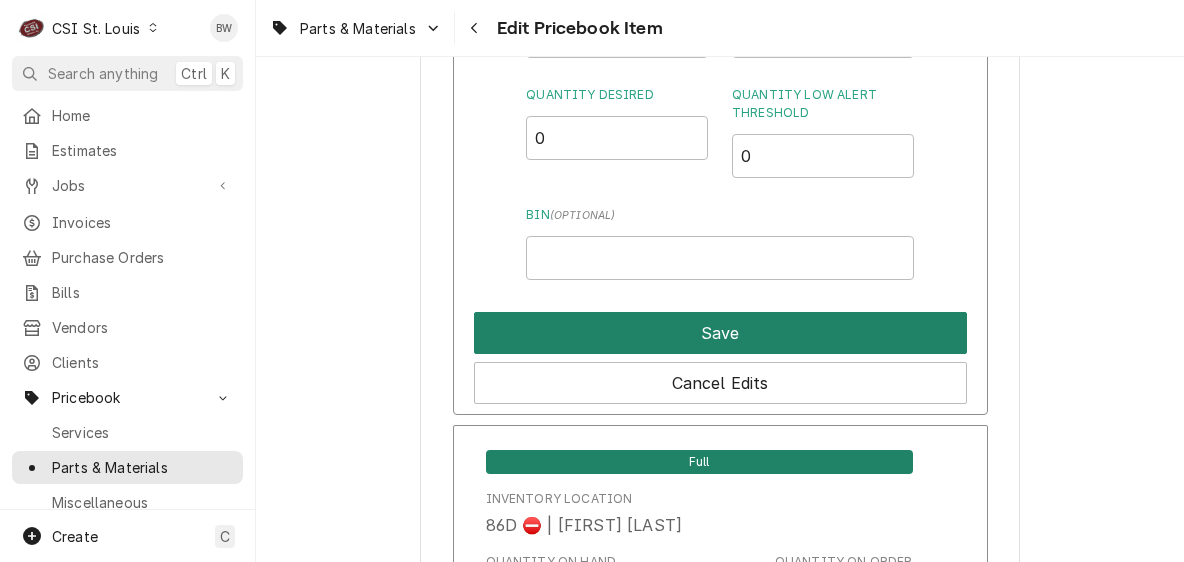 click on "Save" at bounding box center [720, 333] 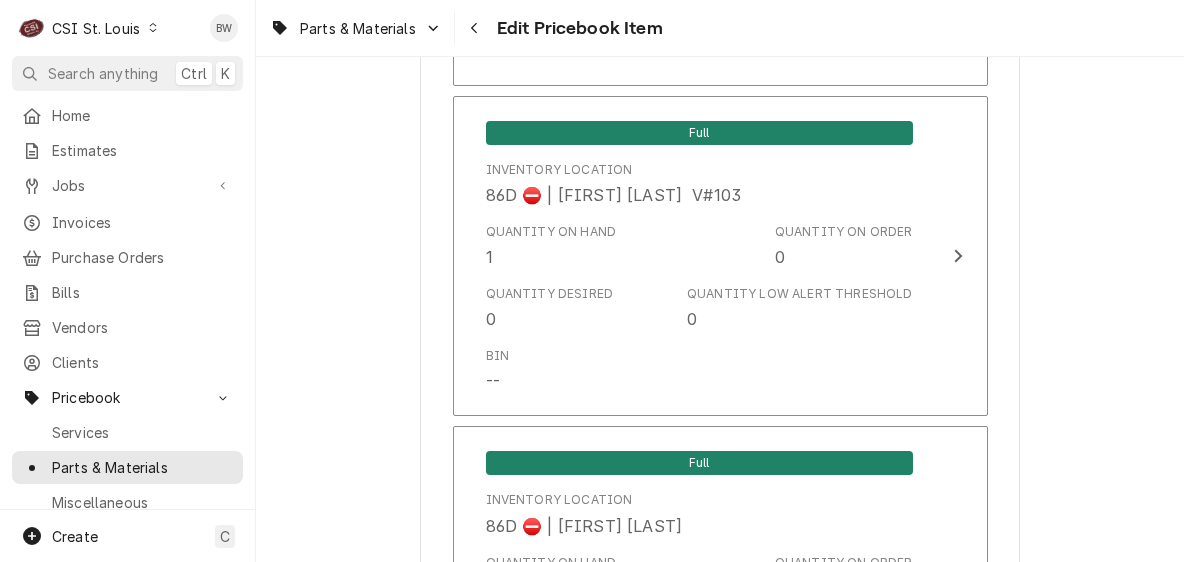 scroll, scrollTop: 17308, scrollLeft: 0, axis: vertical 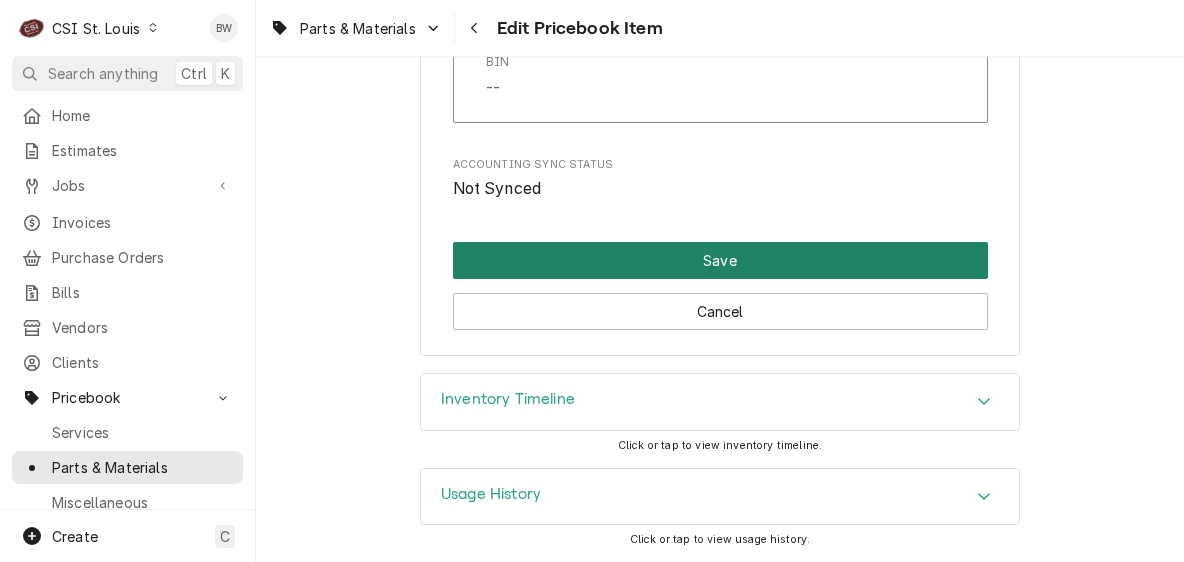 click on "Save" at bounding box center [720, 260] 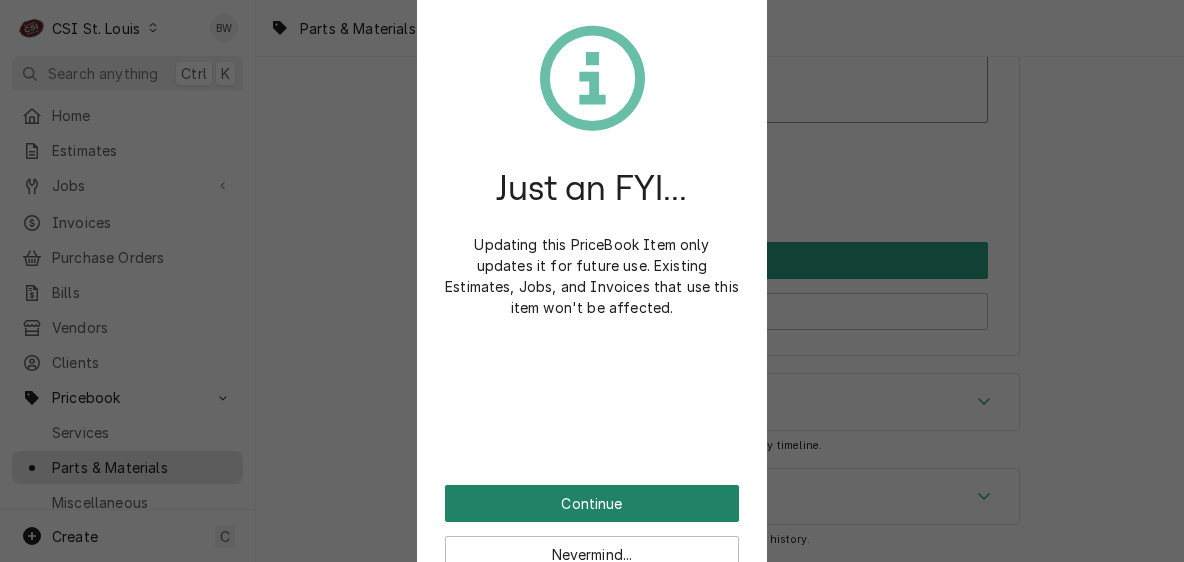 click on "Continue" at bounding box center (592, 503) 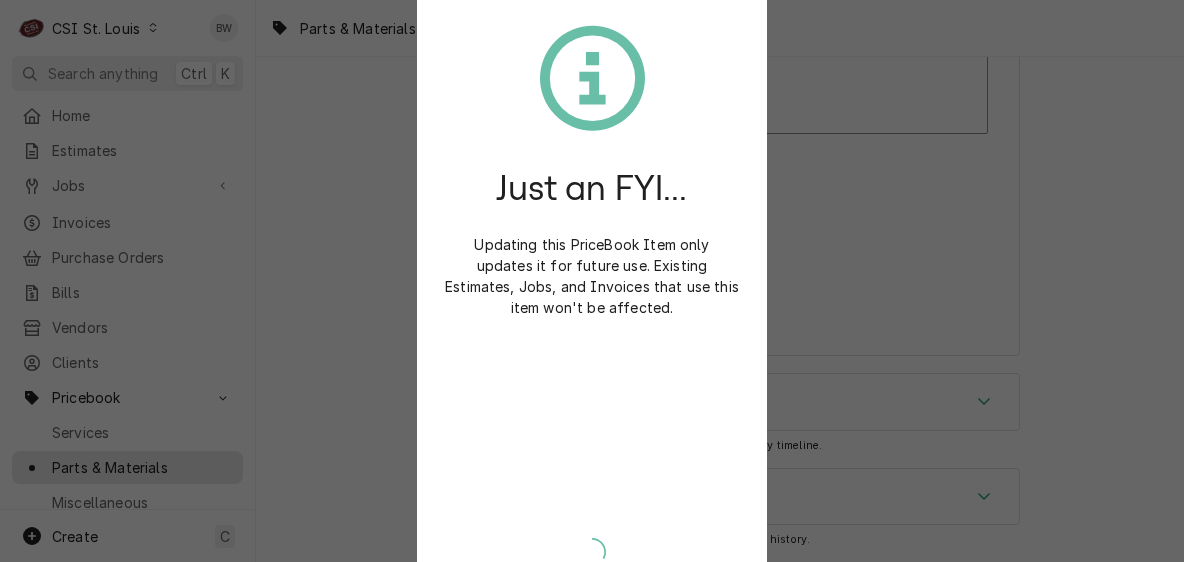 scroll, scrollTop: 17297, scrollLeft: 0, axis: vertical 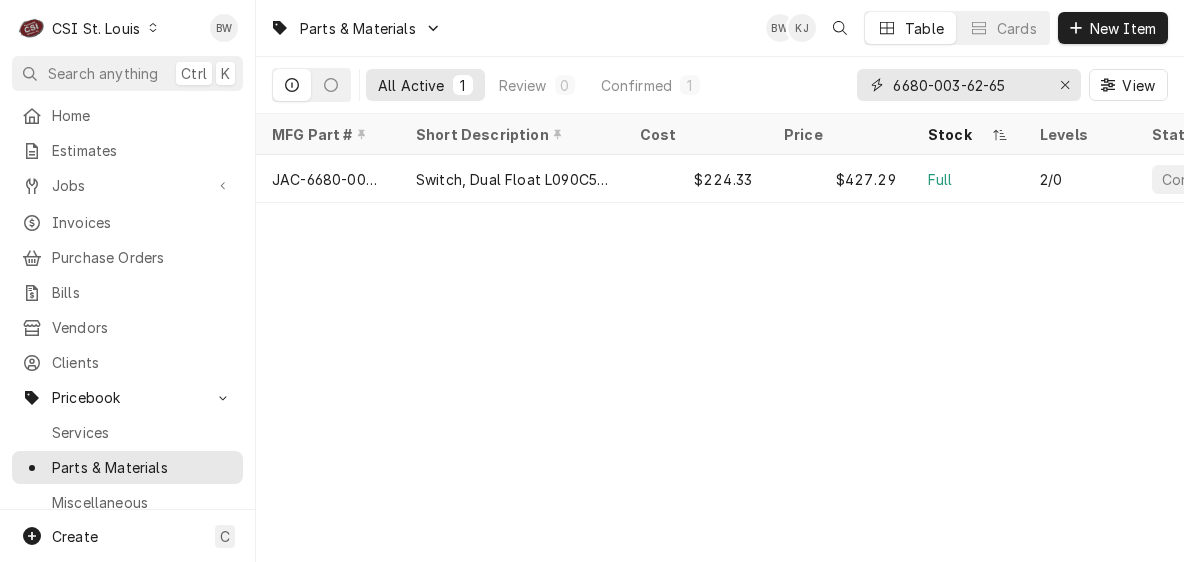drag, startPoint x: 1021, startPoint y: 87, endPoint x: 873, endPoint y: 90, distance: 148.0304 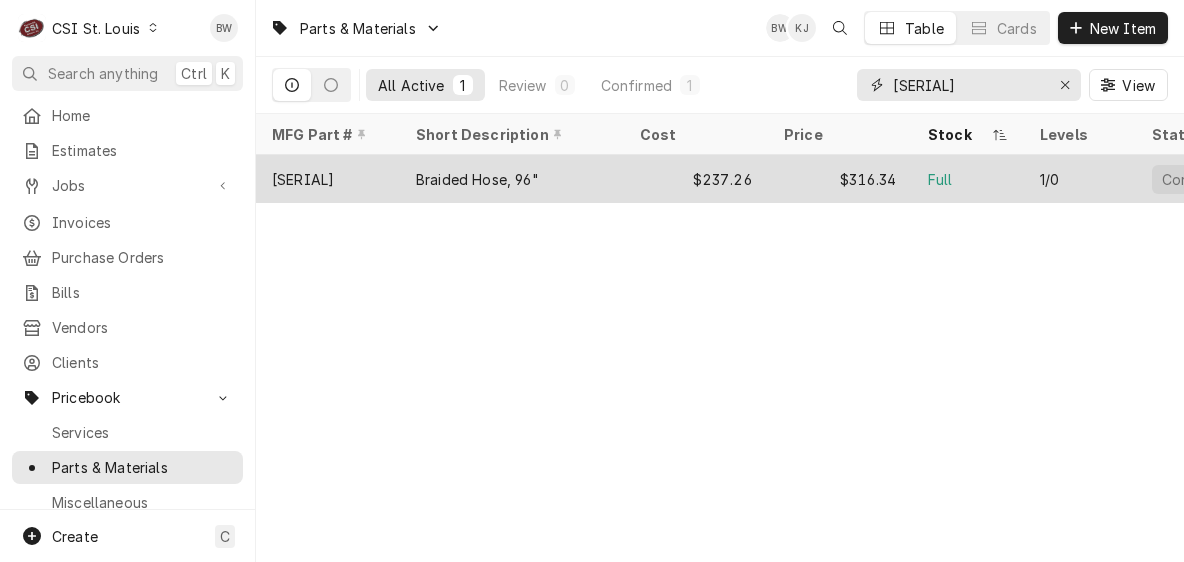 type on "00-293625" 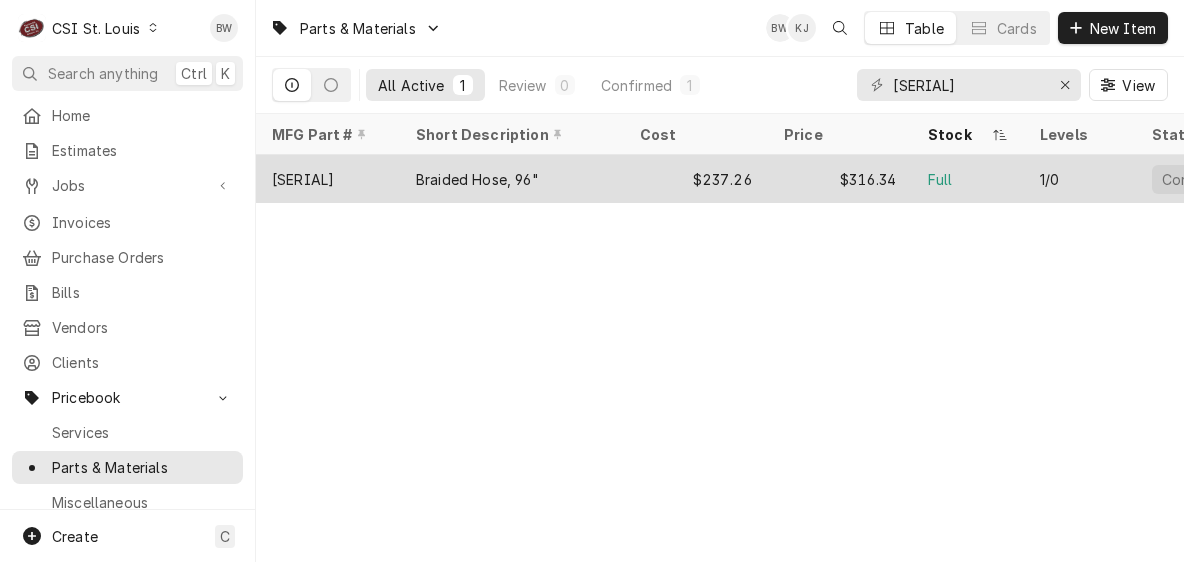 click on "Braided Hose, 96"" at bounding box center (477, 179) 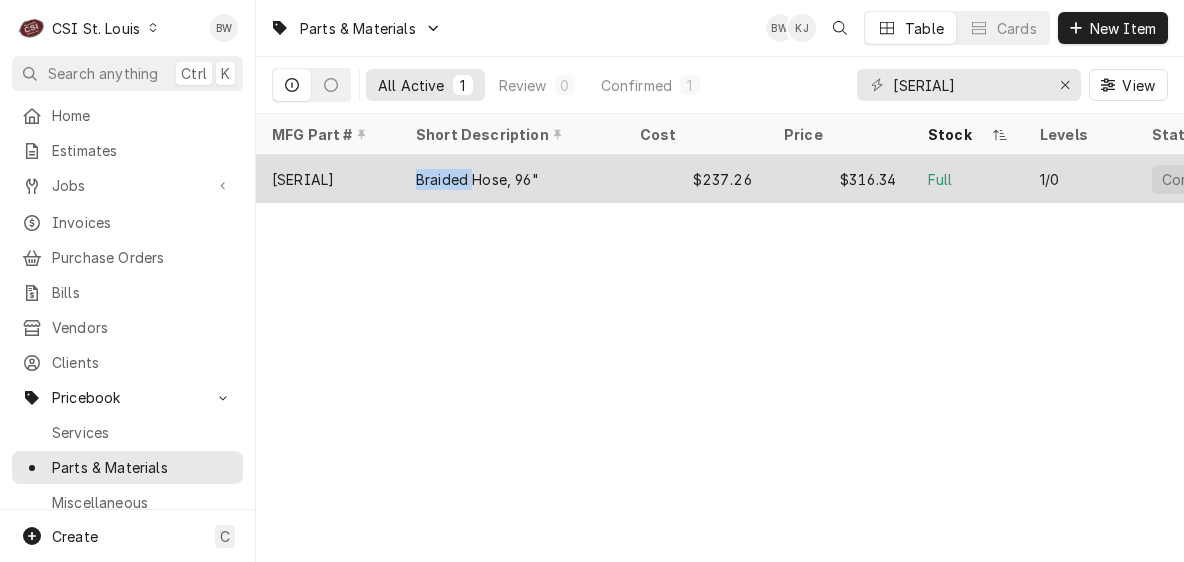 click on "Braided Hose, 96"" at bounding box center (477, 179) 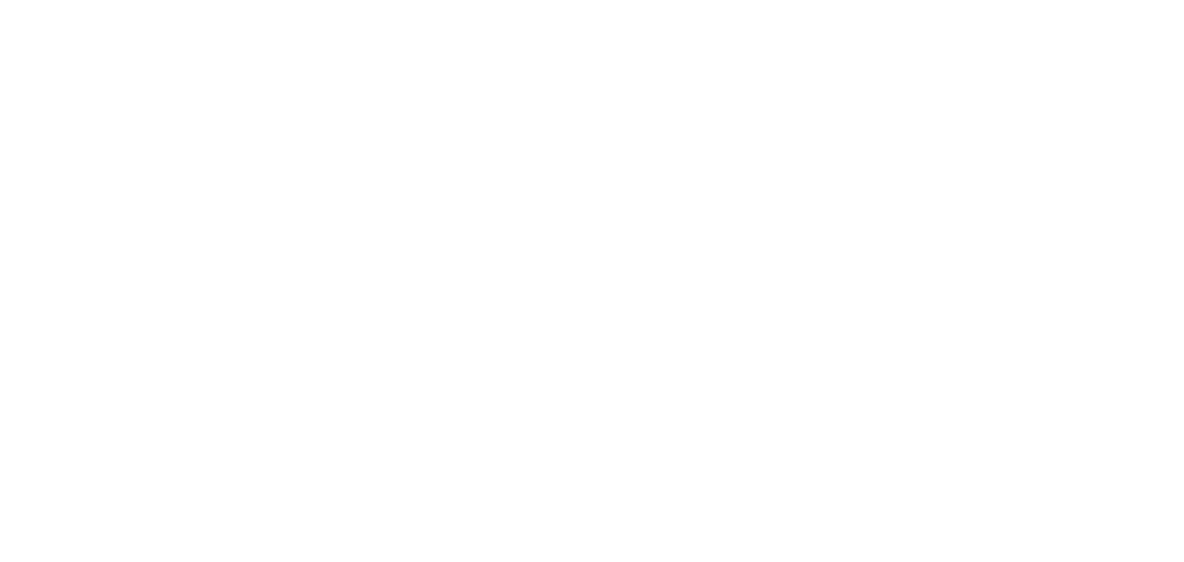 scroll, scrollTop: 0, scrollLeft: 0, axis: both 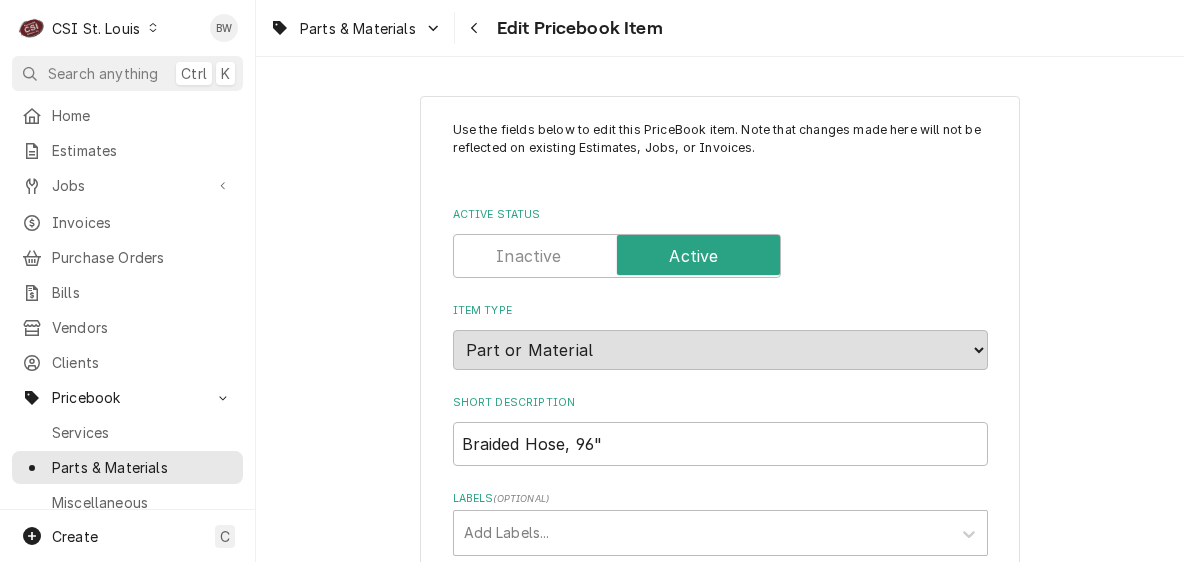 type on "x" 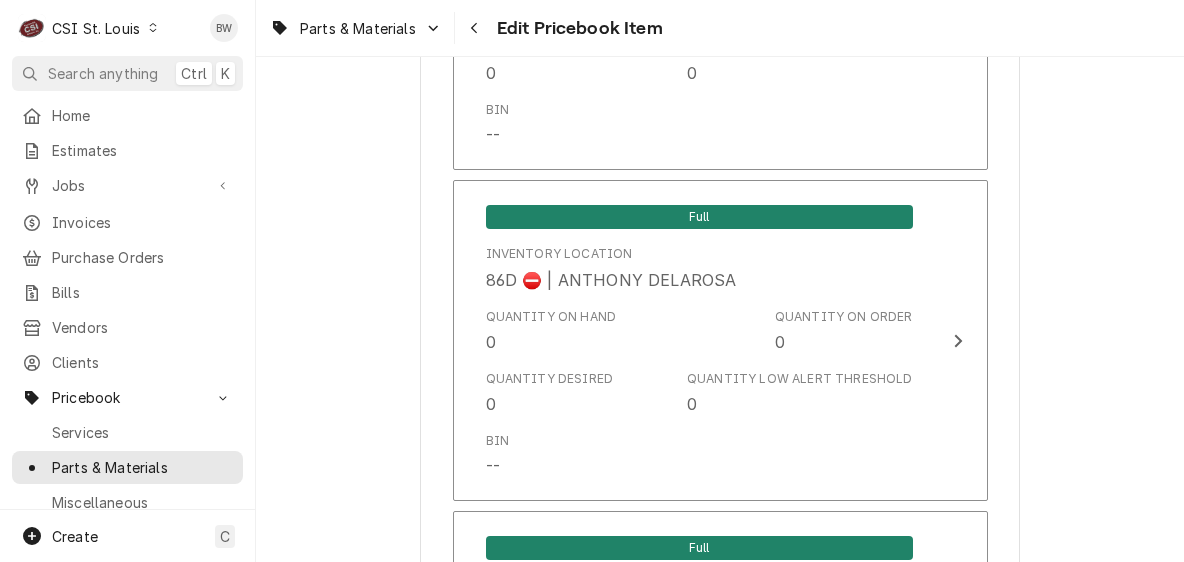 scroll, scrollTop: 13608, scrollLeft: 0, axis: vertical 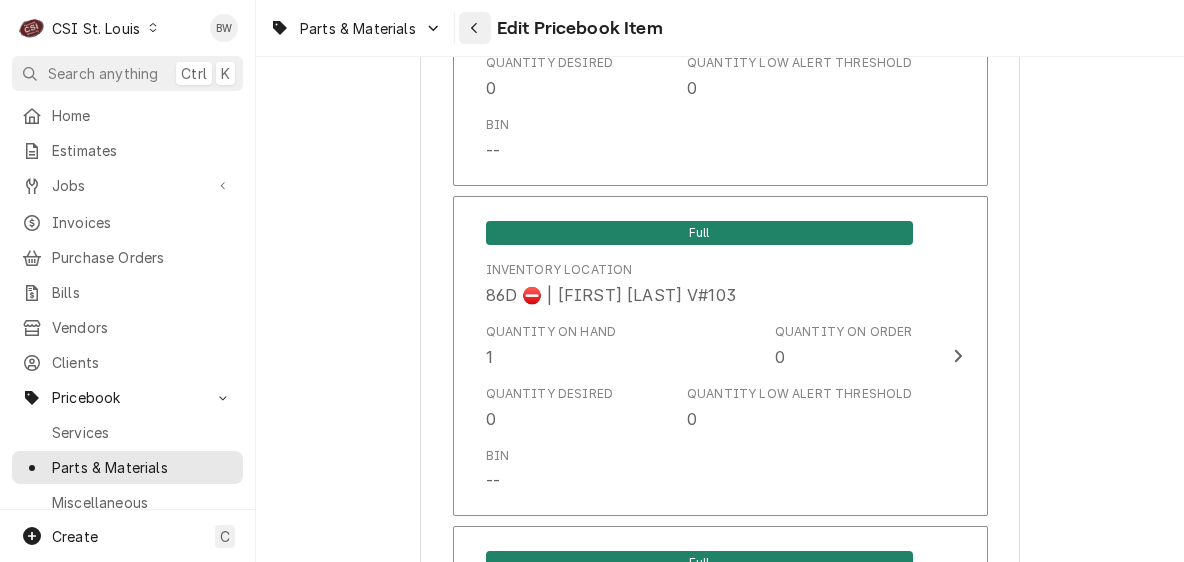 click 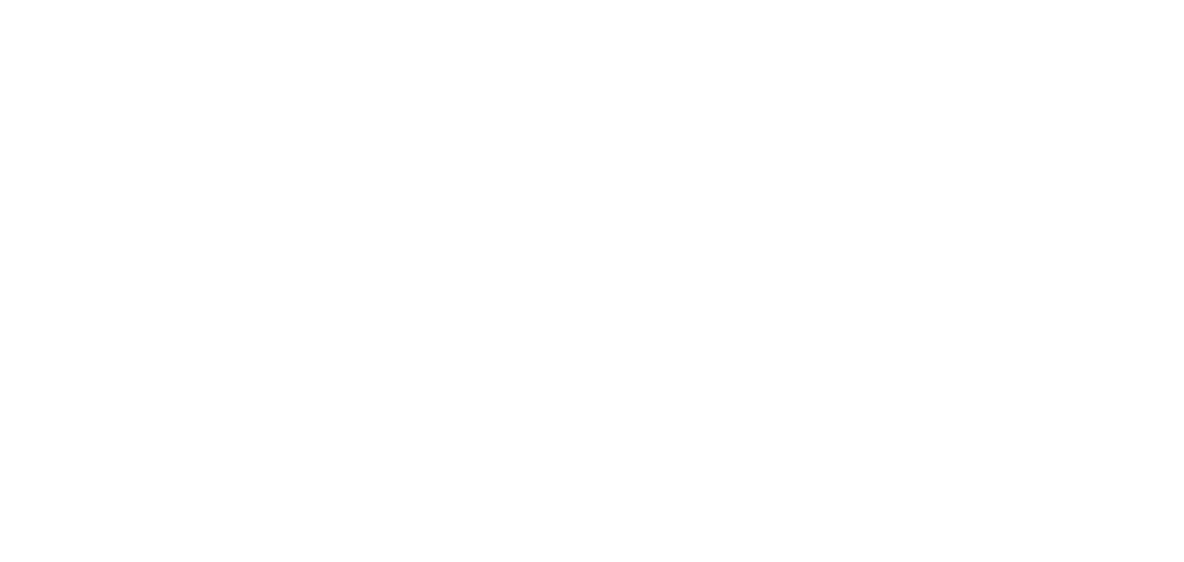 scroll, scrollTop: 0, scrollLeft: 0, axis: both 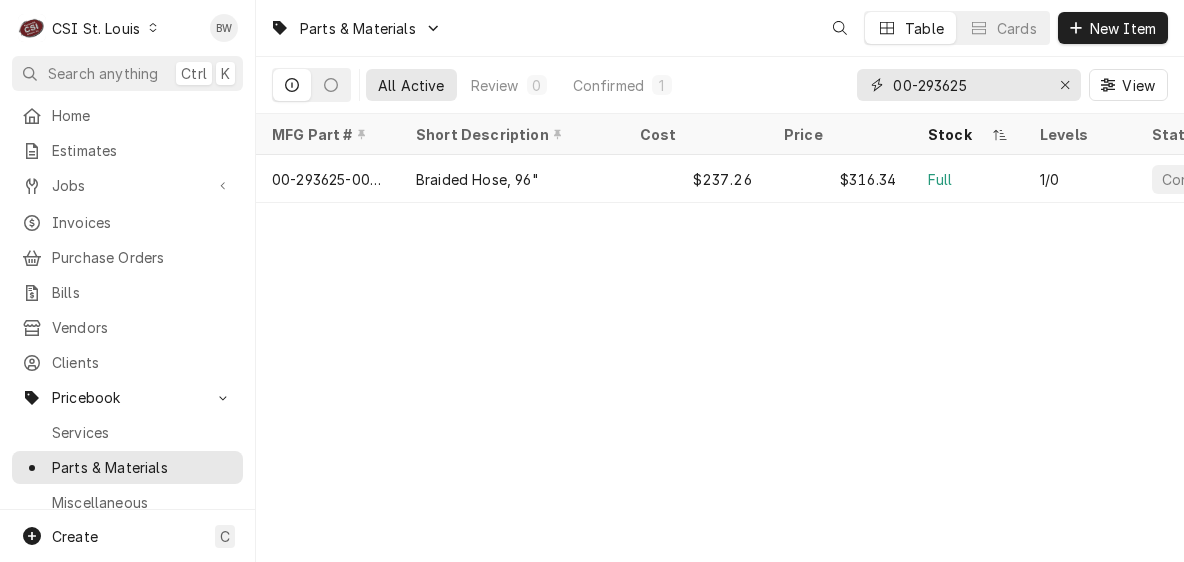 drag, startPoint x: 1002, startPoint y: 80, endPoint x: 822, endPoint y: 92, distance: 180.39955 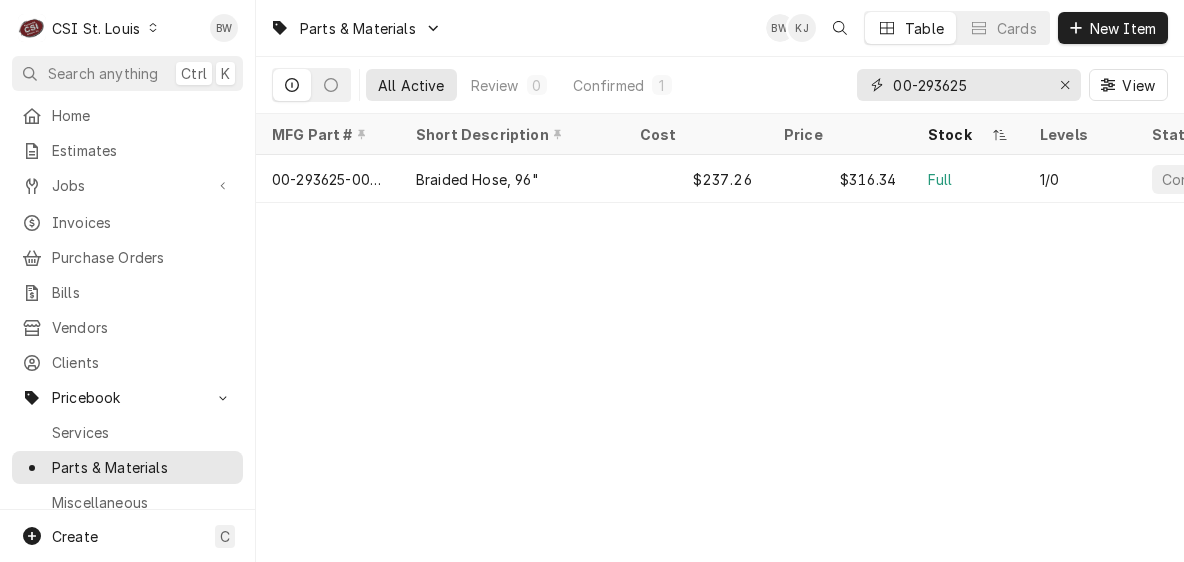 type on "c" 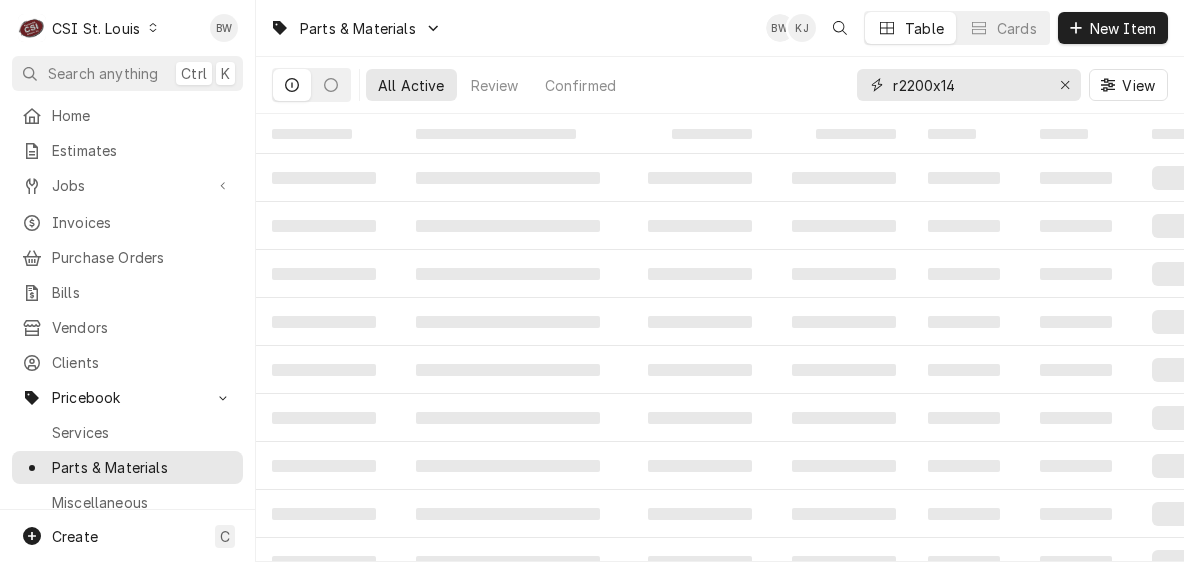 type on "r2200x14" 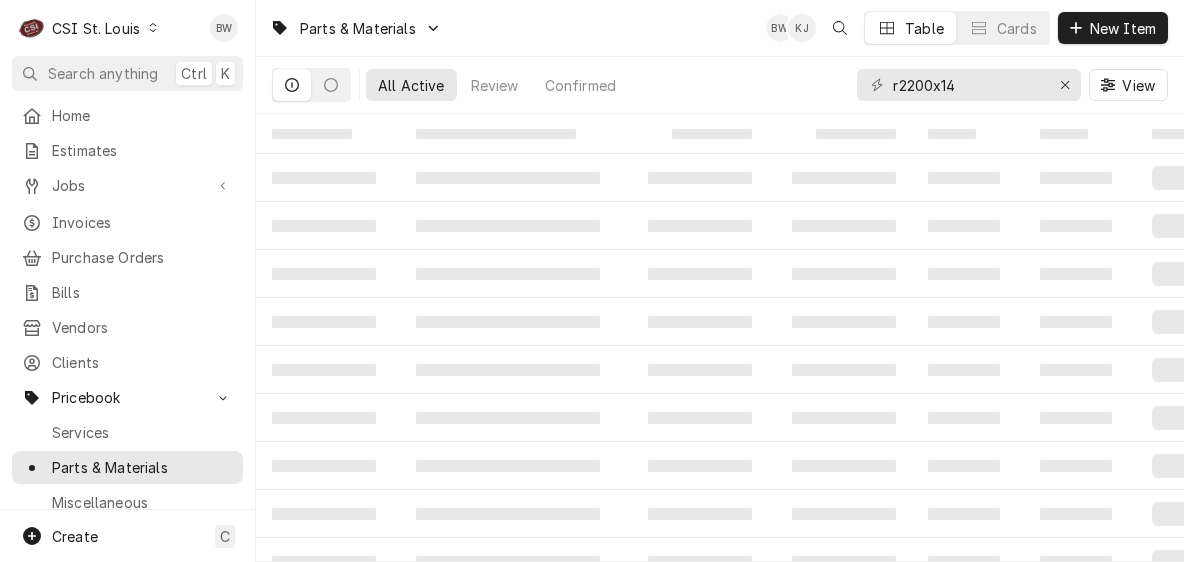 click on "r2200x14" at bounding box center (969, 85) 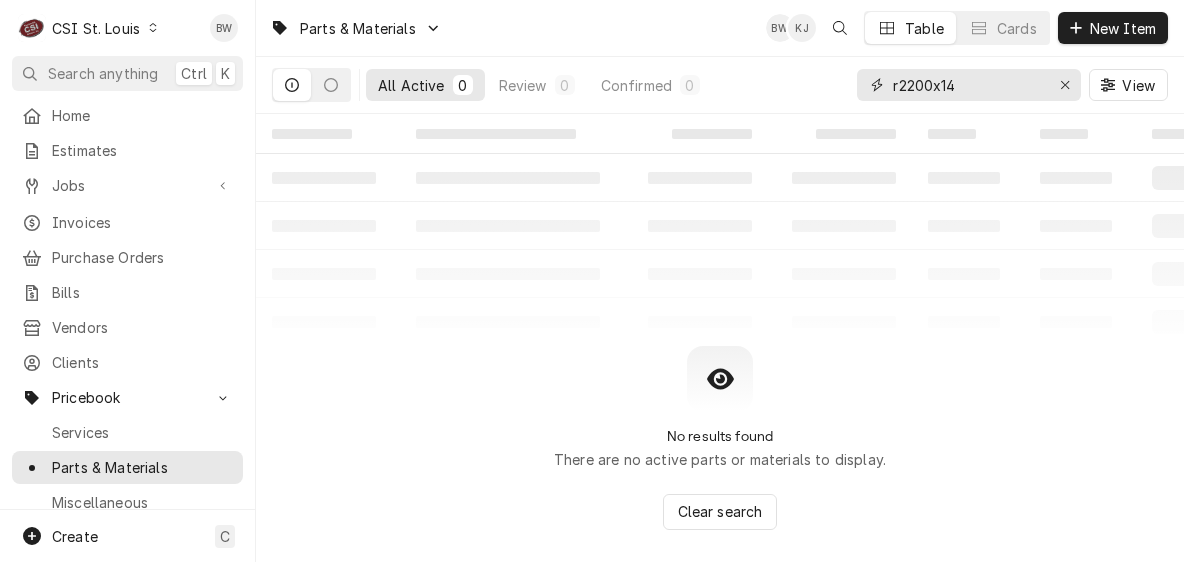 drag, startPoint x: 960, startPoint y: 80, endPoint x: 895, endPoint y: 78, distance: 65.03076 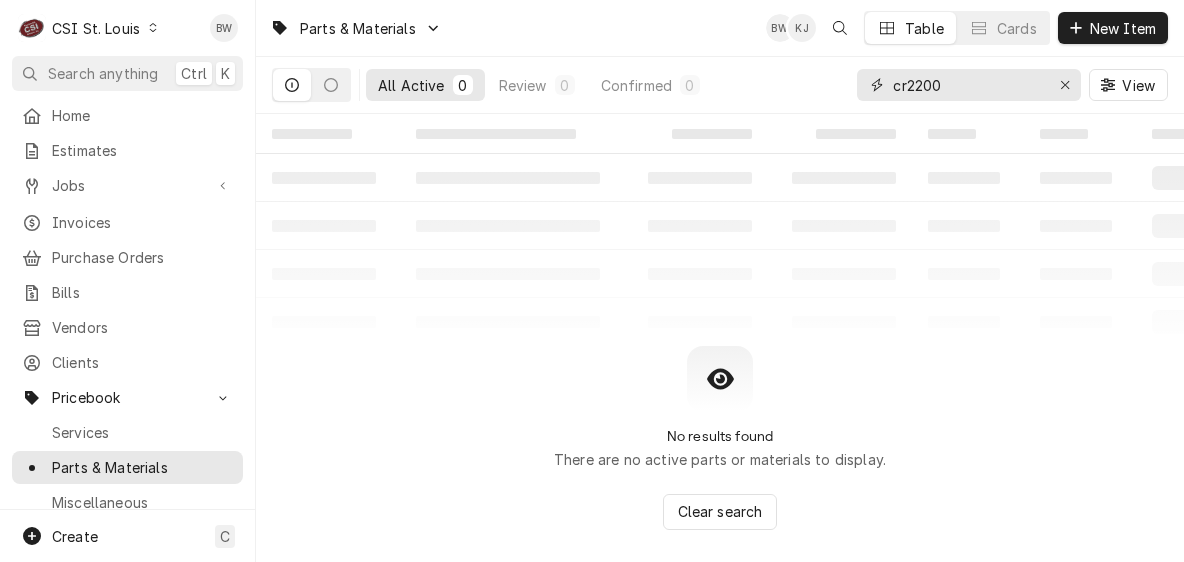 click on "cr2200" at bounding box center (968, 85) 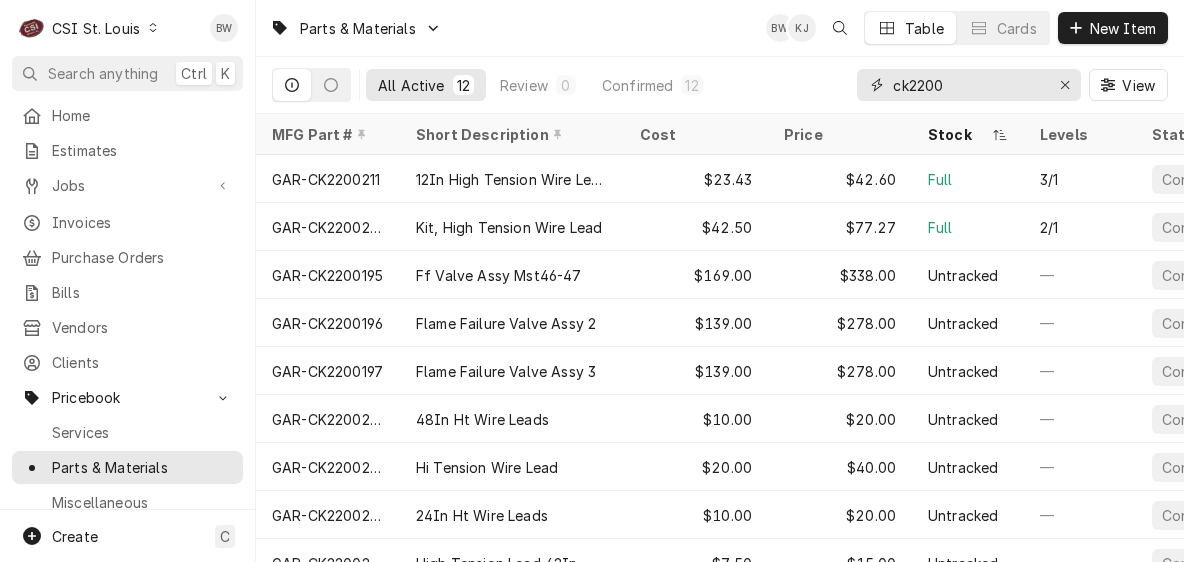 click on "ck2200" at bounding box center [968, 85] 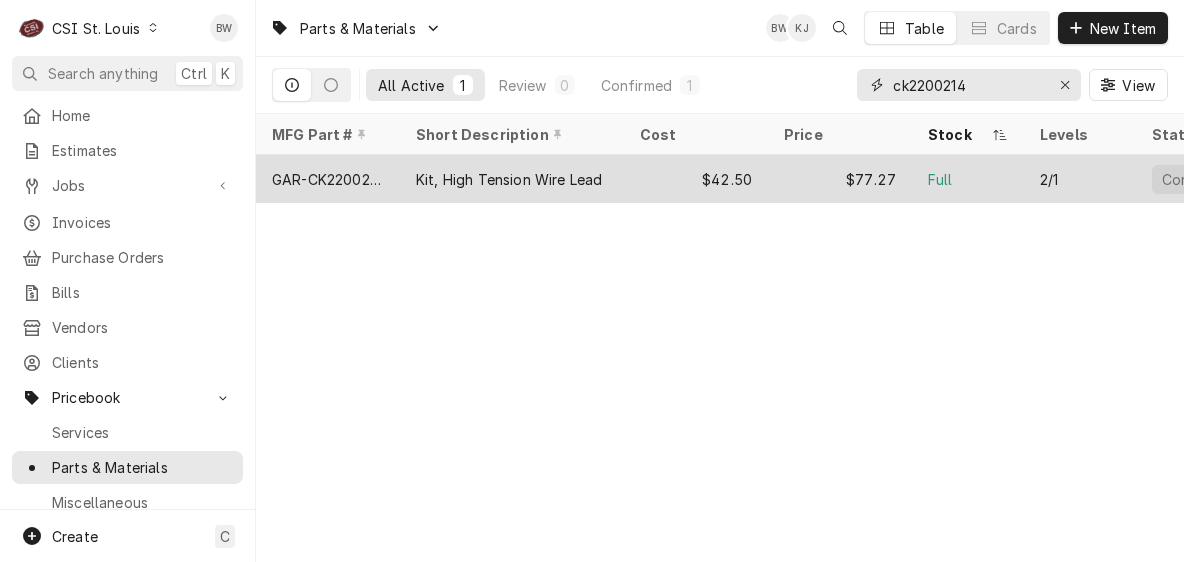 type on "ck2200214" 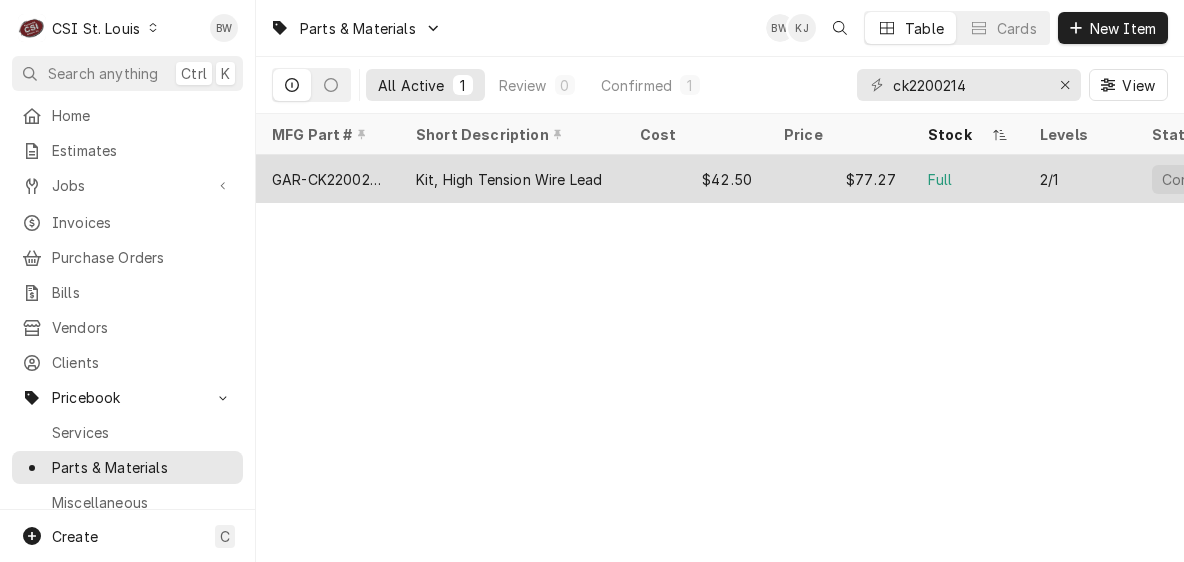 click on "GAR-CK2200214" at bounding box center (328, 179) 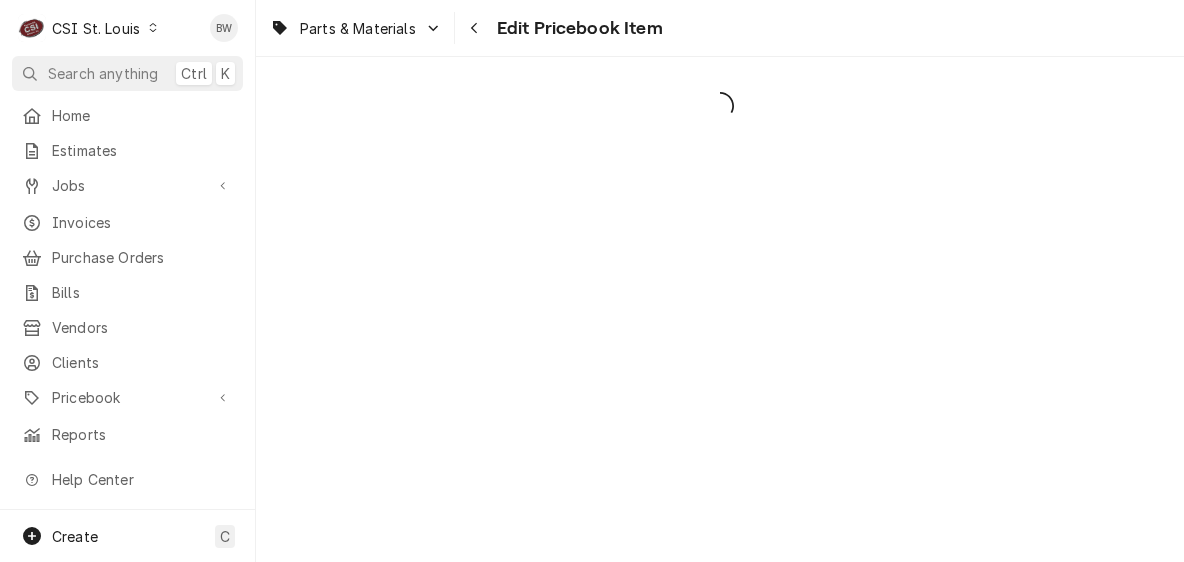 scroll, scrollTop: 0, scrollLeft: 0, axis: both 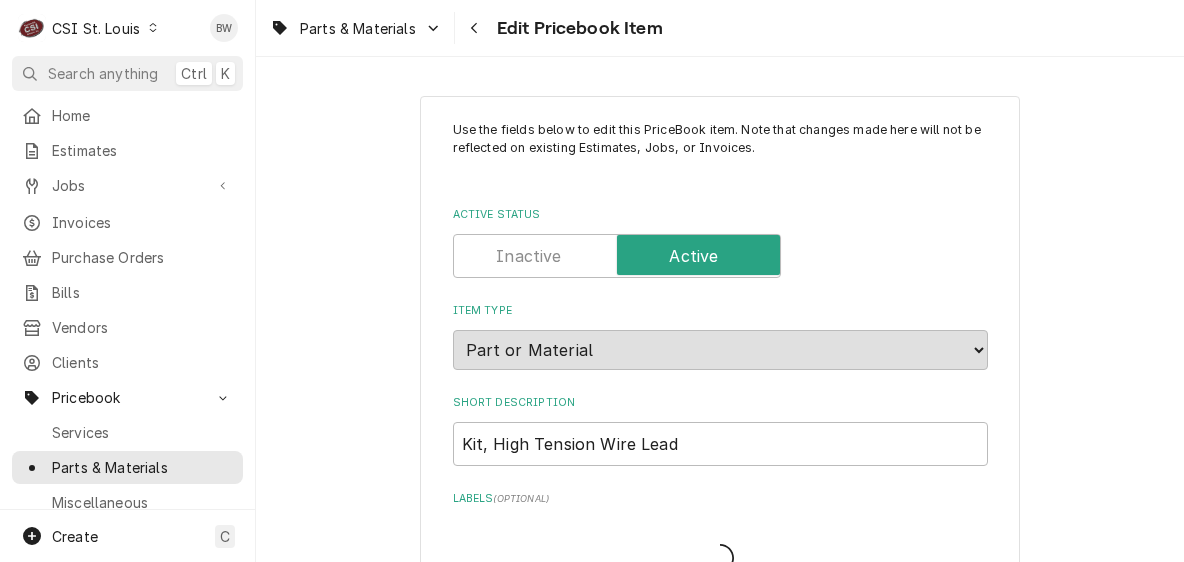 type on "x" 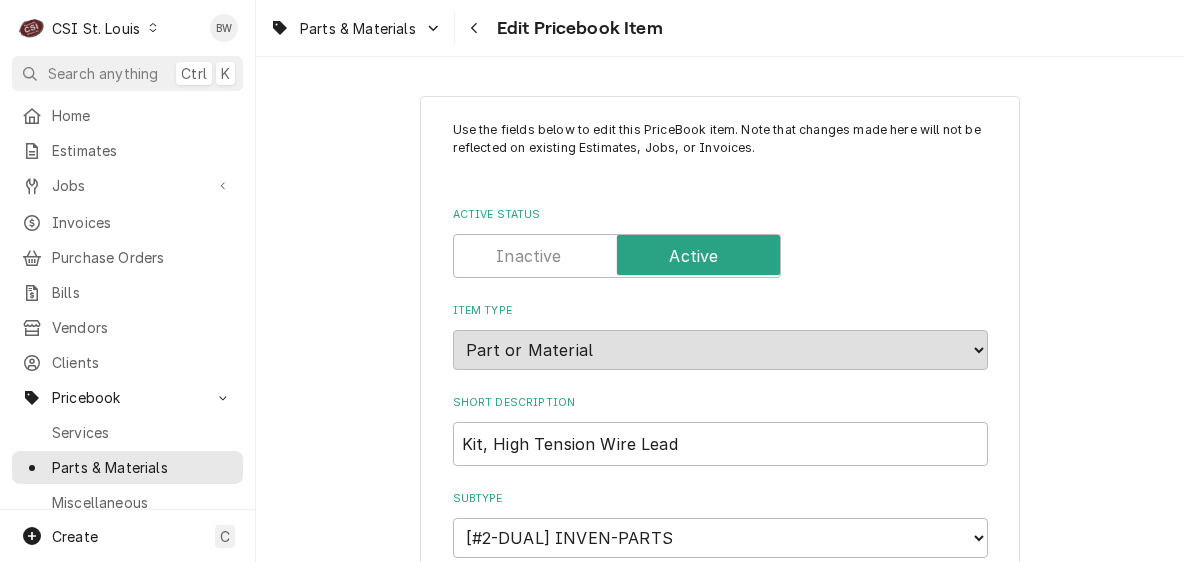 scroll, scrollTop: 16054, scrollLeft: 0, axis: vertical 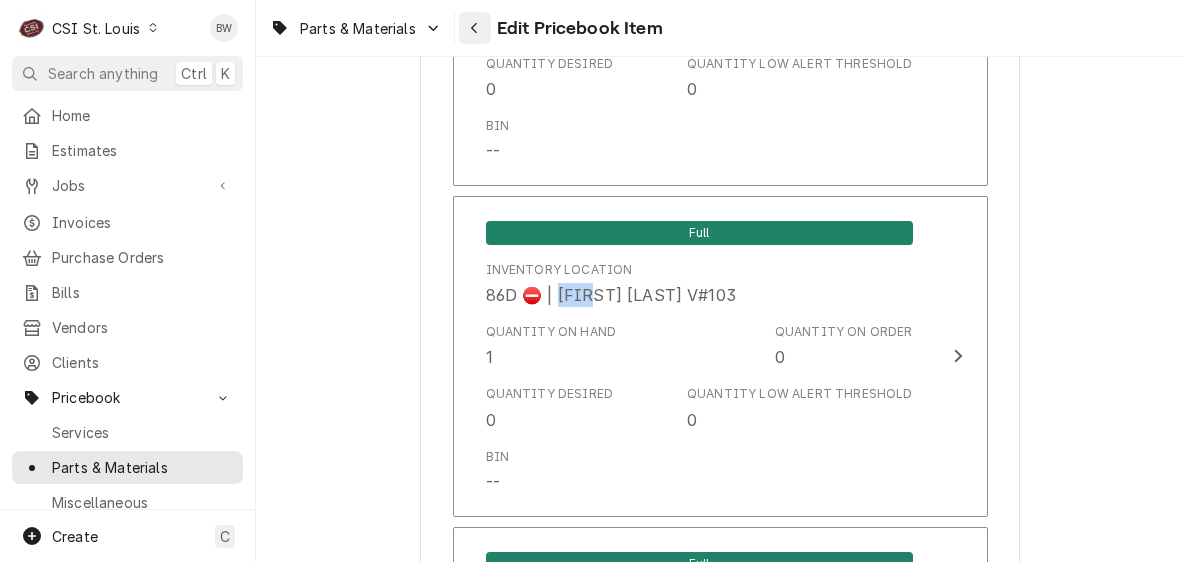 click 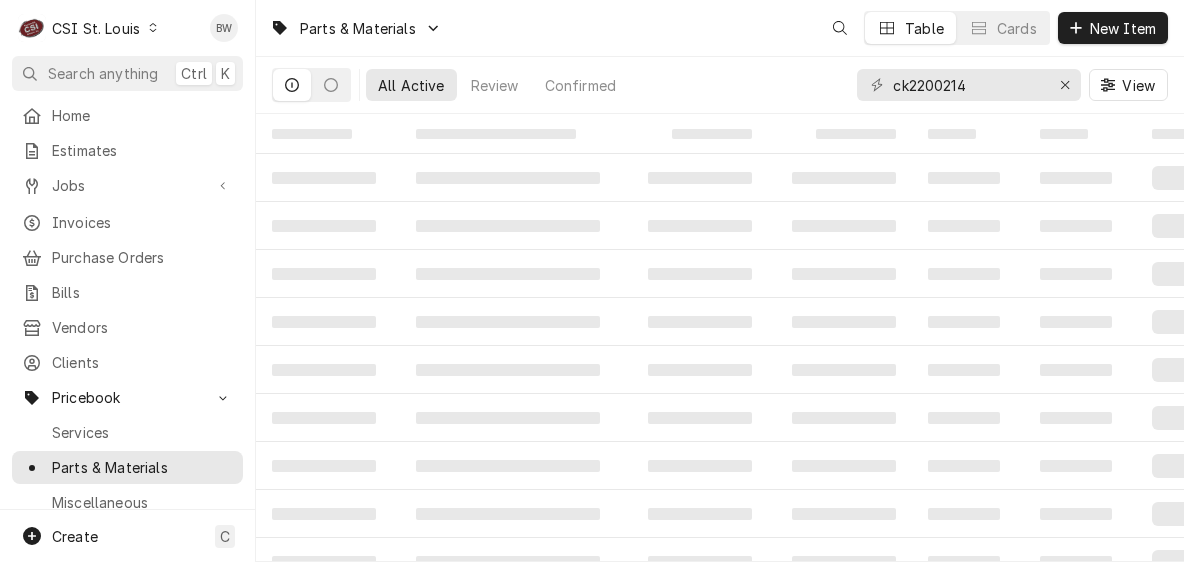 click on "All Active Review Confirmed ck2200214 View" at bounding box center [720, 85] 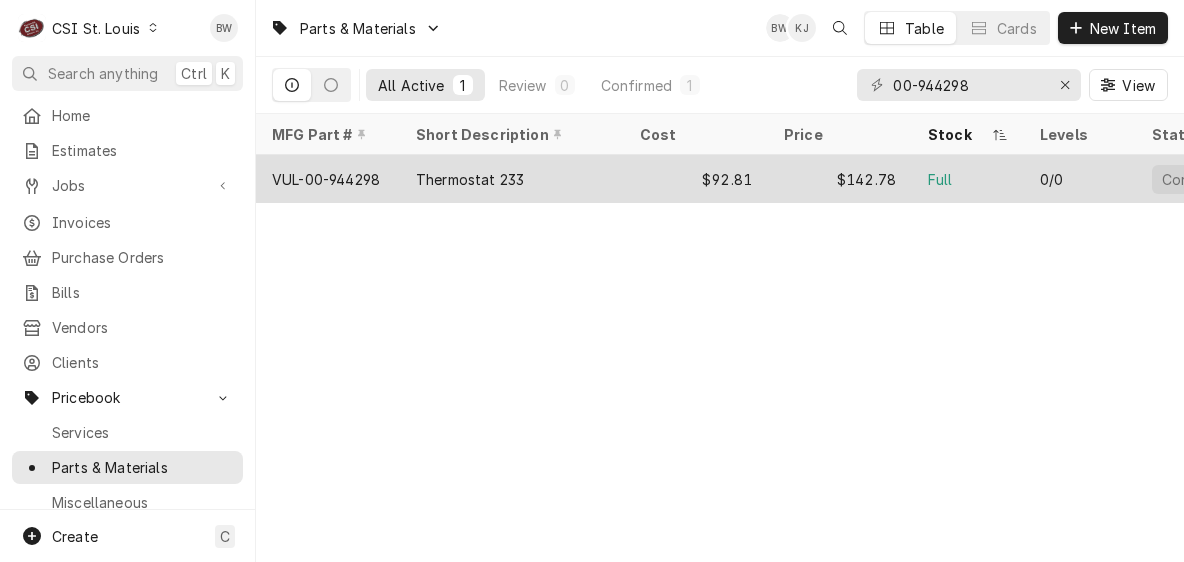 type on "00-944298" 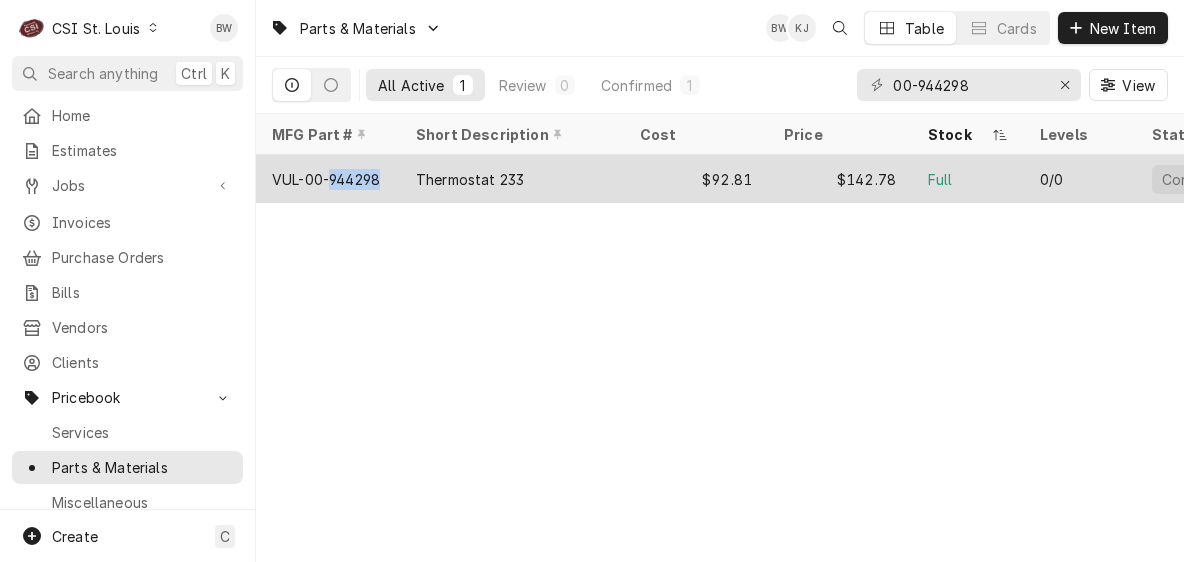 click on "VUL-00-944298" at bounding box center (326, 179) 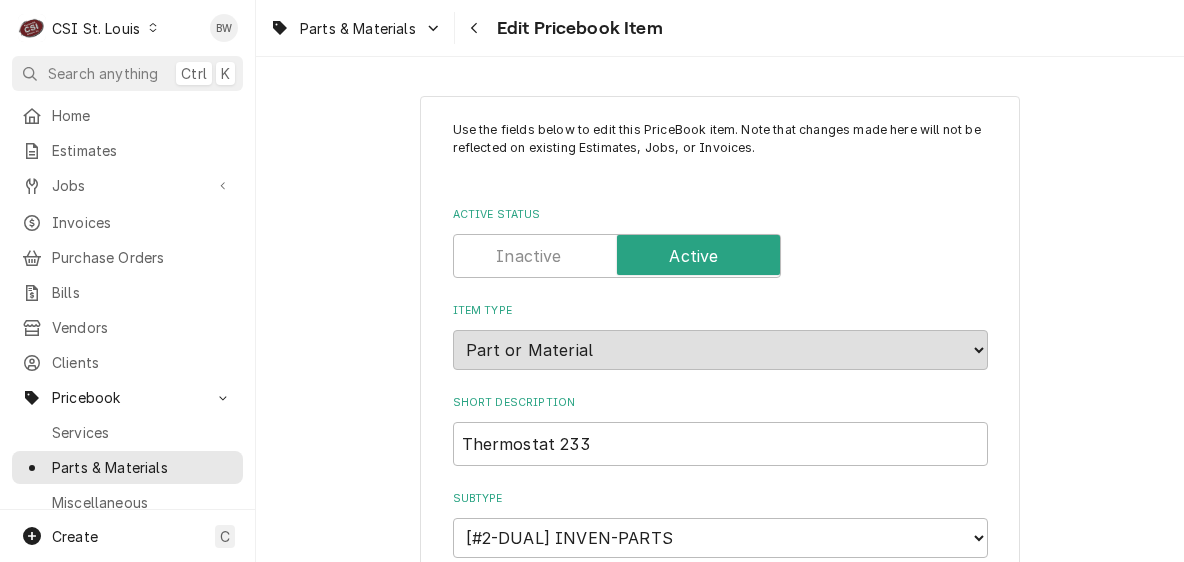 scroll, scrollTop: 0, scrollLeft: 0, axis: both 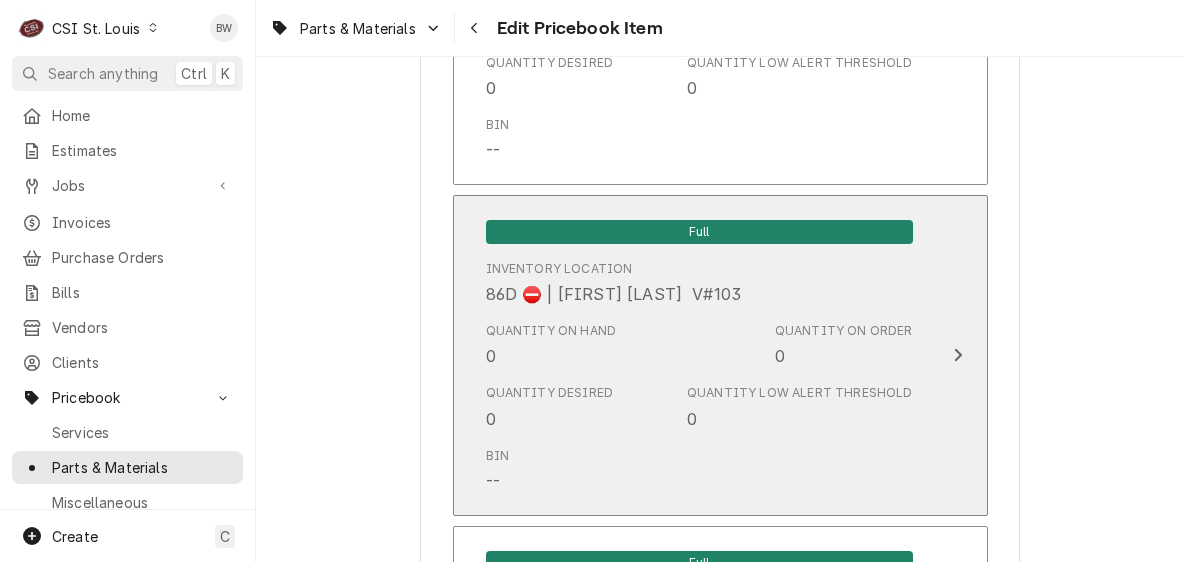 click on "Quantity on Hand 0" at bounding box center [551, 345] 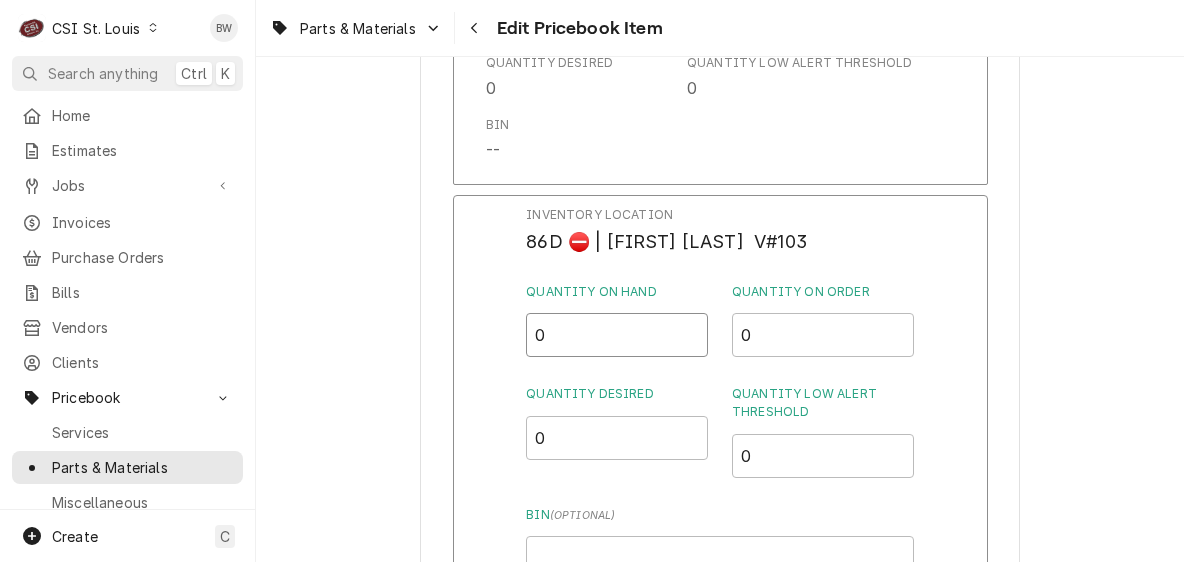 drag, startPoint x: 554, startPoint y: 359, endPoint x: 524, endPoint y: 355, distance: 30.265491 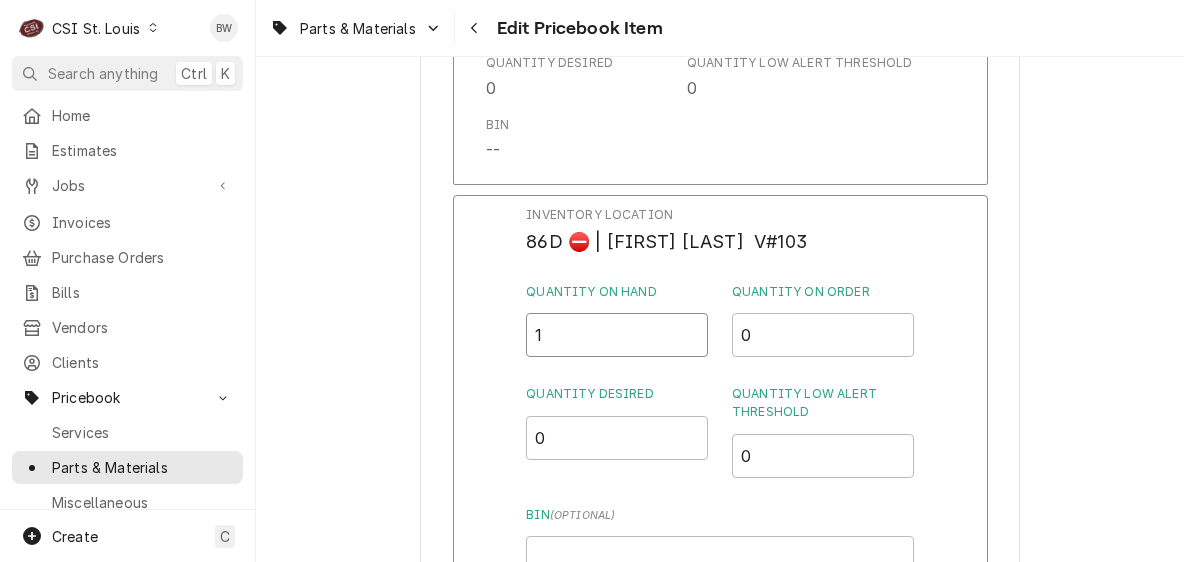type on "1" 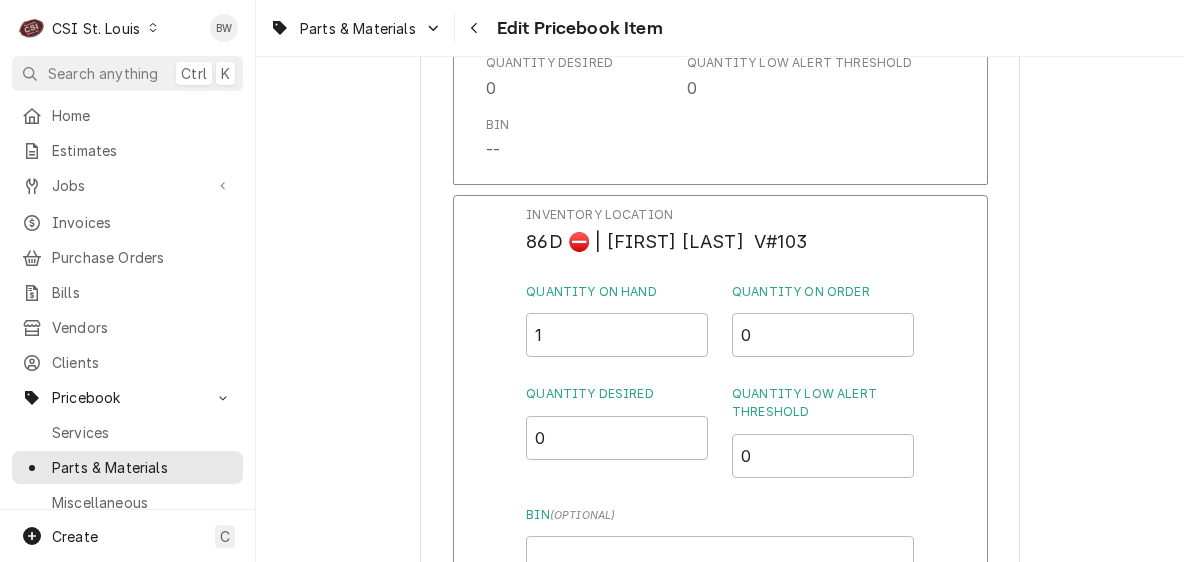 click on "Inventory Location 86D ⛔️ | RICH VESTAL  V#103 Quantity on Hand 1 Quantity on Order 0 Quantity Desired 0 Quantity Low Alert Threshold 0 Bin  ( optional ) Save Cancel Edits" at bounding box center [720, 455] 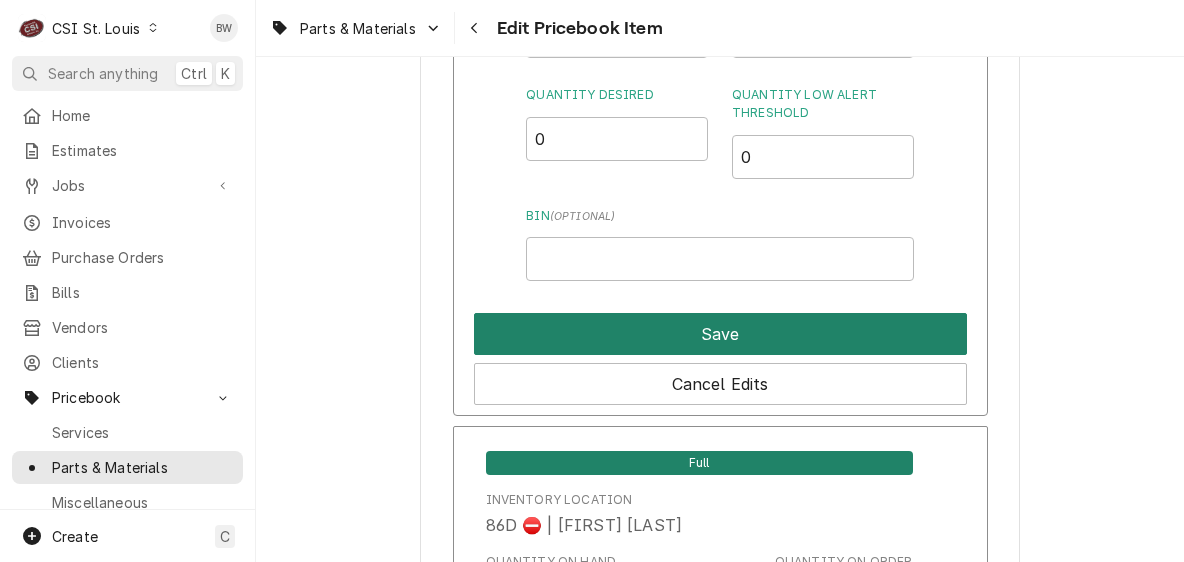 click on "Save" at bounding box center [720, 334] 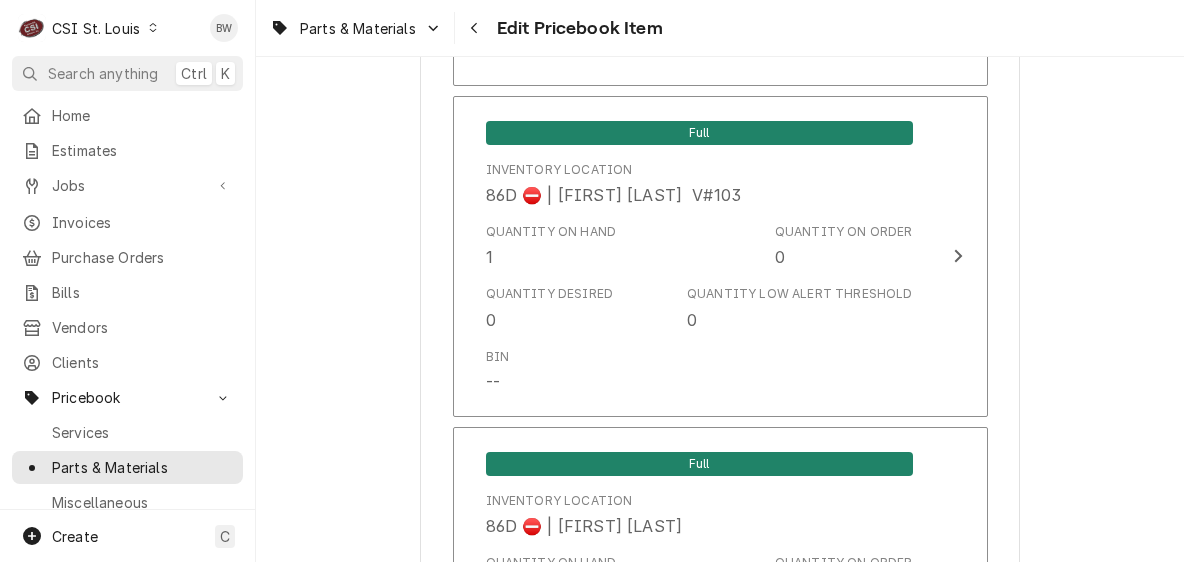 scroll, scrollTop: 17473, scrollLeft: 0, axis: vertical 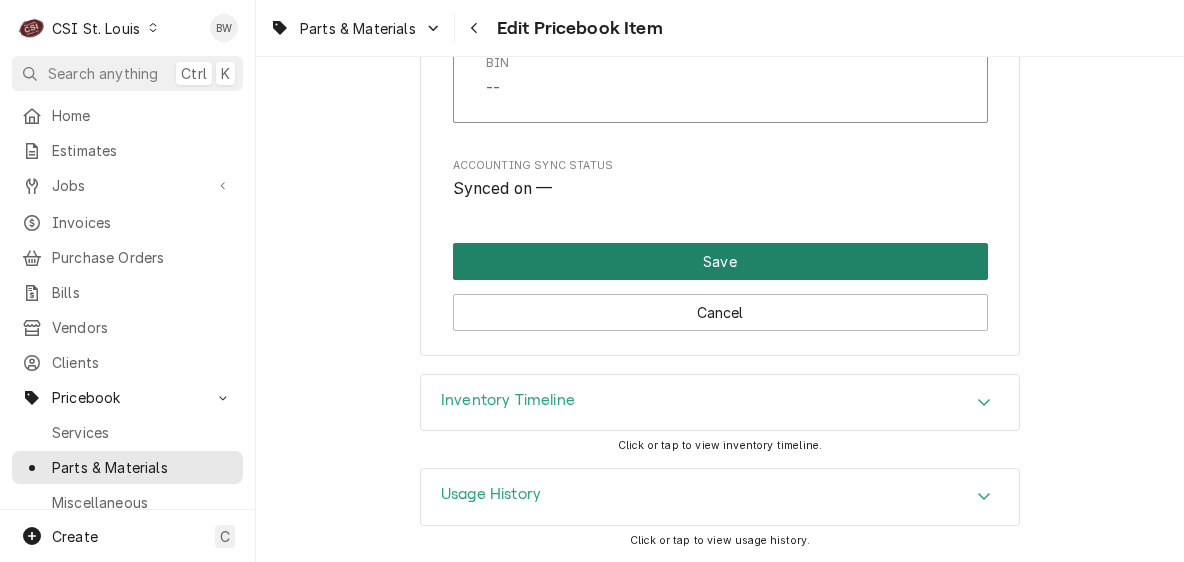 click on "Save" at bounding box center (720, 261) 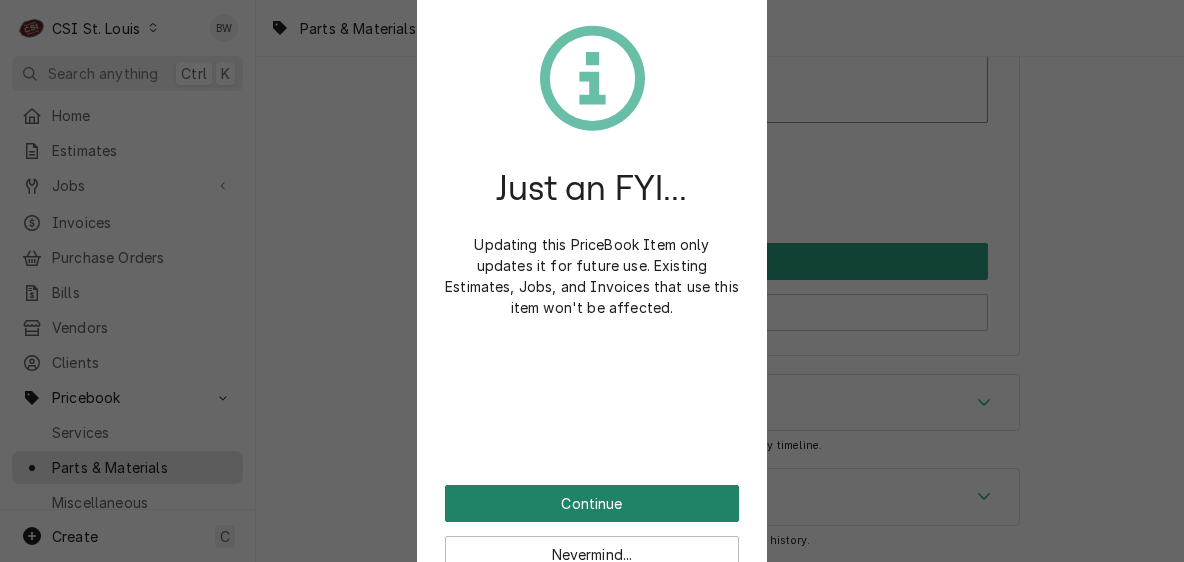 click on "Continue" at bounding box center [592, 503] 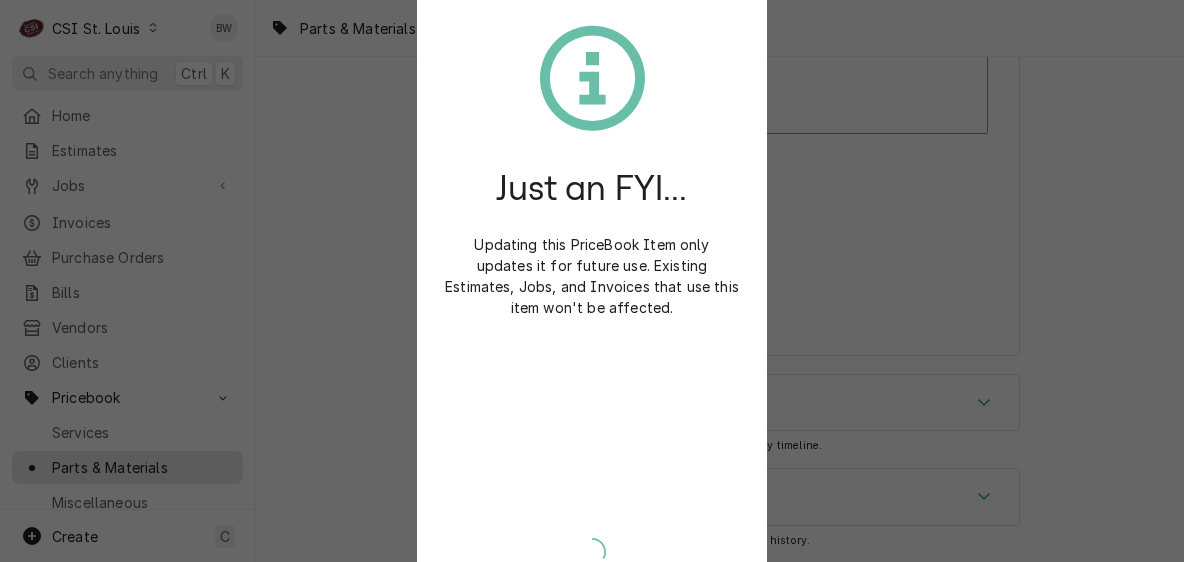 type on "x" 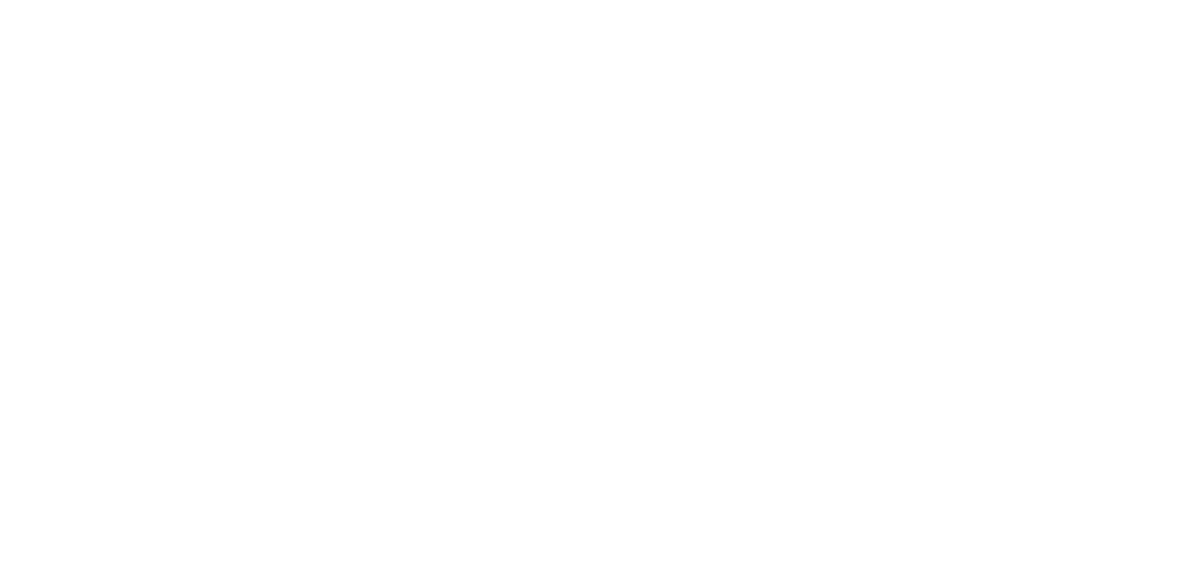 scroll, scrollTop: 0, scrollLeft: 0, axis: both 